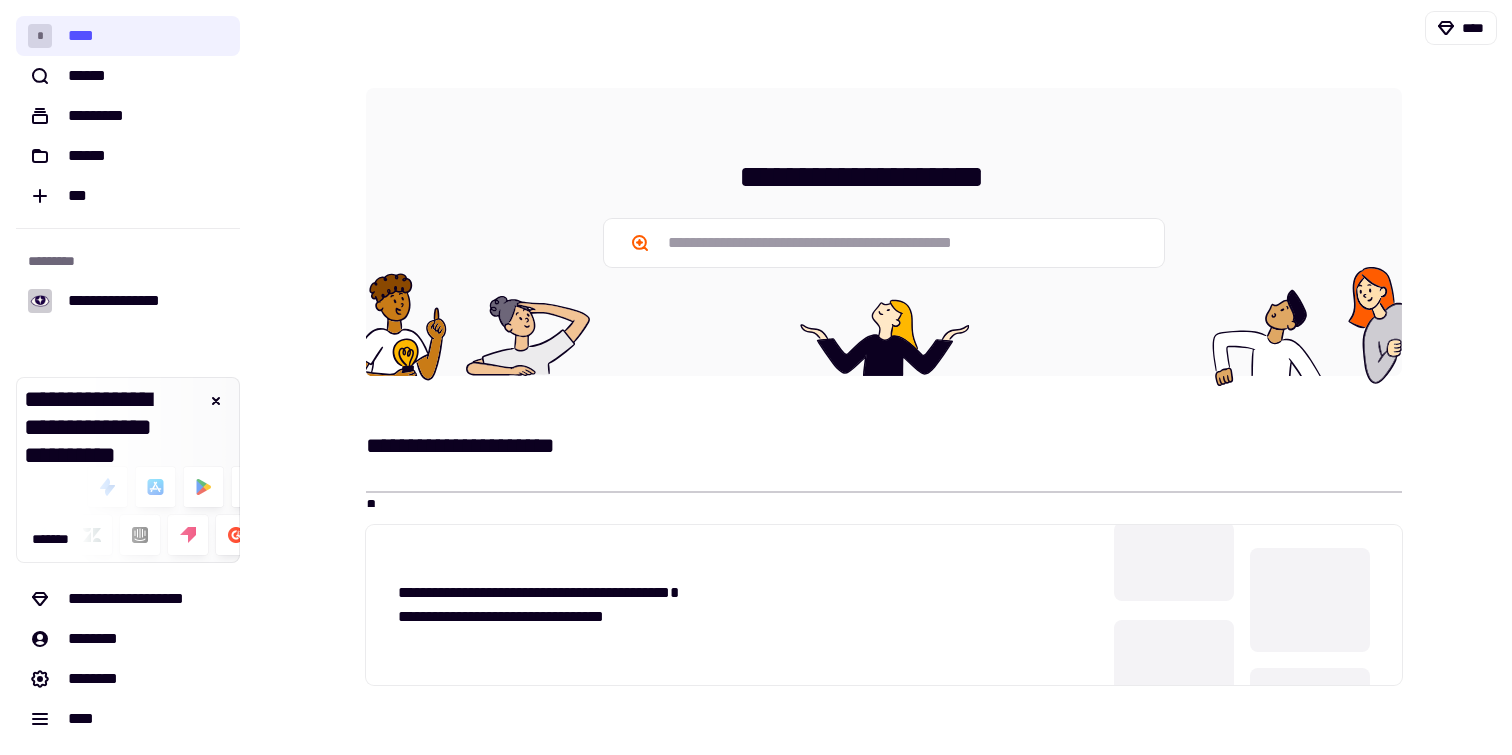 scroll, scrollTop: 0, scrollLeft: 0, axis: both 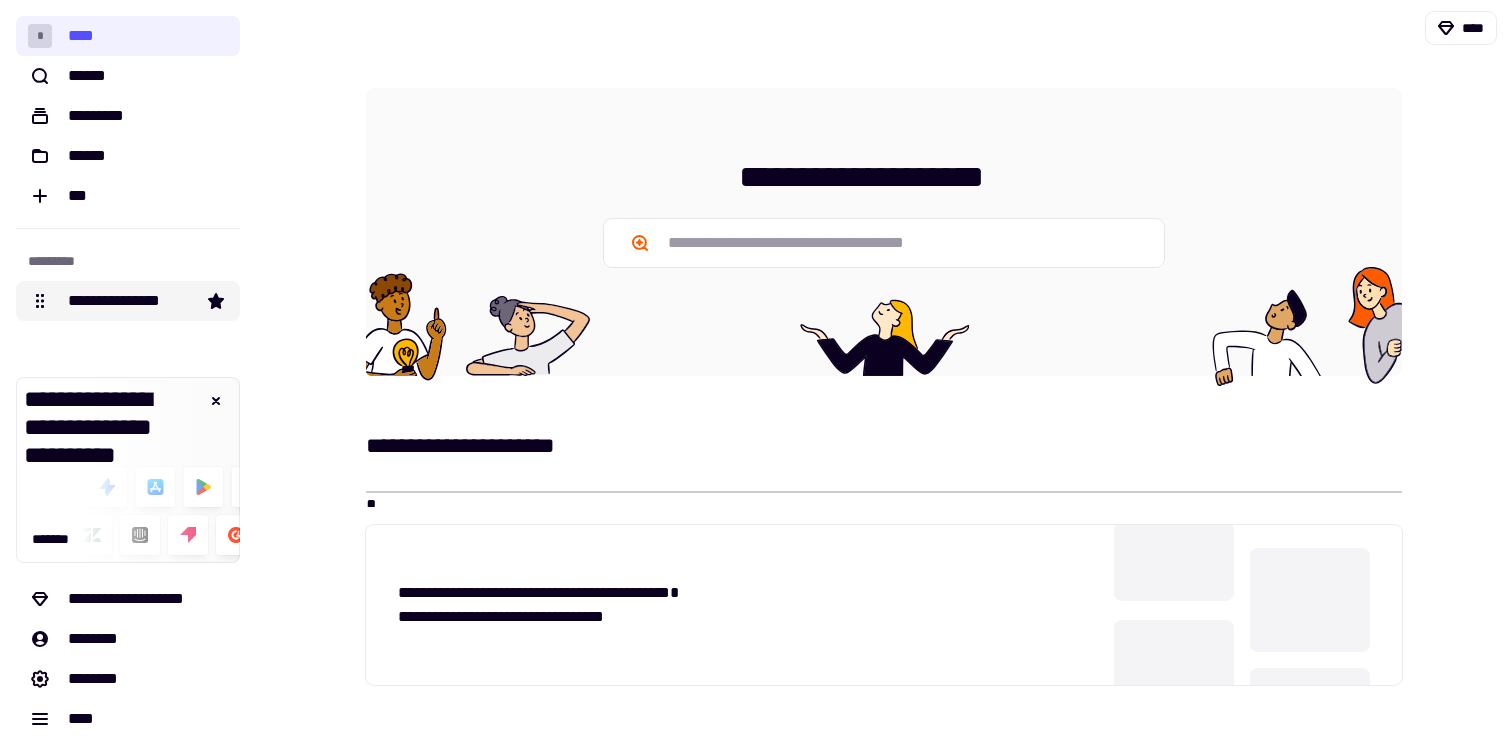 click on "**********" 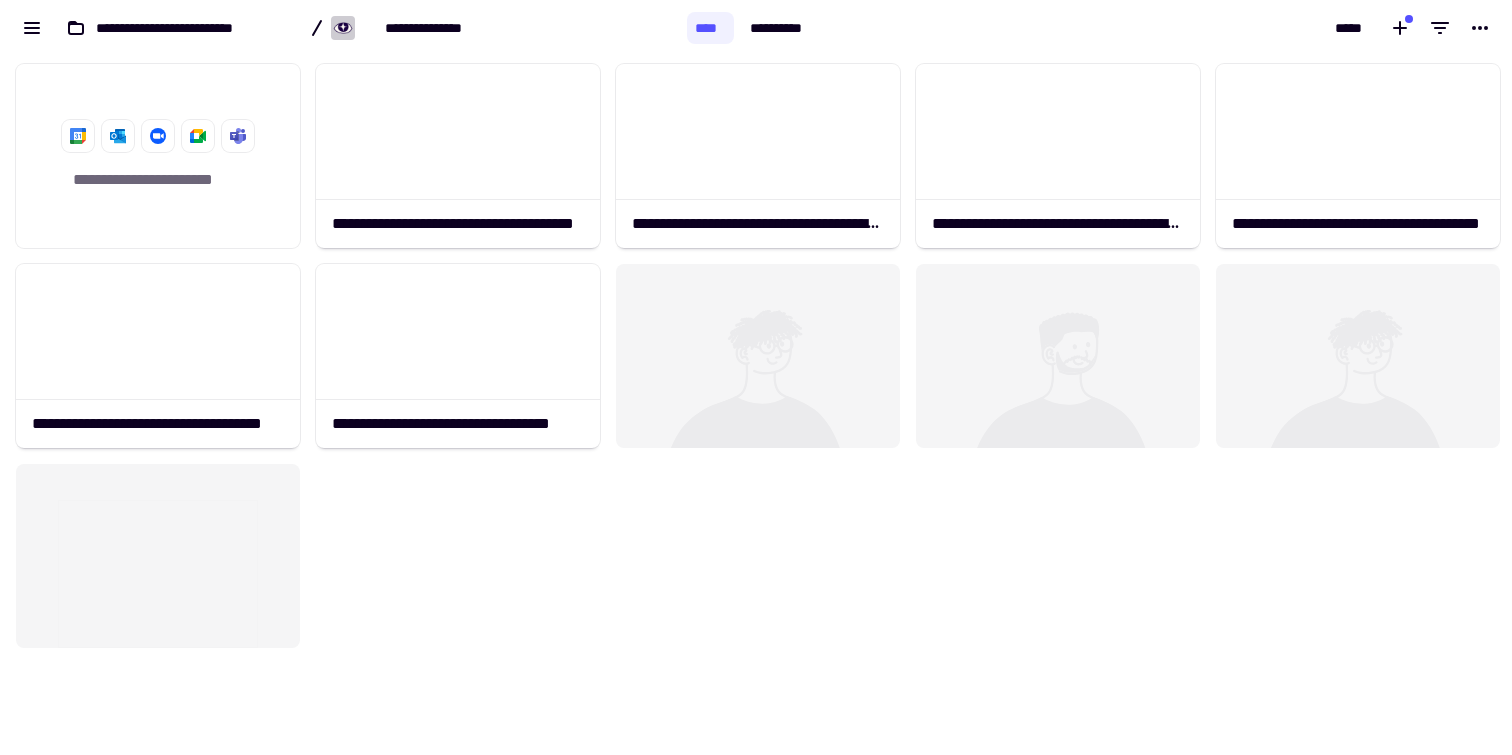 scroll, scrollTop: 16, scrollLeft: 16, axis: both 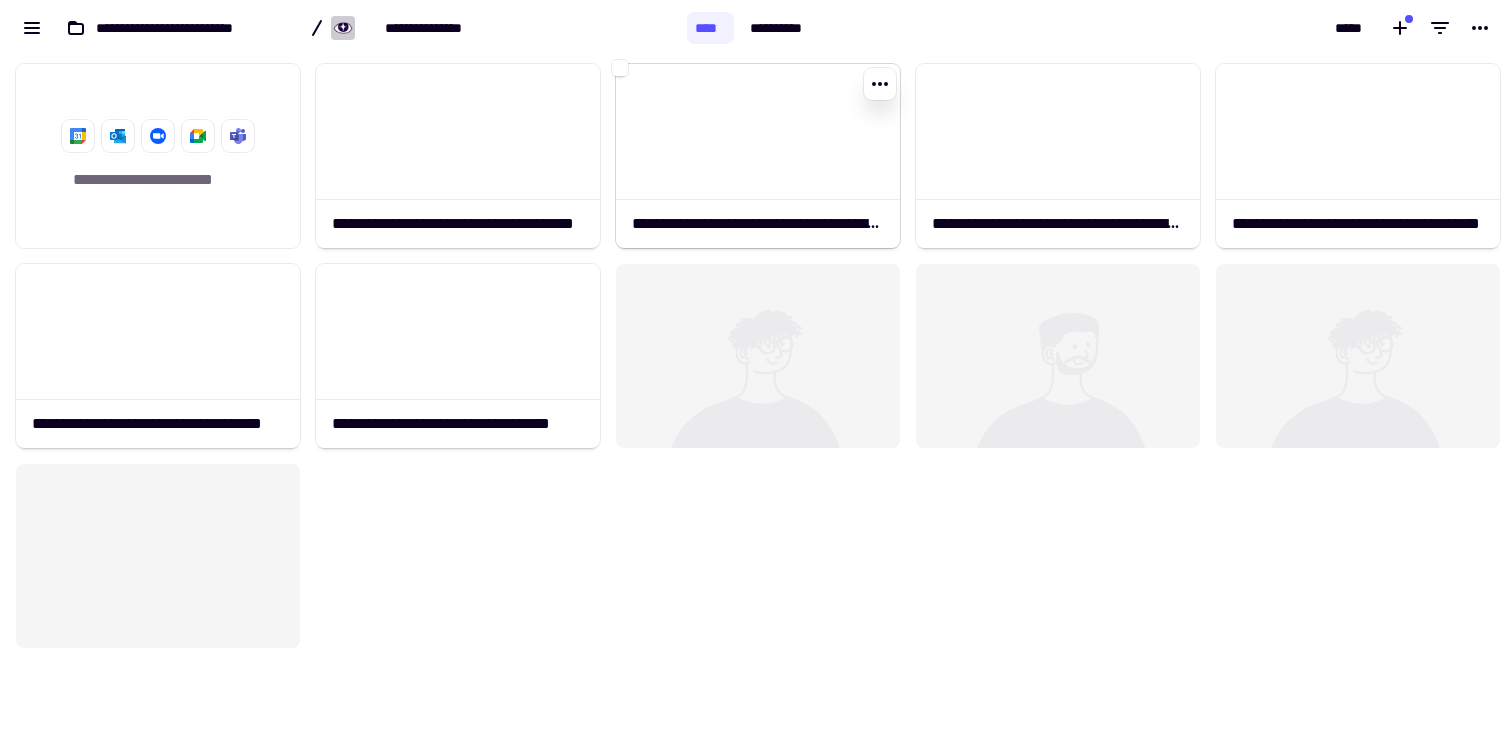 click 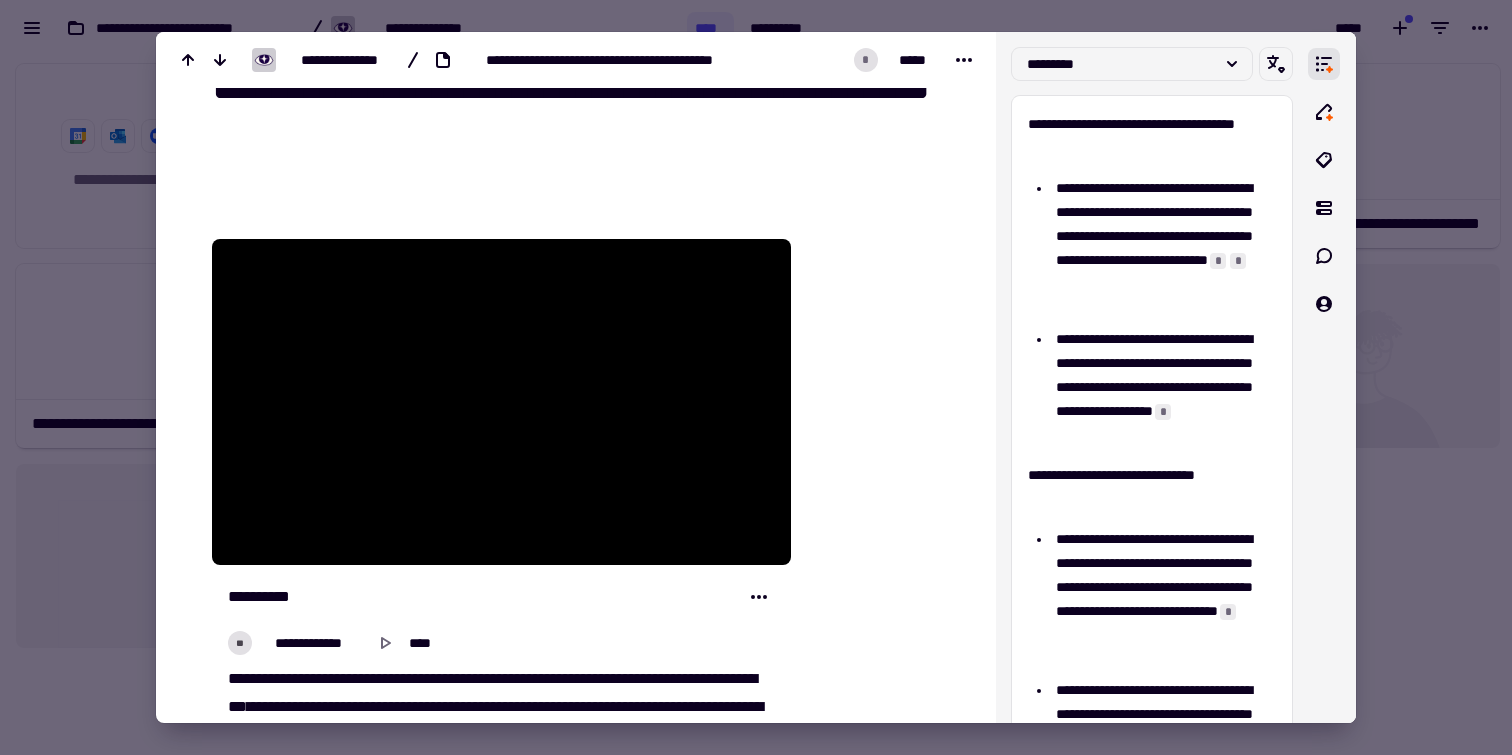 scroll, scrollTop: 76, scrollLeft: 0, axis: vertical 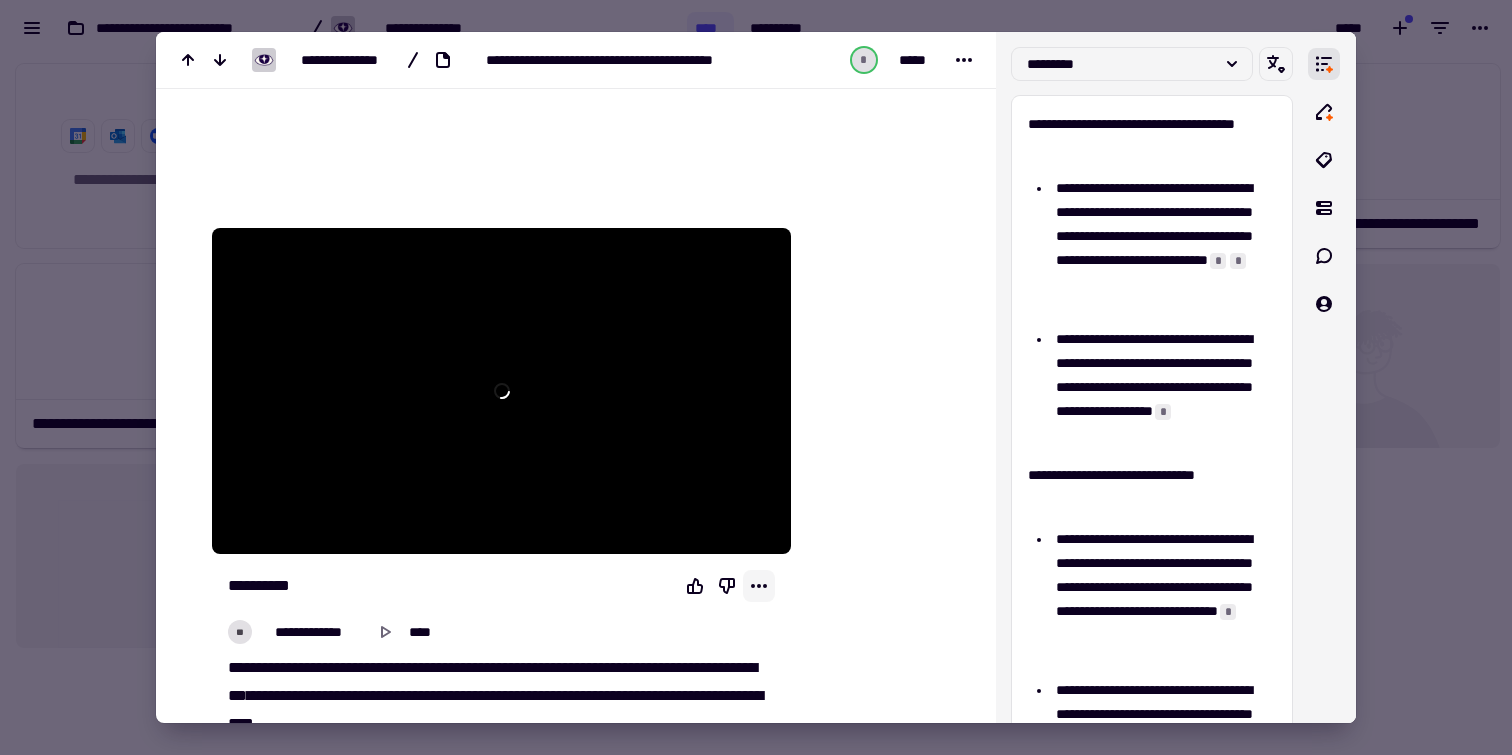 click 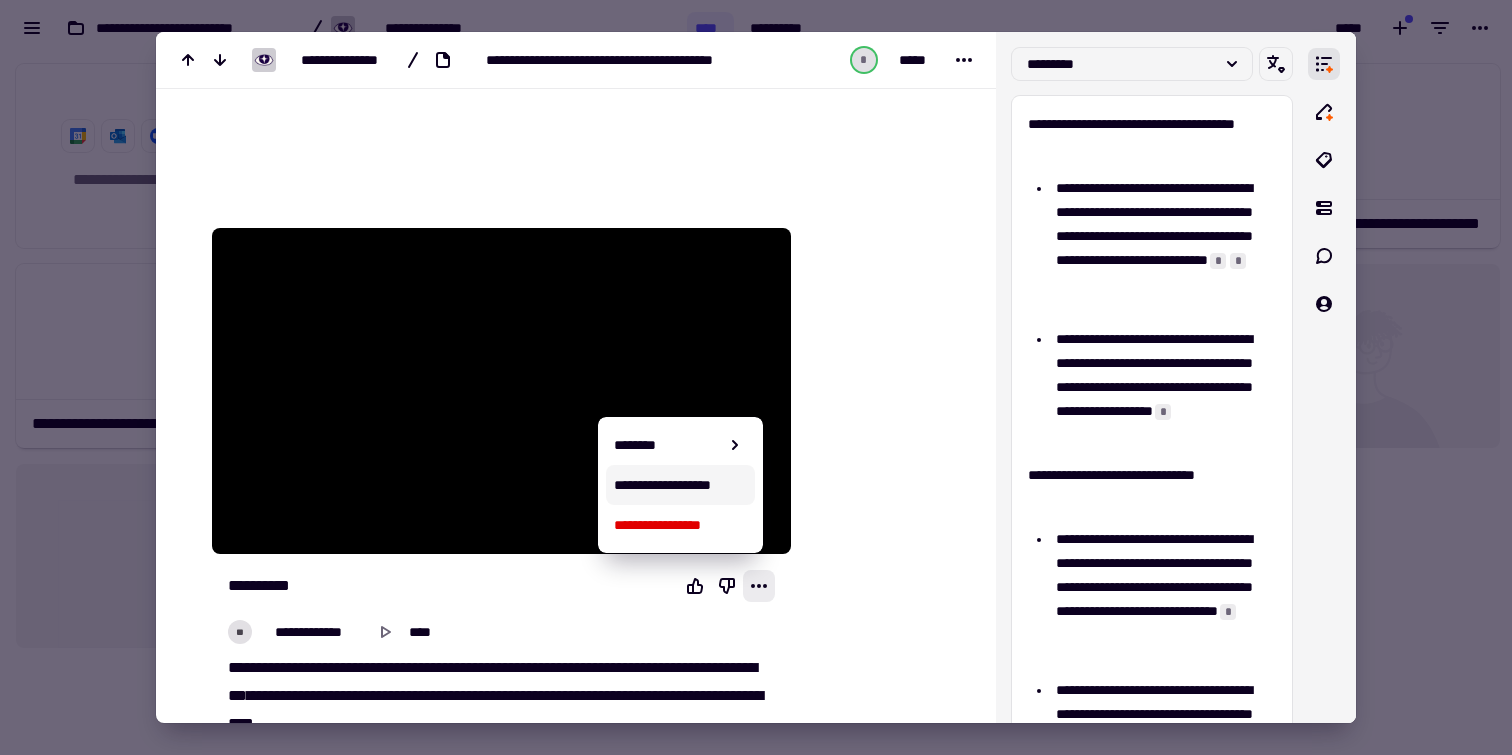 click on "**********" at bounding box center [681, 485] 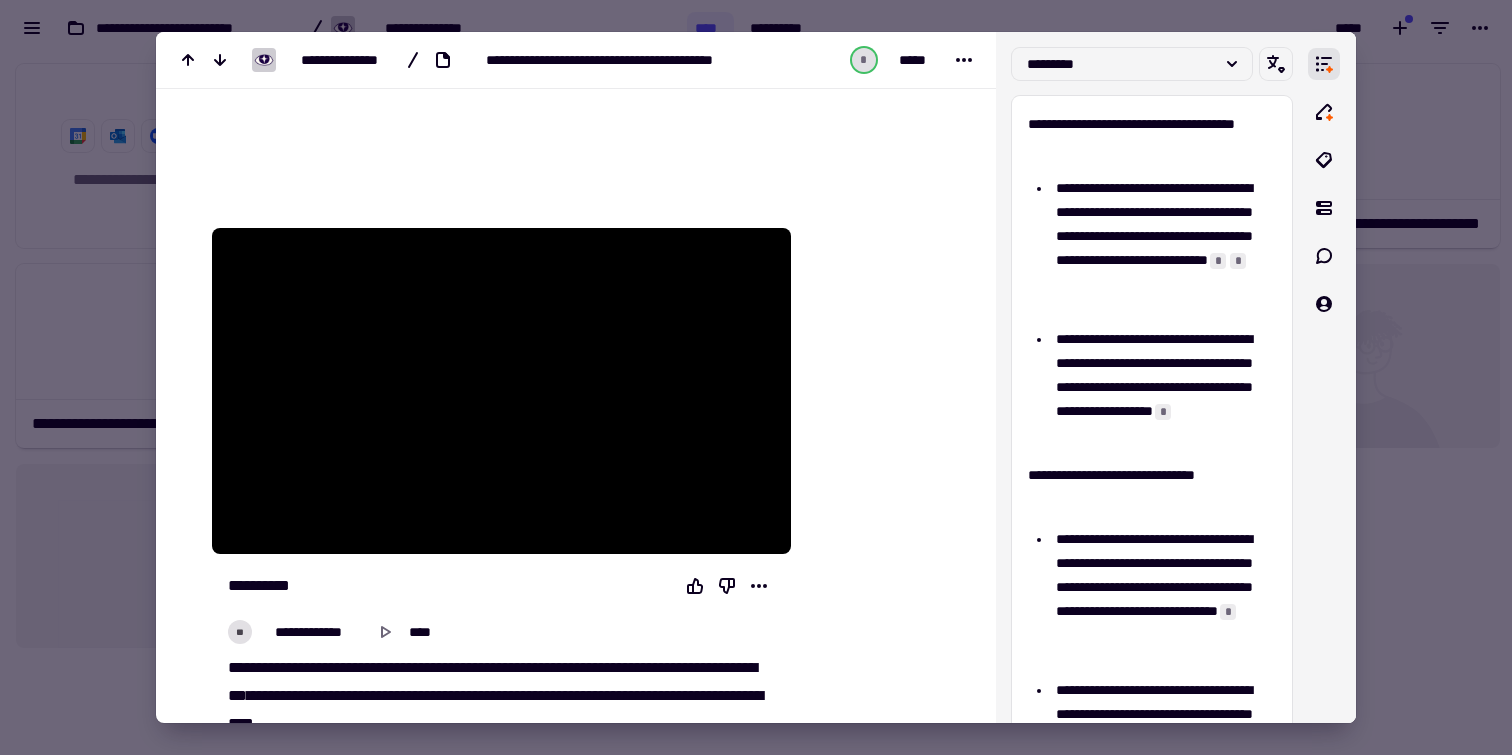 scroll, scrollTop: 16, scrollLeft: 16, axis: both 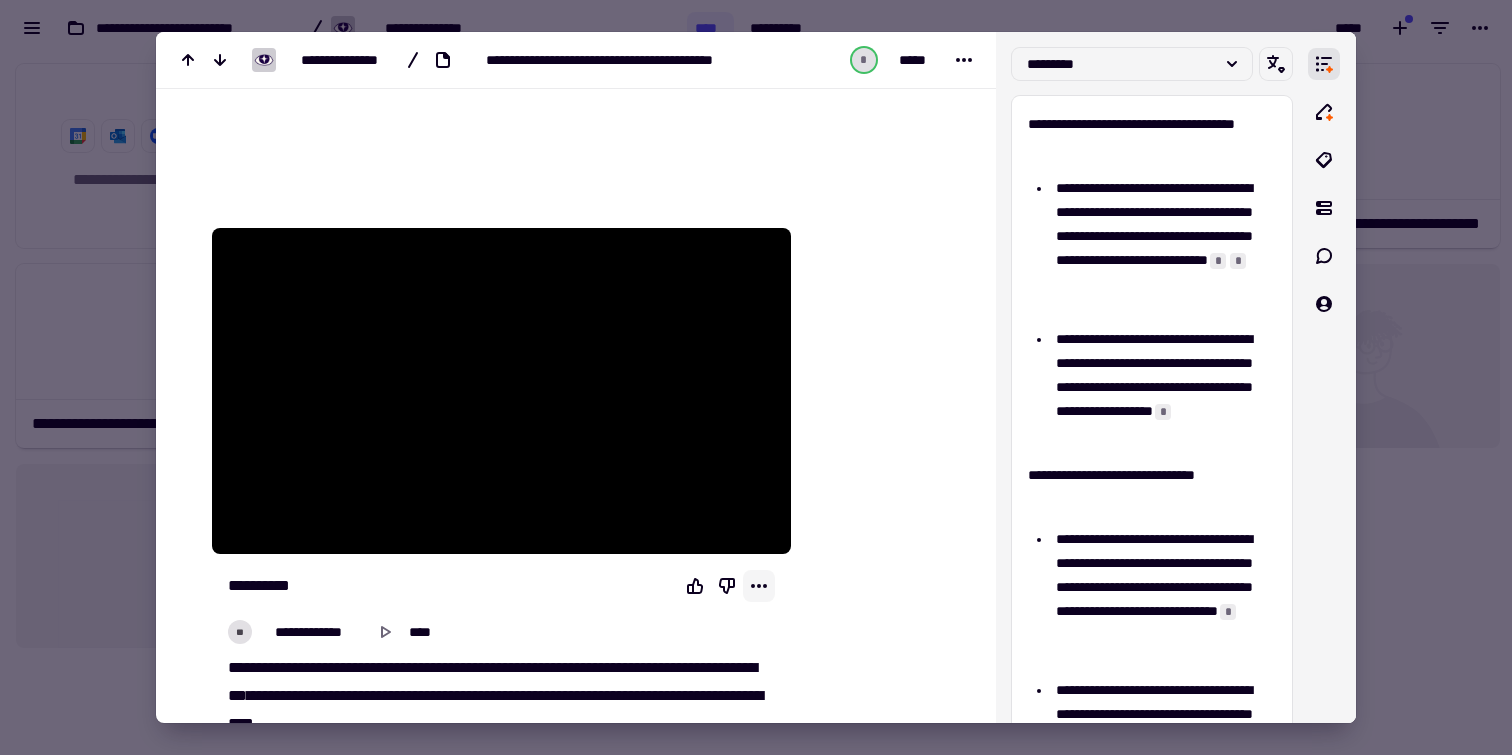 click 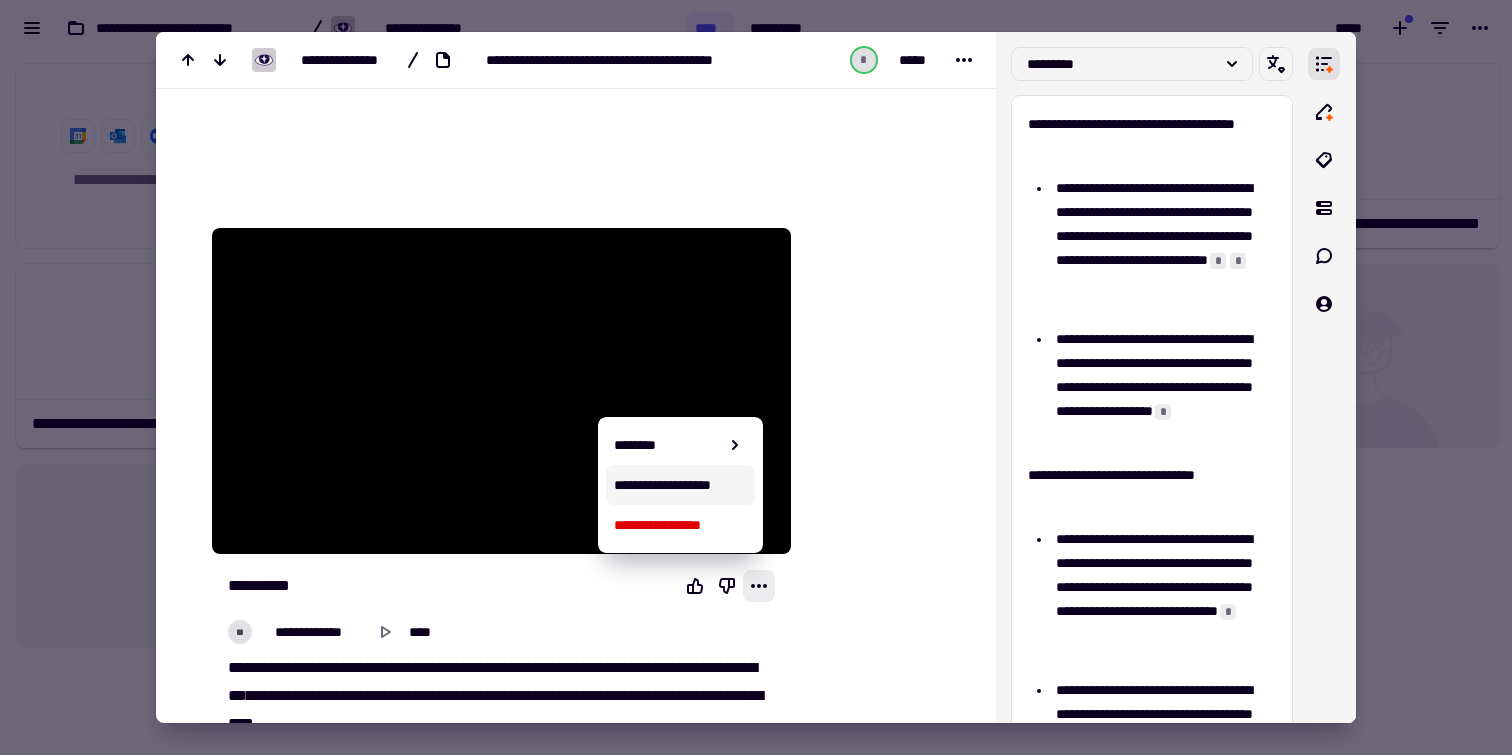 click on "**********" at bounding box center (681, 485) 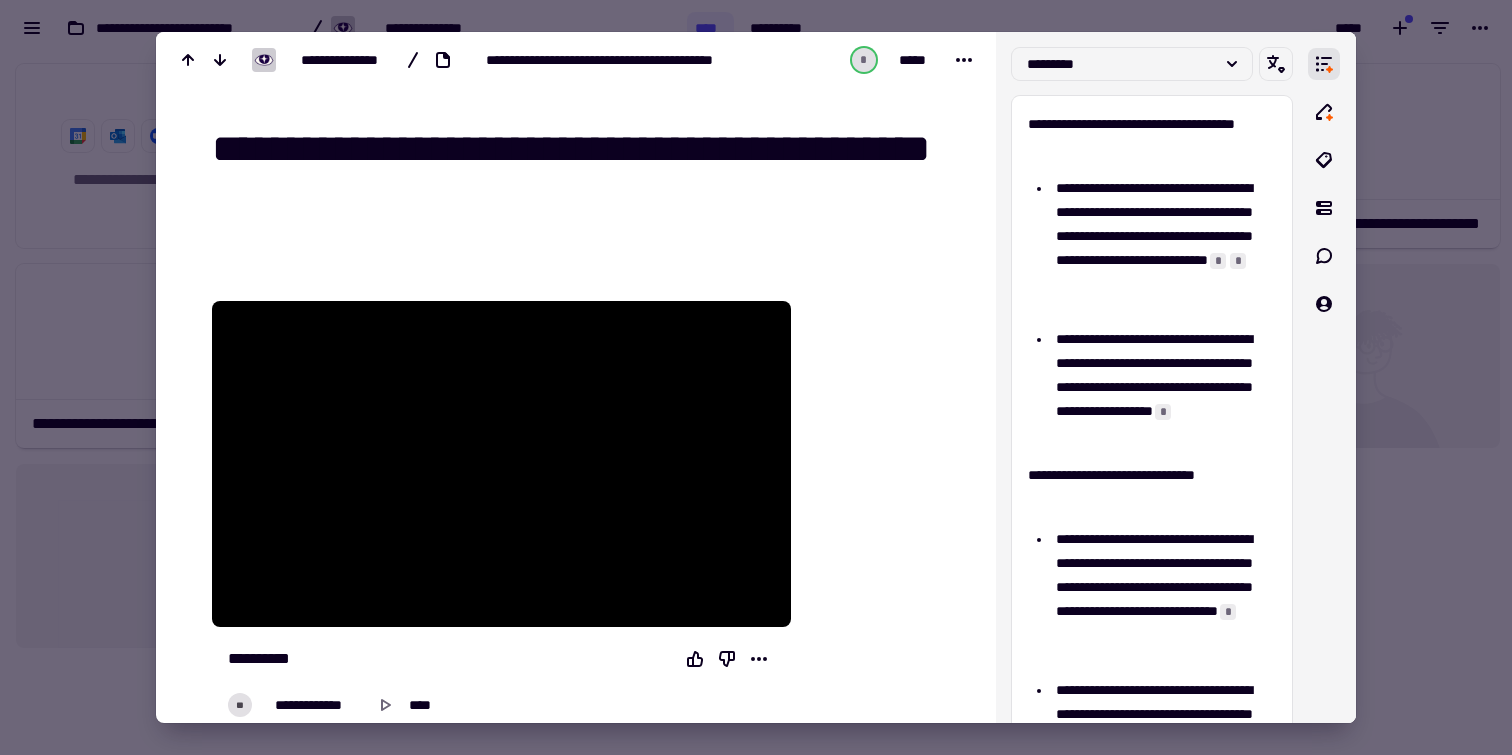 scroll, scrollTop: 0, scrollLeft: 0, axis: both 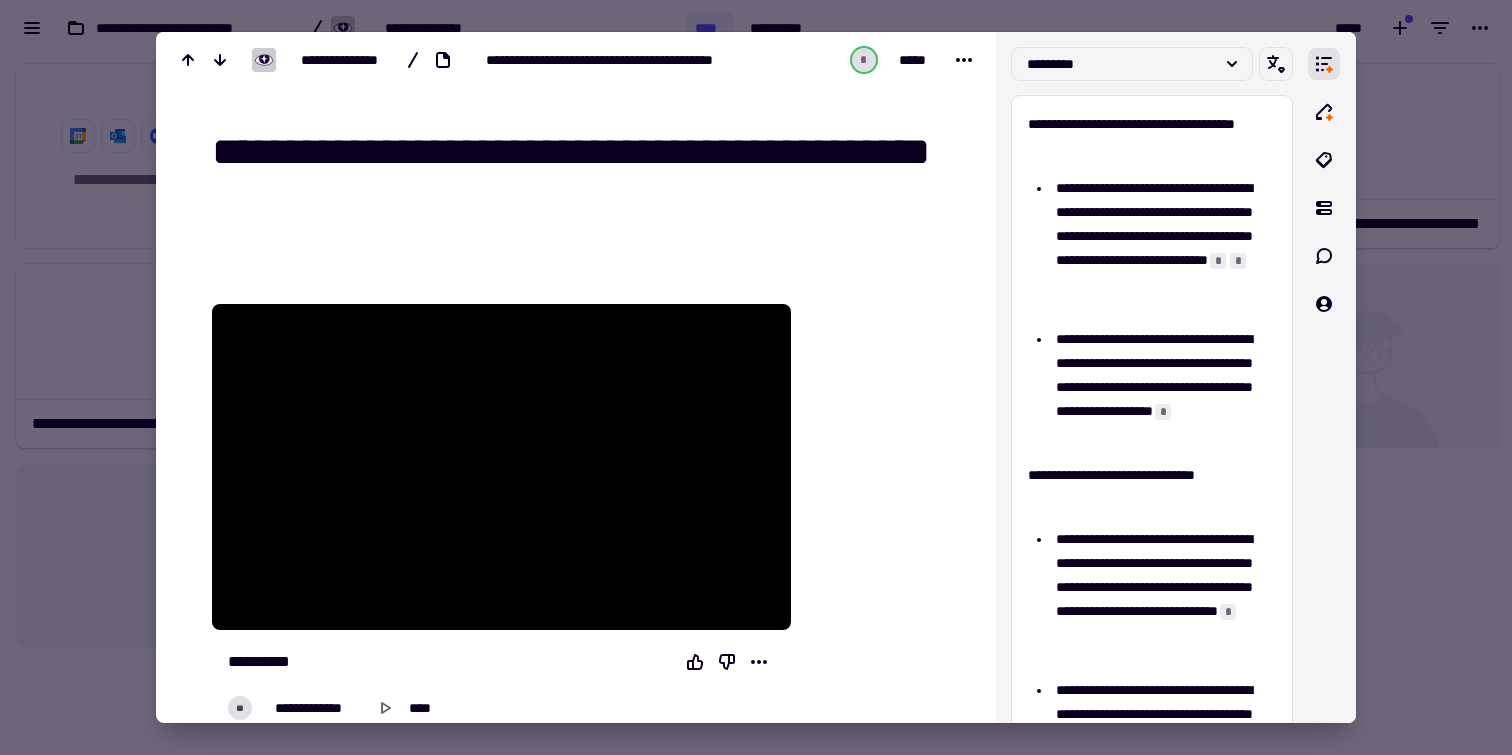 drag, startPoint x: 407, startPoint y: 152, endPoint x: 655, endPoint y: 151, distance: 248.00201 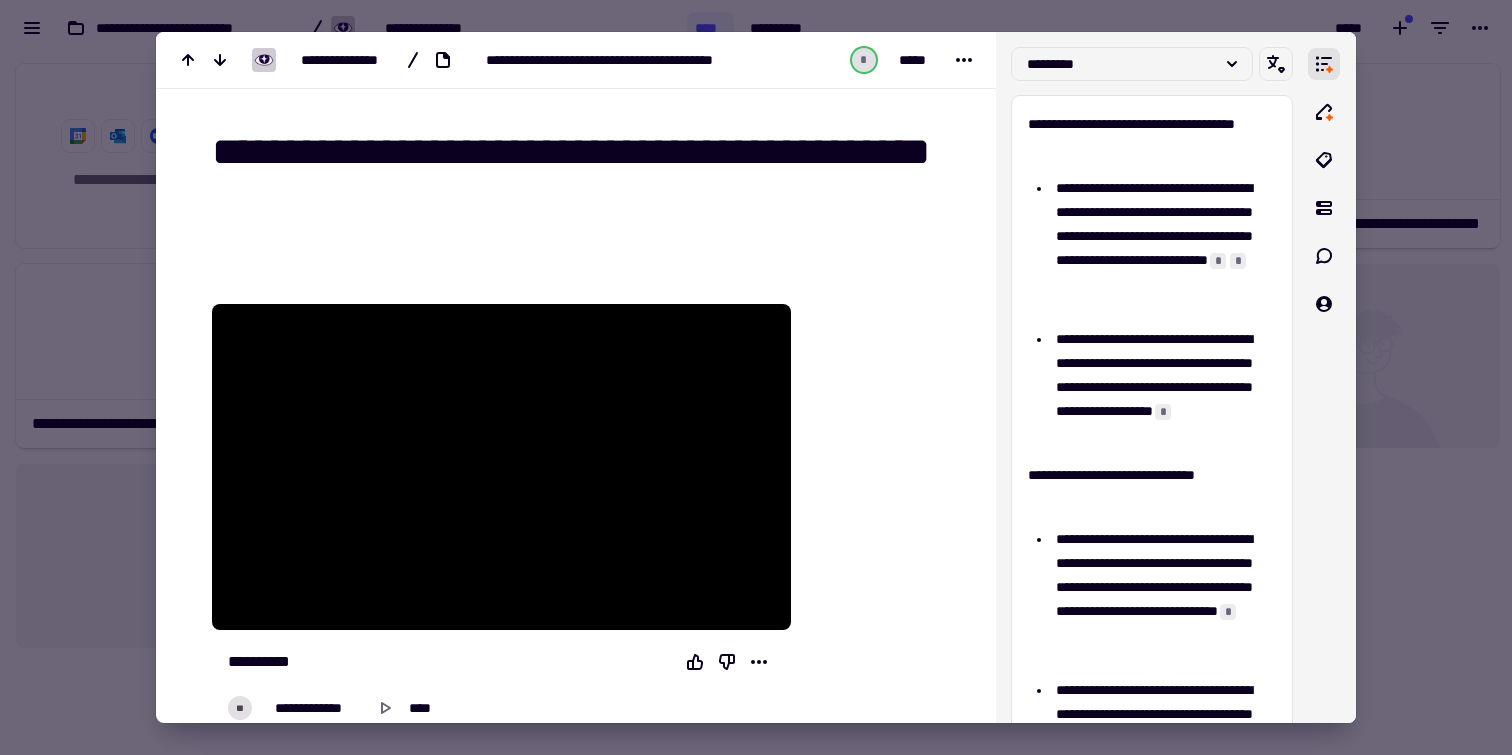 scroll, scrollTop: 4, scrollLeft: 0, axis: vertical 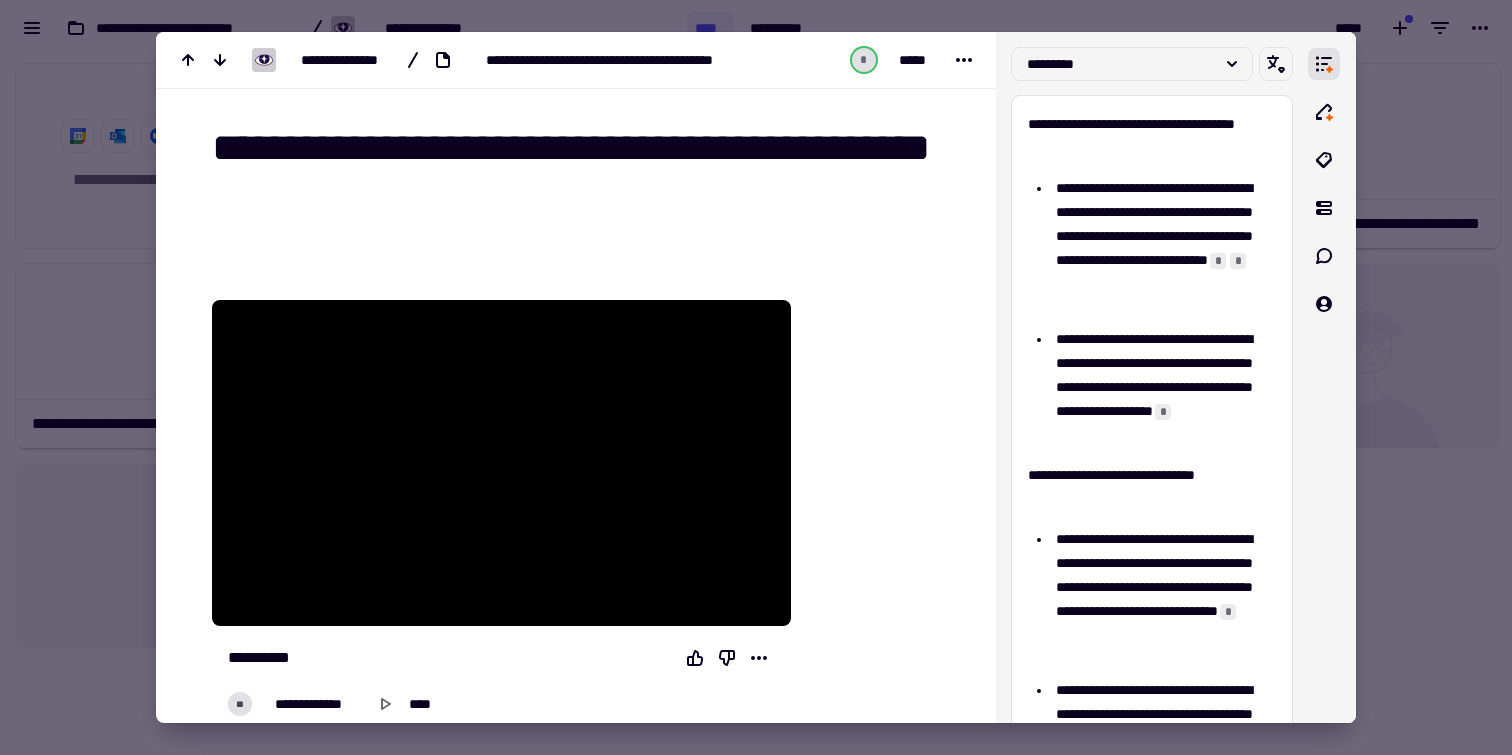 click on "**********" at bounding box center [580, 172] 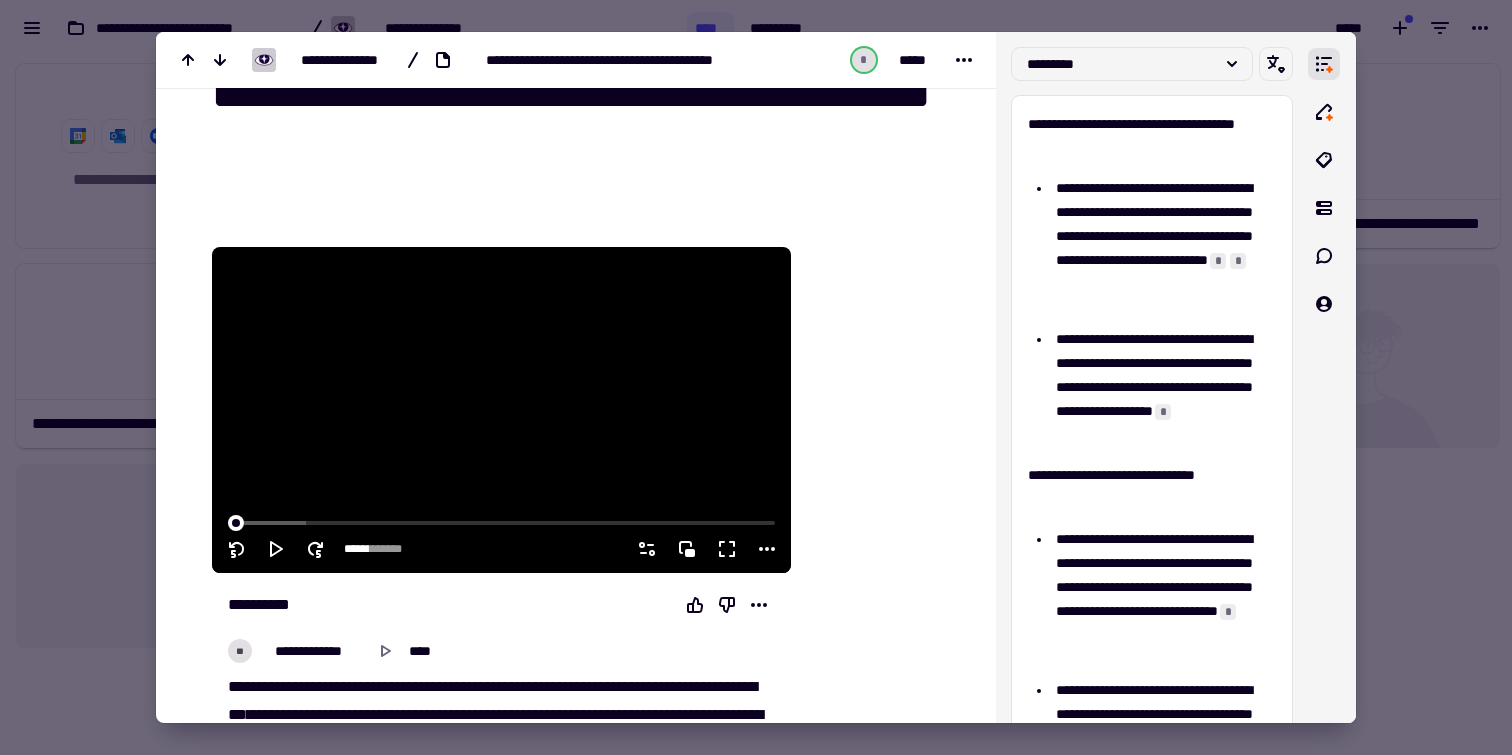 scroll, scrollTop: 260, scrollLeft: 0, axis: vertical 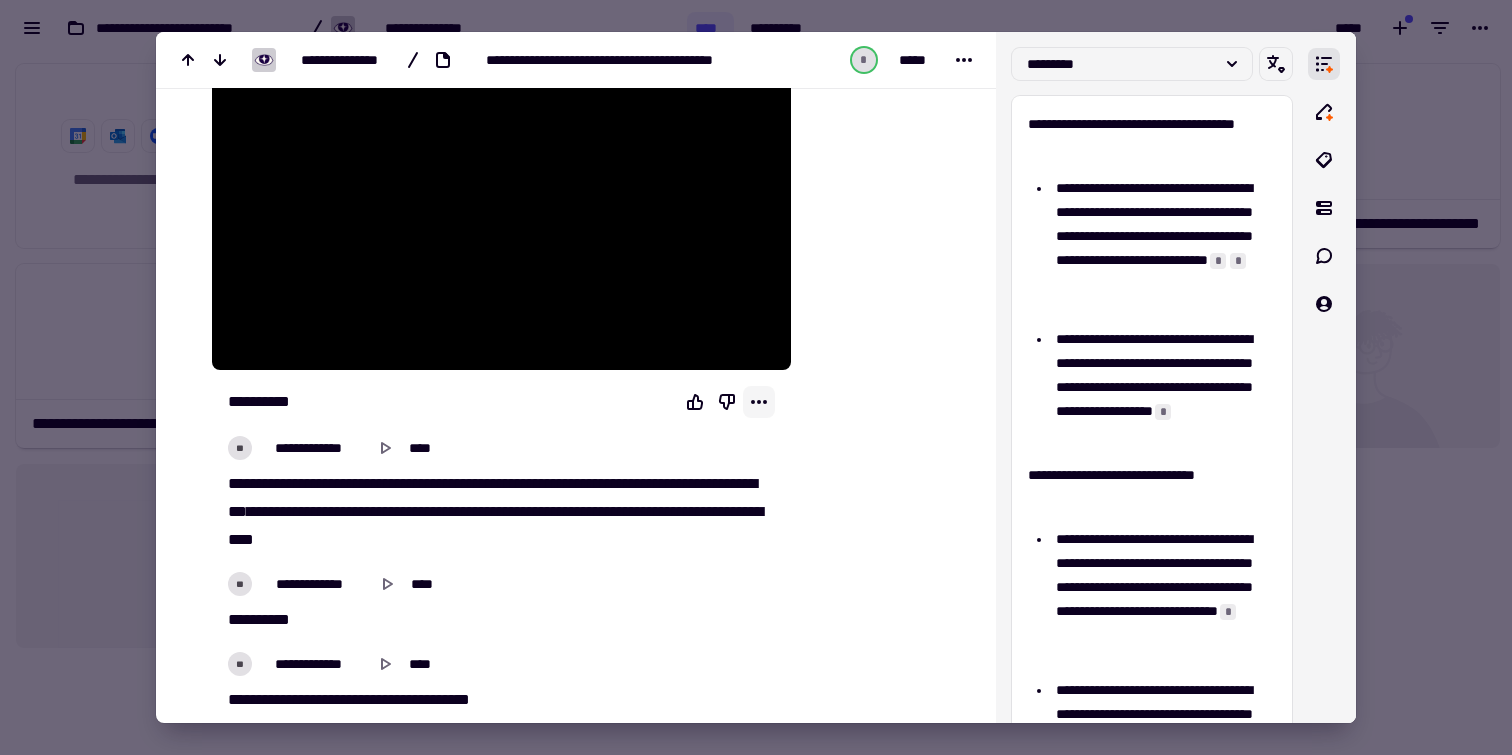 click 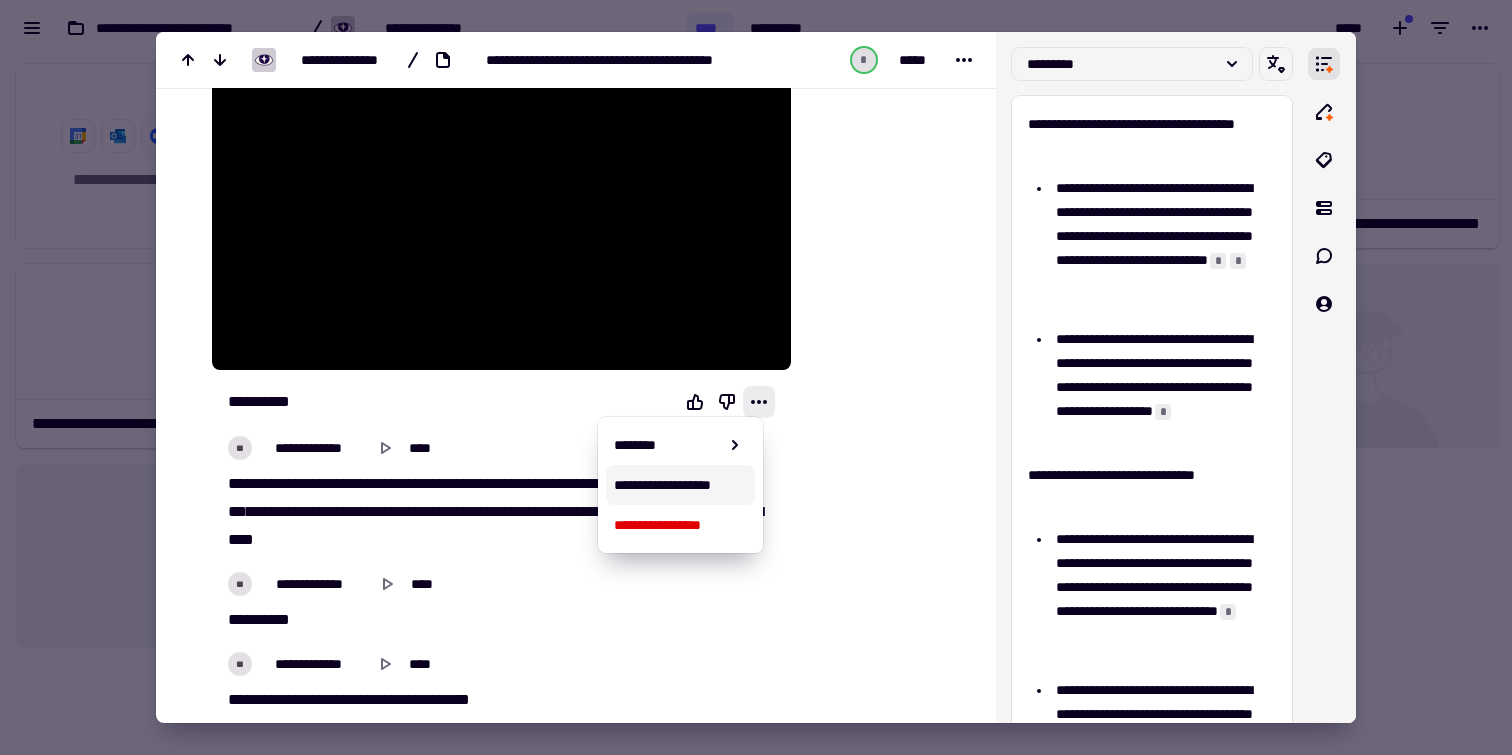 click on "**********" at bounding box center [681, 485] 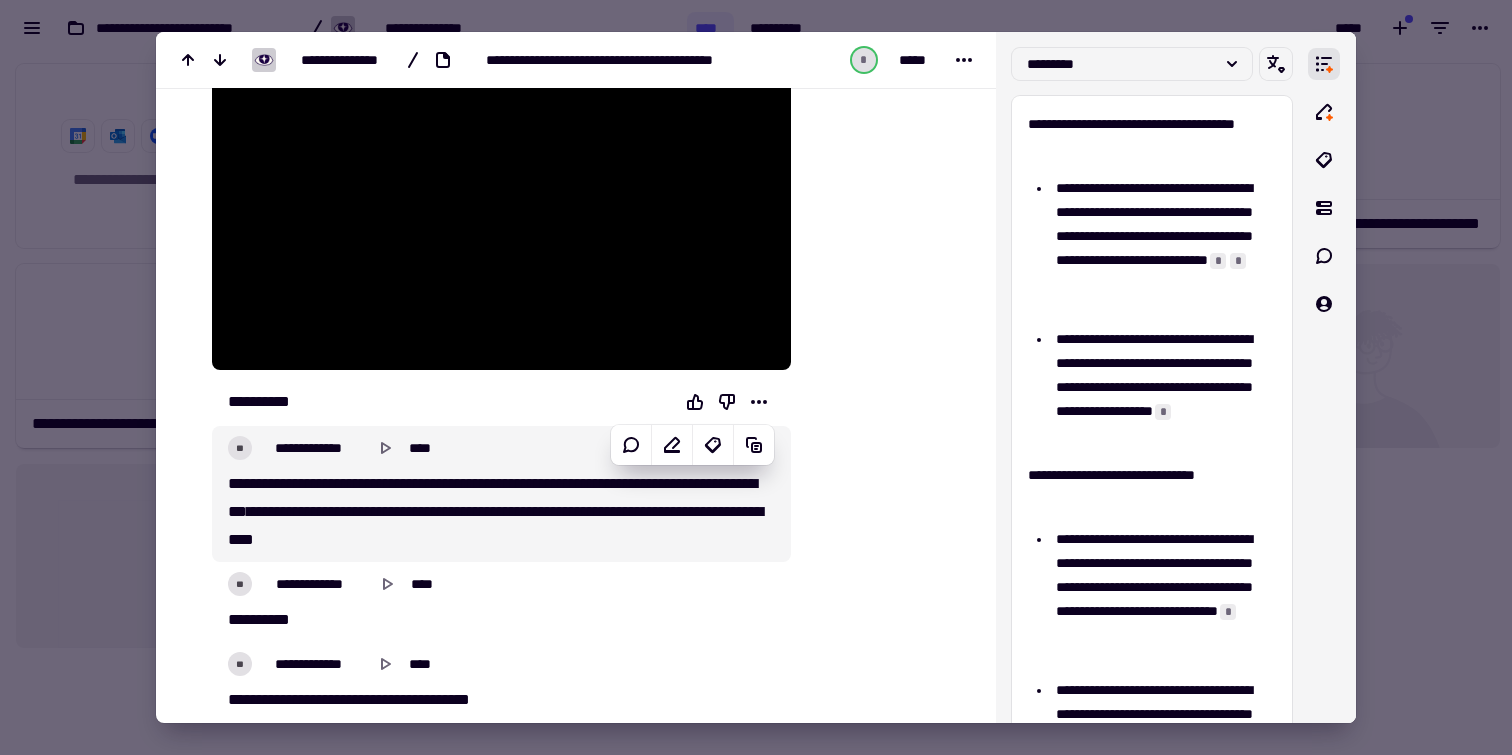 click at bounding box center (756, 377) 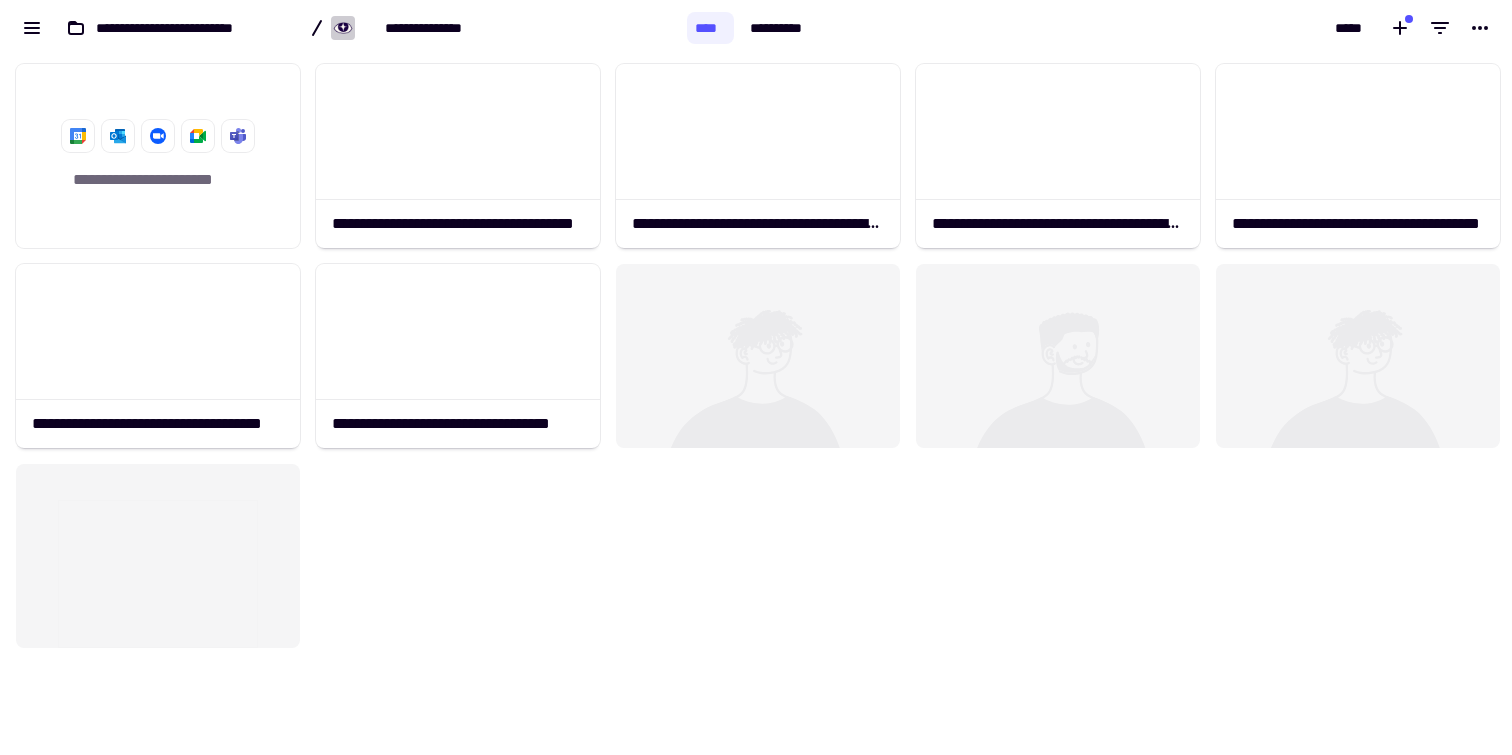 scroll, scrollTop: 16, scrollLeft: 16, axis: both 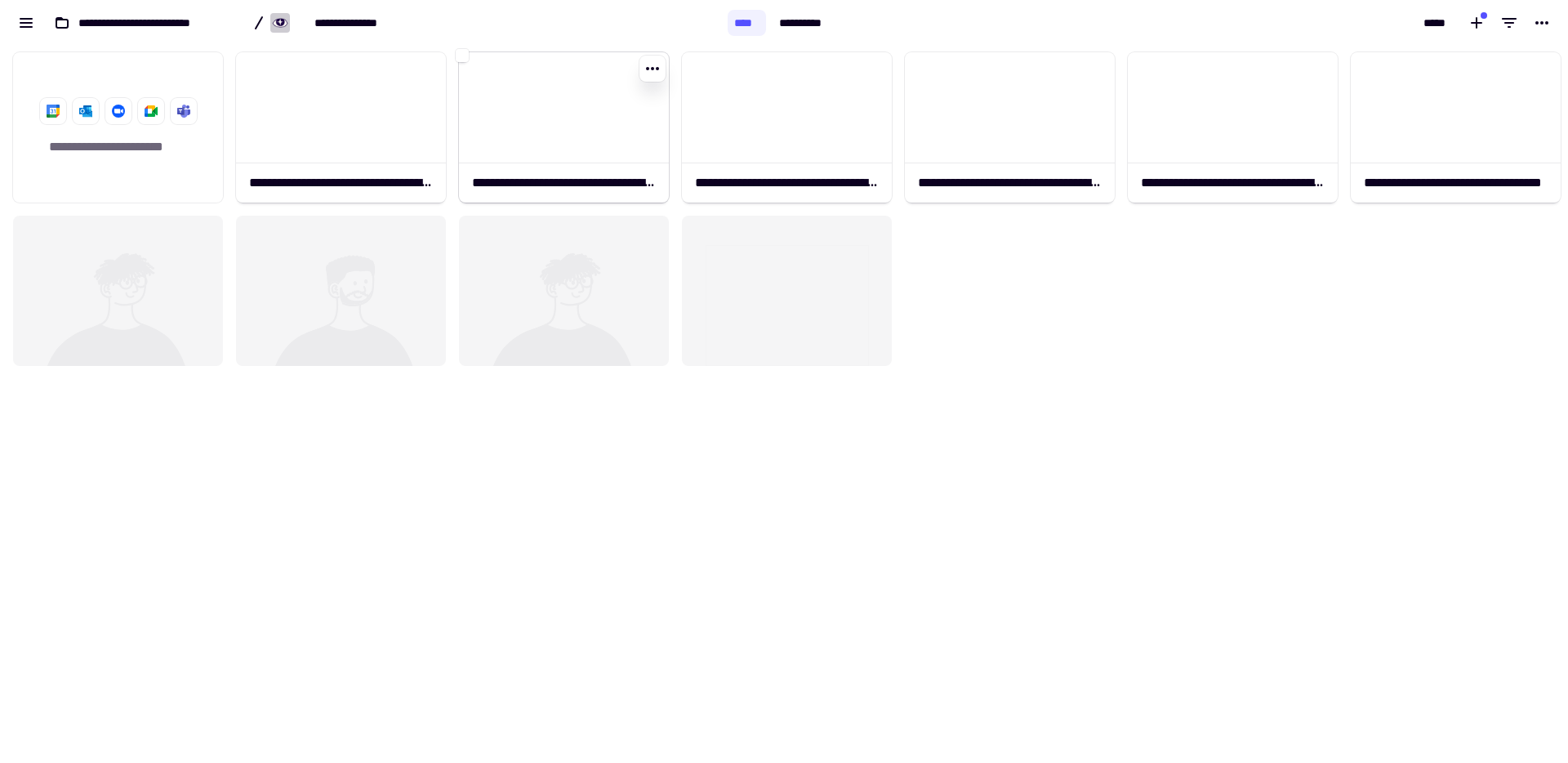 click on "**********" 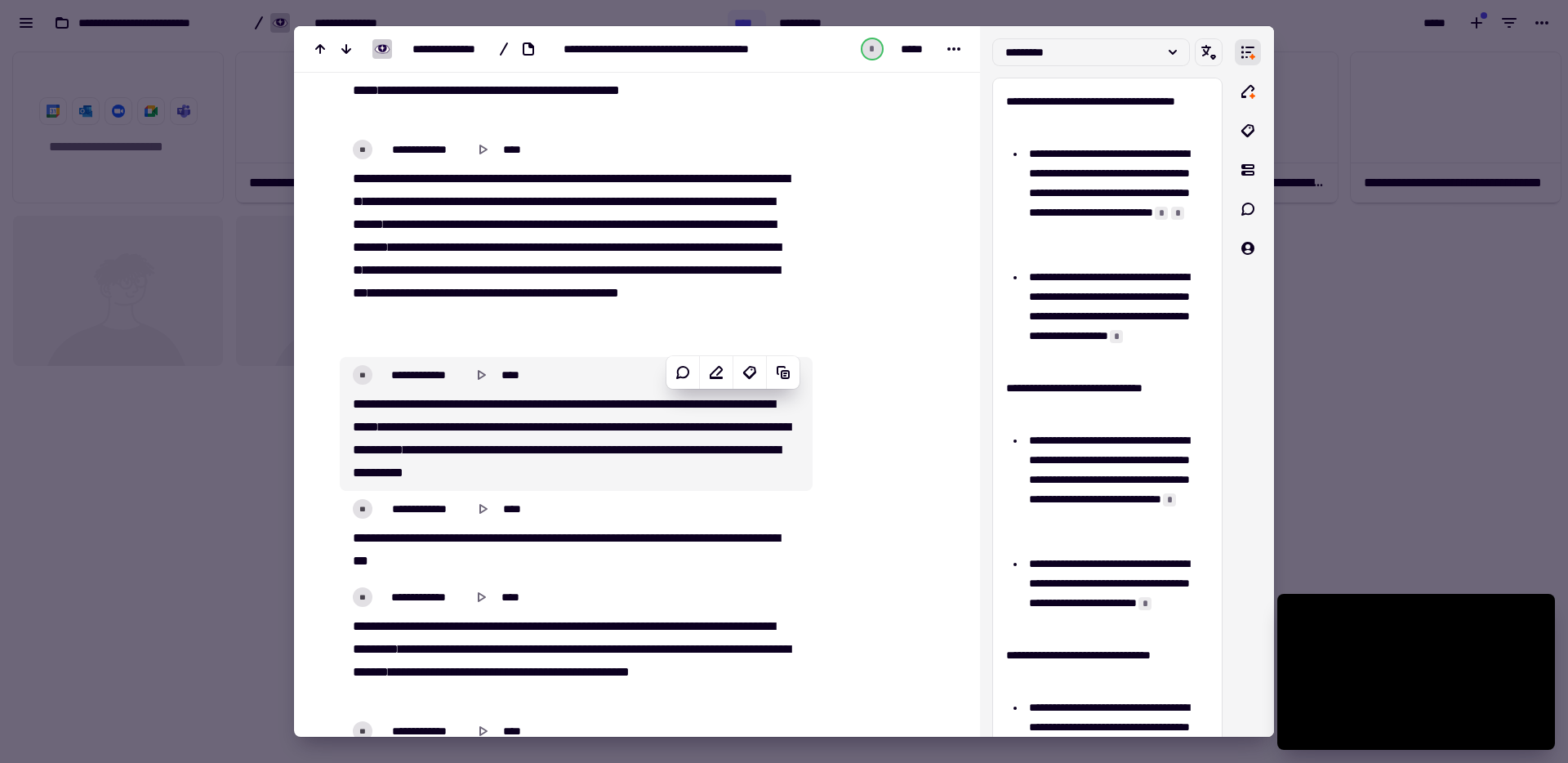 scroll, scrollTop: 2171, scrollLeft: 0, axis: vertical 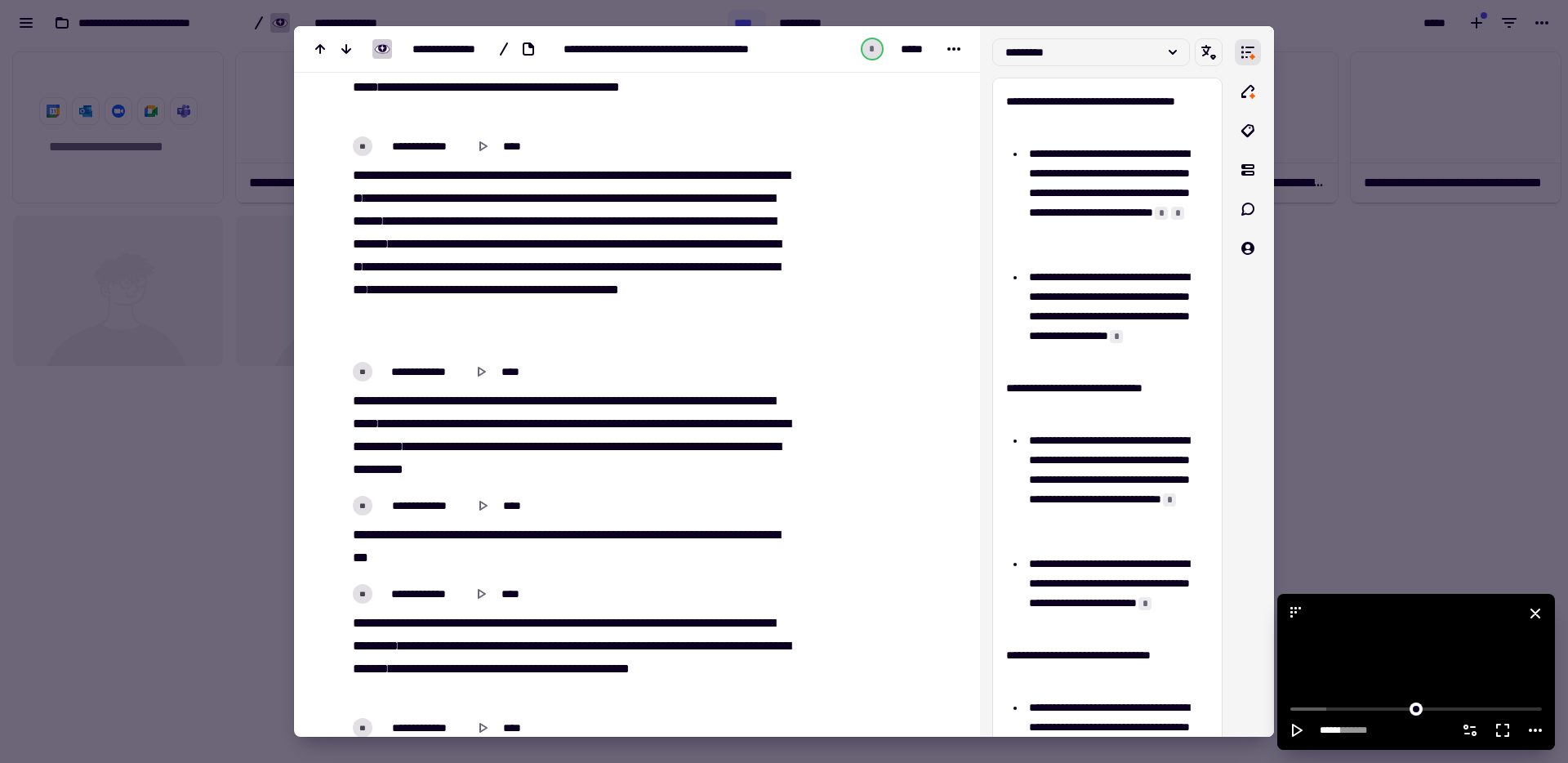 click 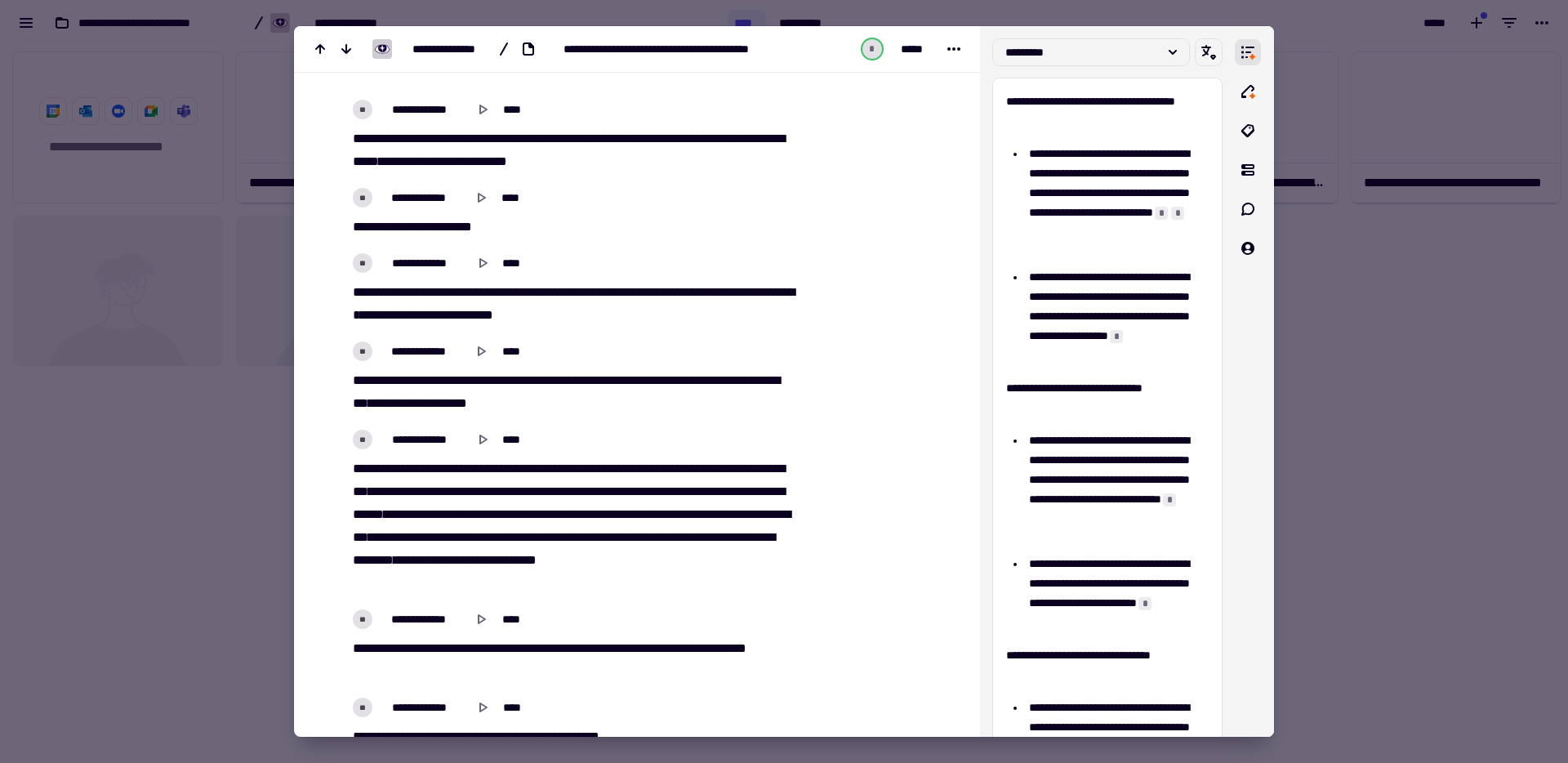 scroll, scrollTop: 3590, scrollLeft: 0, axis: vertical 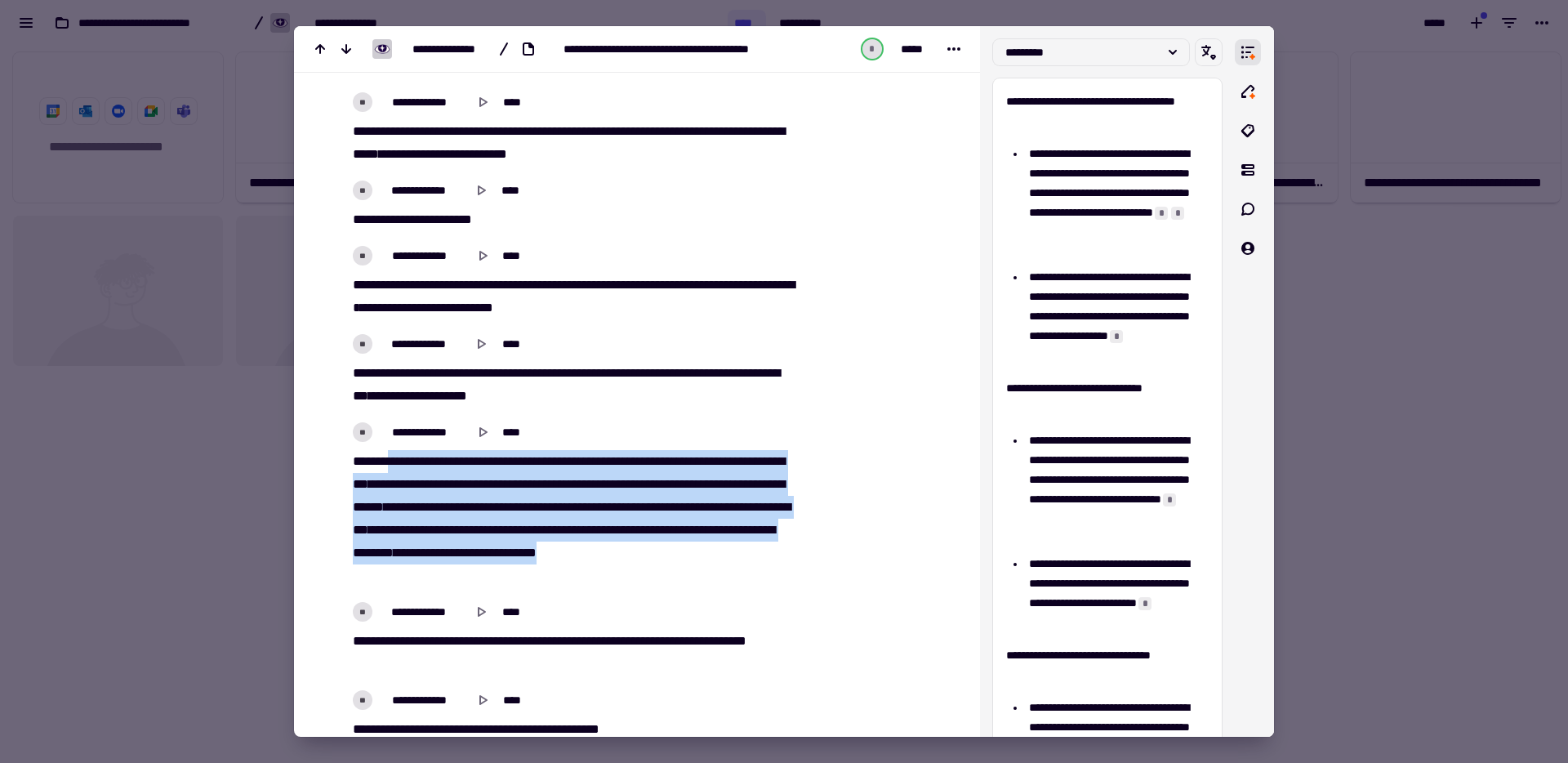 drag, startPoint x: 399, startPoint y: 453, endPoint x: 607, endPoint y: 568, distance: 237.67415 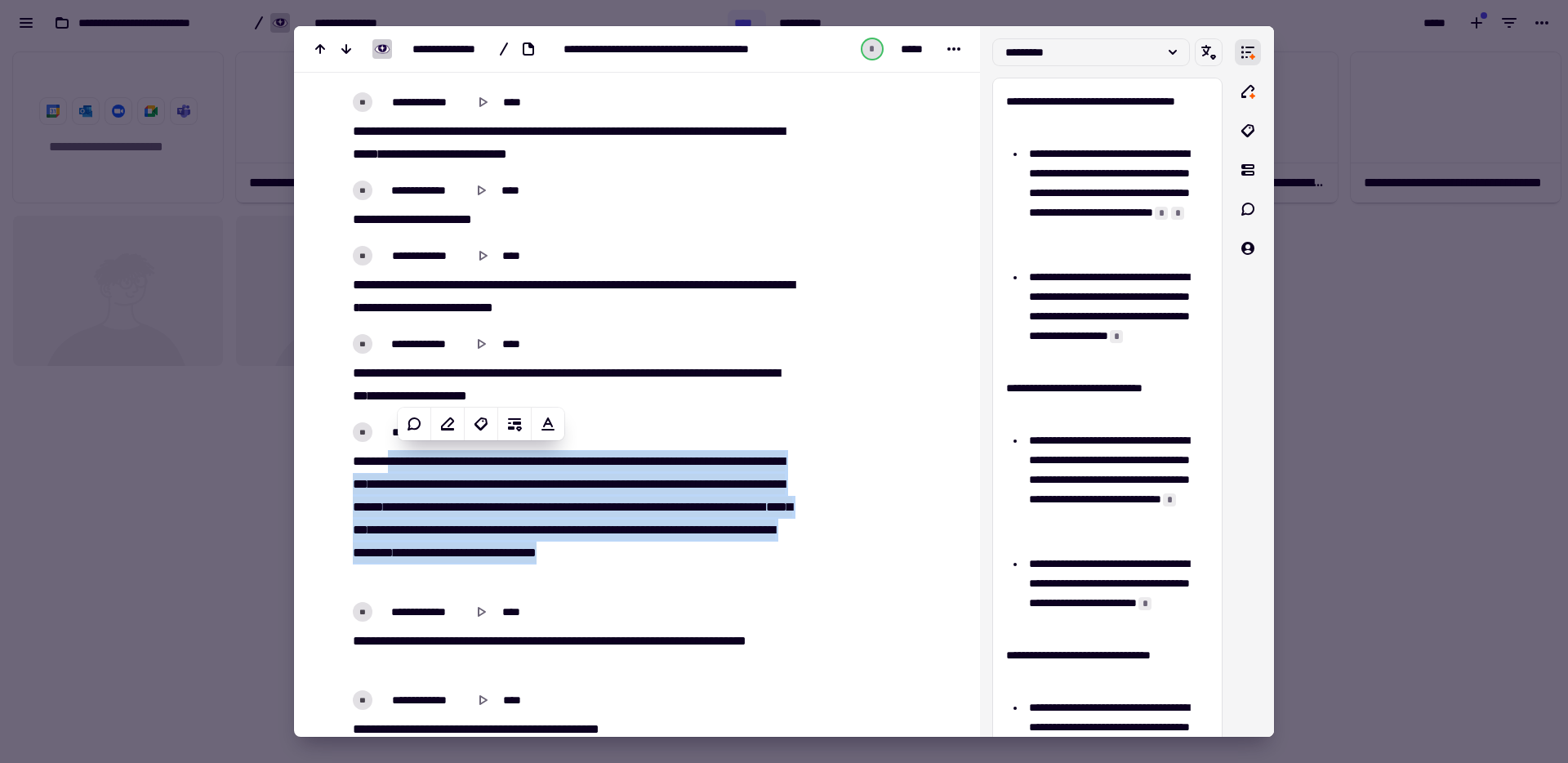 copy on "**********" 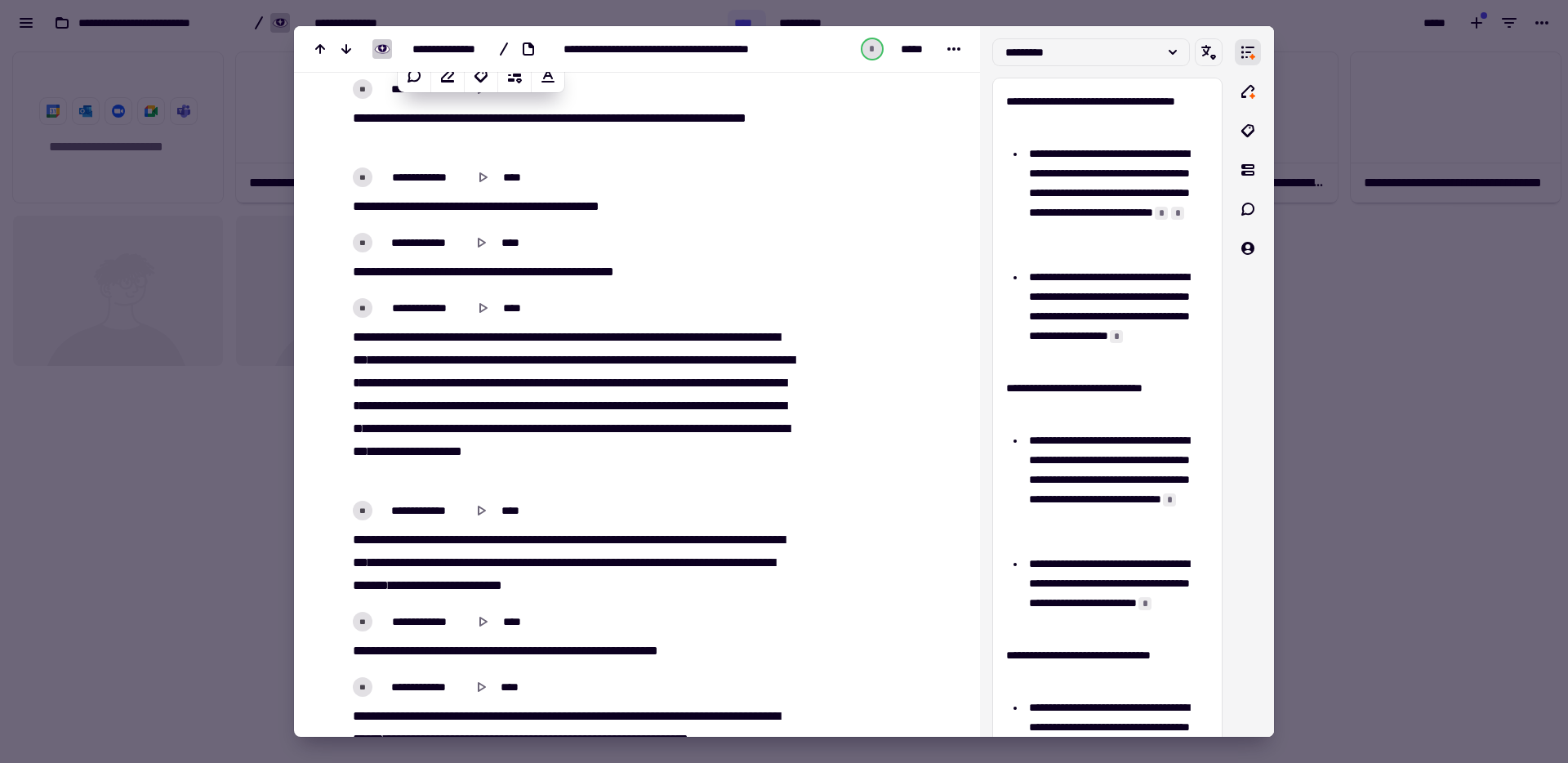 scroll, scrollTop: 4114, scrollLeft: 0, axis: vertical 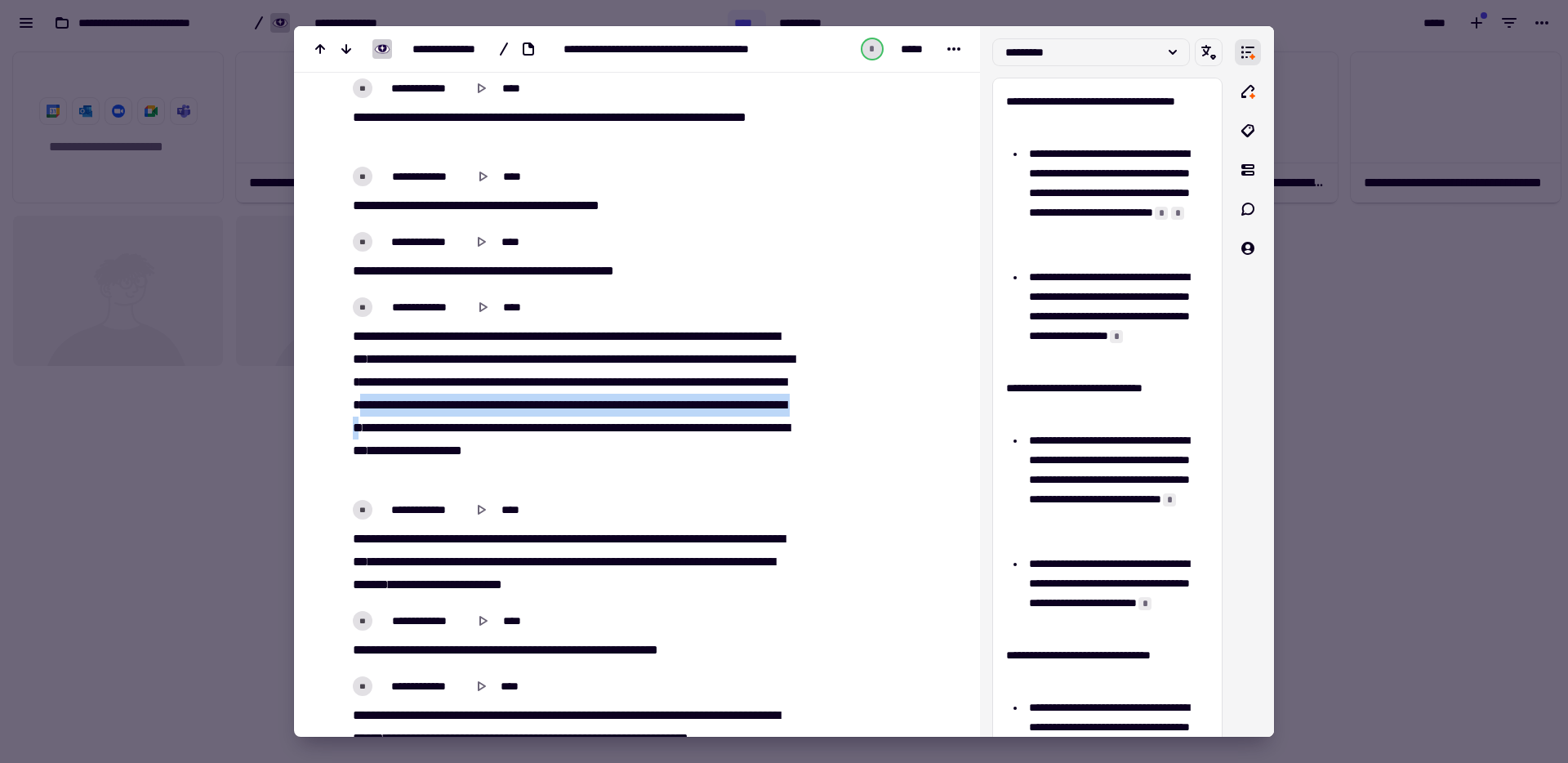 drag, startPoint x: 658, startPoint y: 399, endPoint x: 392, endPoint y: 439, distance: 268.99071 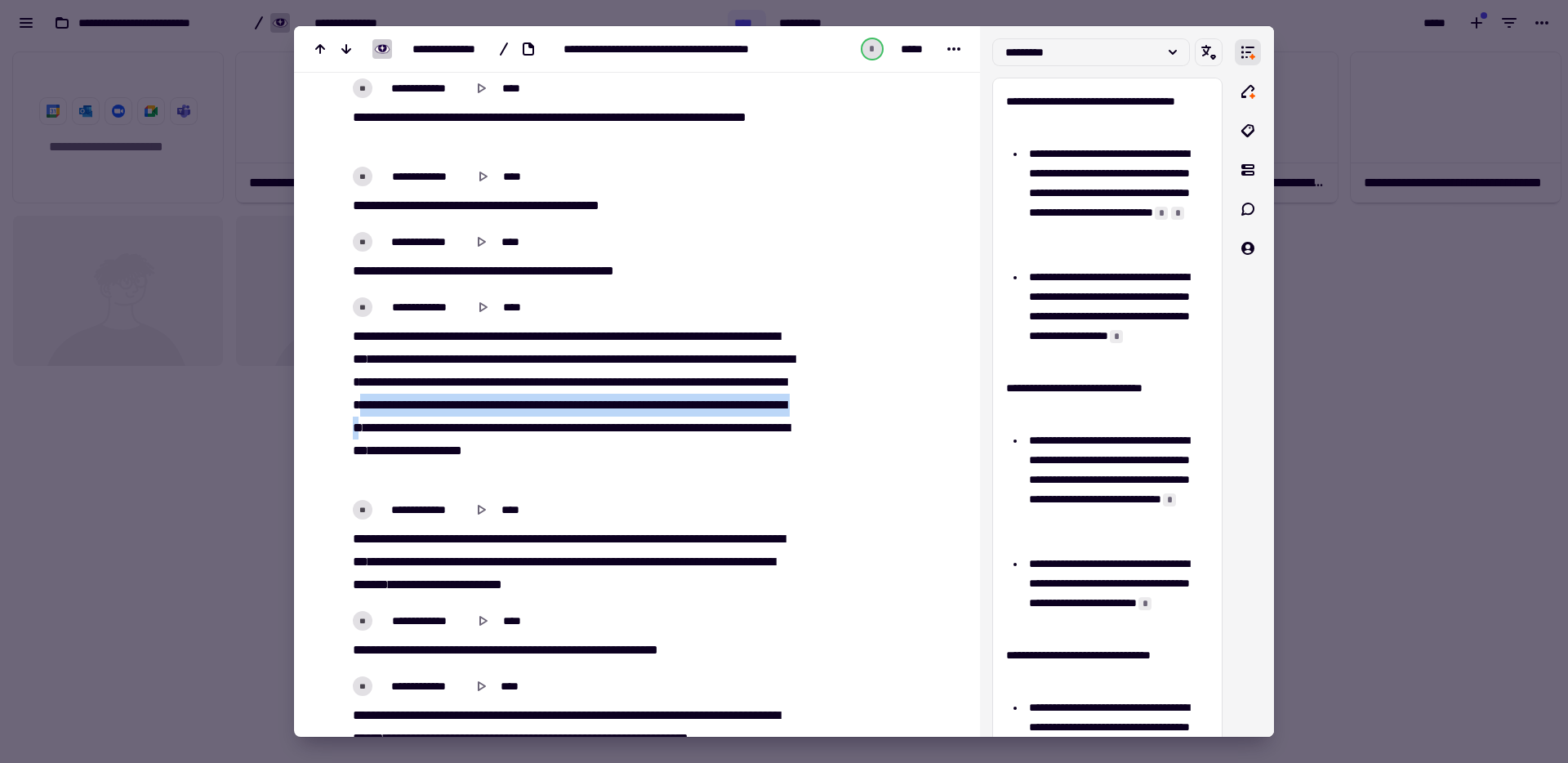 click on "**********" at bounding box center (572, 405) 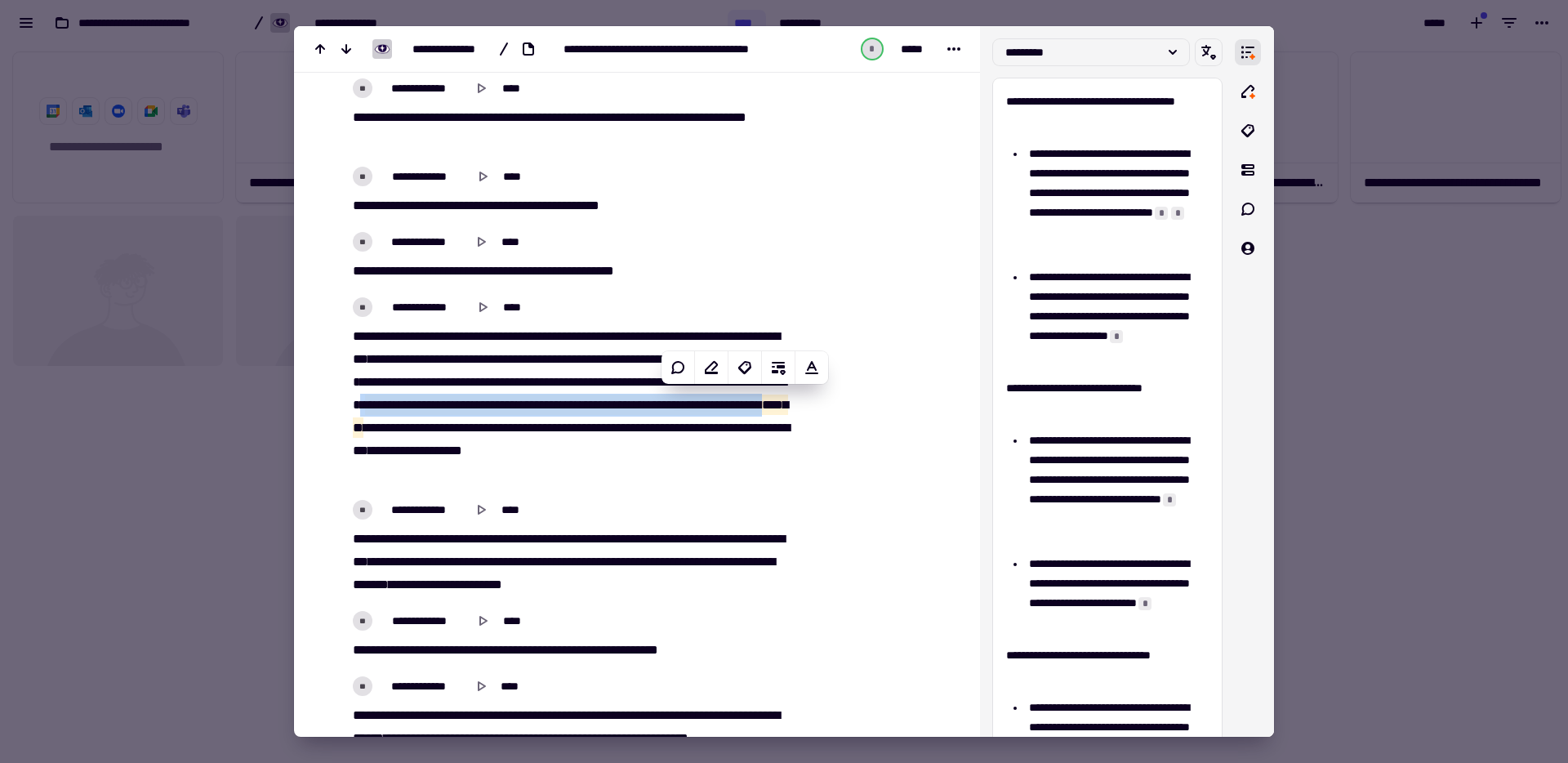 copy on "**   ***   *******   ***   ***   ********   ********   **   ******   ***   **   ******   **   ***   *   ***   **   *******" 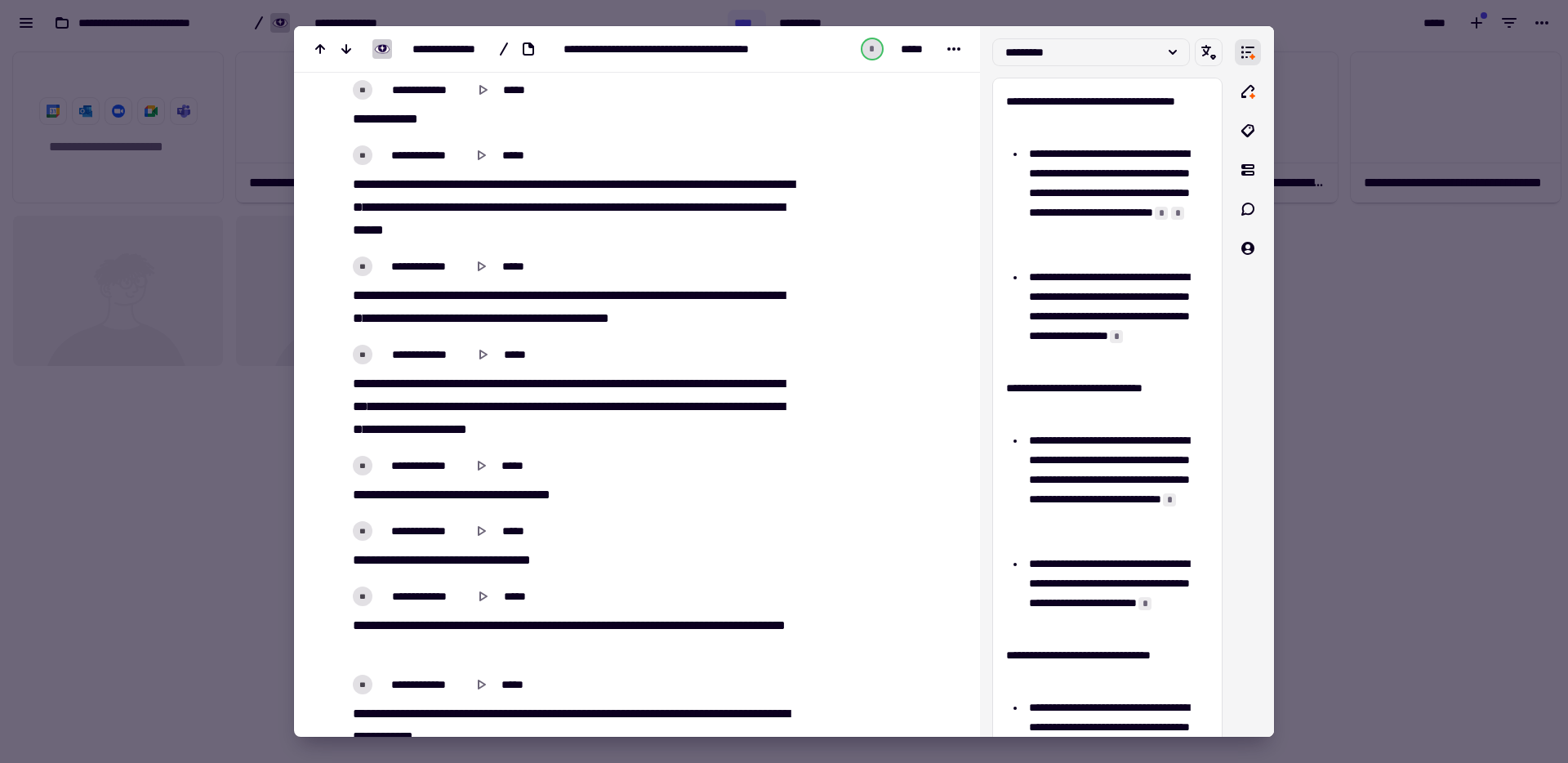 scroll, scrollTop: 6886, scrollLeft: 0, axis: vertical 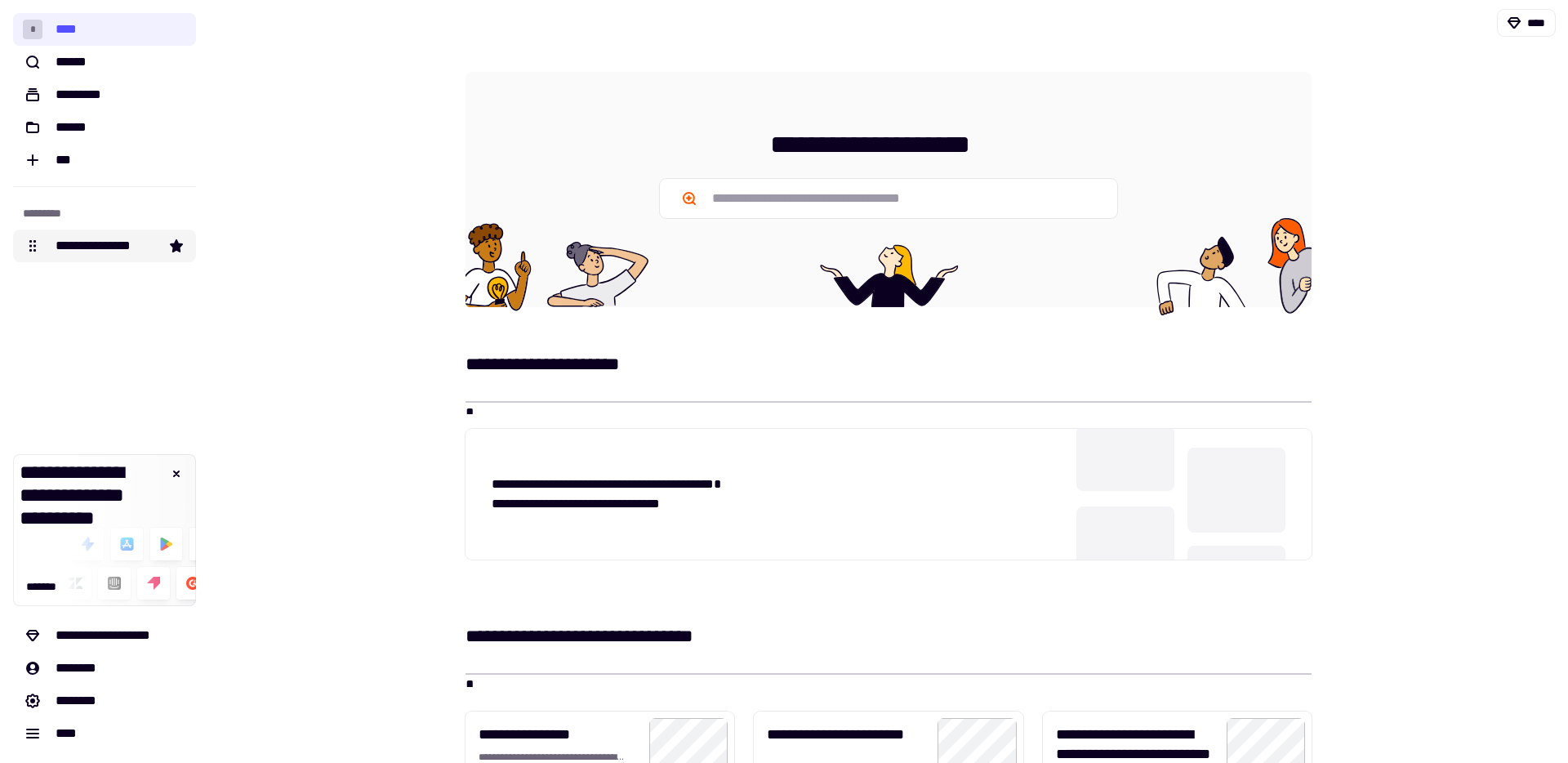 click on "**********" 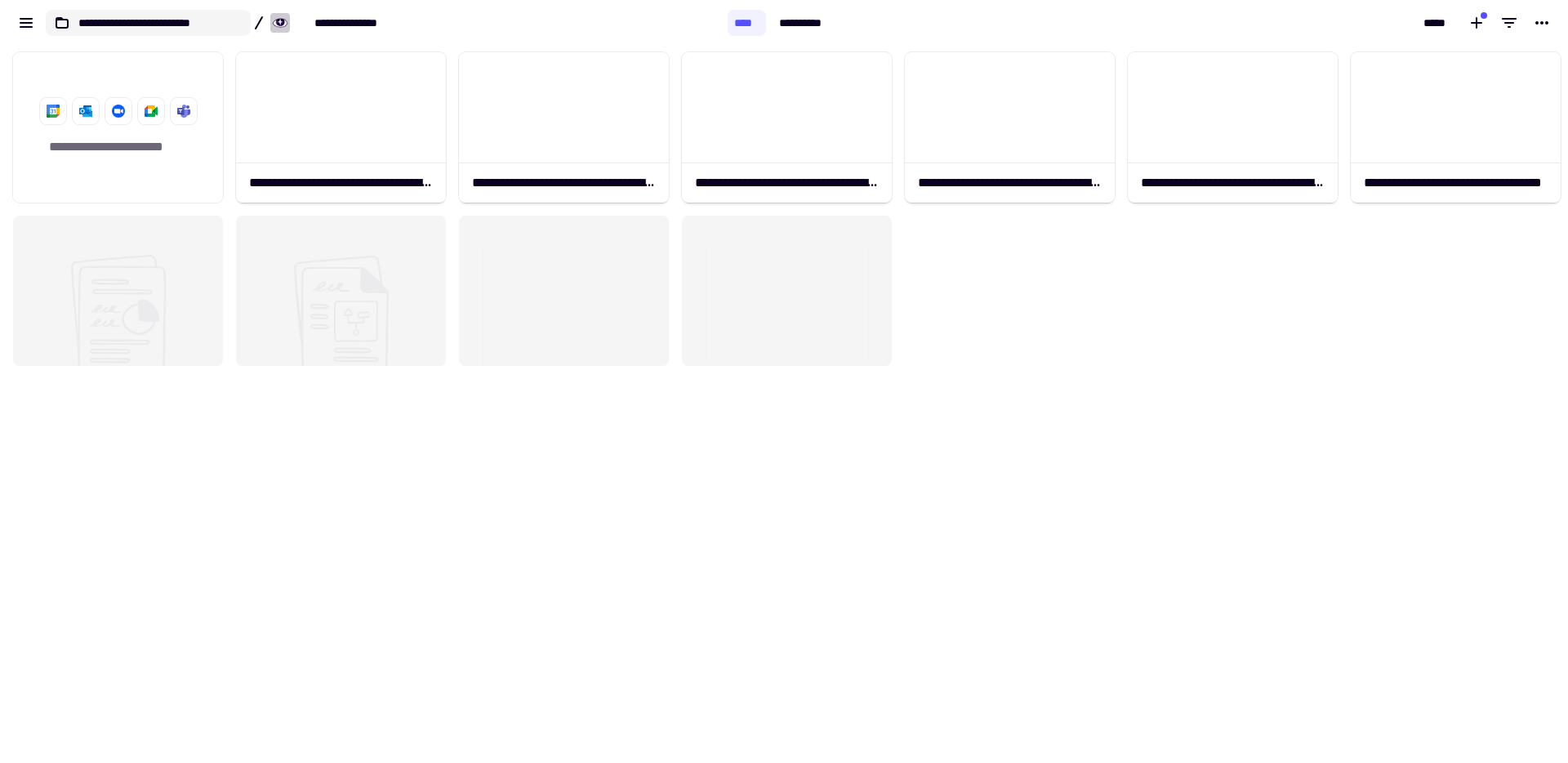 scroll, scrollTop: 13, scrollLeft: 13, axis: both 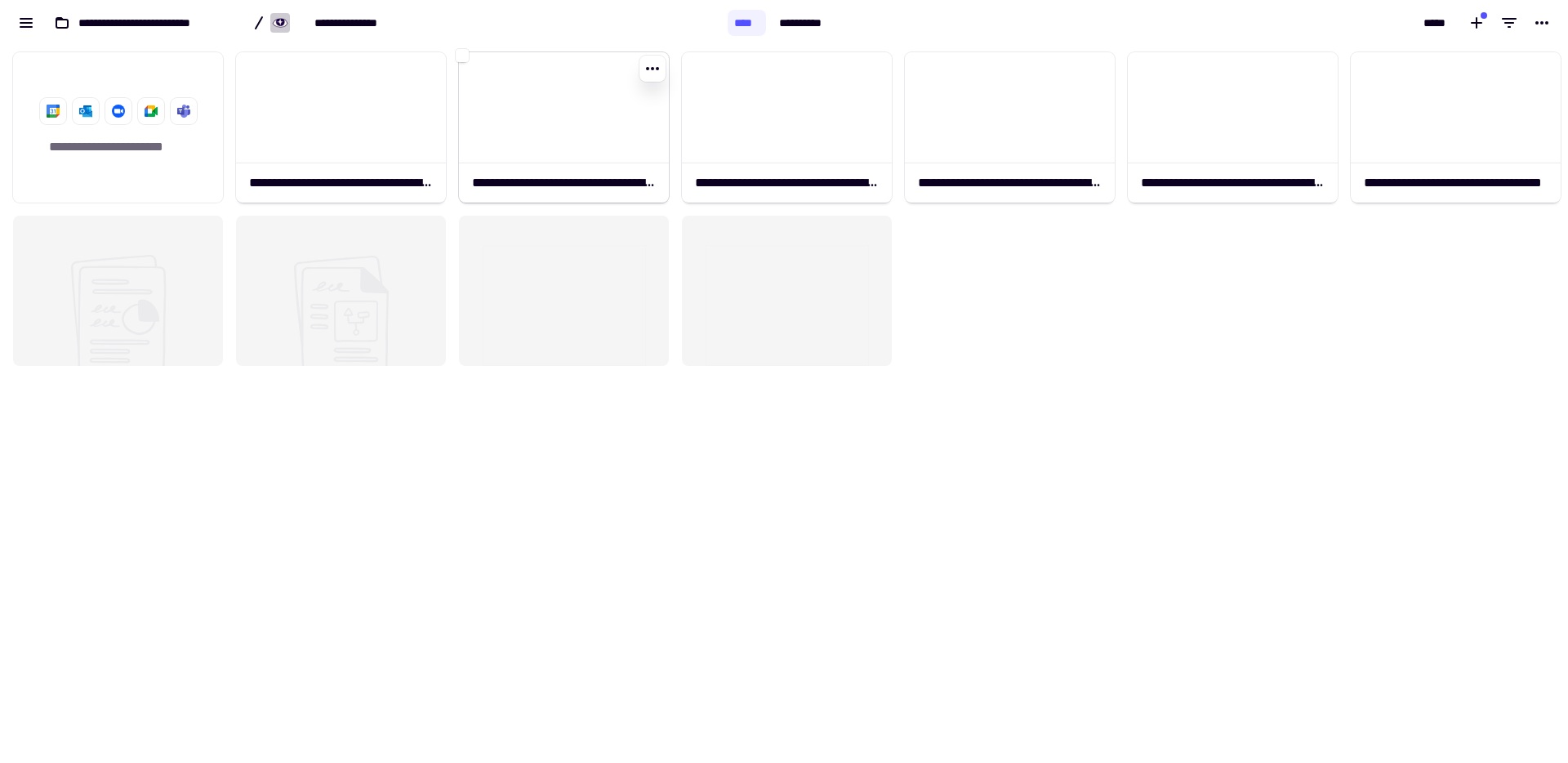 click 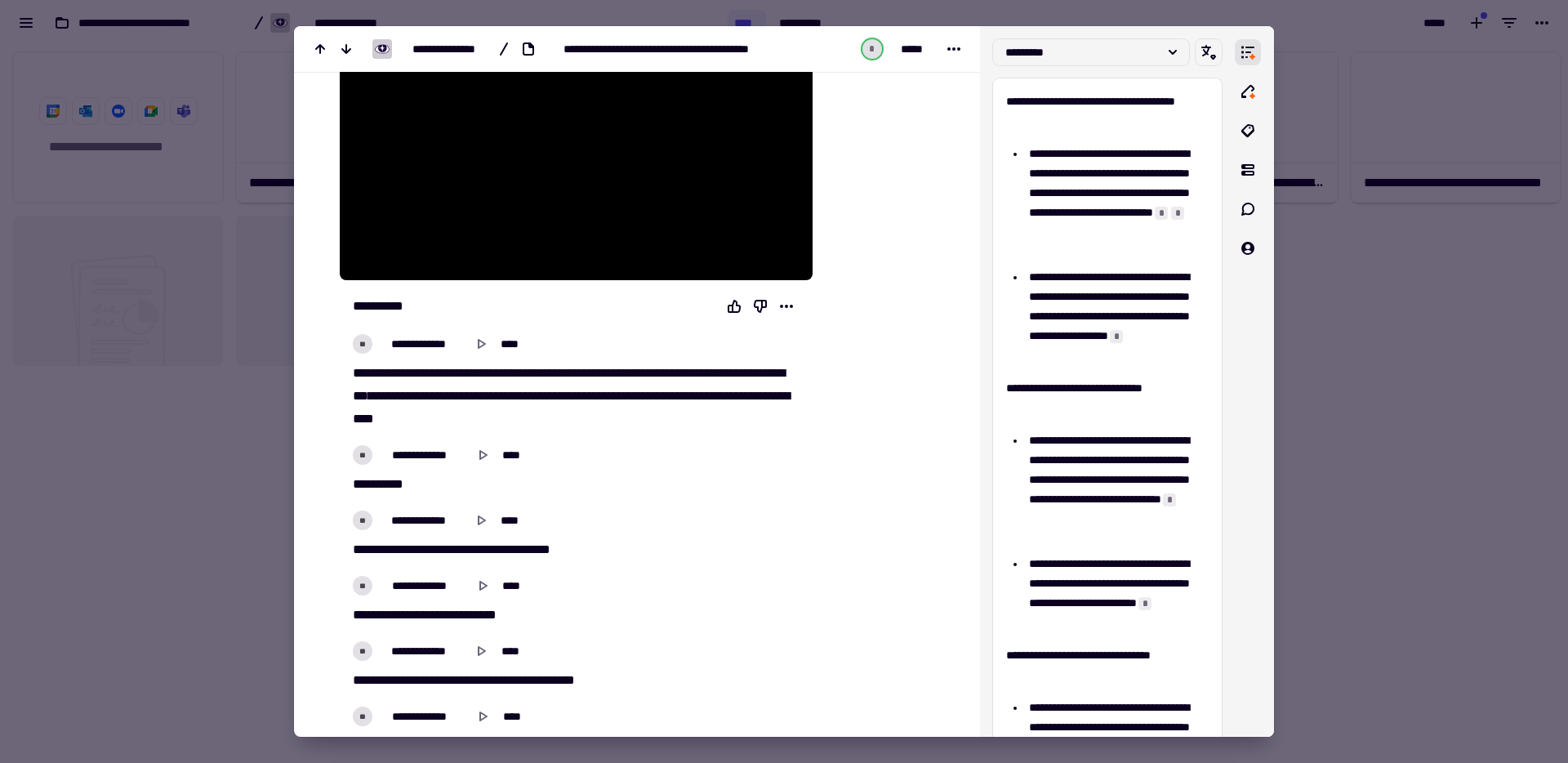 scroll, scrollTop: 0, scrollLeft: 0, axis: both 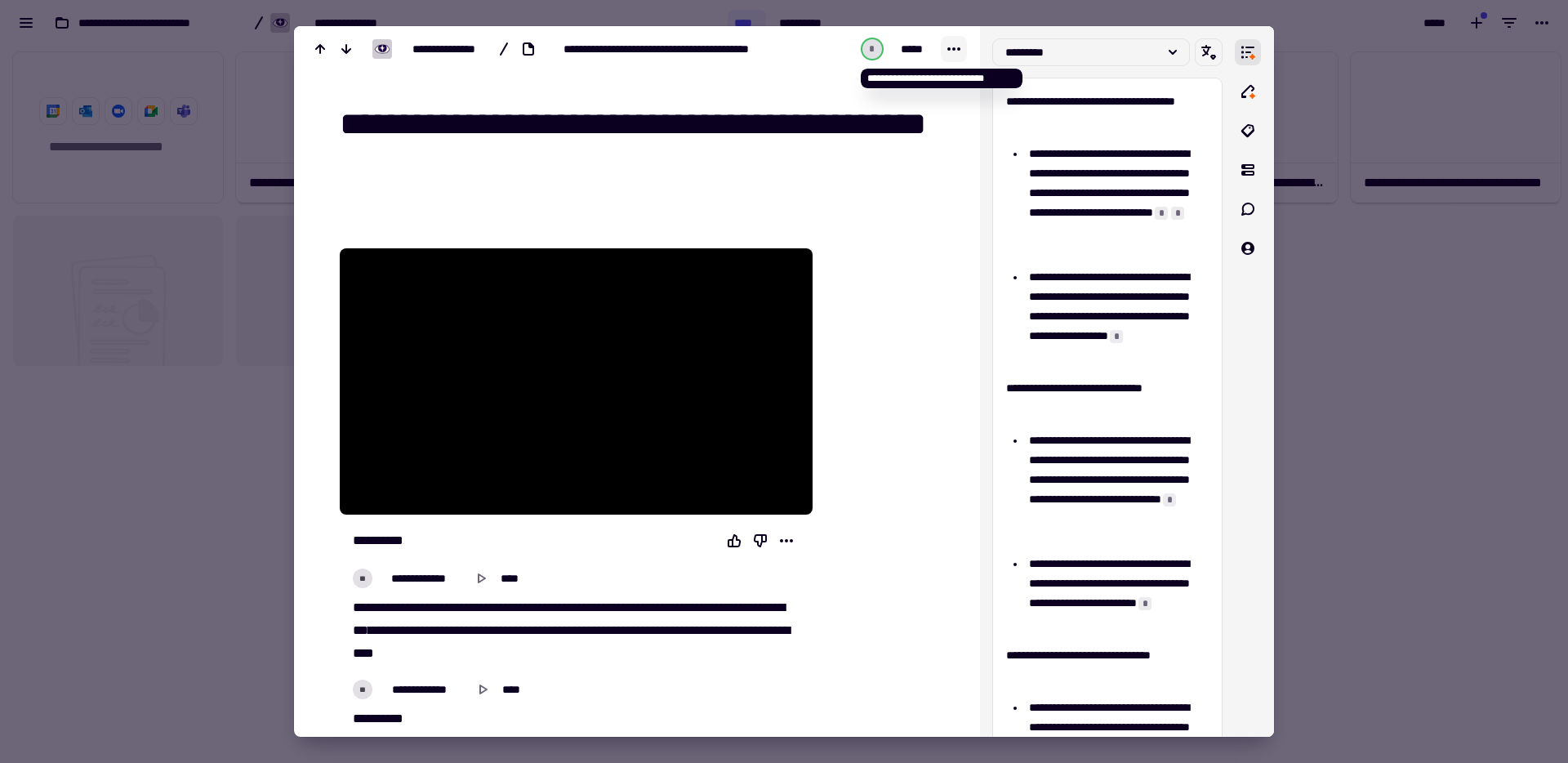 click 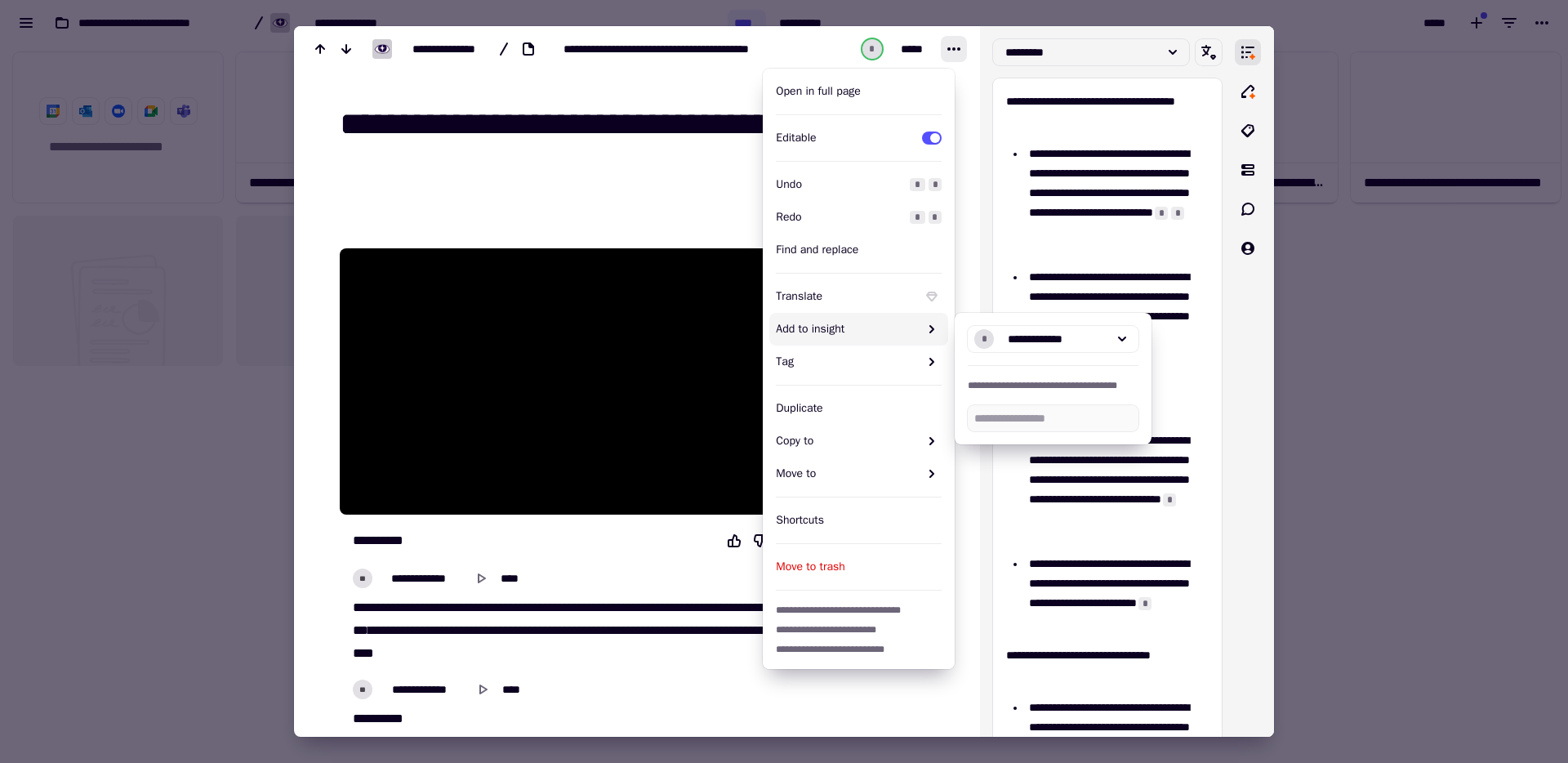 click at bounding box center [784, 382] 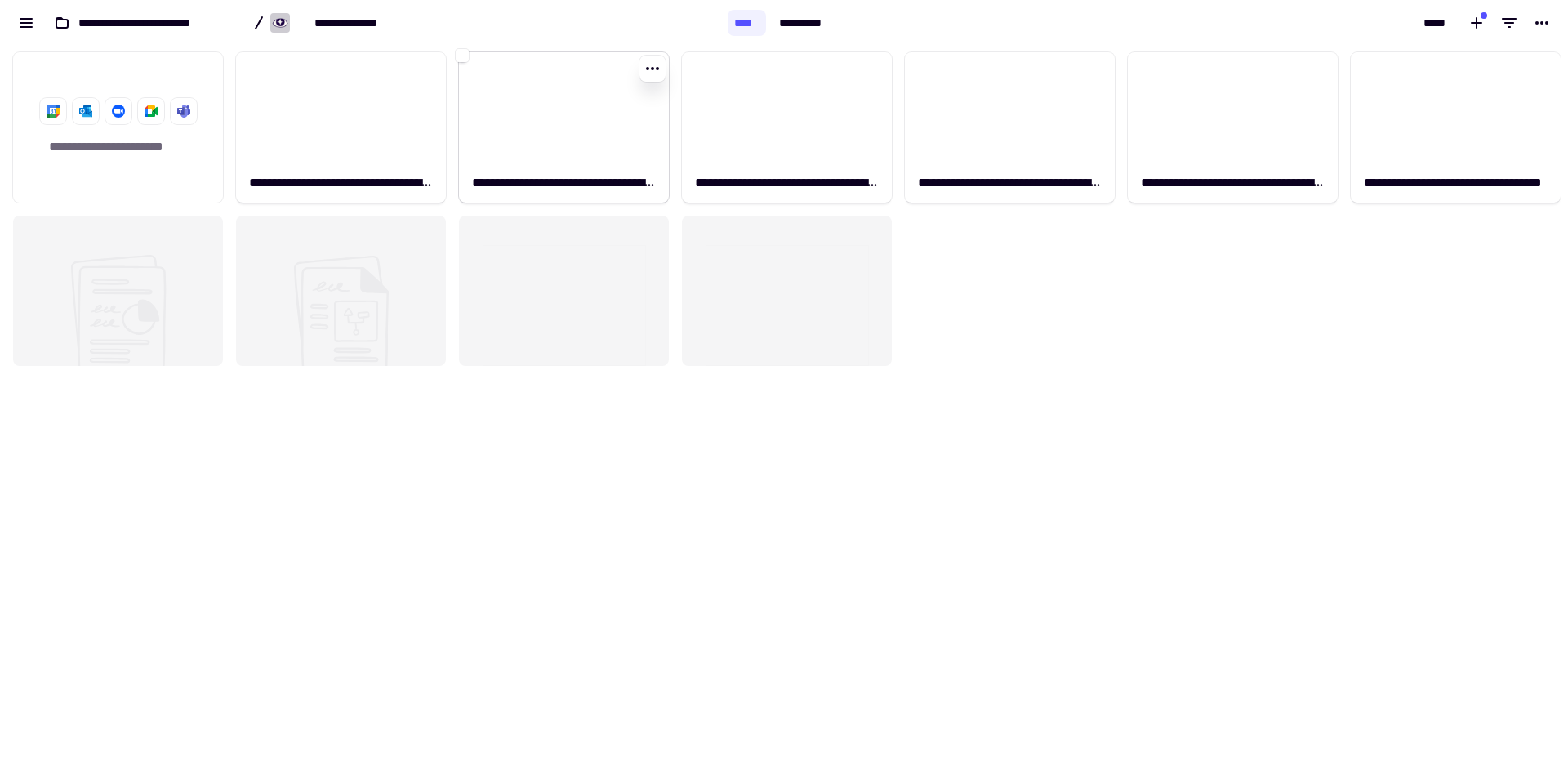 click on "**********" 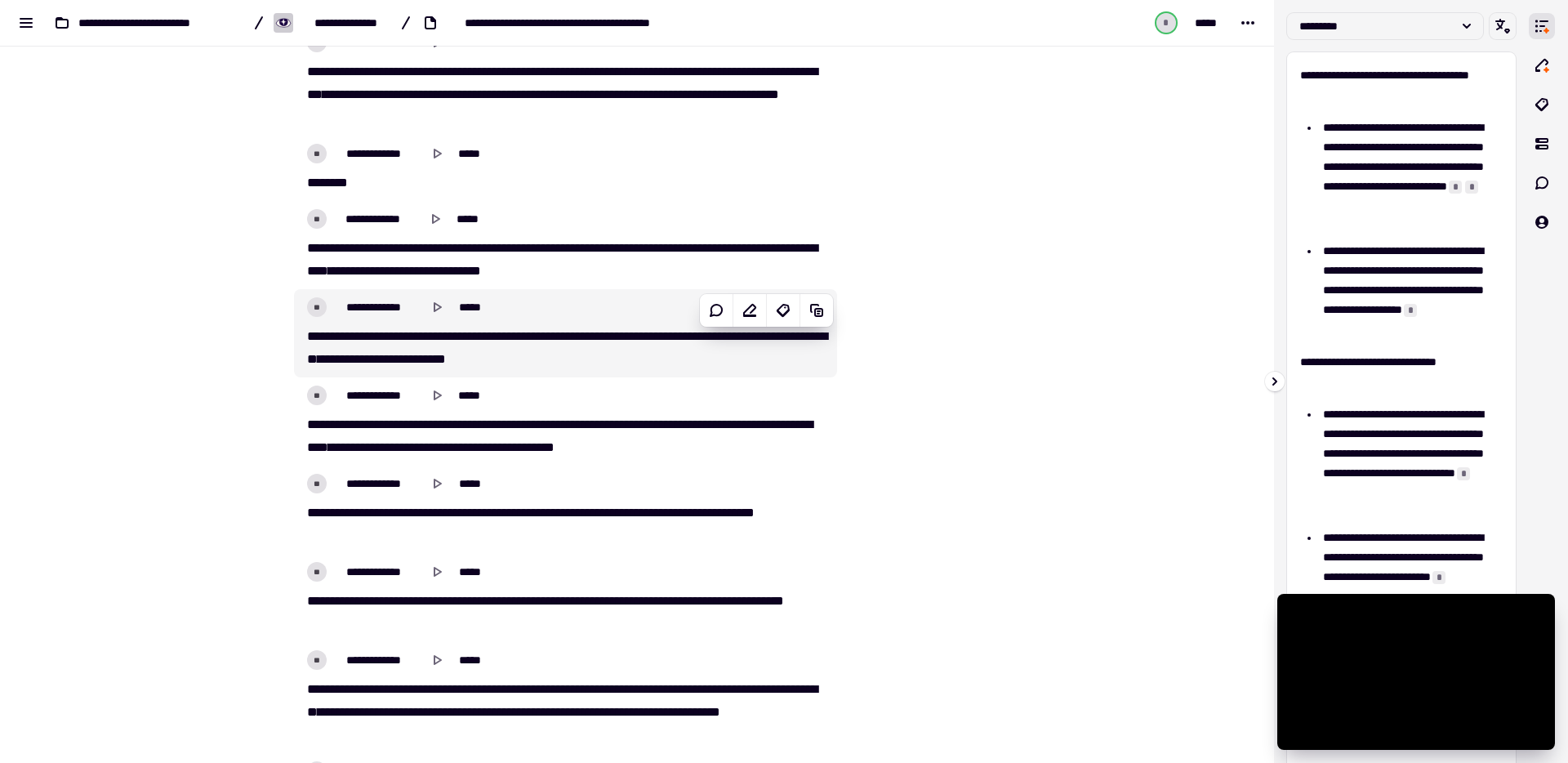 scroll, scrollTop: 9023, scrollLeft: 0, axis: vertical 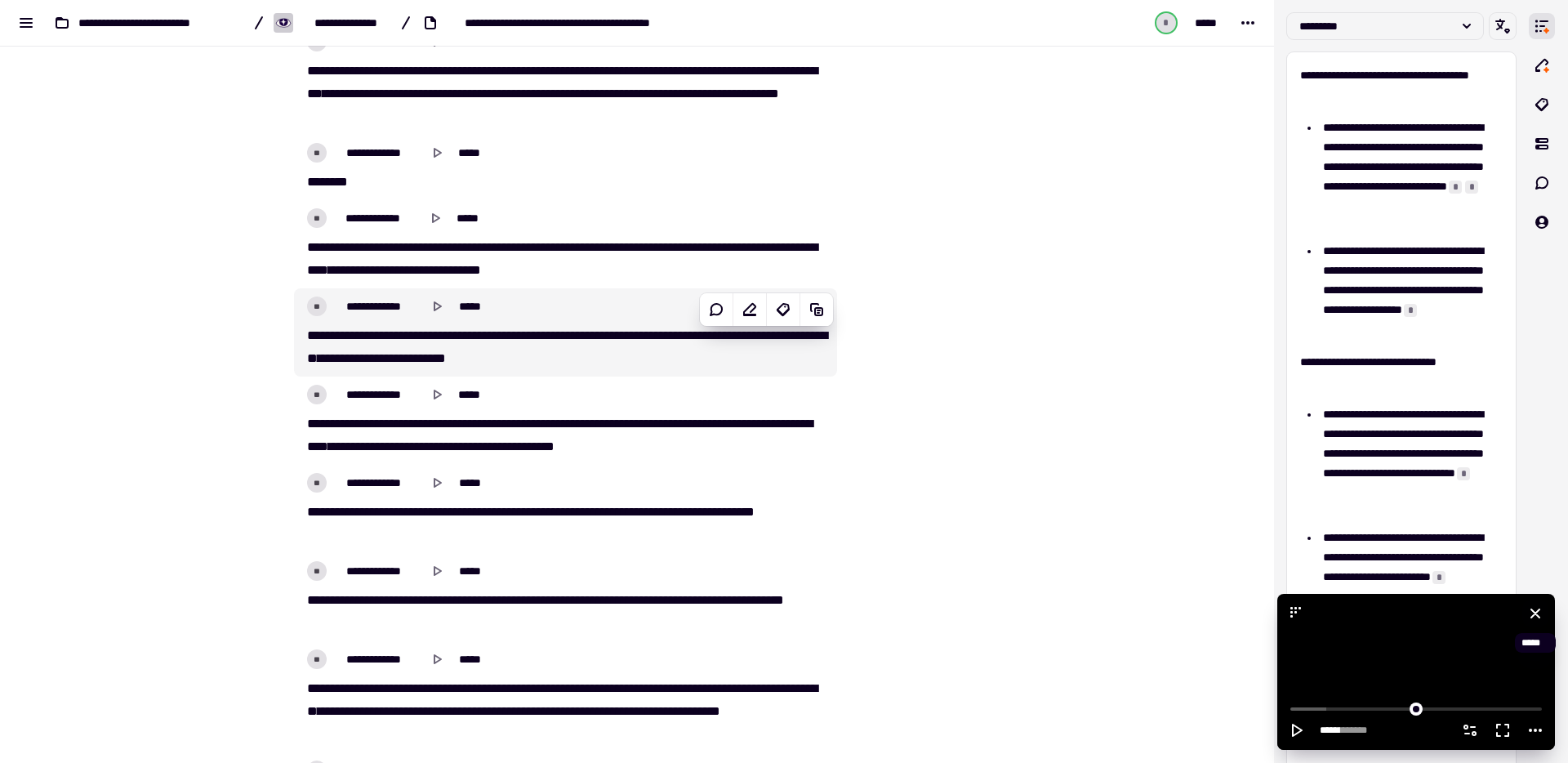 click 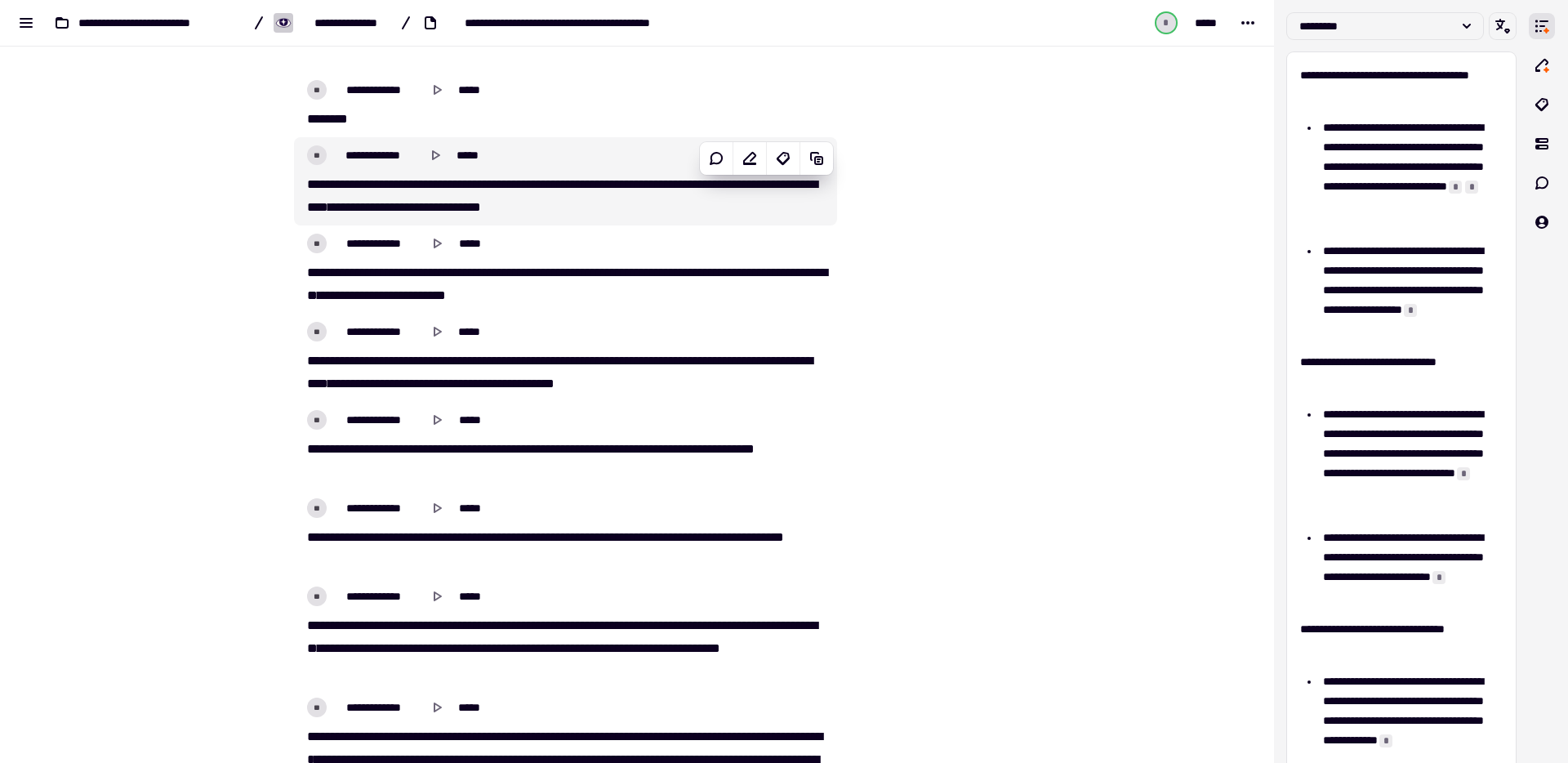 scroll, scrollTop: 9127, scrollLeft: 0, axis: vertical 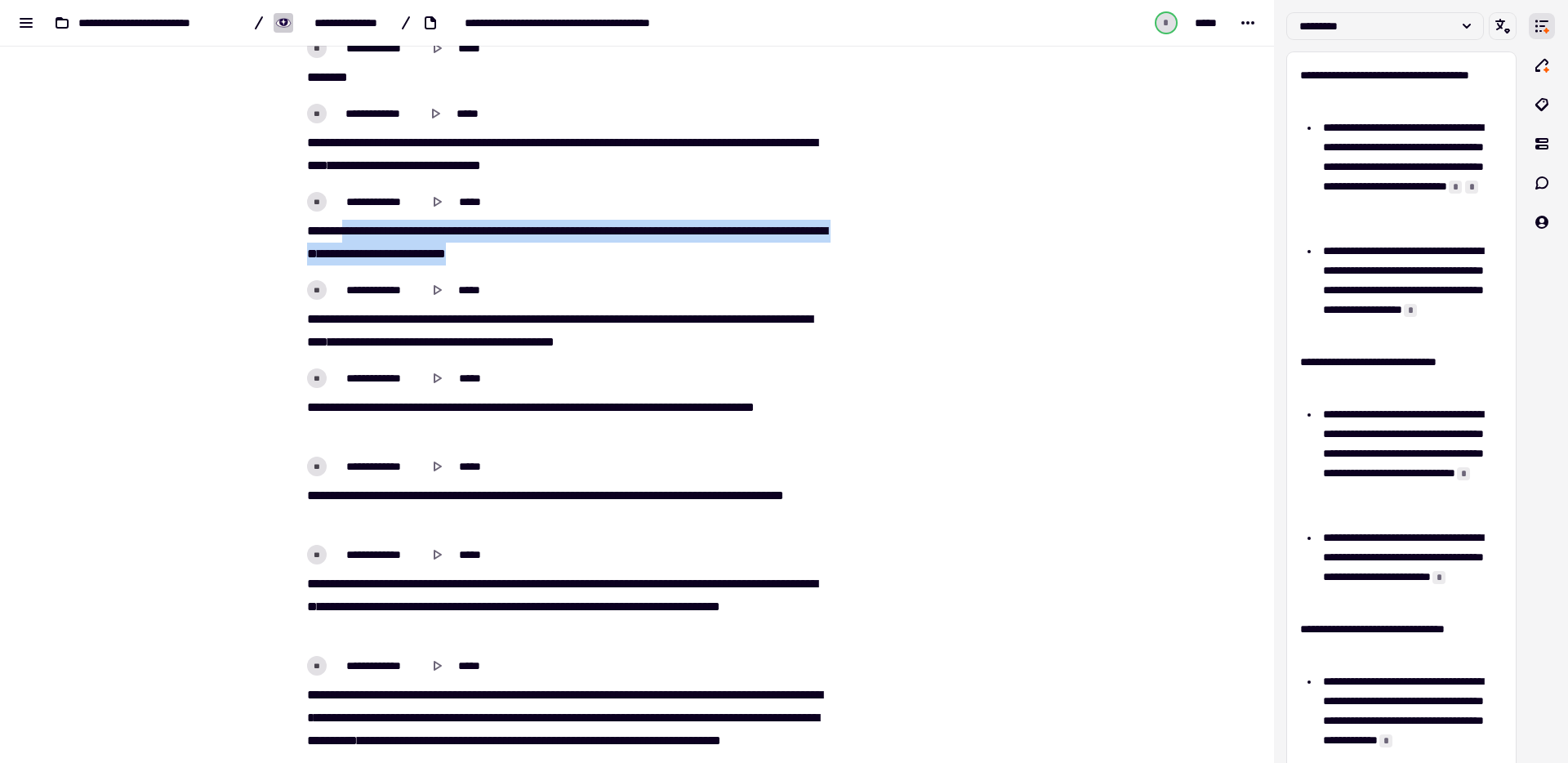 drag, startPoint x: 345, startPoint y: 230, endPoint x: 617, endPoint y: 251, distance: 272.80946 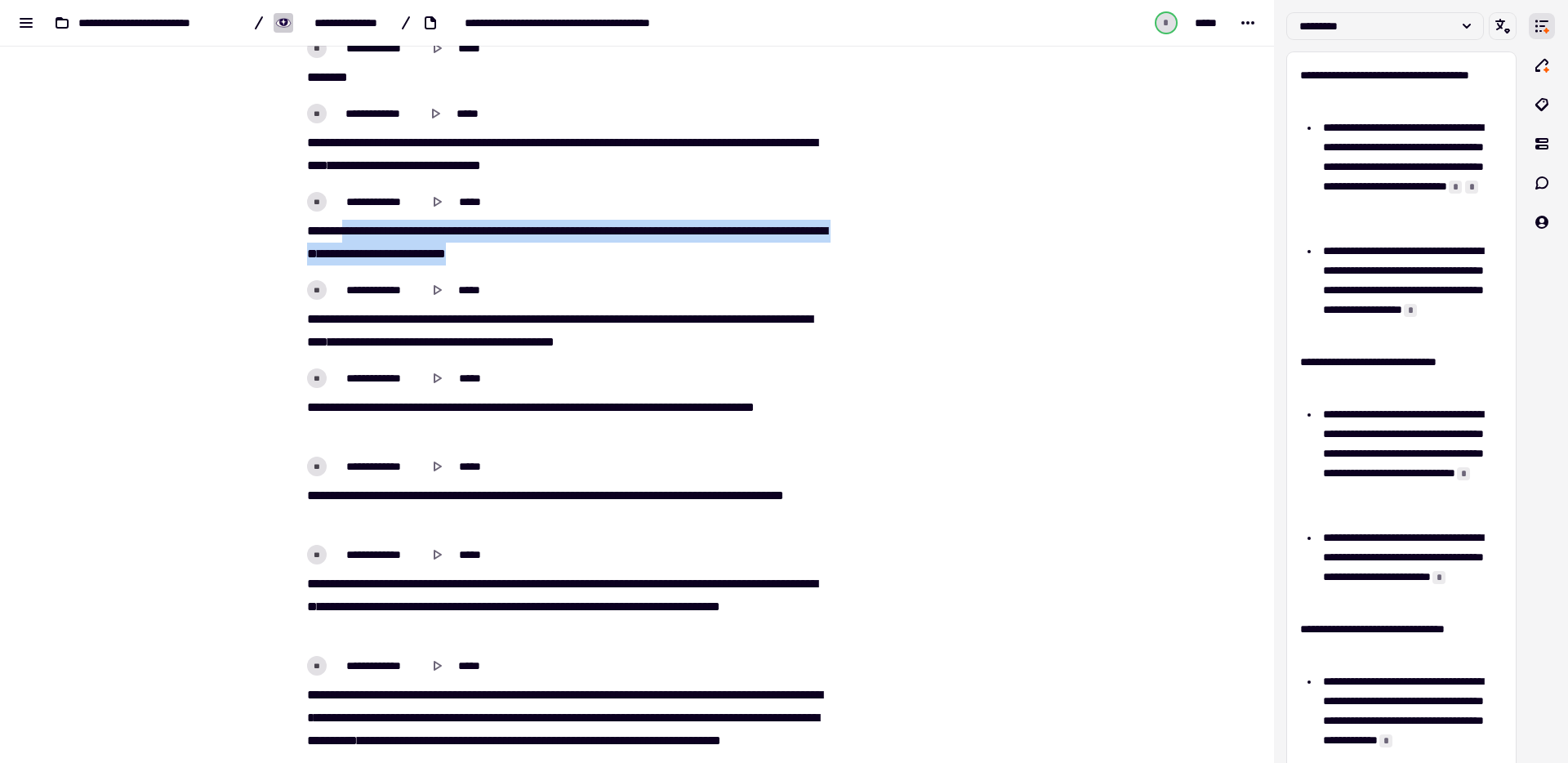click on "**********" at bounding box center (565, 243) 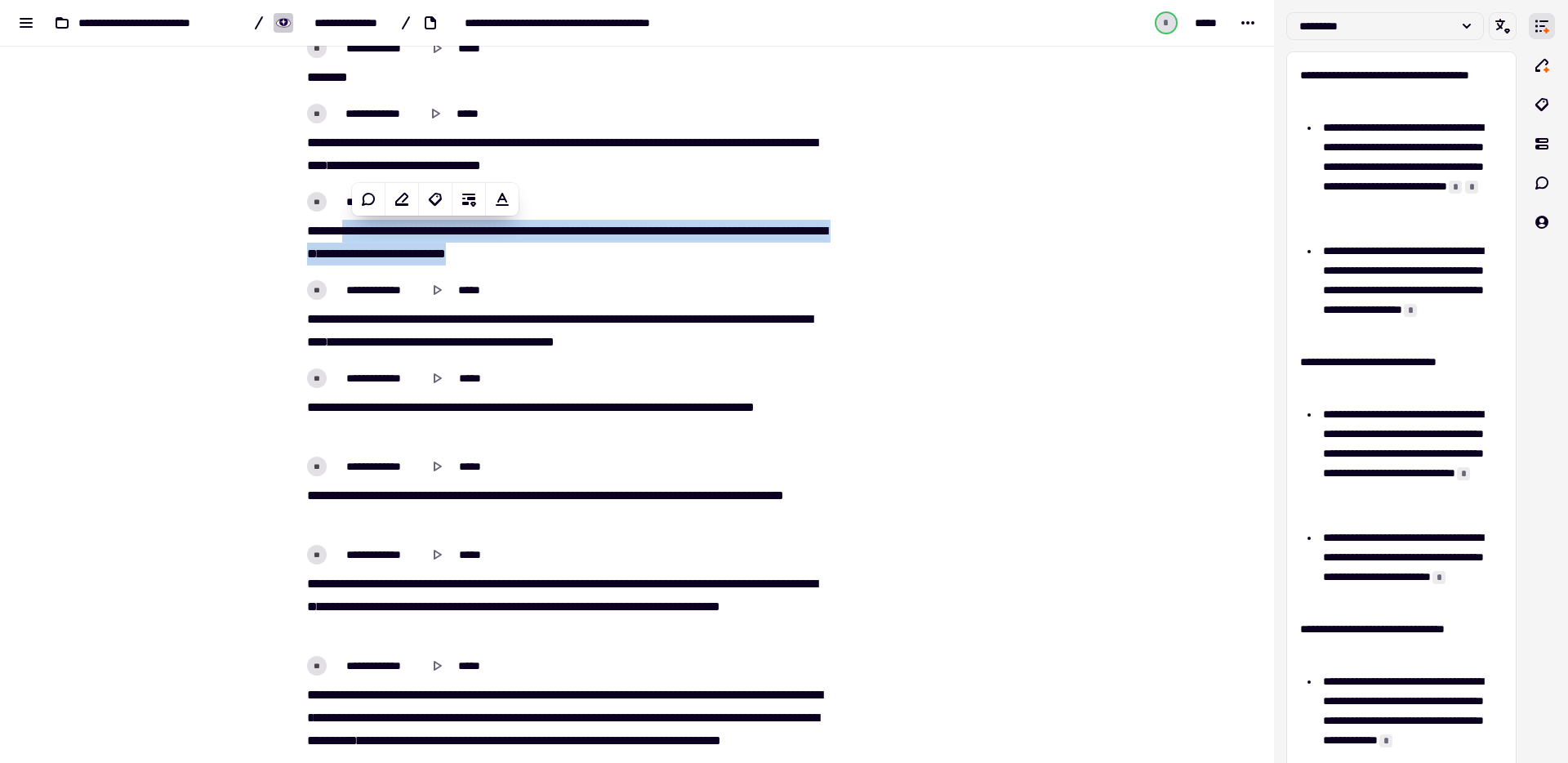 copy on "**********" 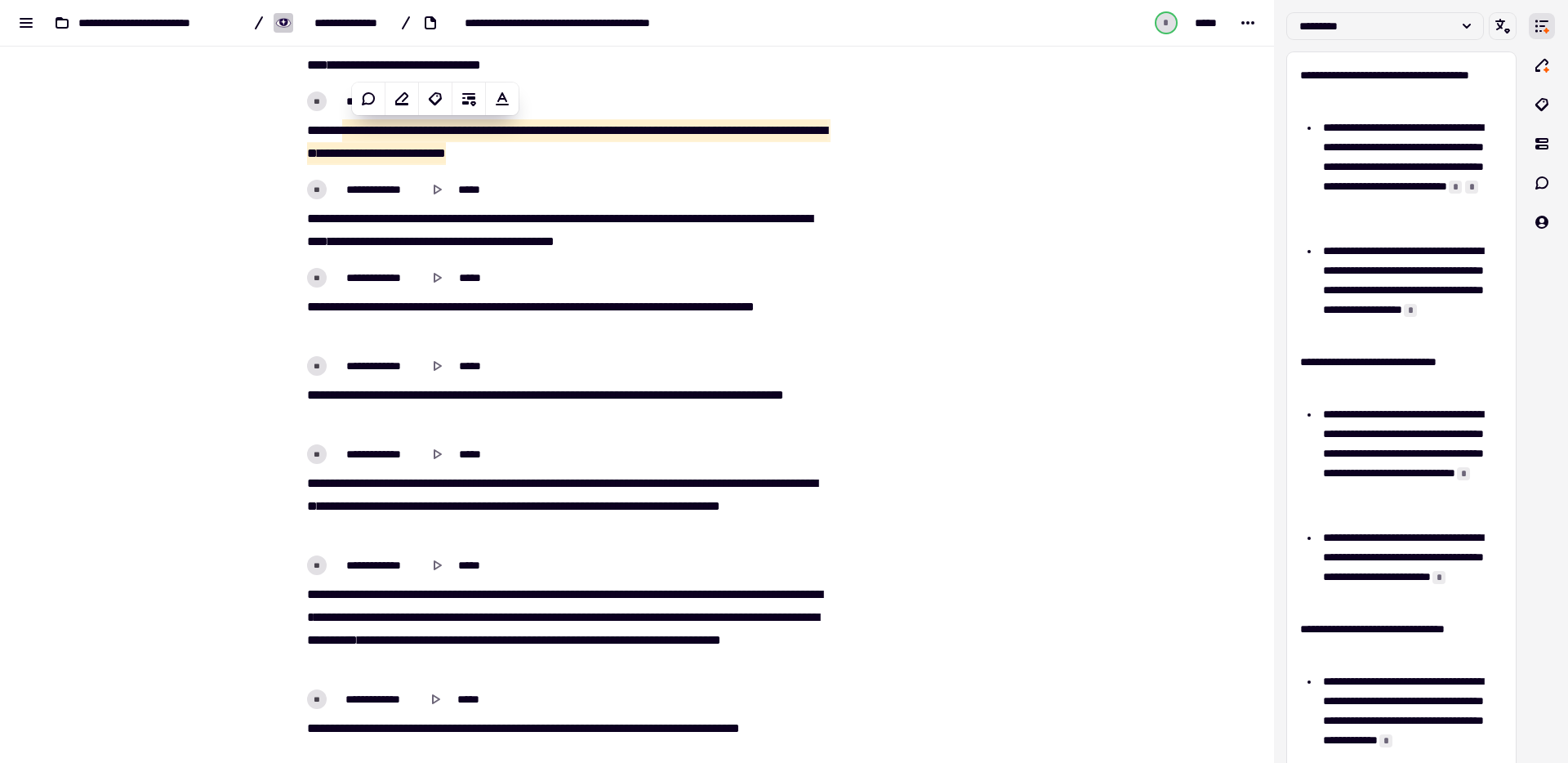 scroll, scrollTop: 9229, scrollLeft: 0, axis: vertical 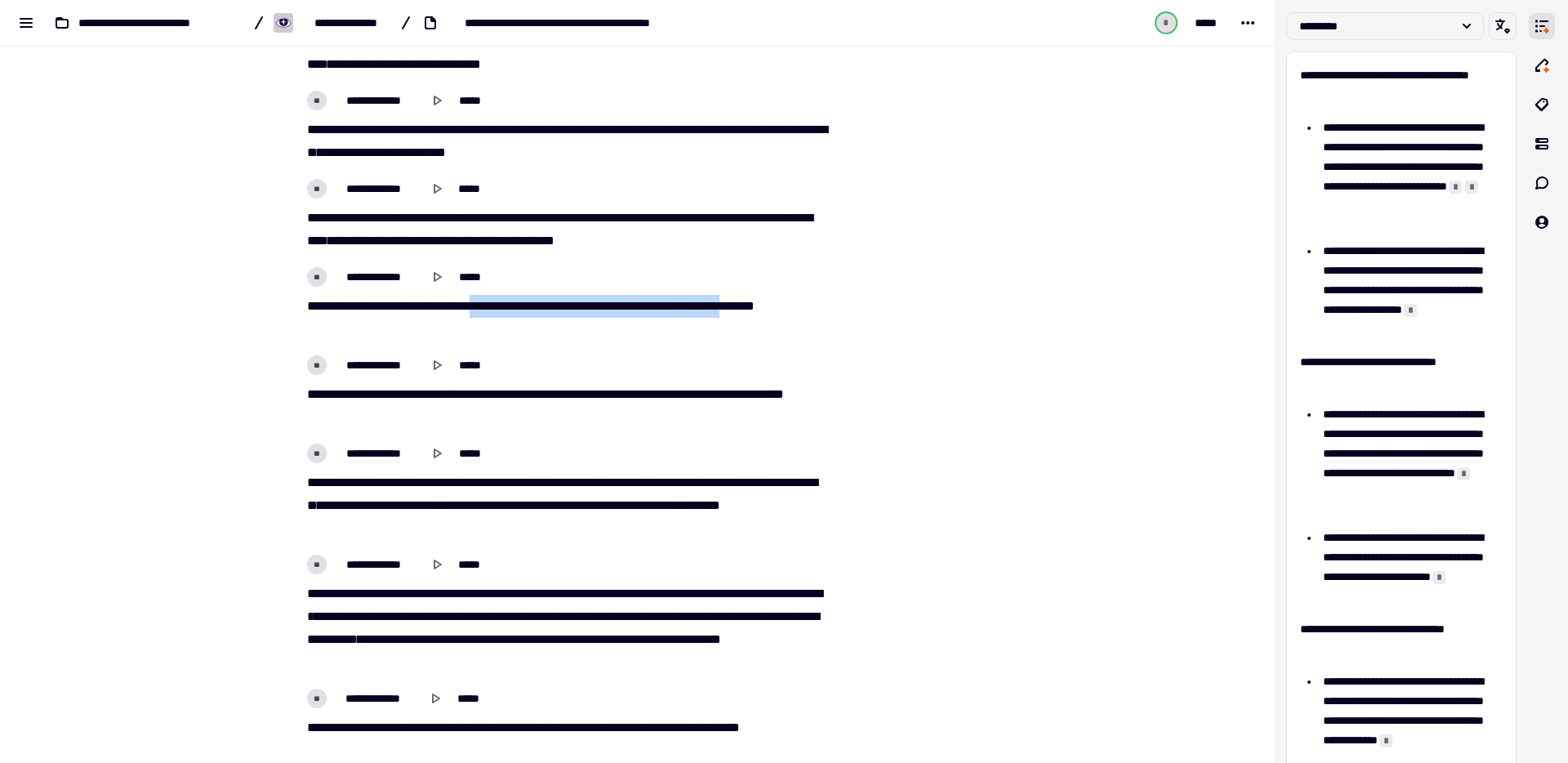 drag, startPoint x: 488, startPoint y: 305, endPoint x: 808, endPoint y: 311, distance: 320.05625 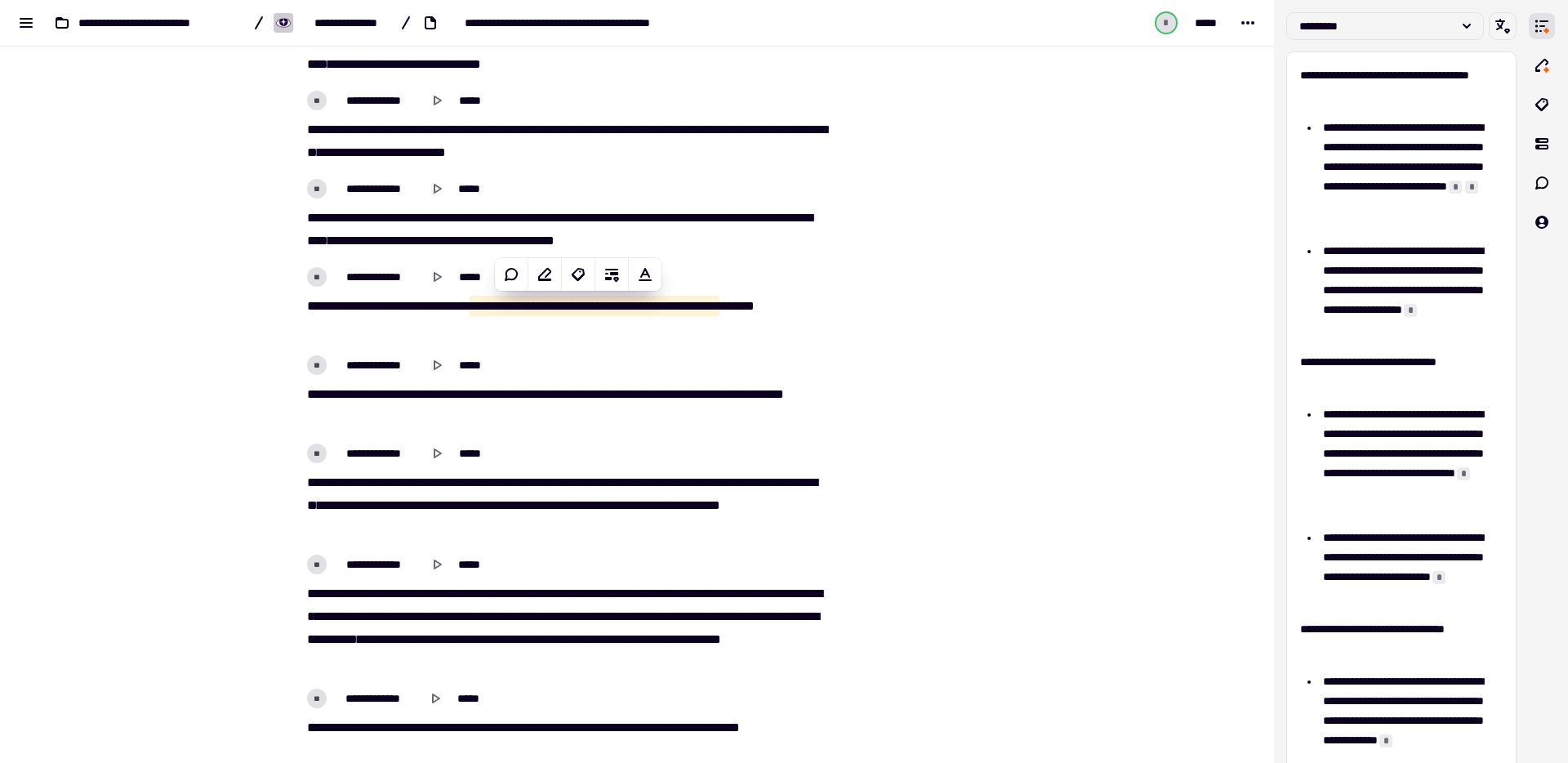 click on "**********" at bounding box center (369, 394) 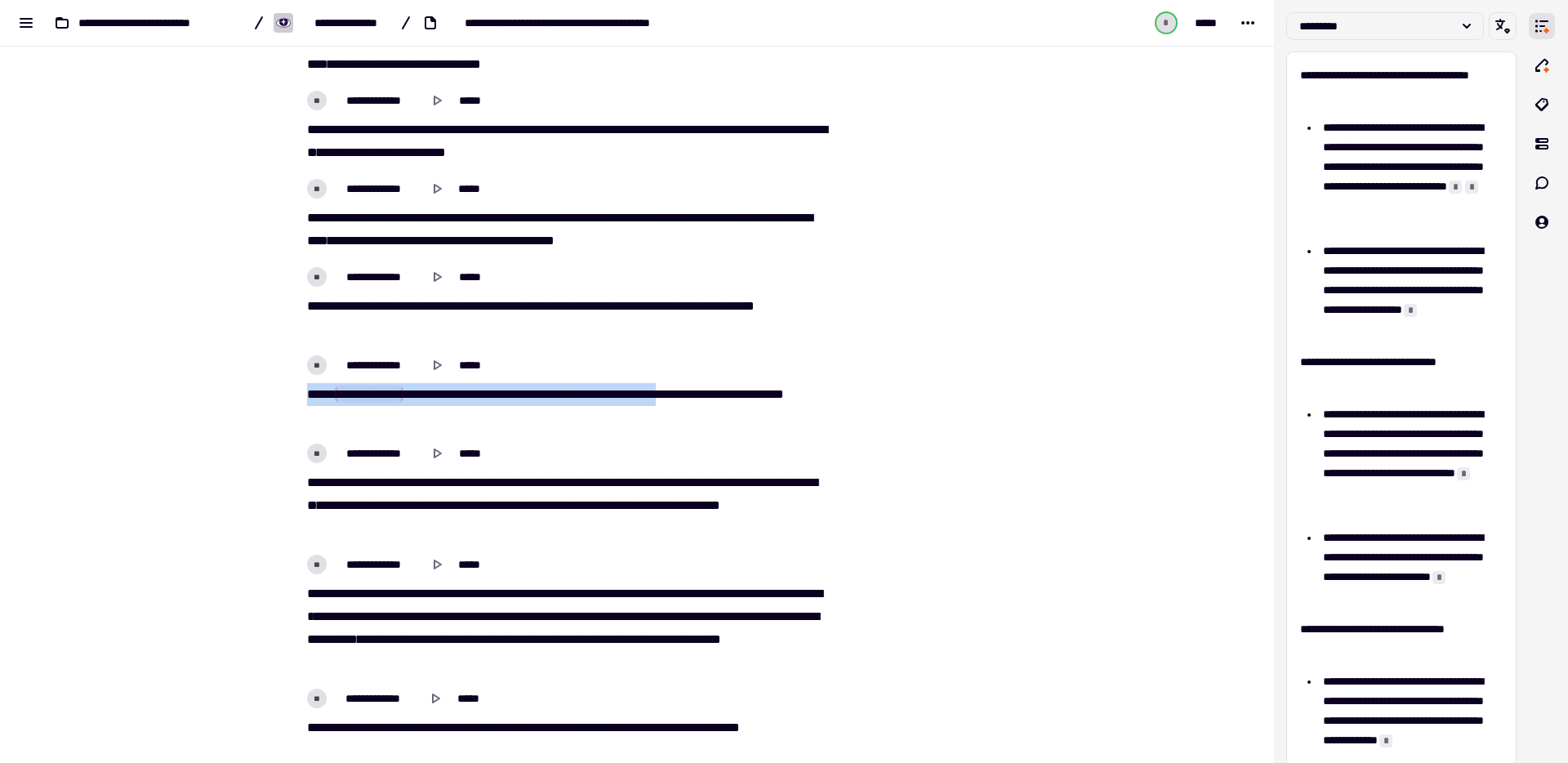 drag, startPoint x: 297, startPoint y: 392, endPoint x: 728, endPoint y: 395, distance: 431.01044 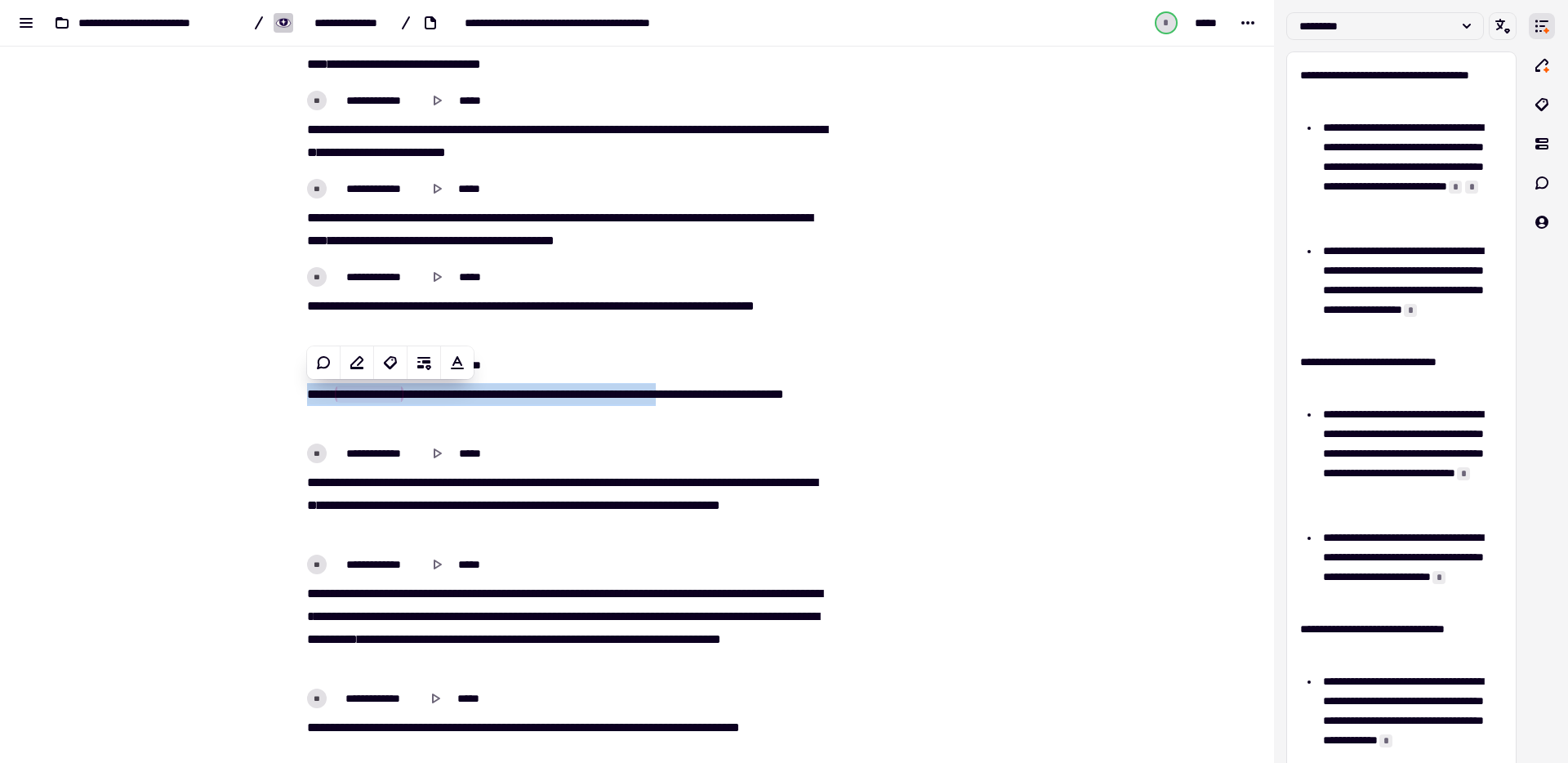copy on "**********" 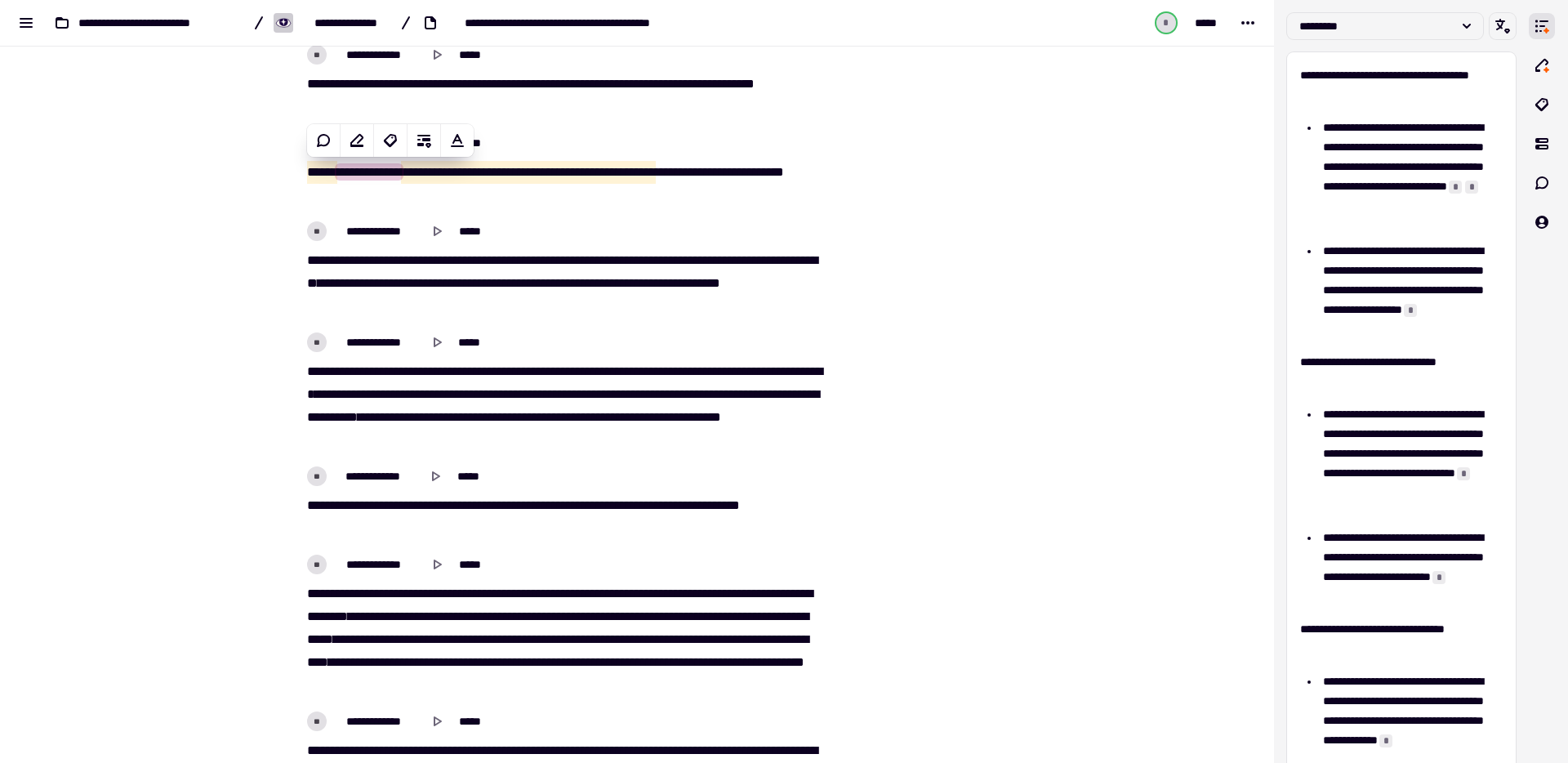 scroll, scrollTop: 9499, scrollLeft: 0, axis: vertical 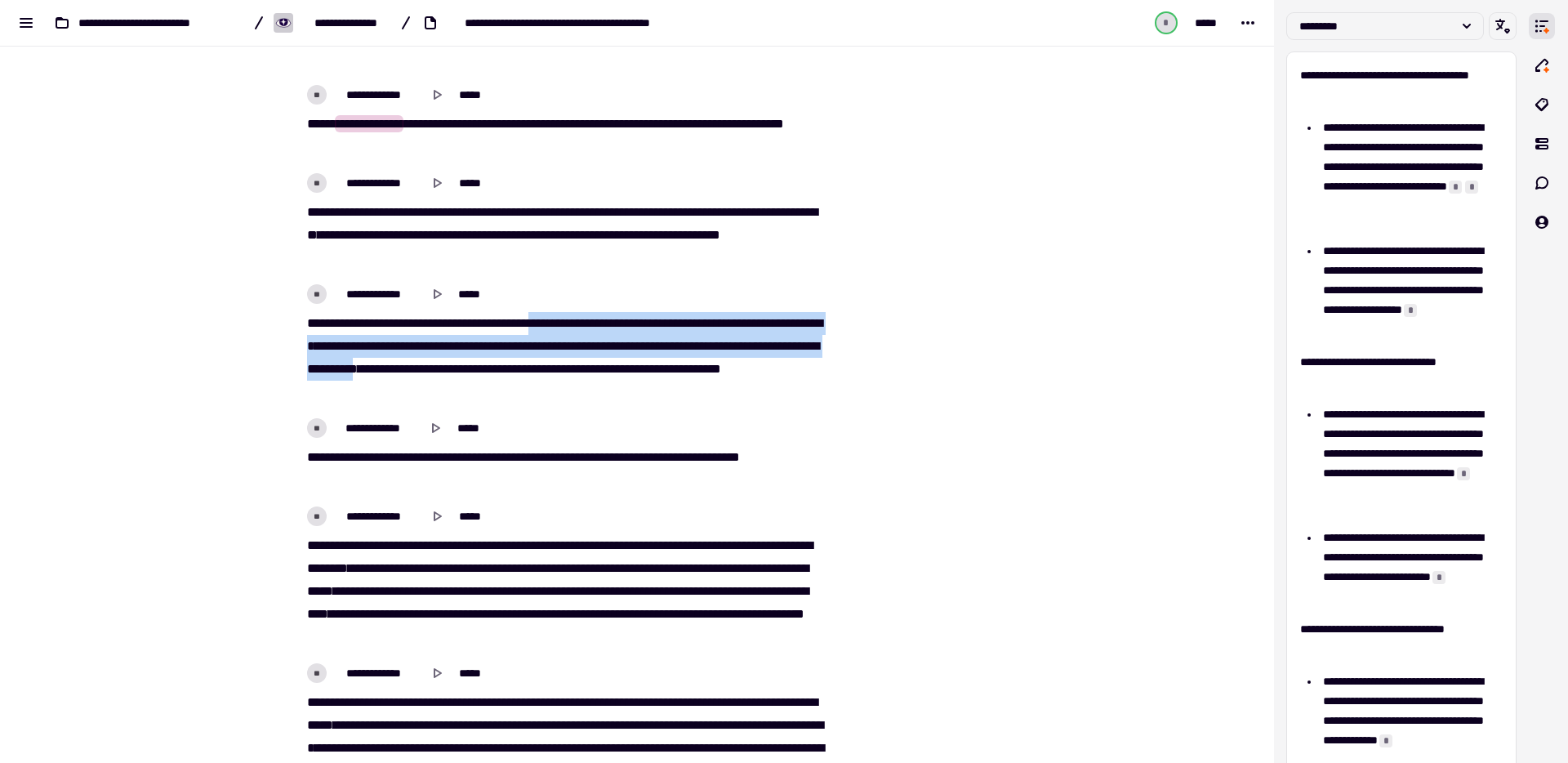 drag, startPoint x: 553, startPoint y: 320, endPoint x: 587, endPoint y: 366, distance: 57 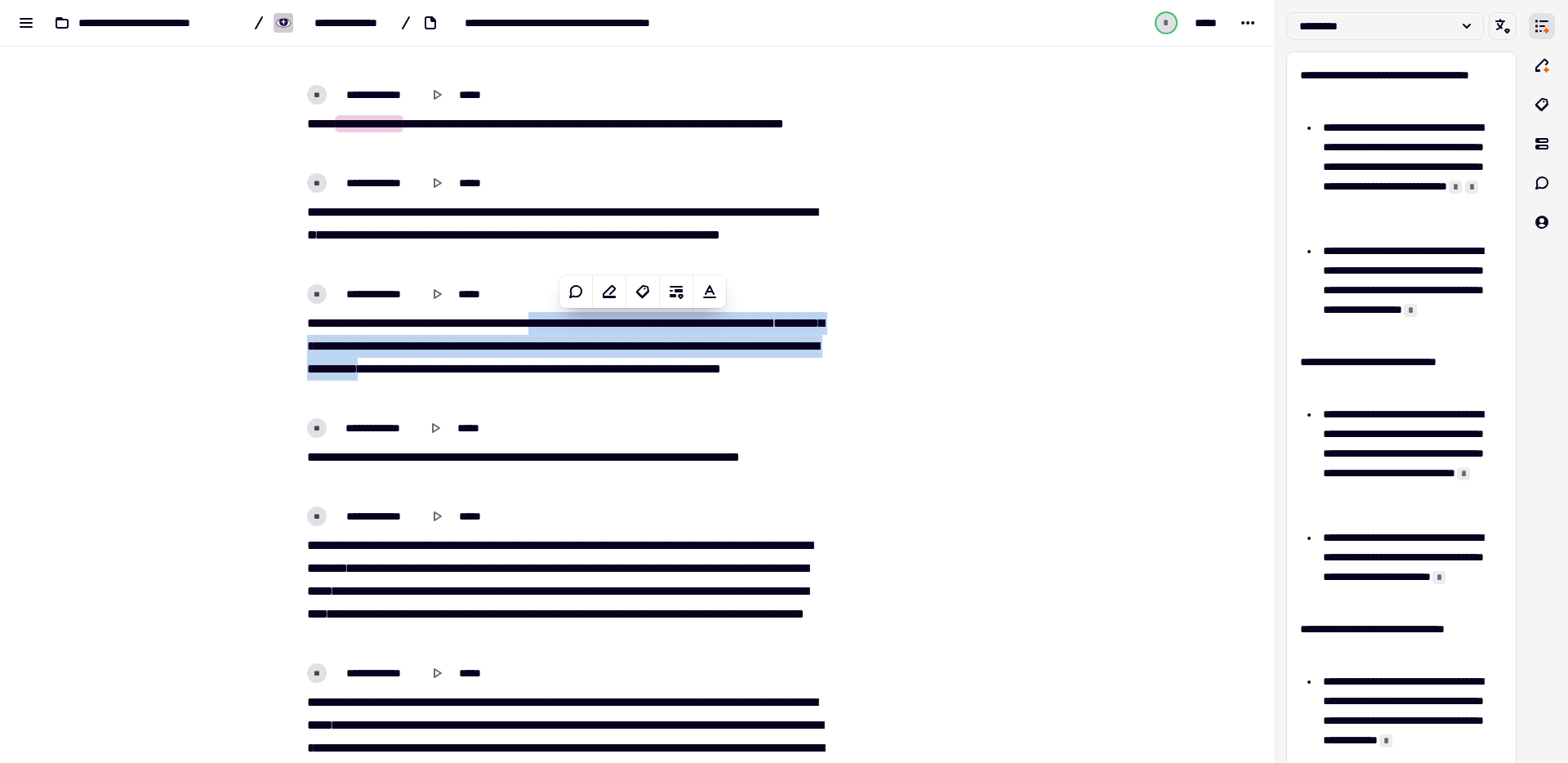 copy on "**********" 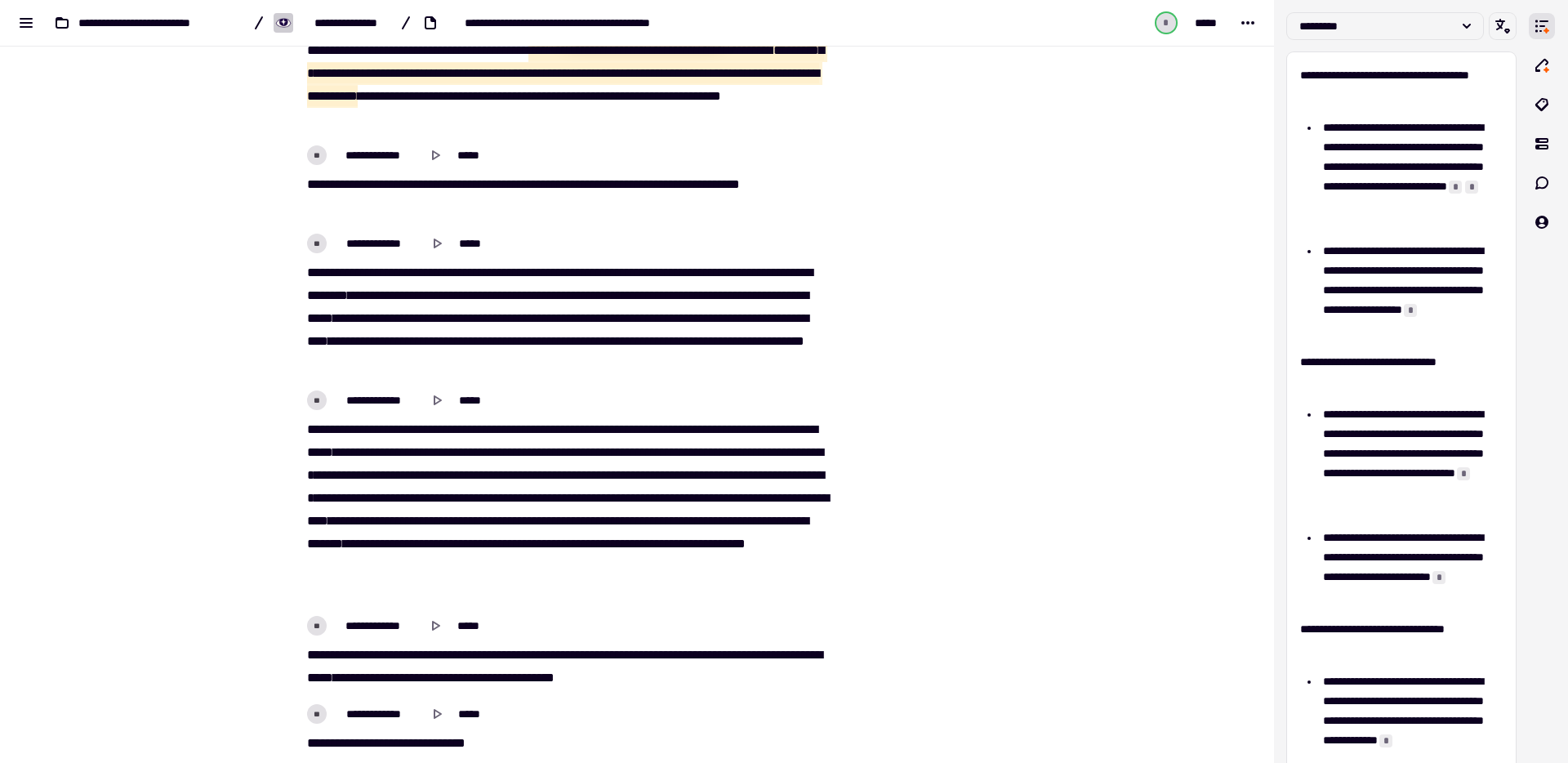 scroll, scrollTop: 9870, scrollLeft: 0, axis: vertical 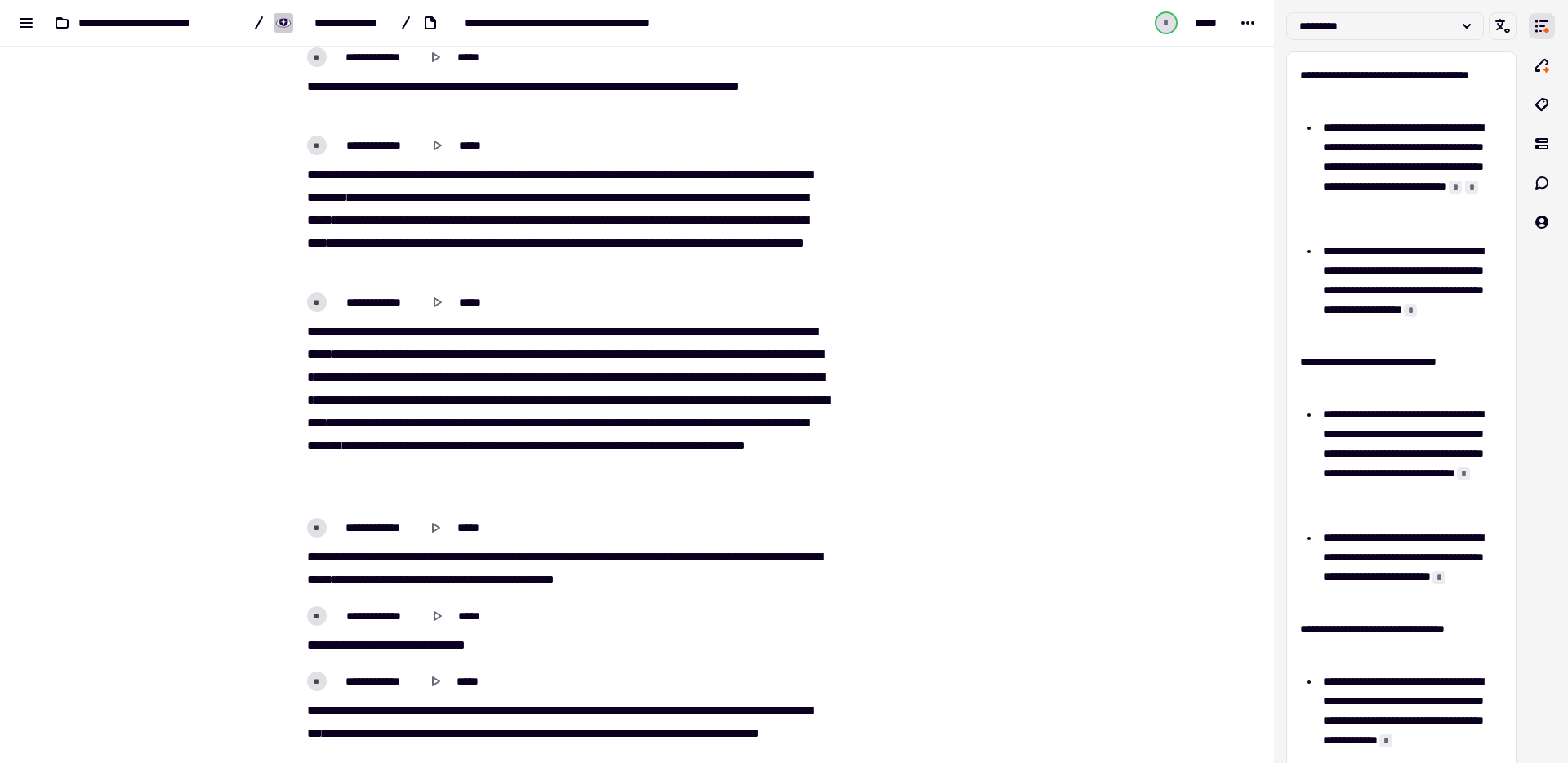 drag, startPoint x: 317, startPoint y: 172, endPoint x: 550, endPoint y: 181, distance: 233.17375 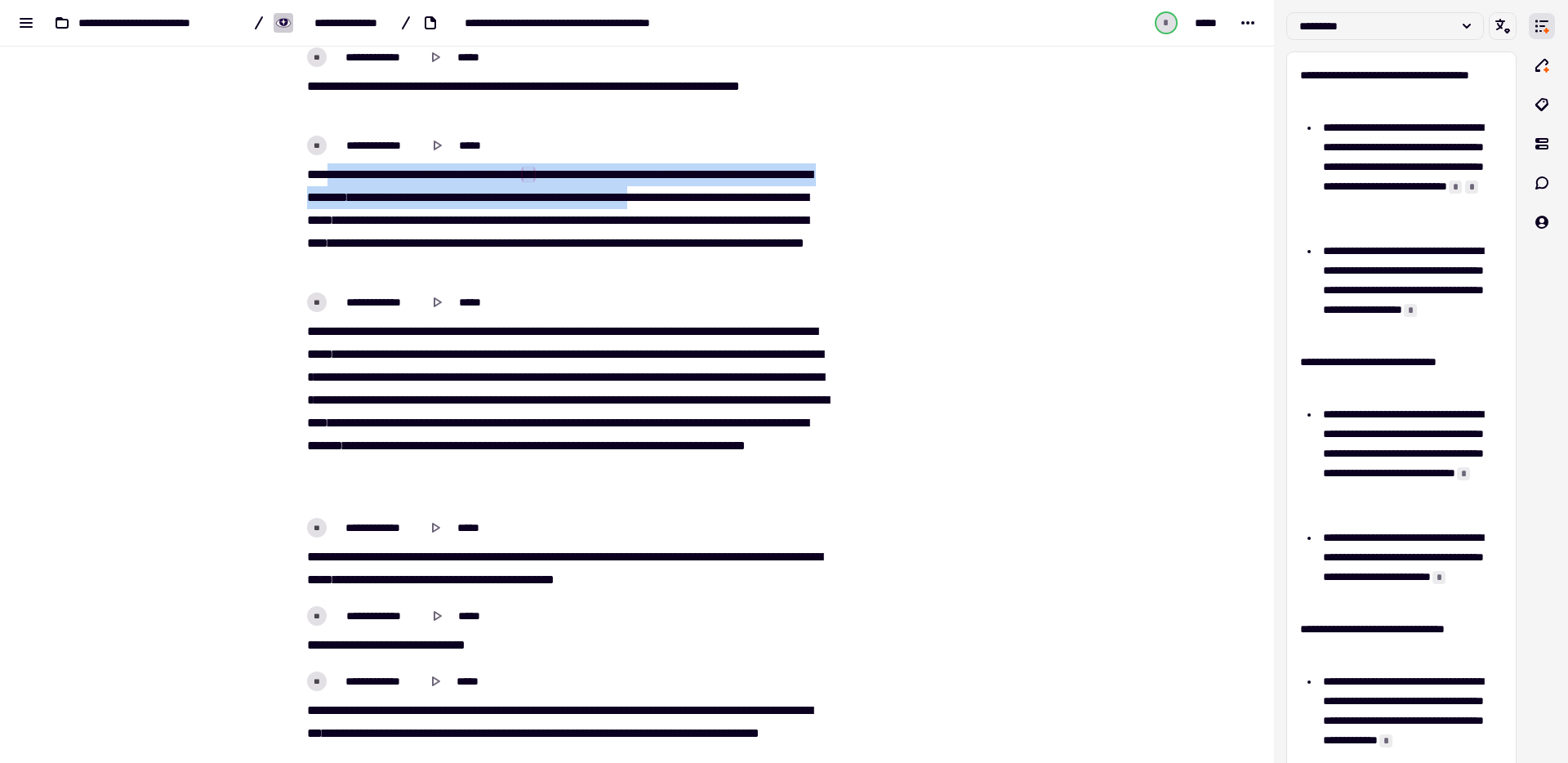 drag, startPoint x: 321, startPoint y: 172, endPoint x: 810, endPoint y: 189, distance: 489.2954 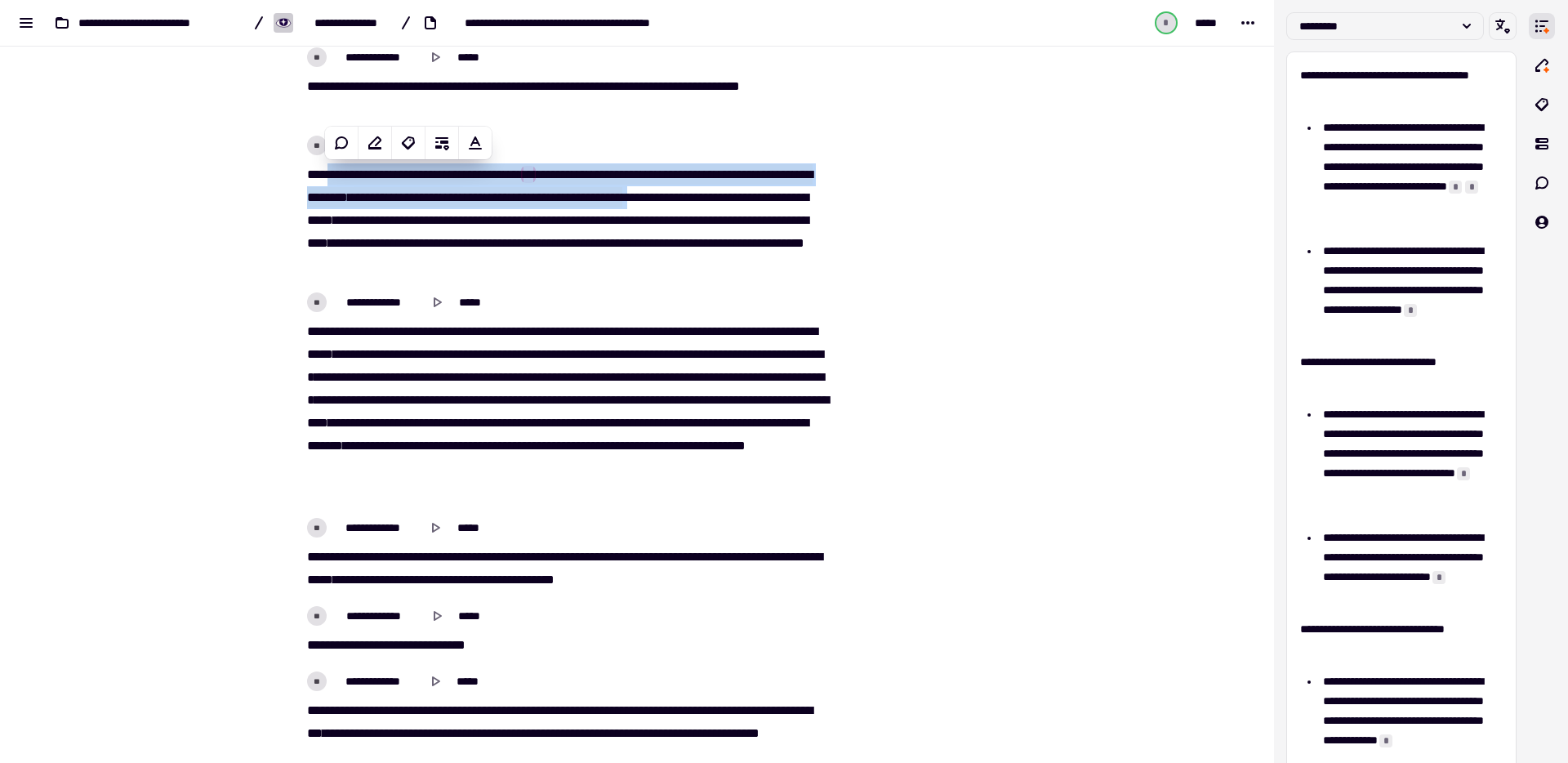 copy on "**********" 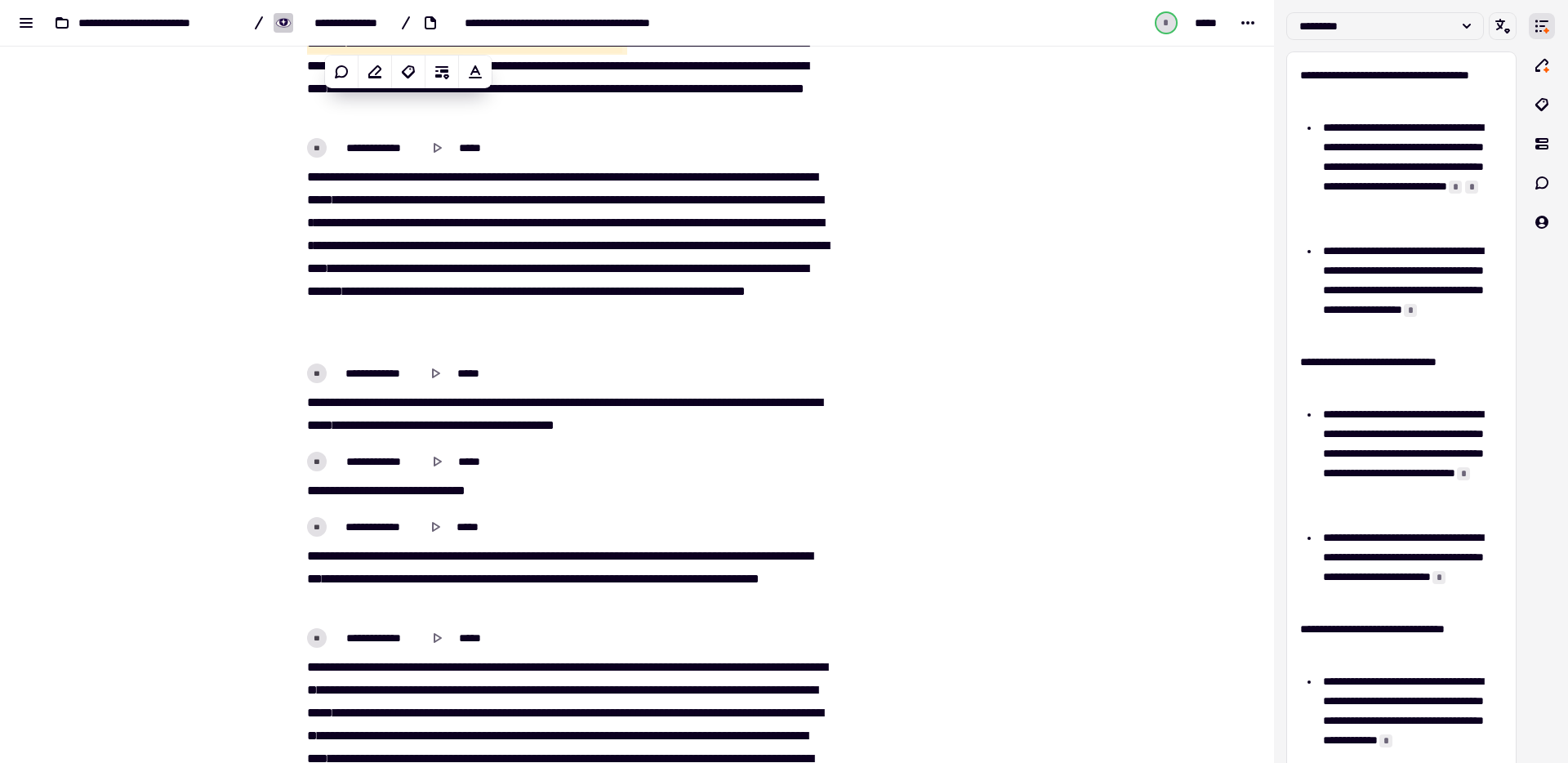 scroll, scrollTop: 10002, scrollLeft: 0, axis: vertical 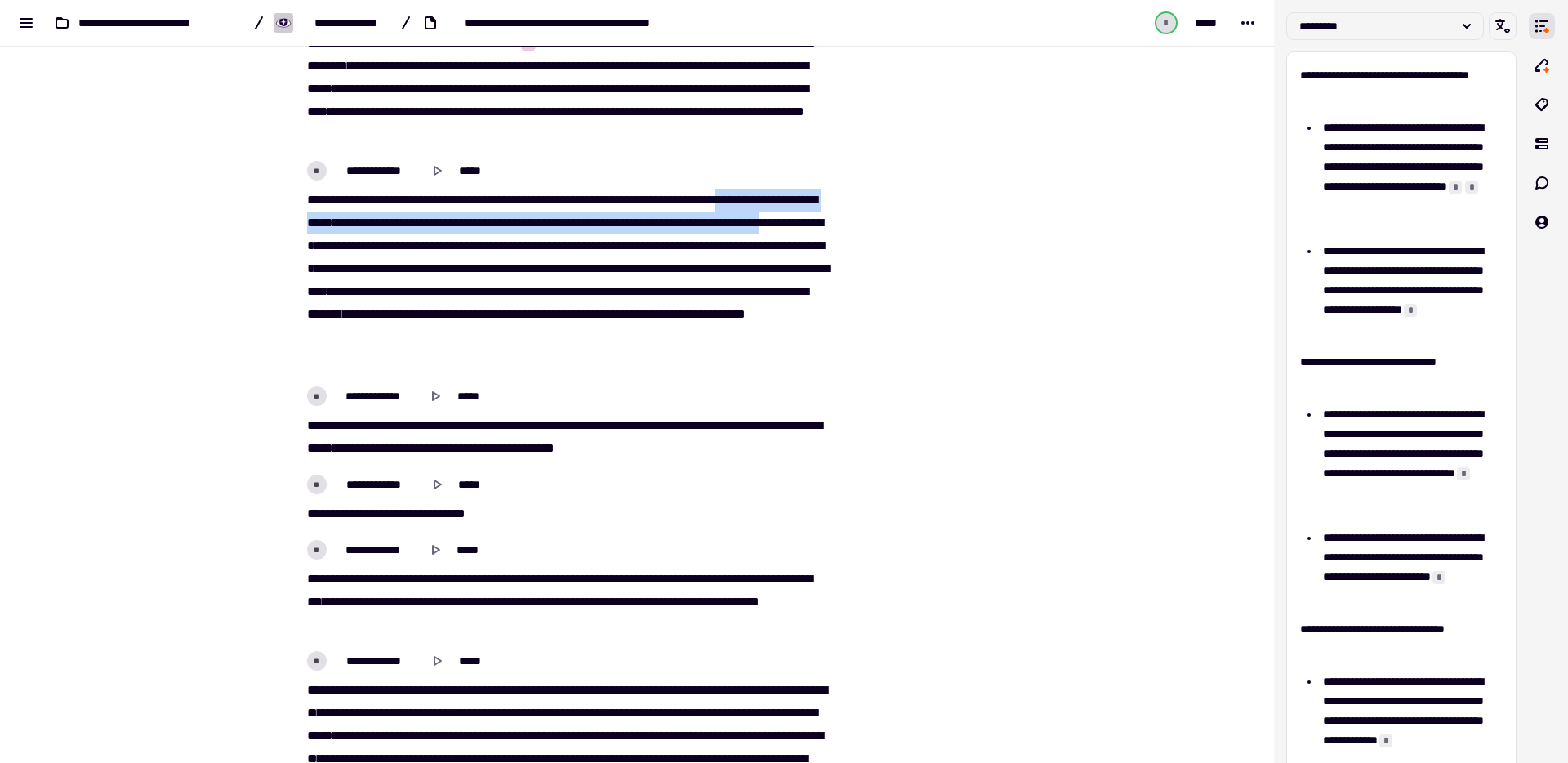 drag, startPoint x: 794, startPoint y: 198, endPoint x: 449, endPoint y: 248, distance: 348.60436 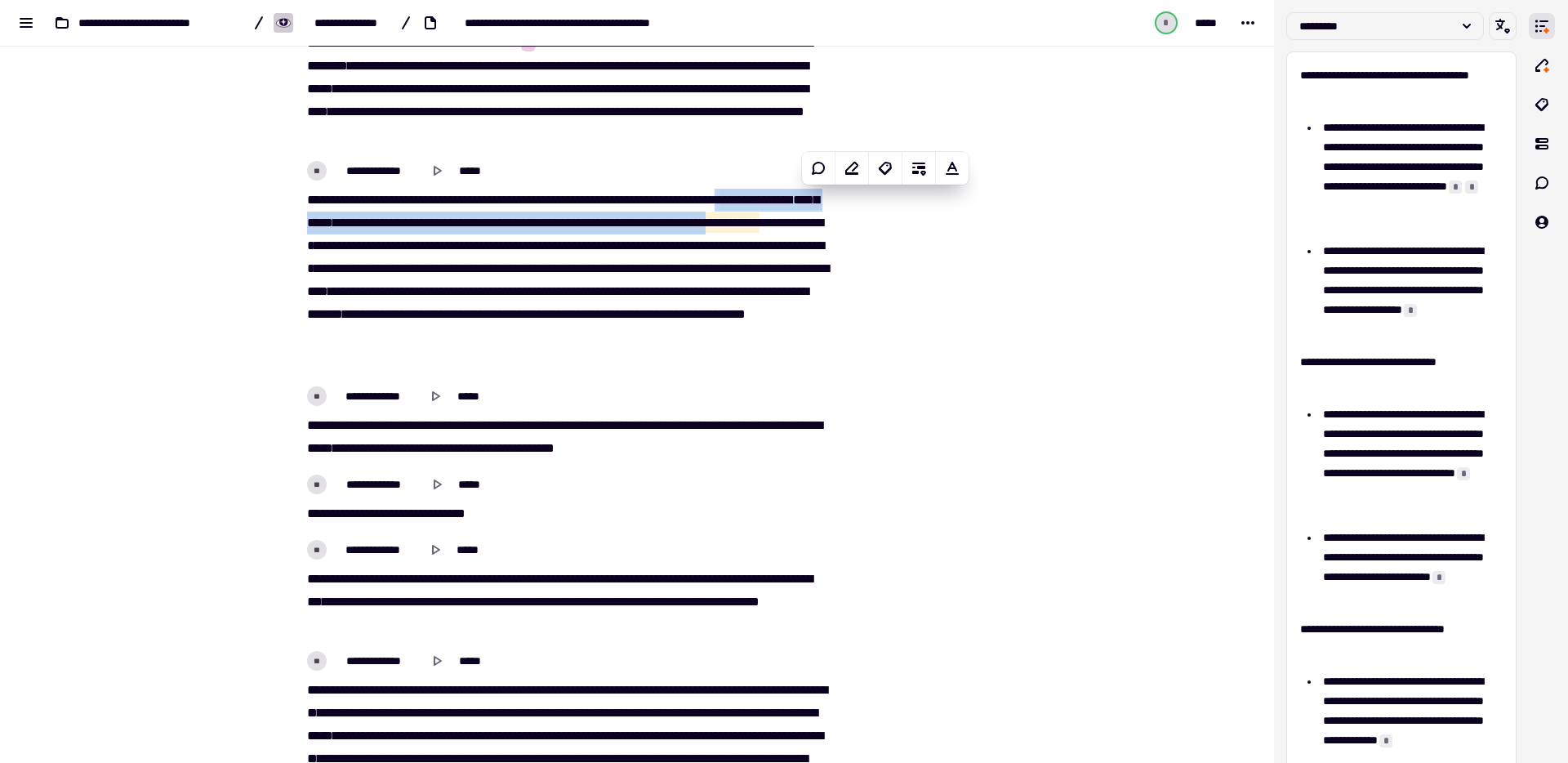 copy on "**********" 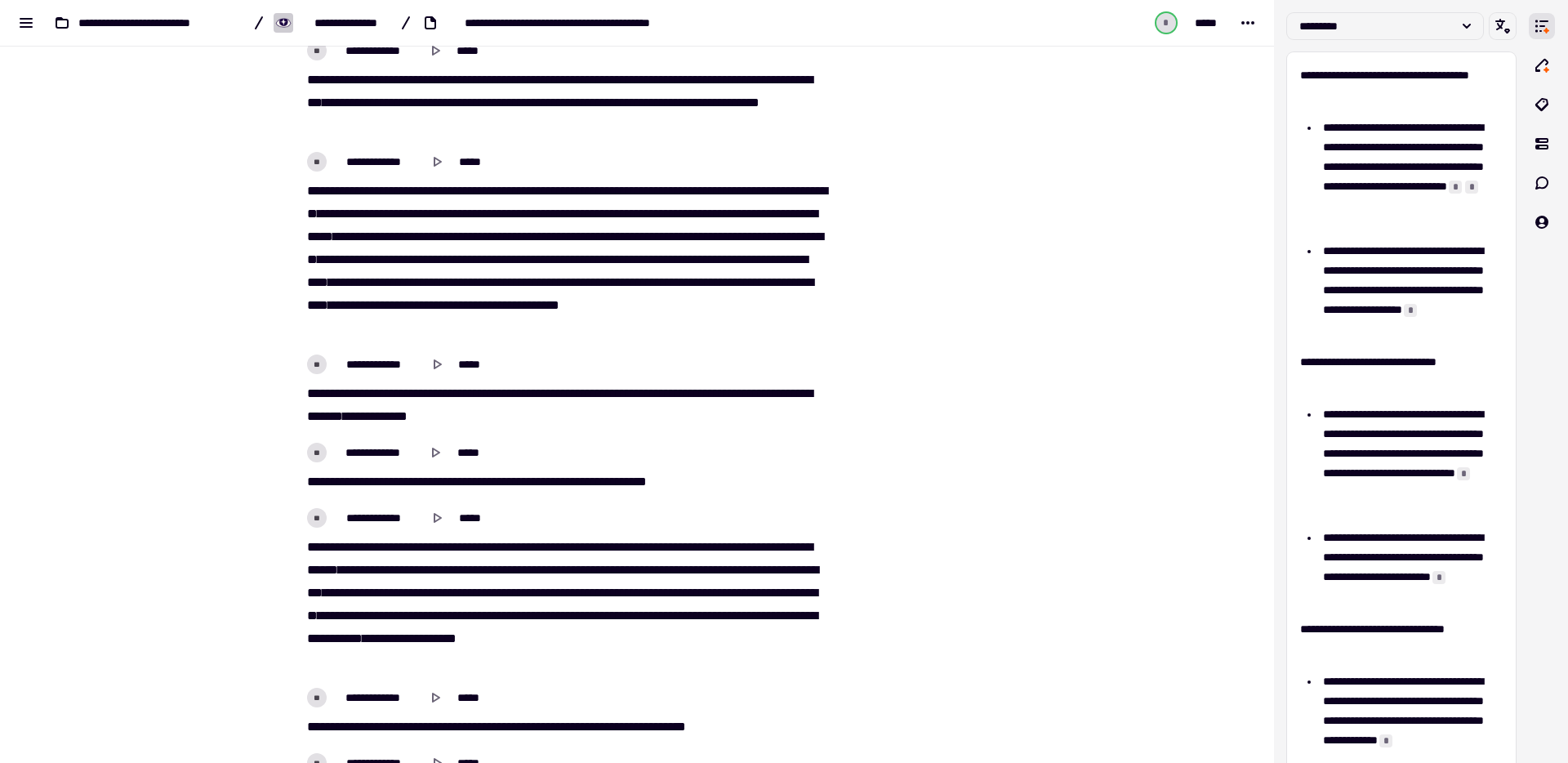 scroll, scrollTop: 10504, scrollLeft: 0, axis: vertical 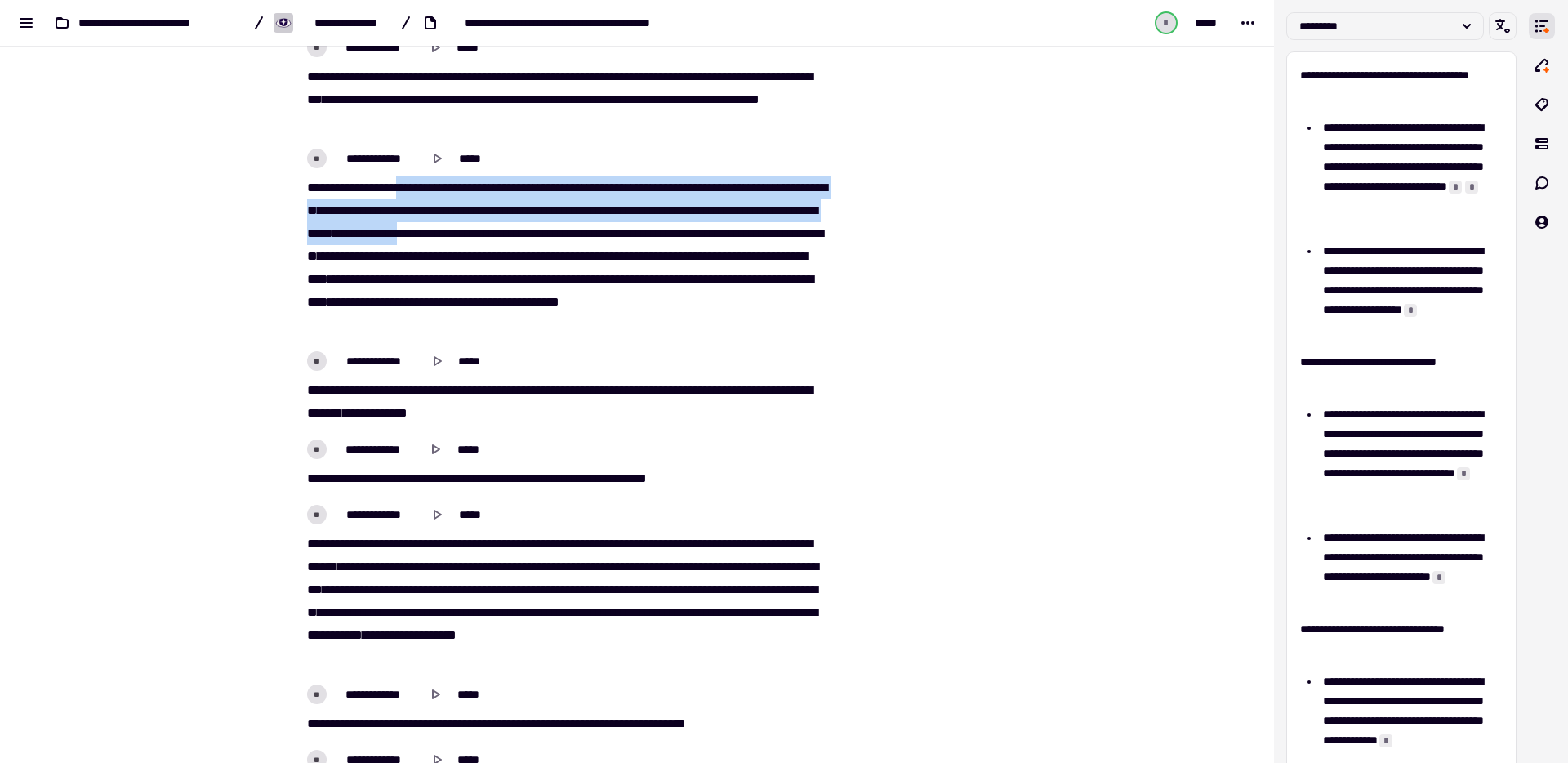 drag, startPoint x: 406, startPoint y: 185, endPoint x: 621, endPoint y: 229, distance: 219.45615 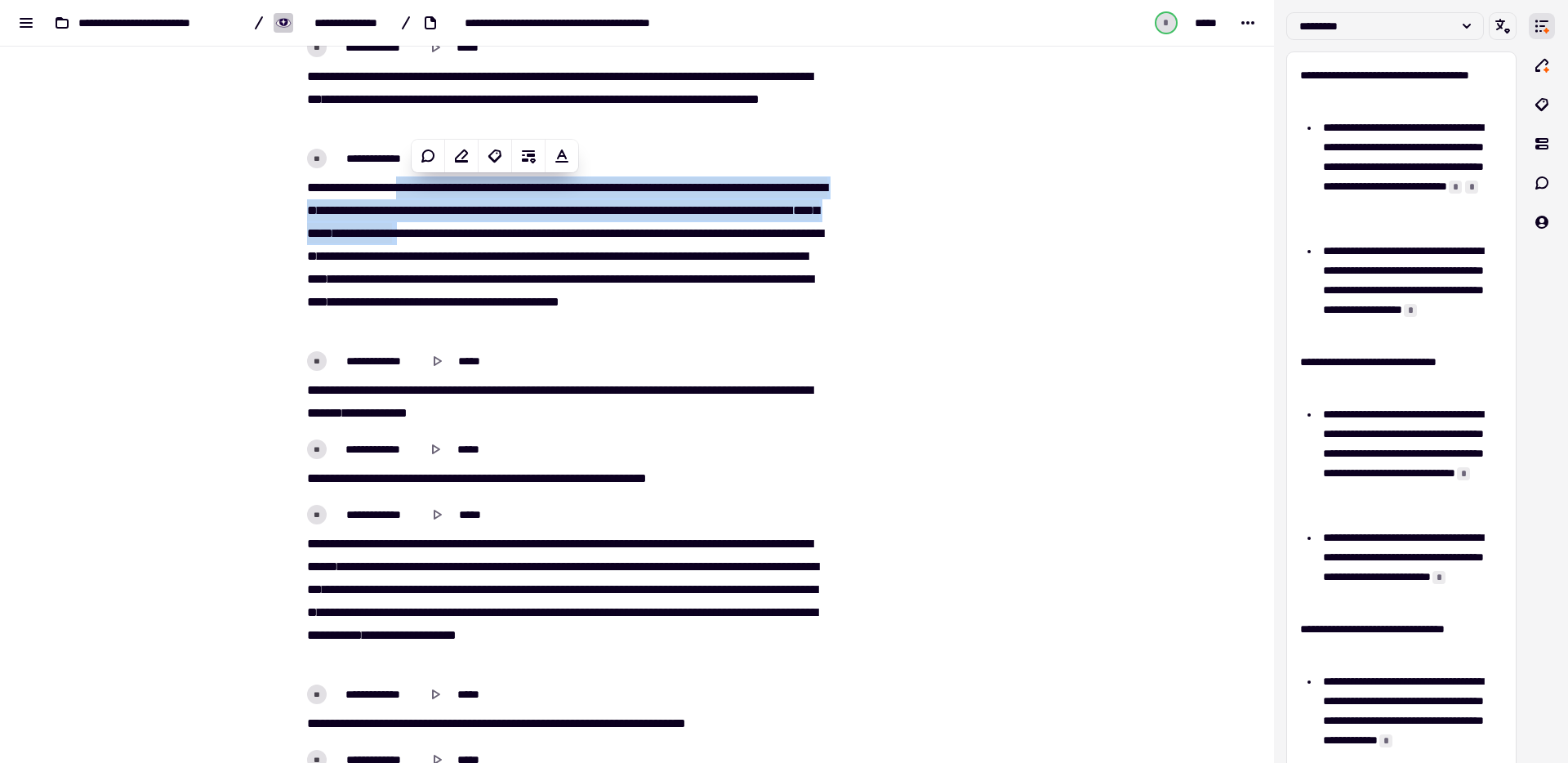 copy on "**********" 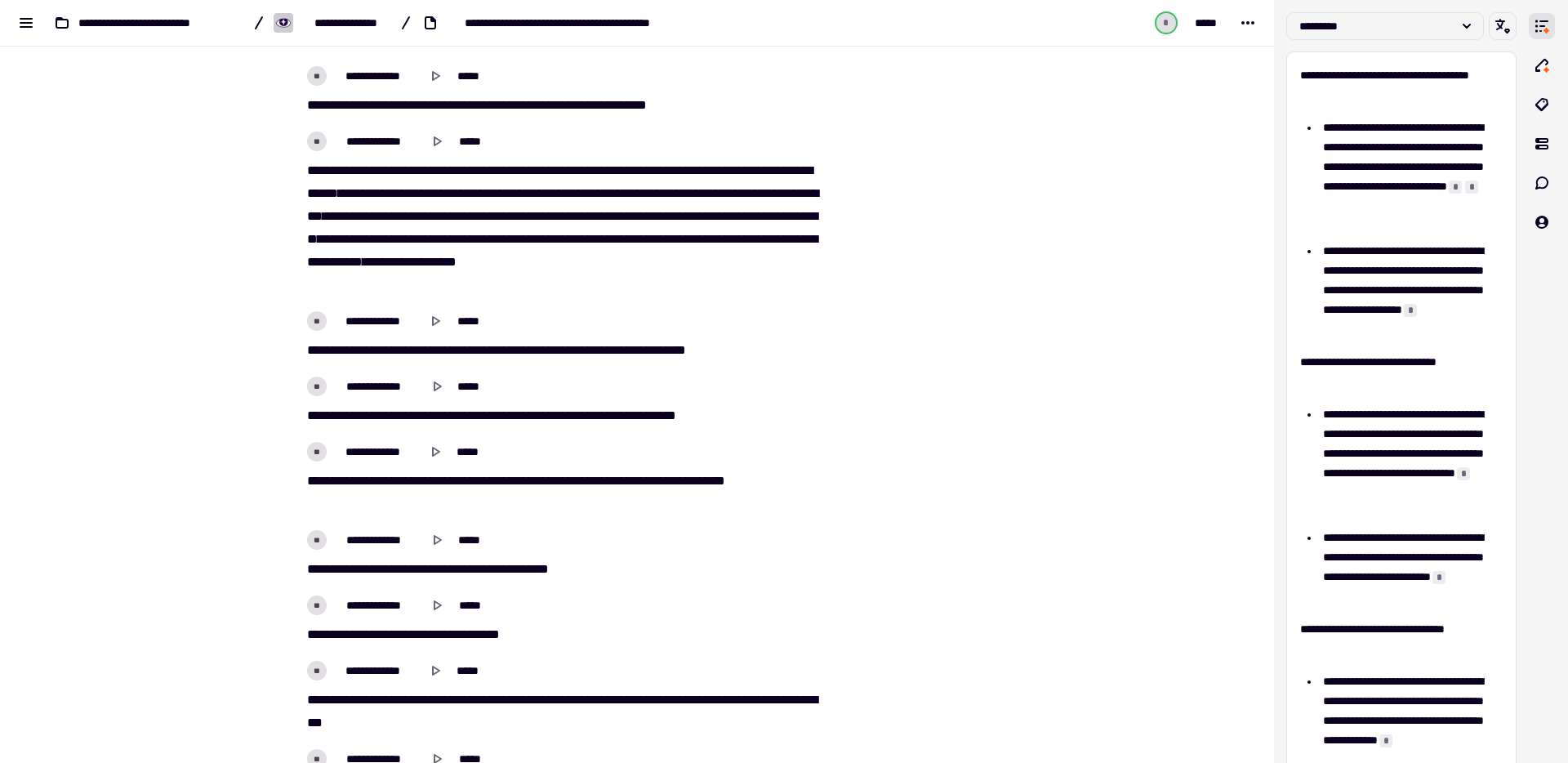 scroll, scrollTop: 10878, scrollLeft: 0, axis: vertical 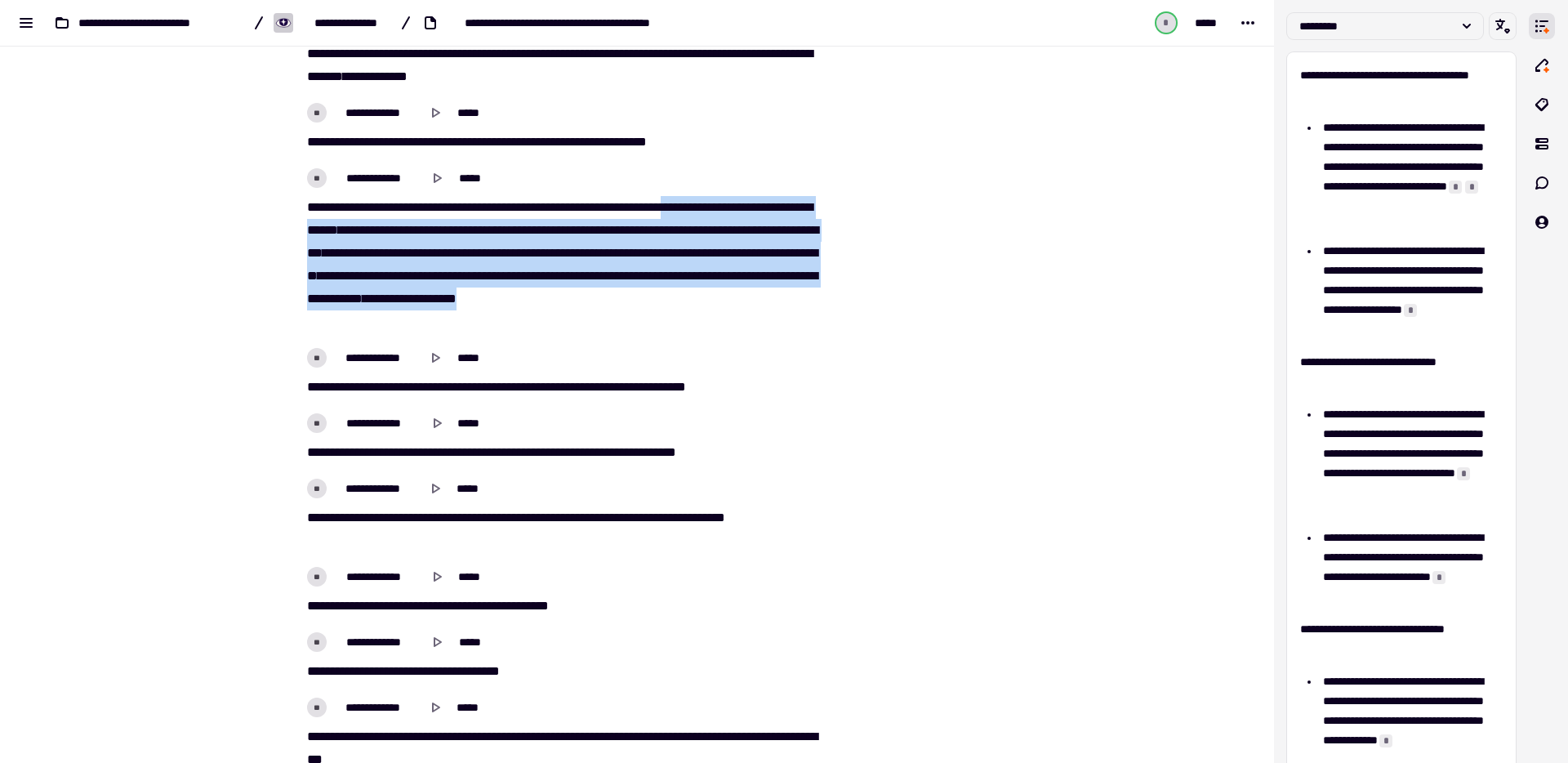 drag, startPoint x: 711, startPoint y: 207, endPoint x: 488, endPoint y: 319, distance: 249.5456 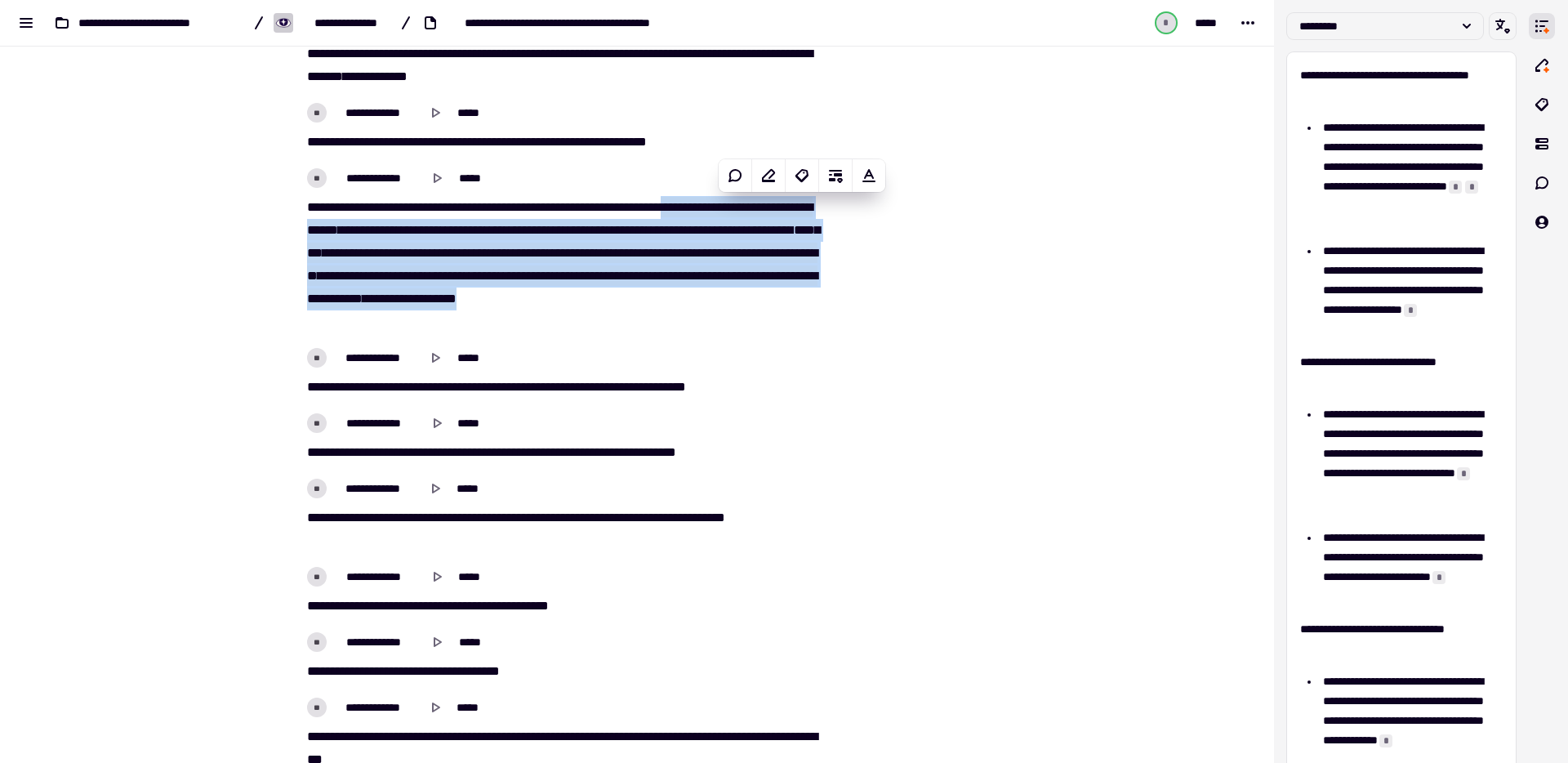 copy on "**********" 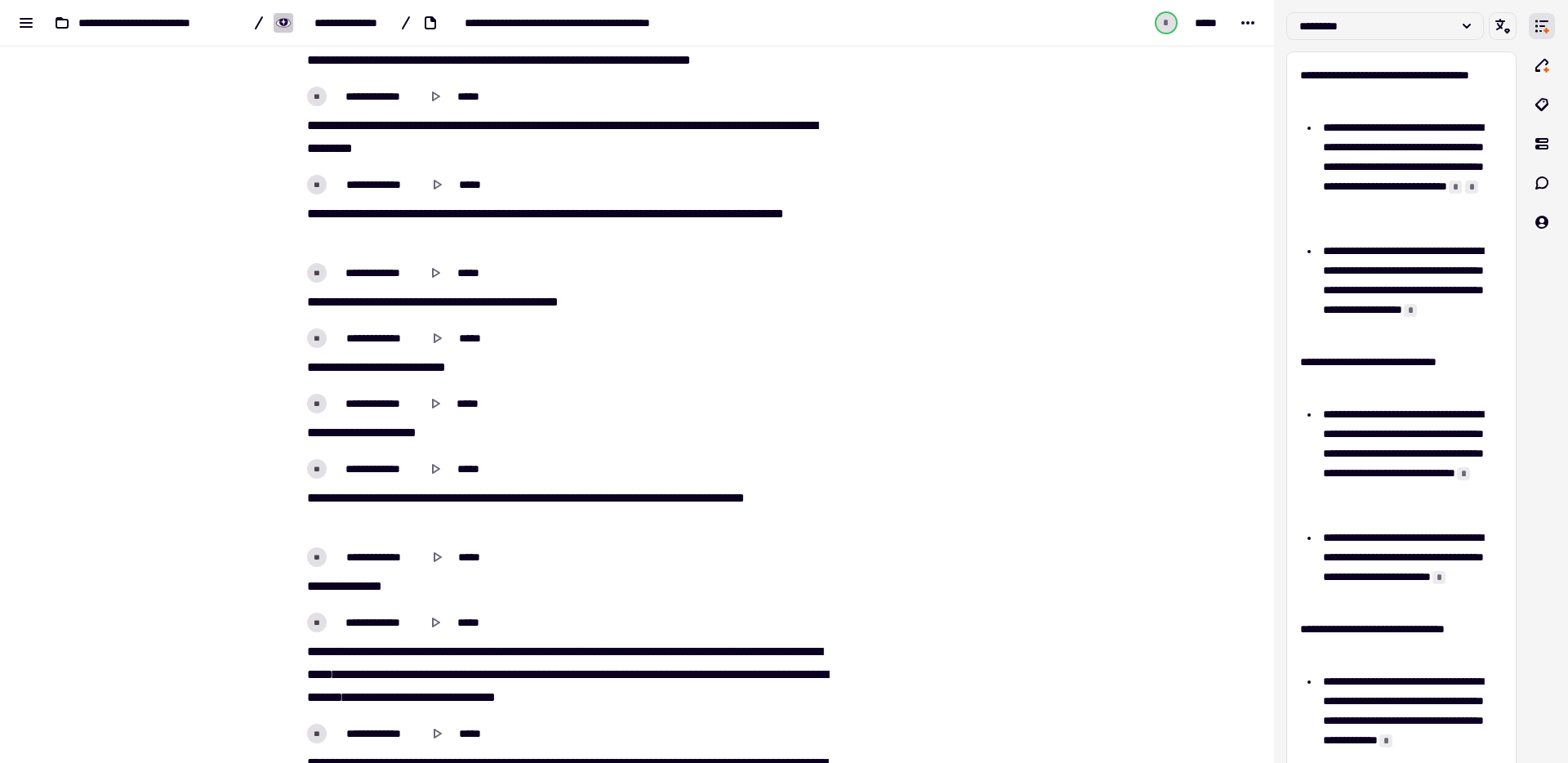 scroll, scrollTop: 11809, scrollLeft: 0, axis: vertical 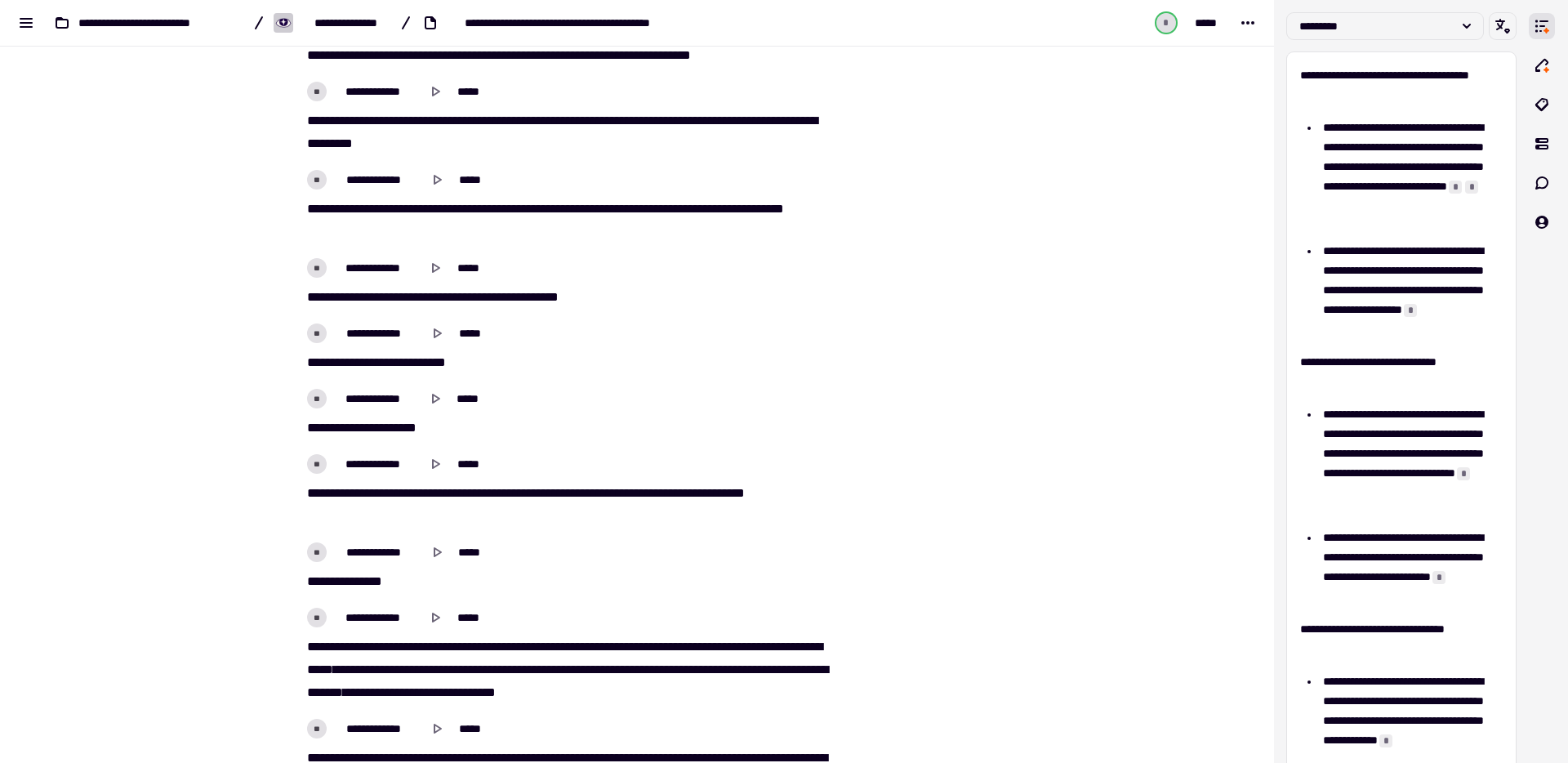 click on "***" at bounding box center [457, 208] 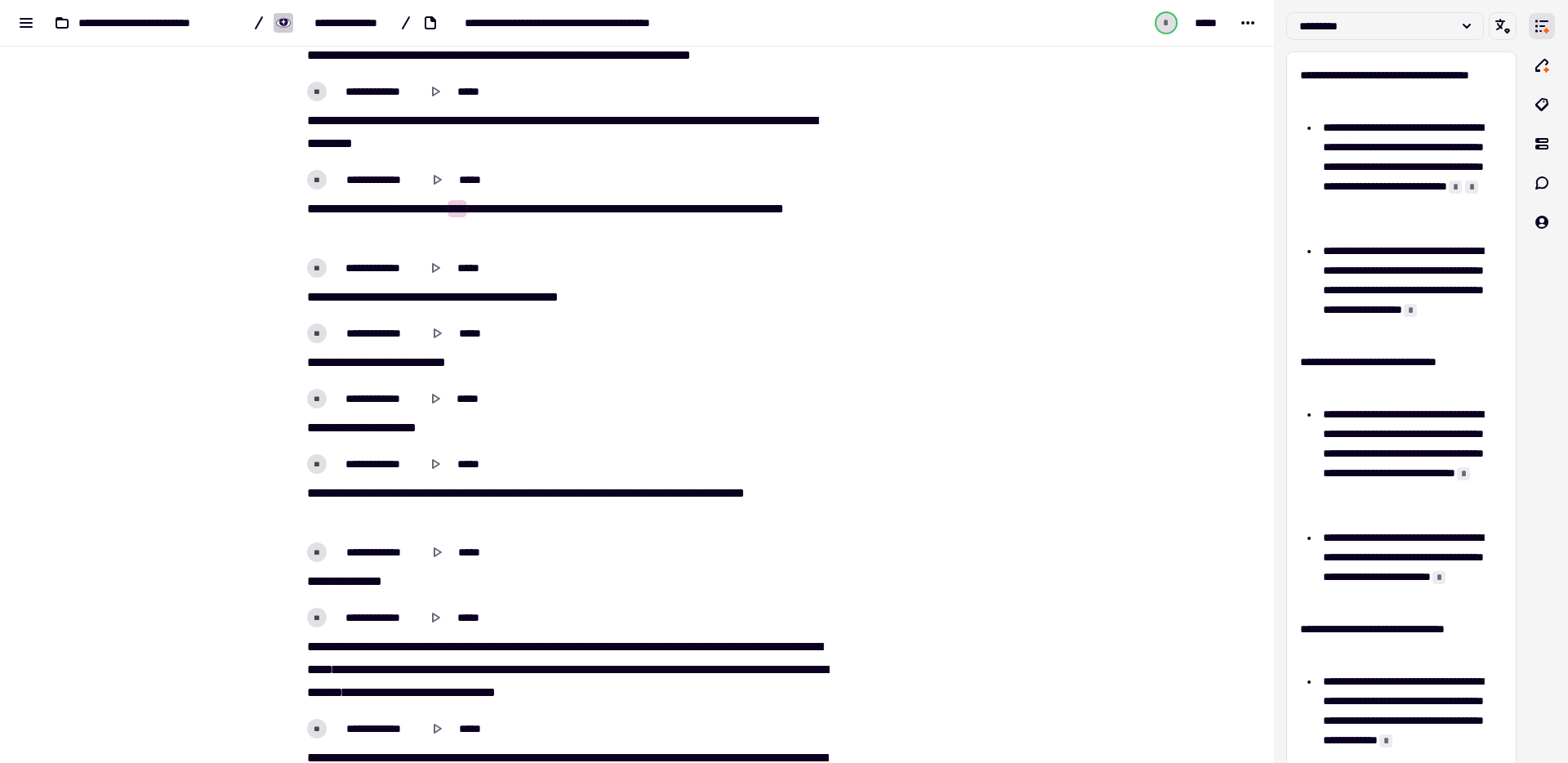 click on "***" at bounding box center [457, 208] 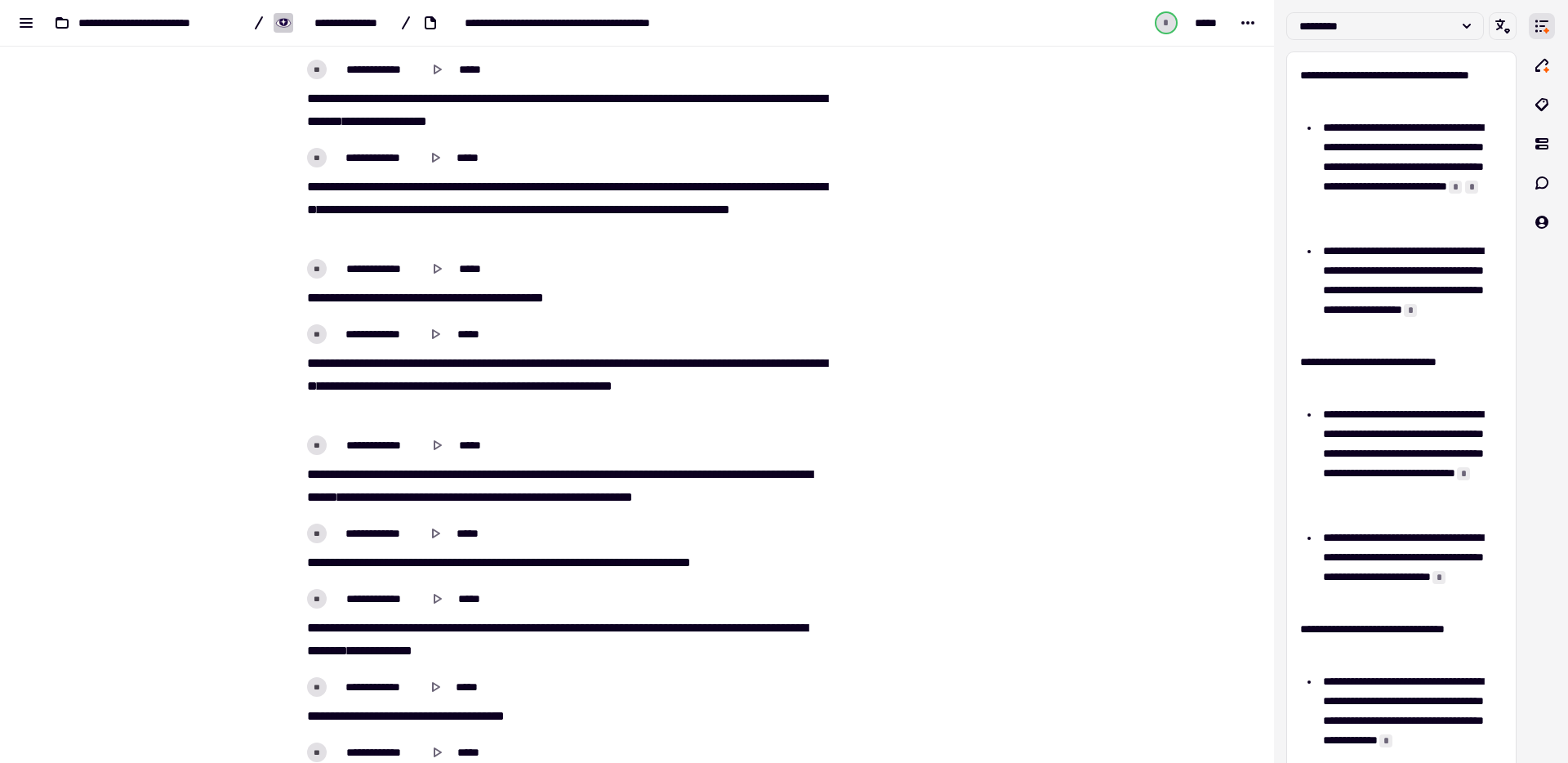 scroll, scrollTop: 12469, scrollLeft: 0, axis: vertical 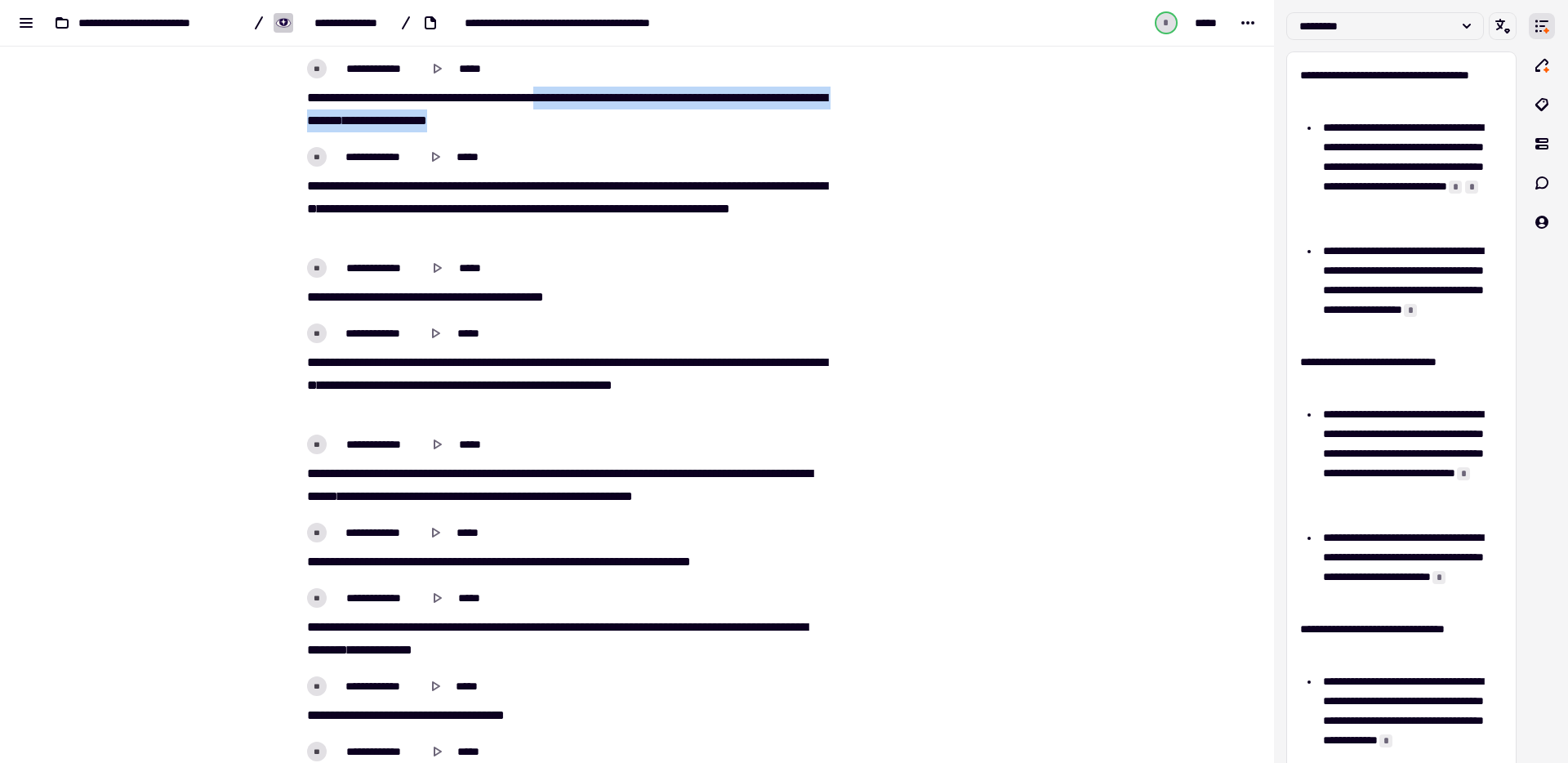 drag, startPoint x: 555, startPoint y: 96, endPoint x: 567, endPoint y: 119, distance: 25.942244 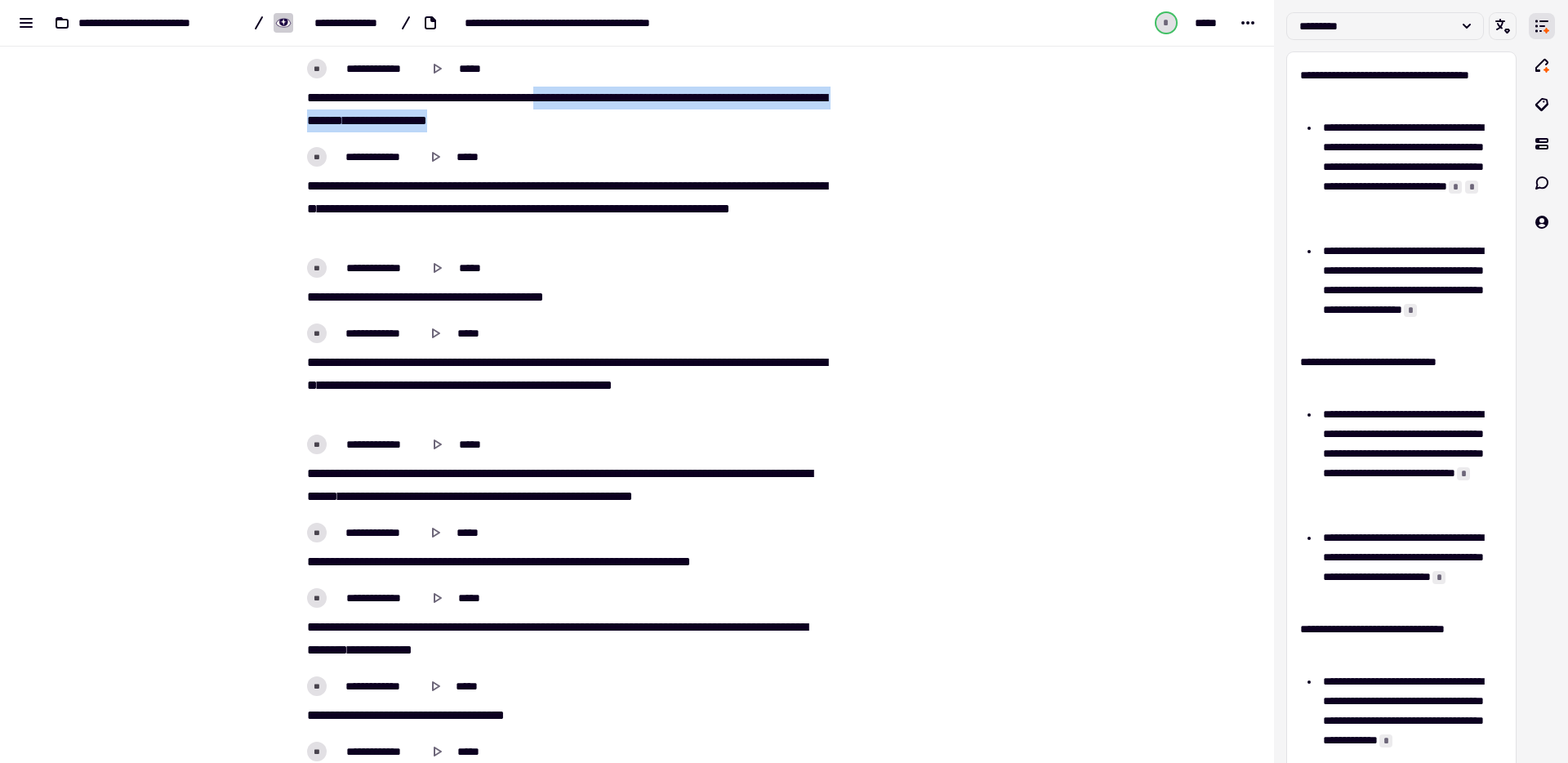 click on "**********" at bounding box center [565, 109] 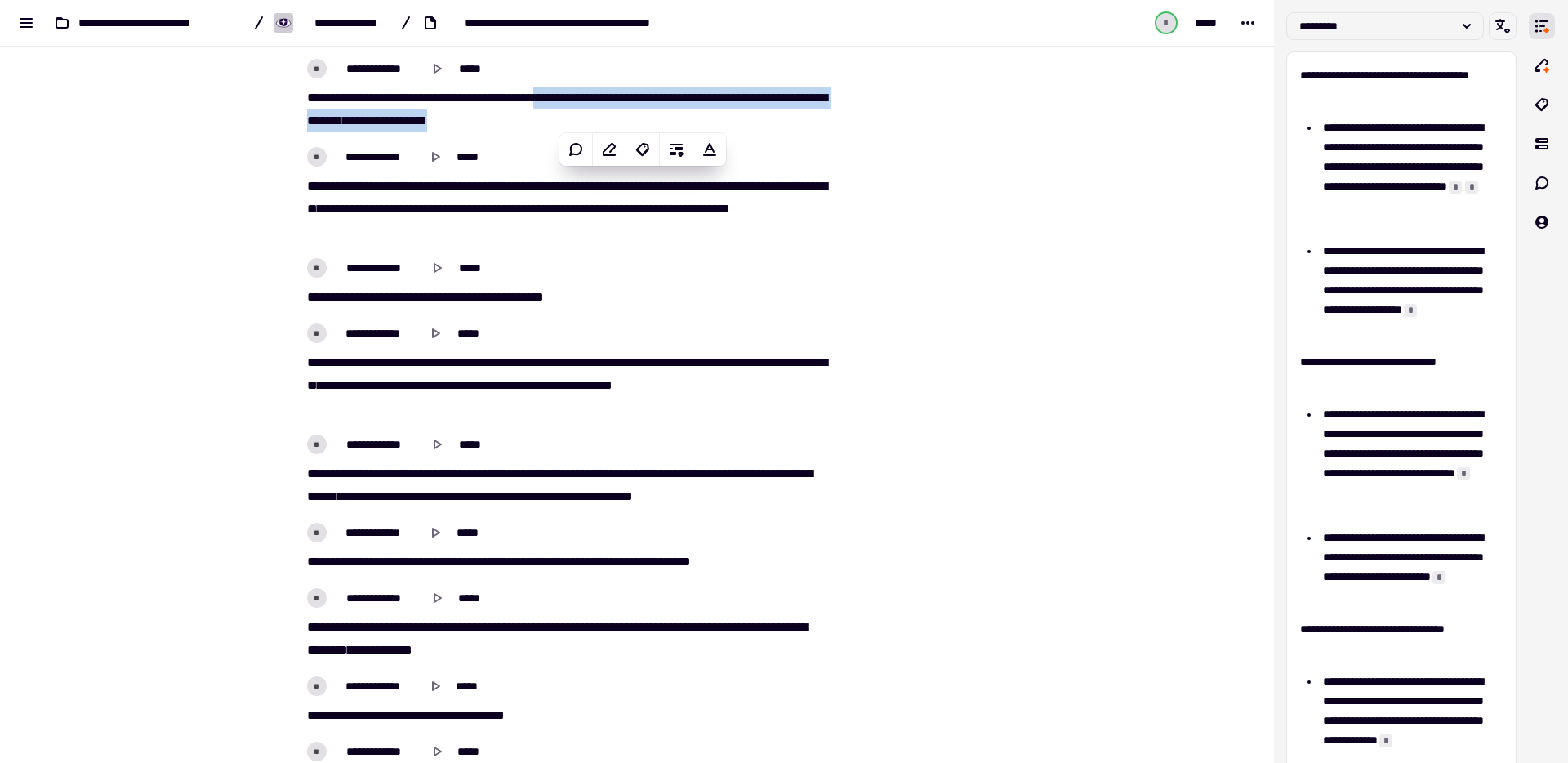 copy on "**********" 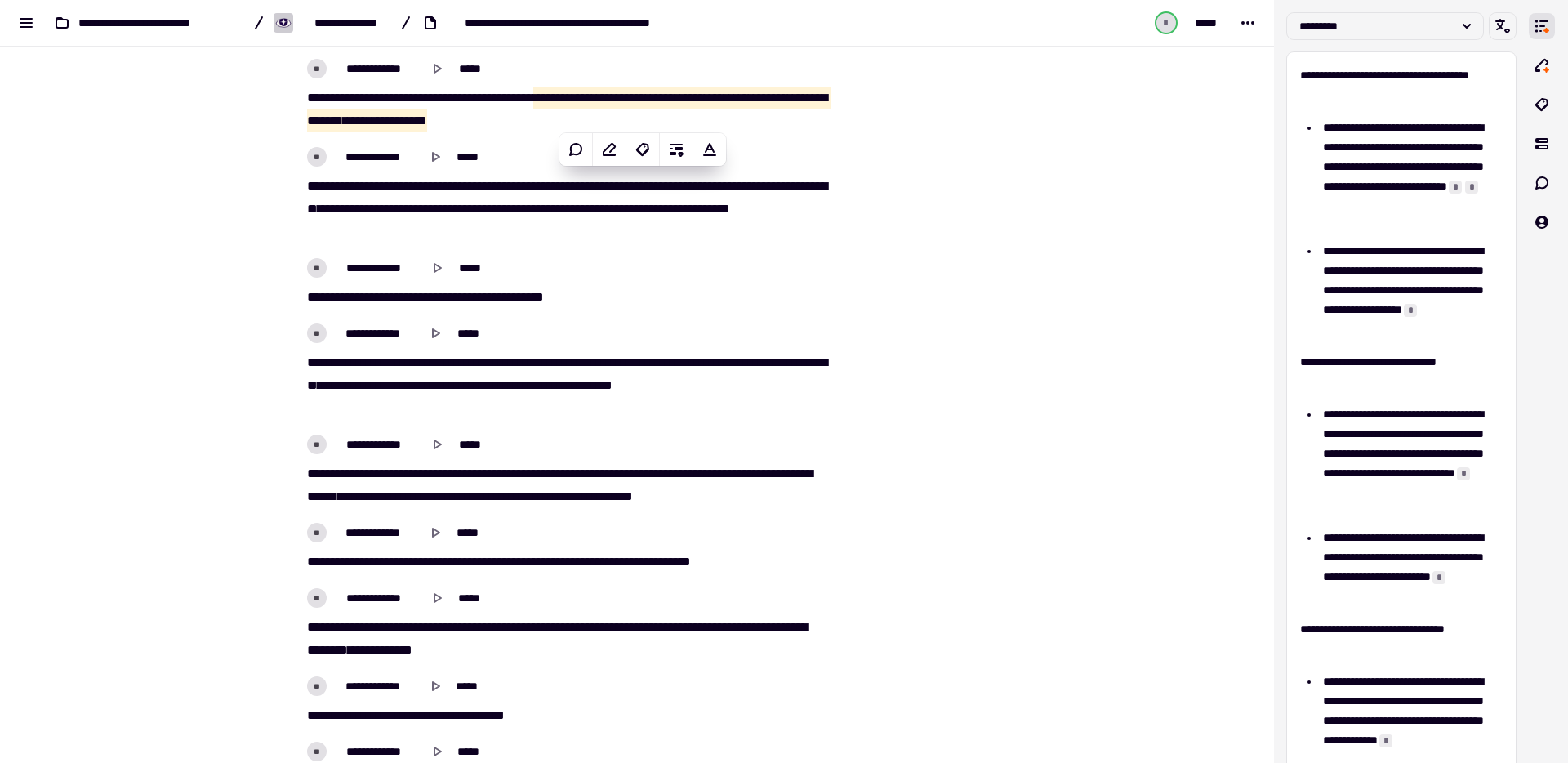 scroll, scrollTop: 12473, scrollLeft: 0, axis: vertical 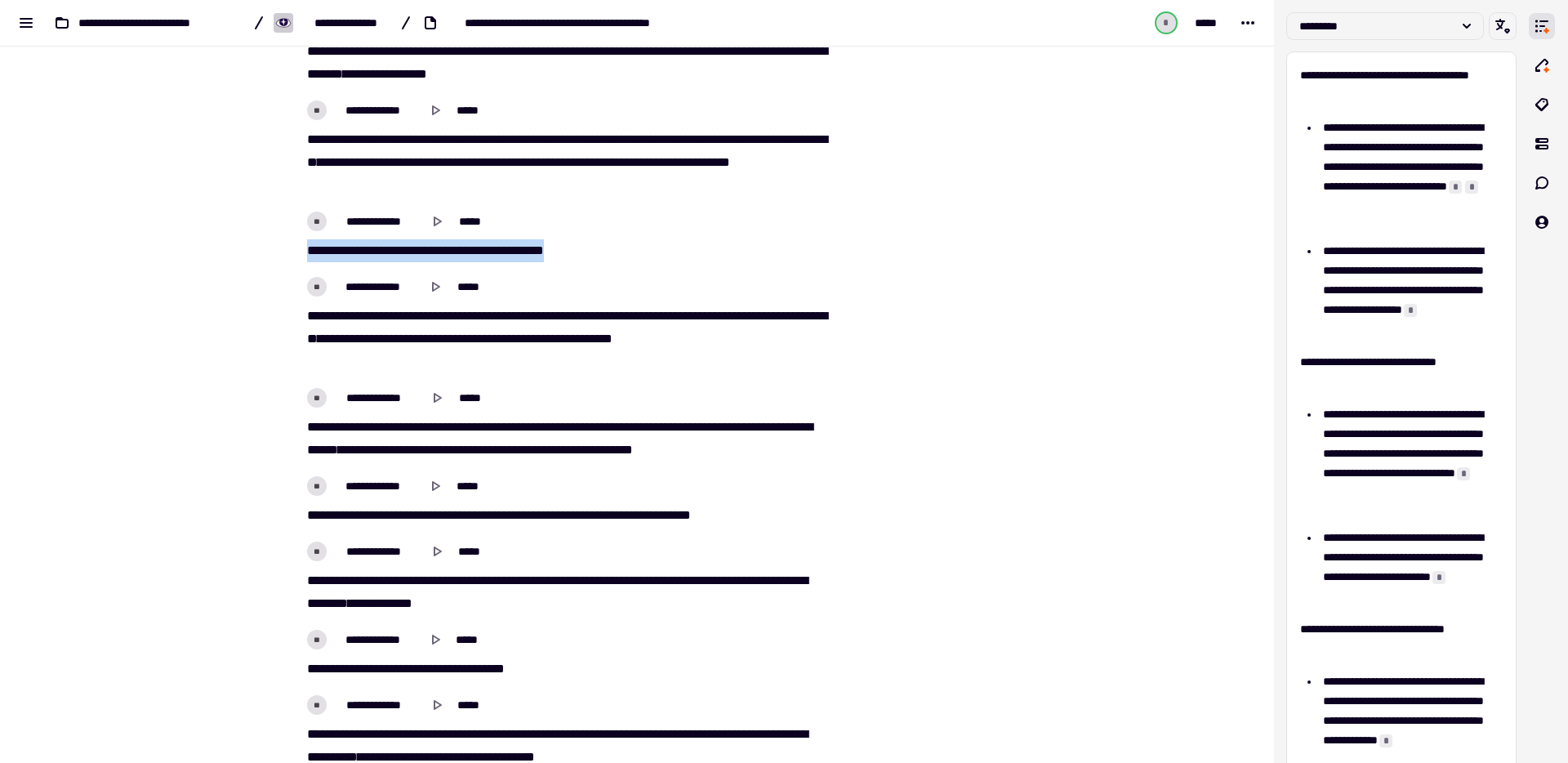 drag, startPoint x: 585, startPoint y: 250, endPoint x: 302, endPoint y: 252, distance: 283.007 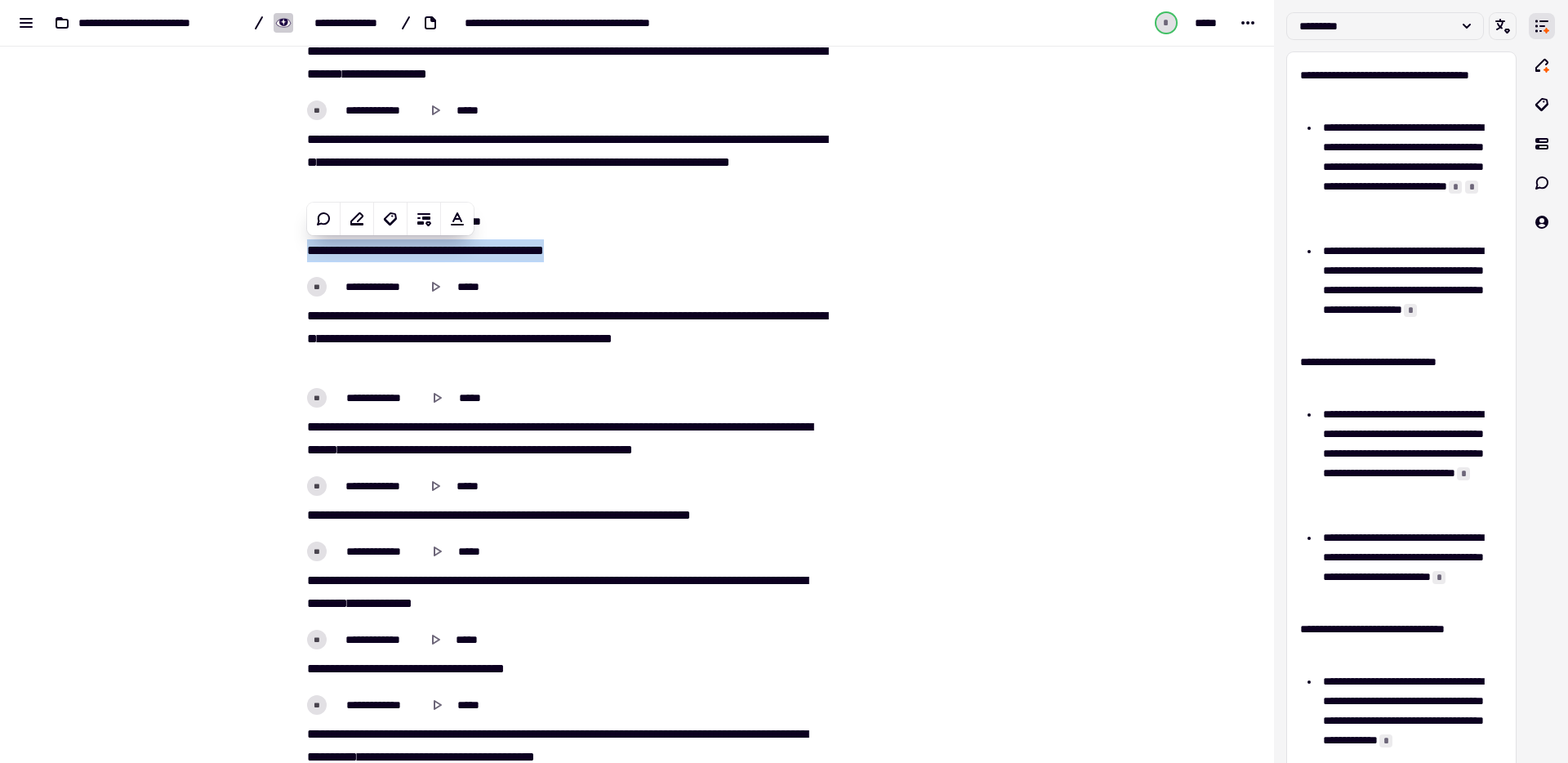 copy on "**********" 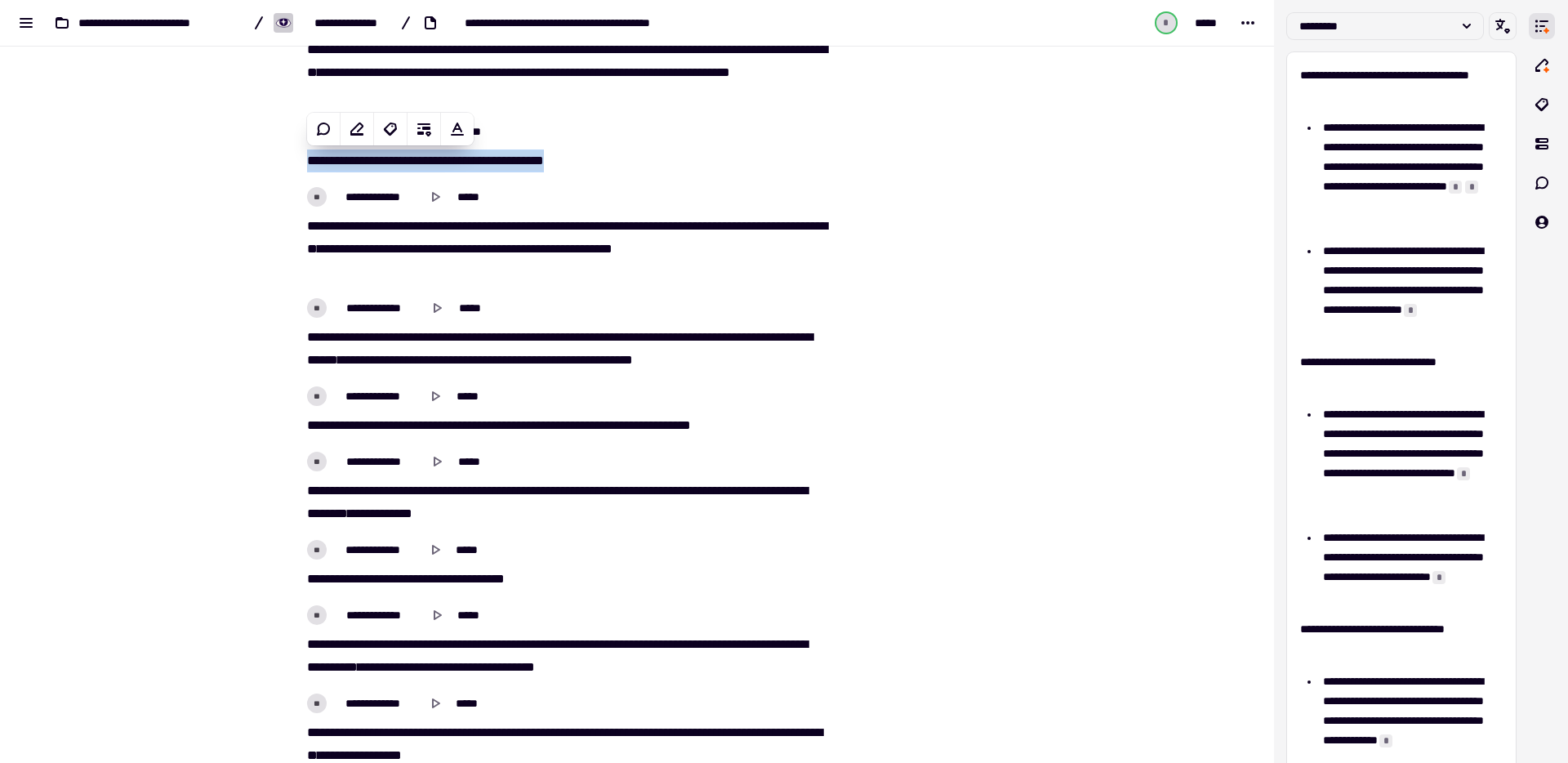 scroll, scrollTop: 12607, scrollLeft: 0, axis: vertical 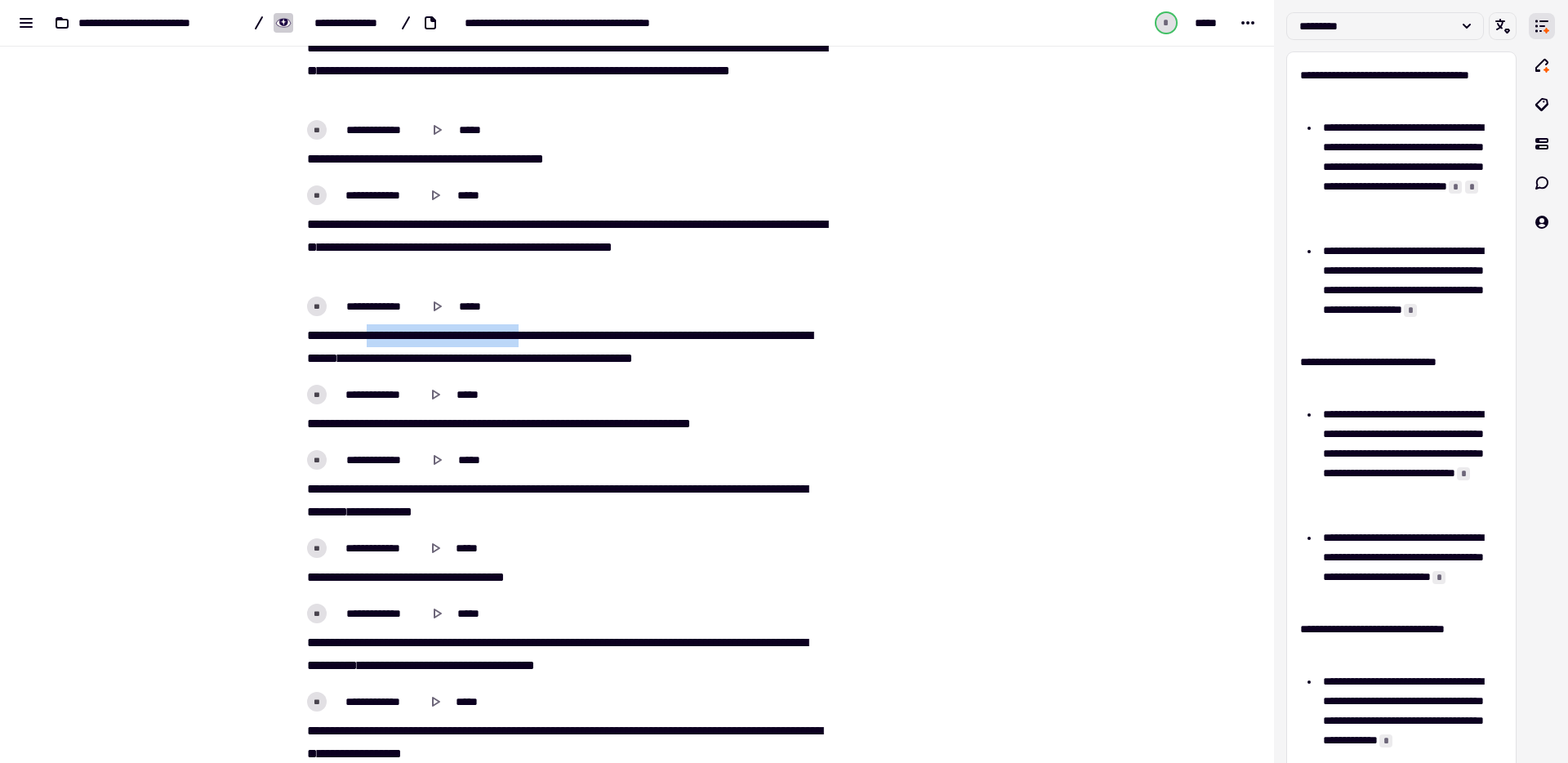 drag, startPoint x: 363, startPoint y: 335, endPoint x: 569, endPoint y: 333, distance: 206.00971 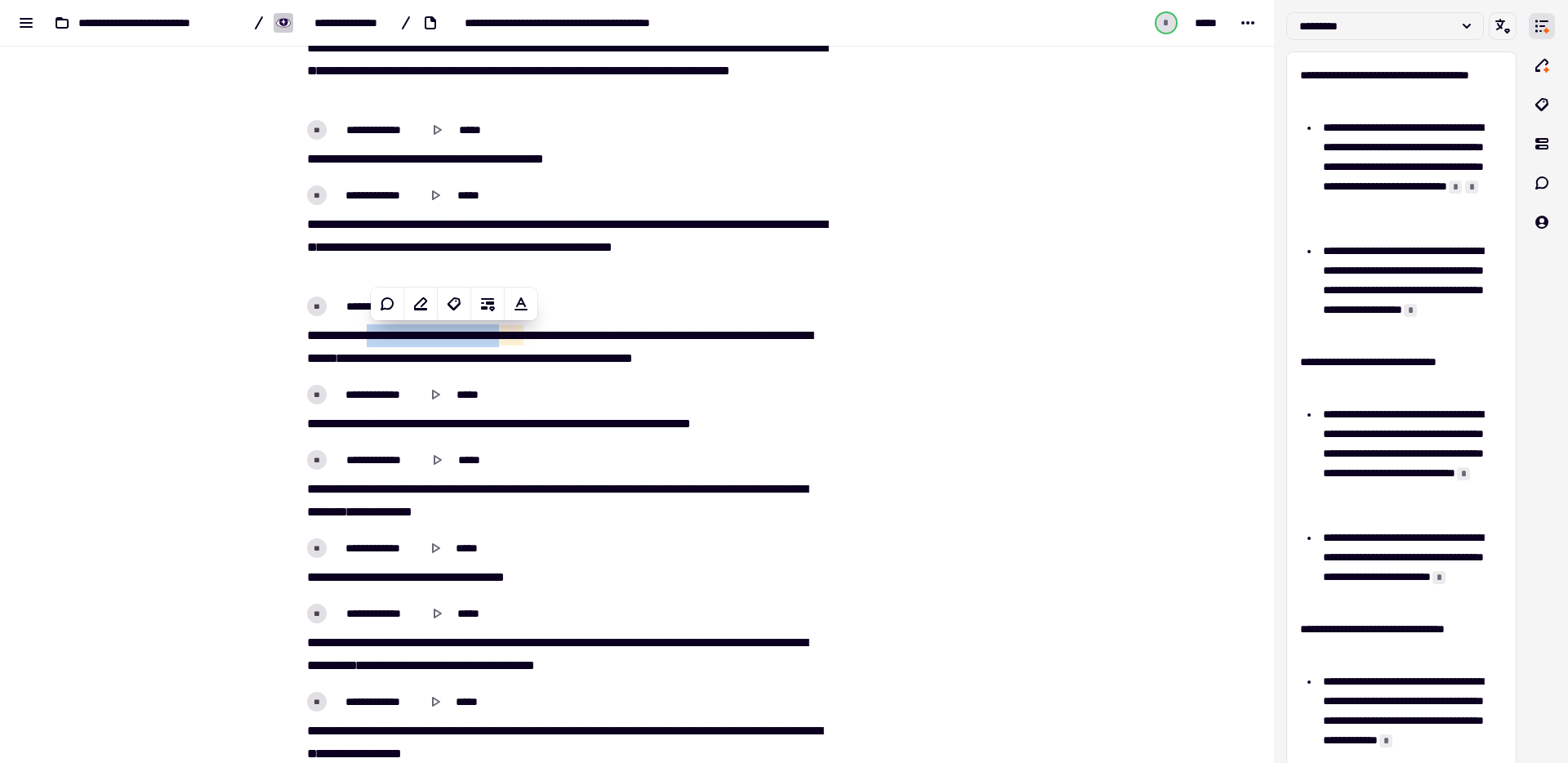 copy on "********   ******   *******   **   *****" 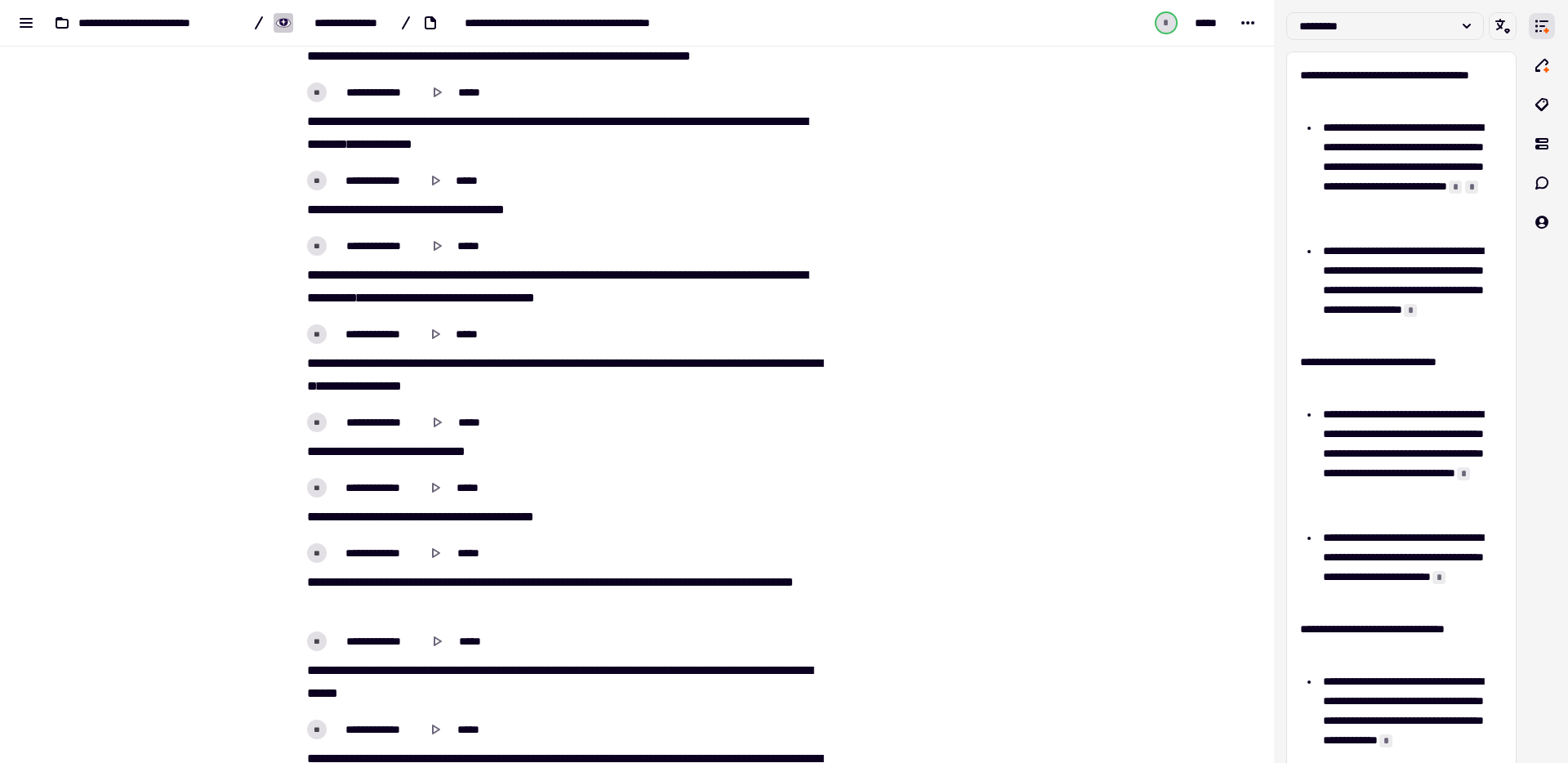 scroll, scrollTop: 12976, scrollLeft: 0, axis: vertical 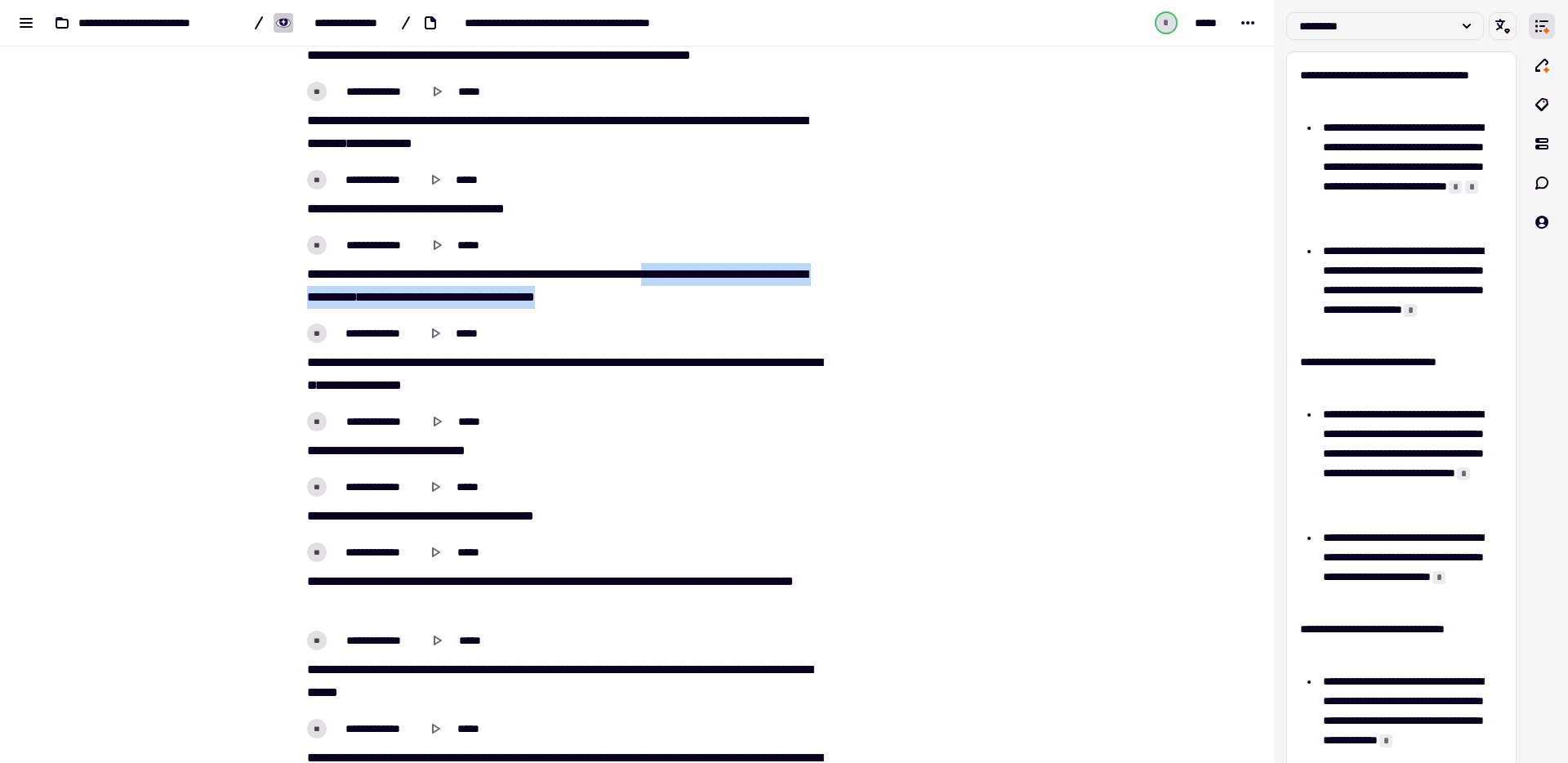 drag, startPoint x: 706, startPoint y: 274, endPoint x: 655, endPoint y: 297, distance: 55.9464 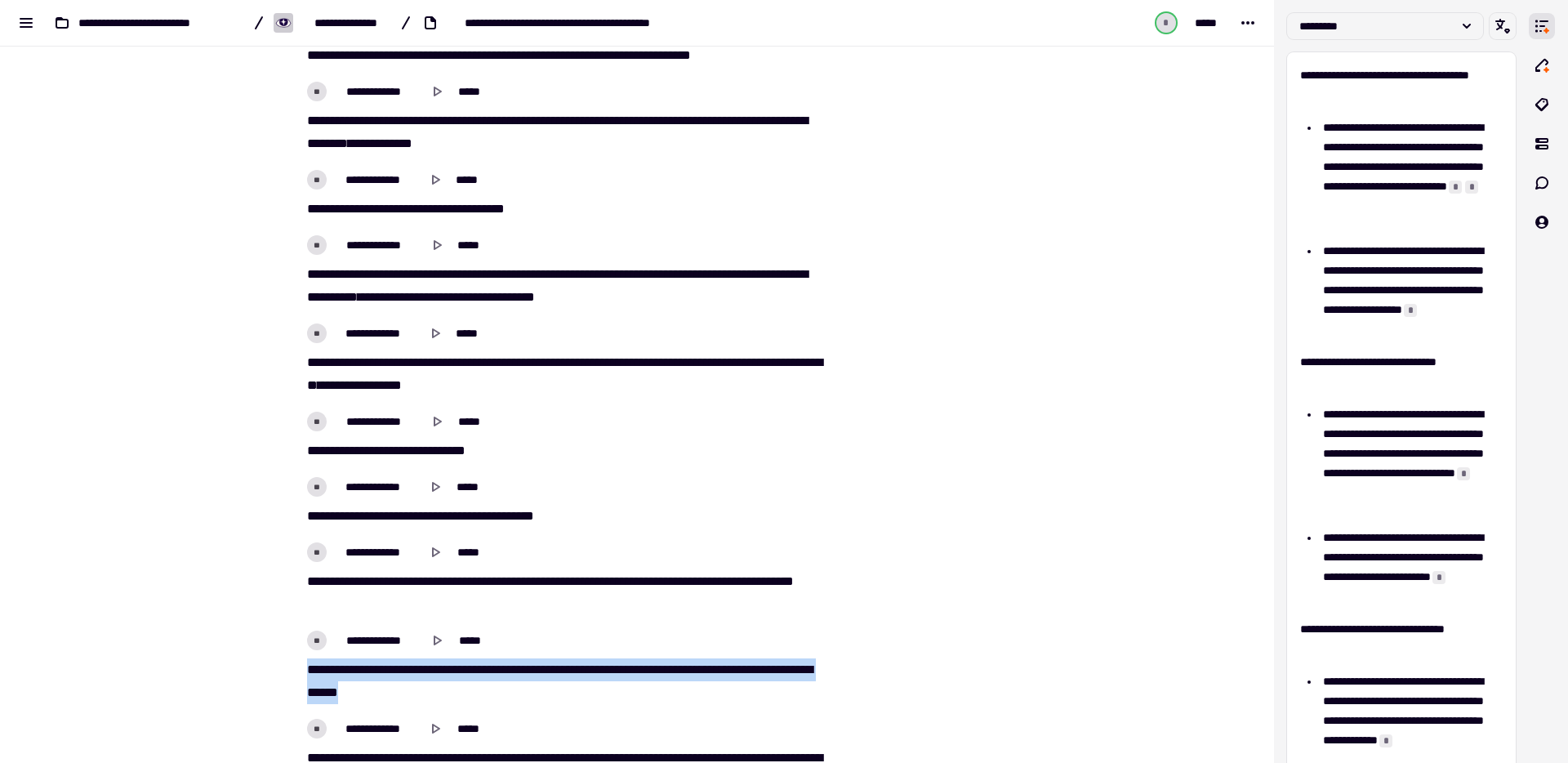 drag, startPoint x: 465, startPoint y: 690, endPoint x: 304, endPoint y: 670, distance: 162.23748 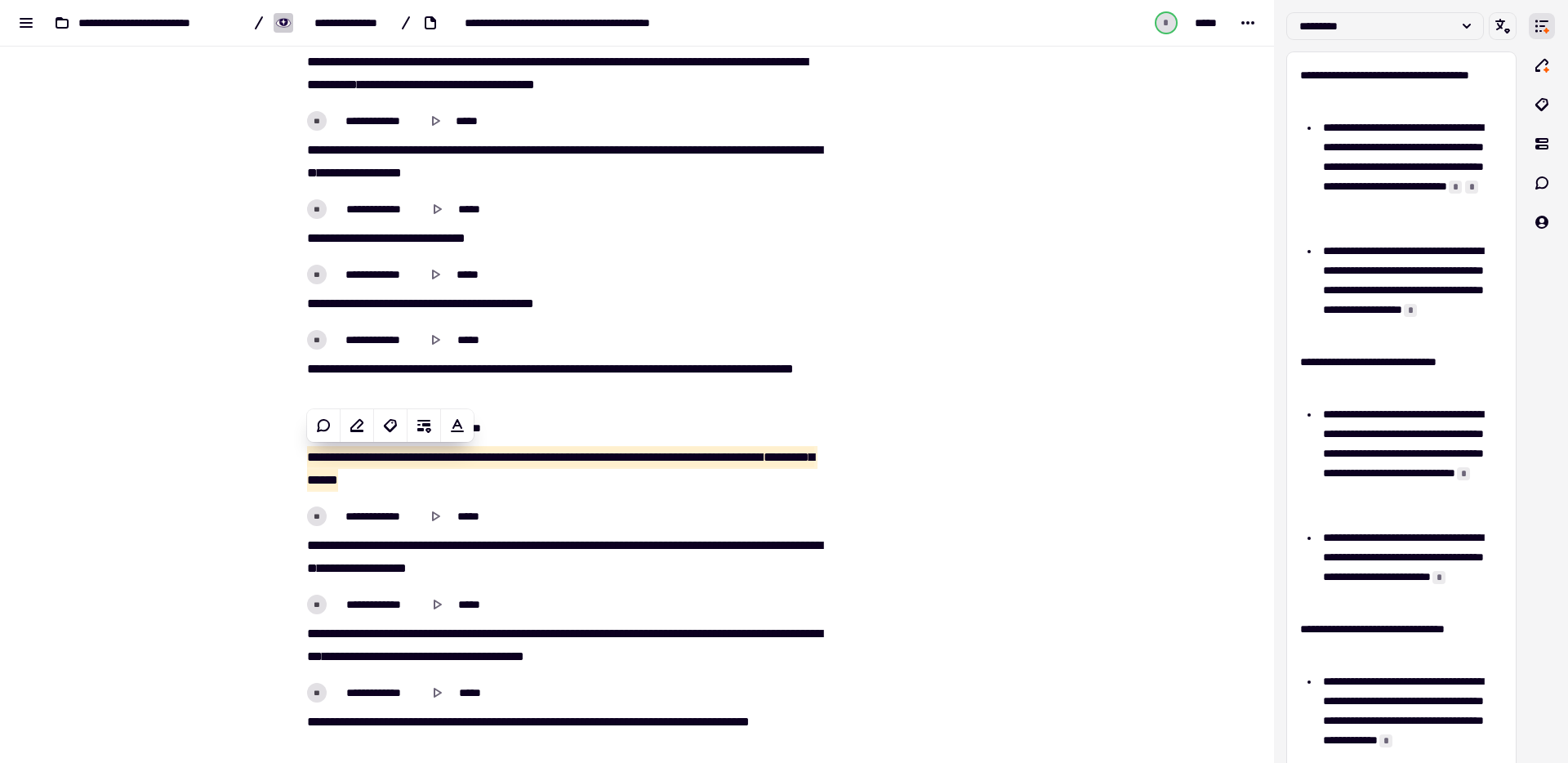 scroll, scrollTop: 13192, scrollLeft: 0, axis: vertical 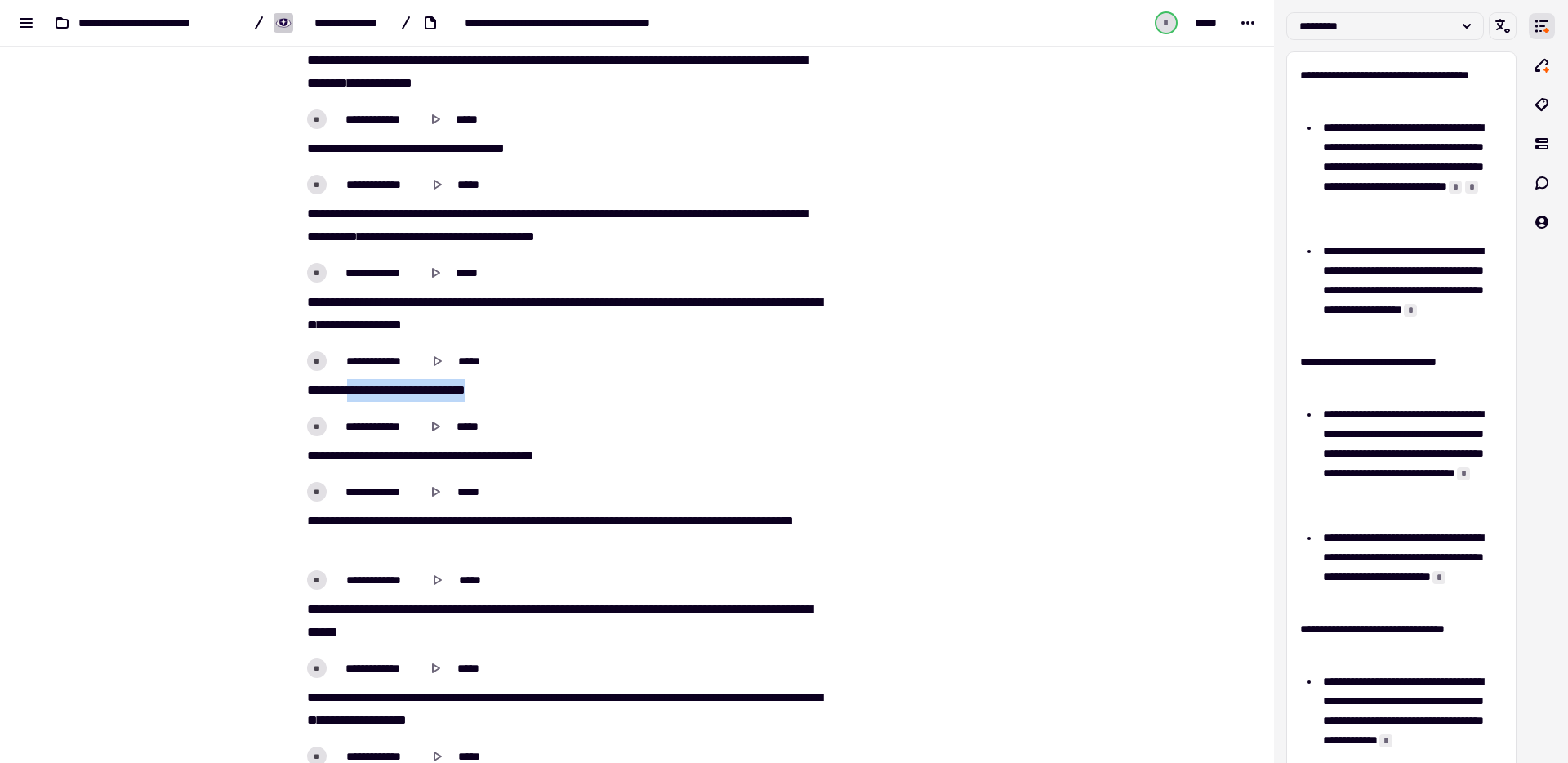 drag, startPoint x: 485, startPoint y: 386, endPoint x: 347, endPoint y: 392, distance: 138.13037 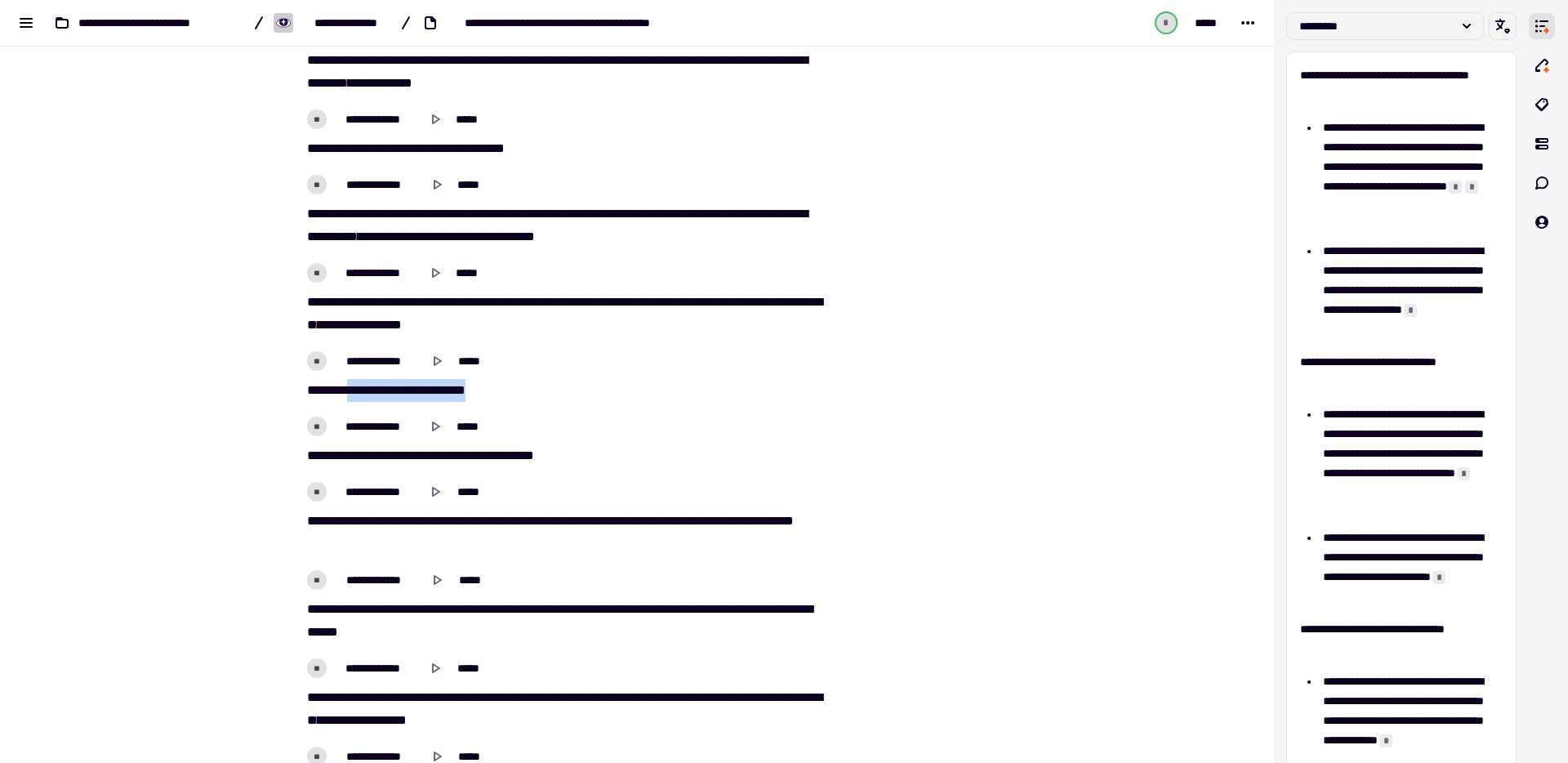 click on "**********" at bounding box center (565, 390) 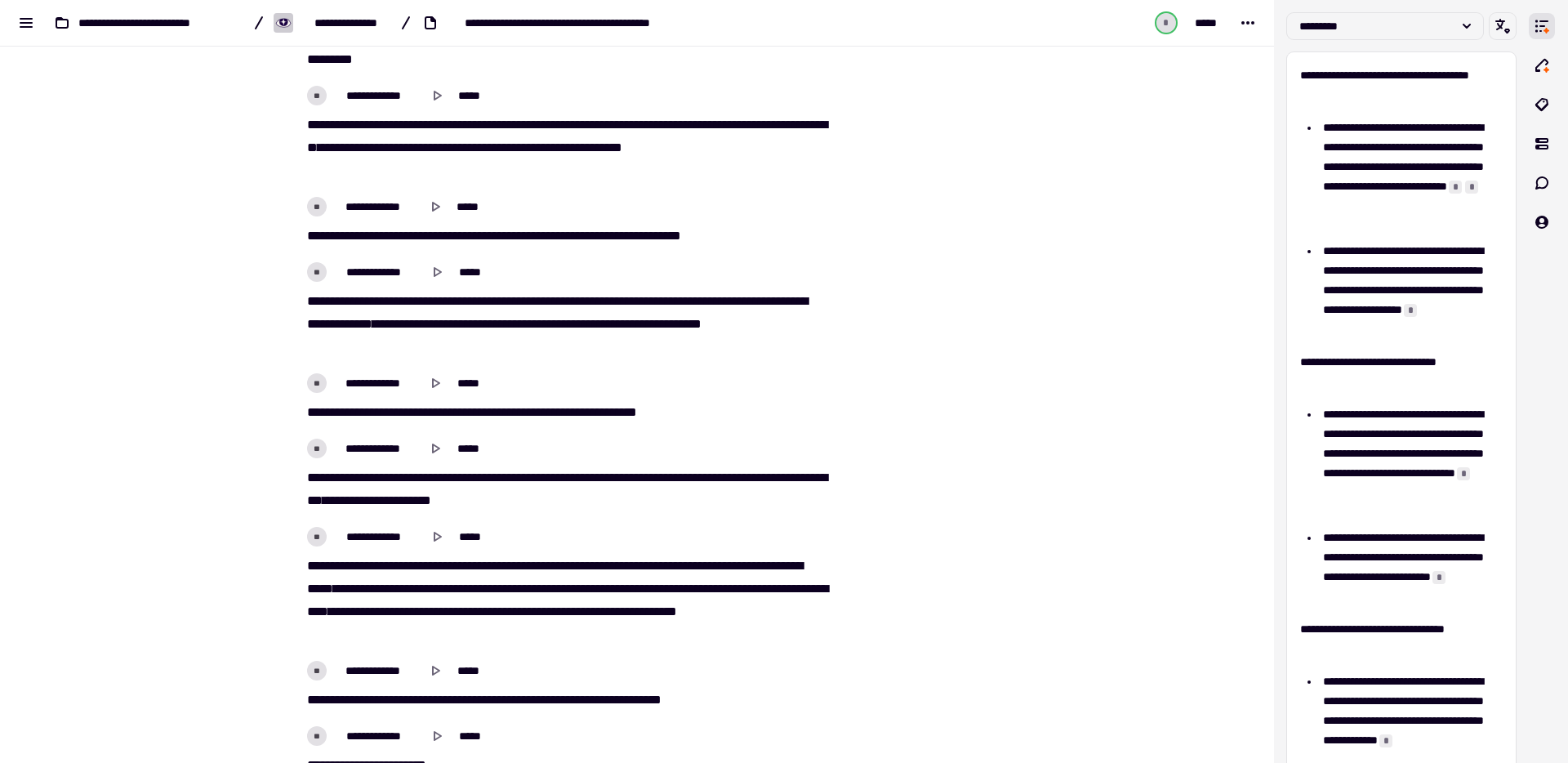 scroll, scrollTop: 13979, scrollLeft: 0, axis: vertical 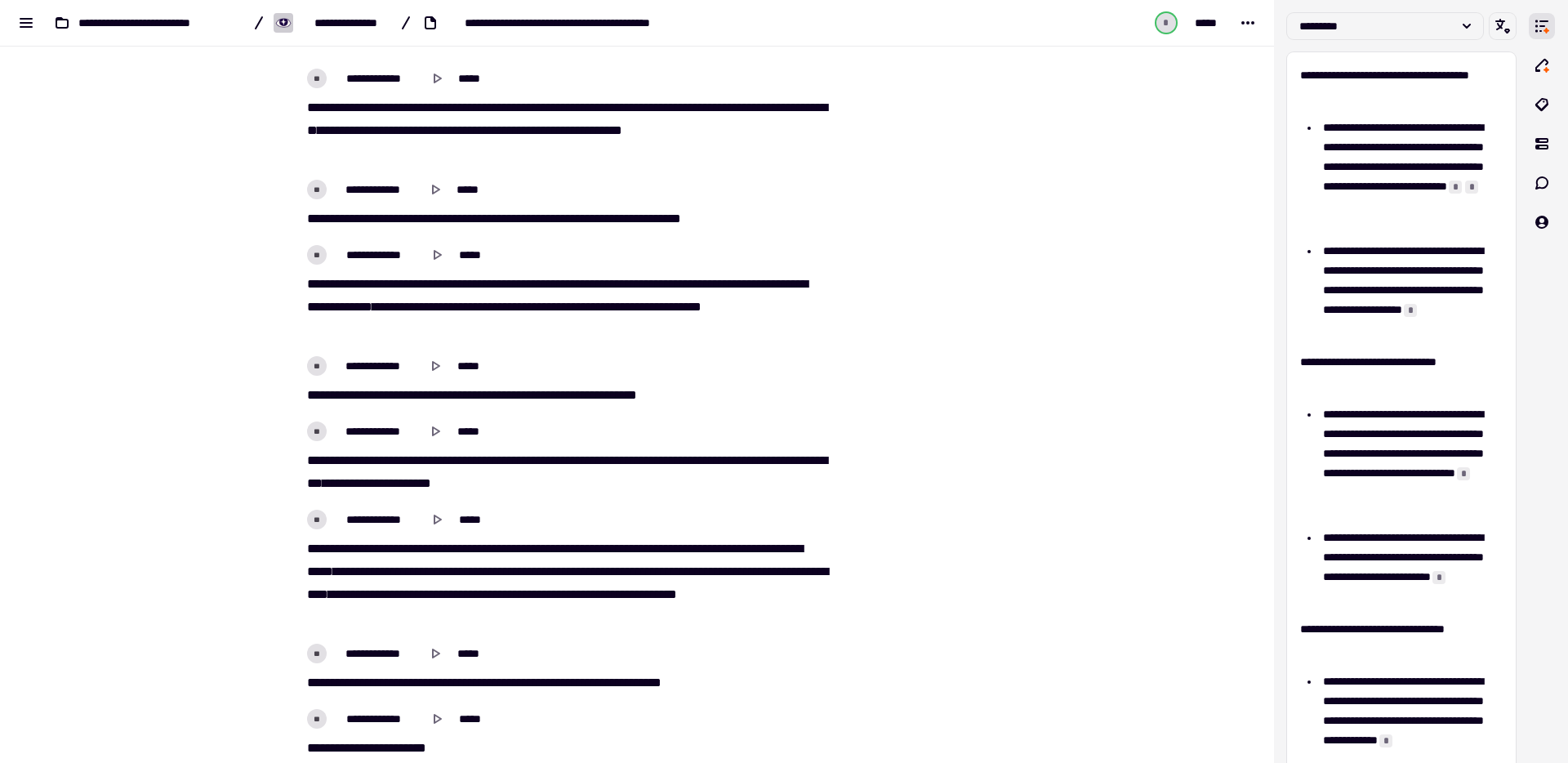 click on "**" at bounding box center (312, 283) 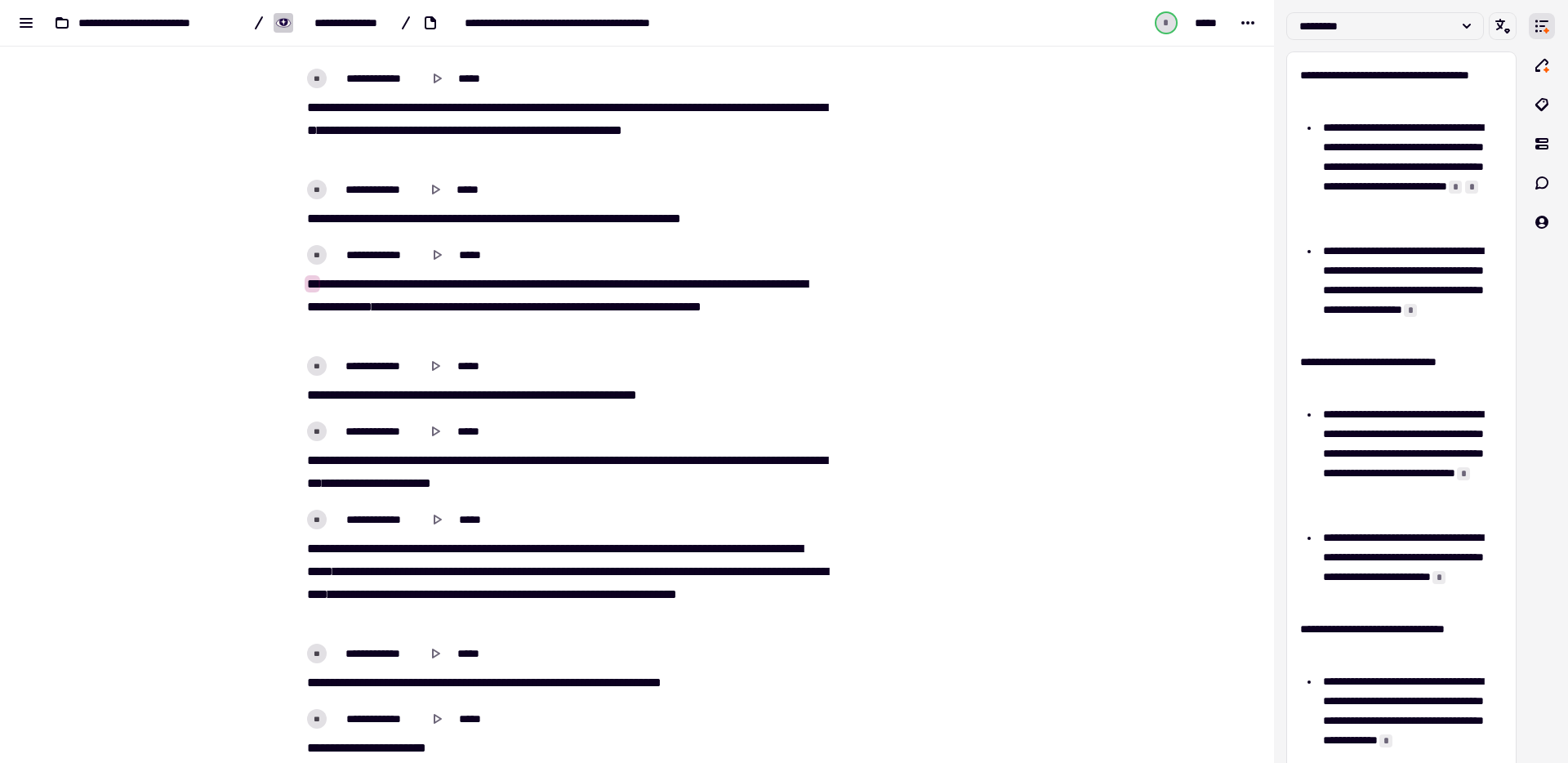 click on "**********" at bounding box center (565, 307) 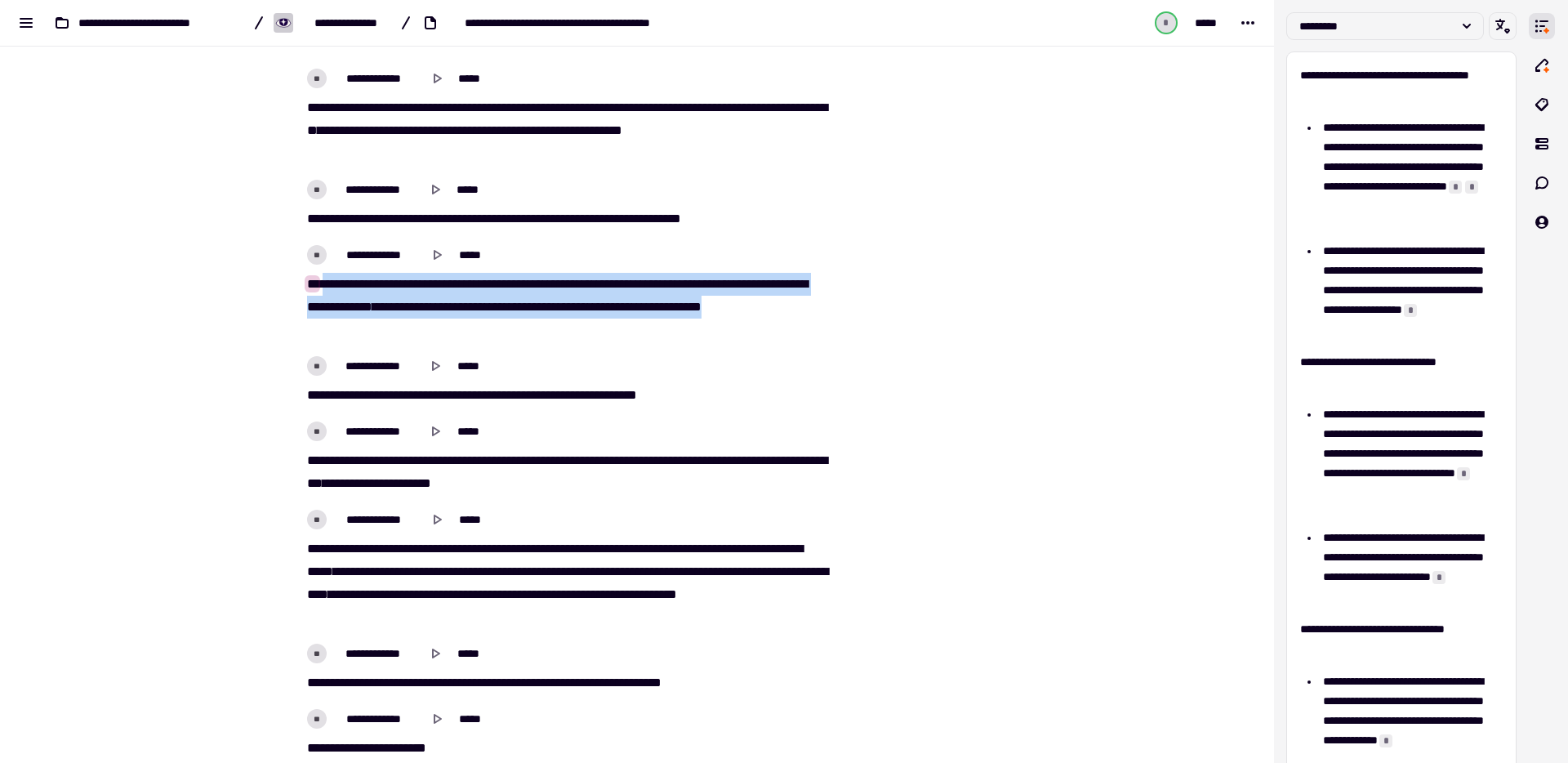 drag, startPoint x: 321, startPoint y: 283, endPoint x: 760, endPoint y: 334, distance: 441.9525 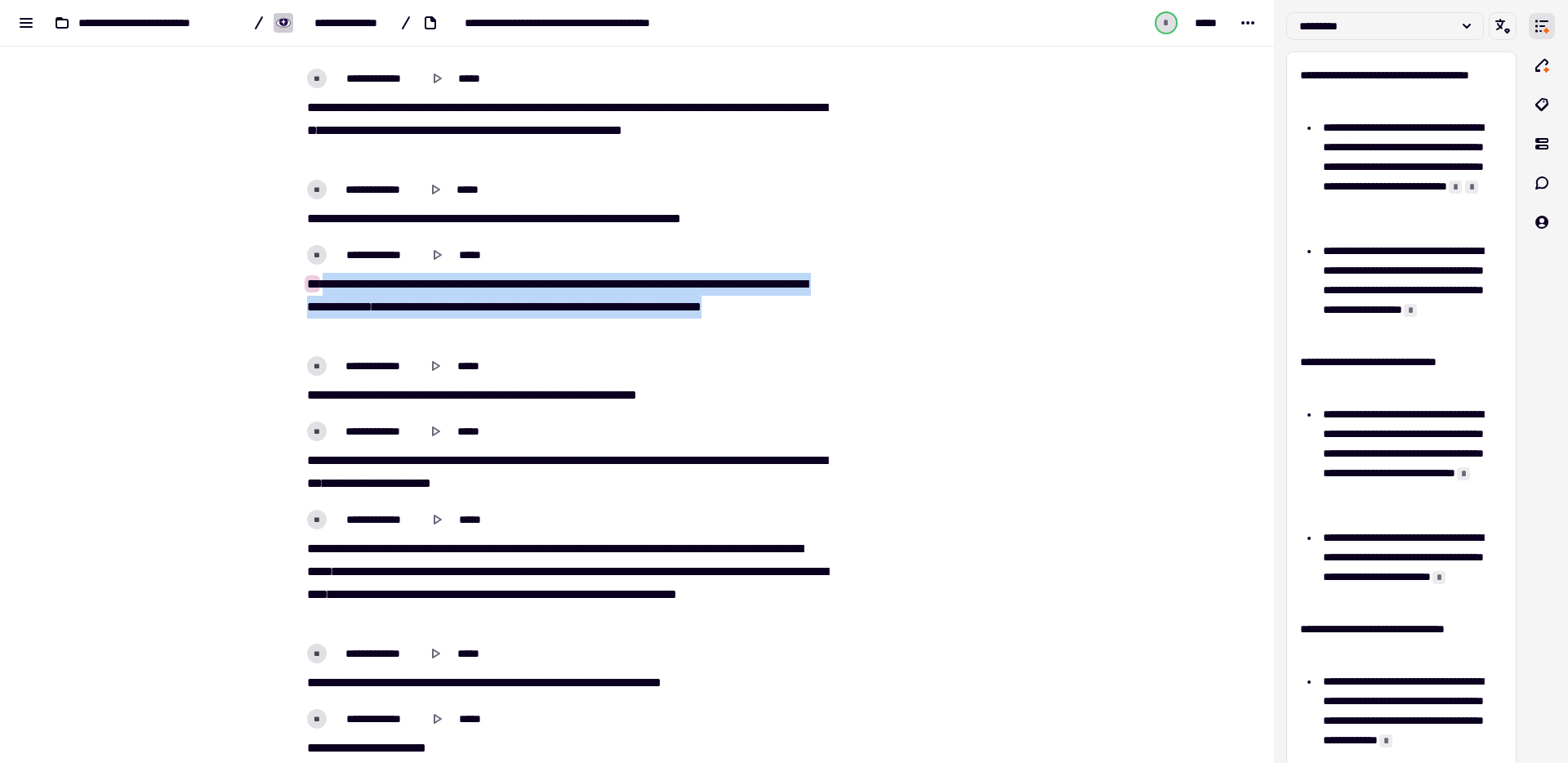 click on "**********" at bounding box center (565, 307) 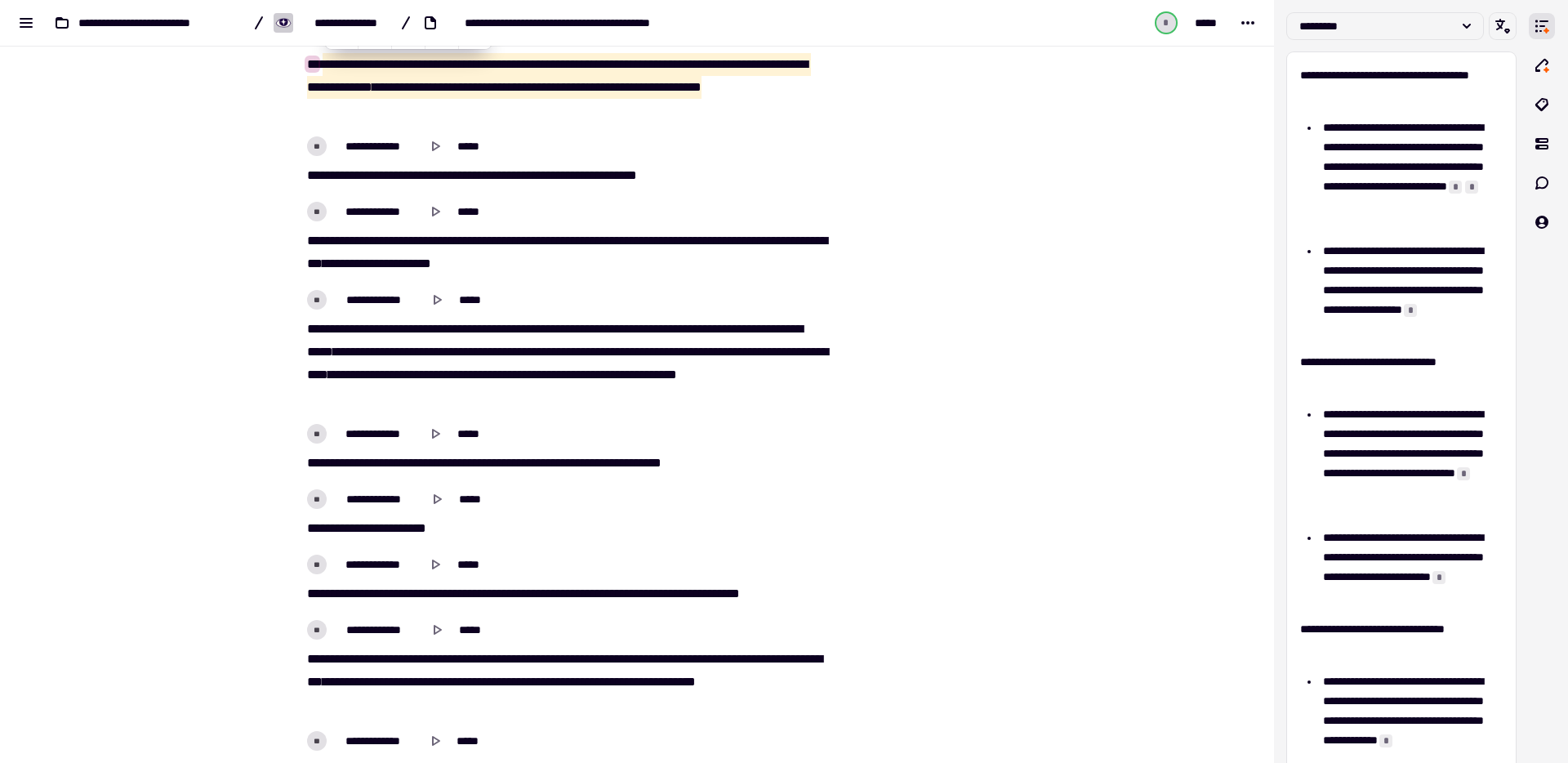 scroll, scrollTop: 14204, scrollLeft: 0, axis: vertical 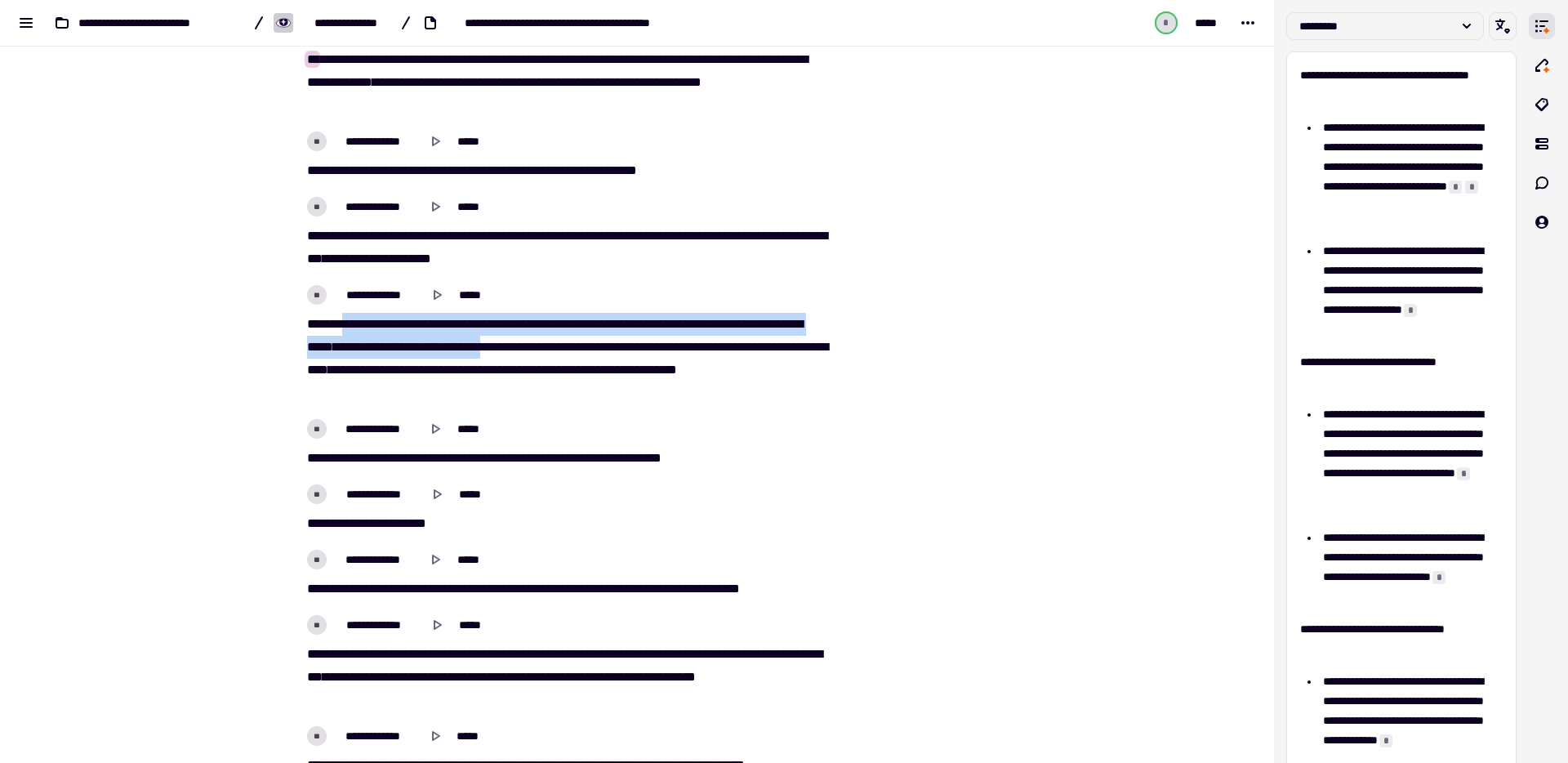drag, startPoint x: 340, startPoint y: 322, endPoint x: 587, endPoint y: 350, distance: 248.582 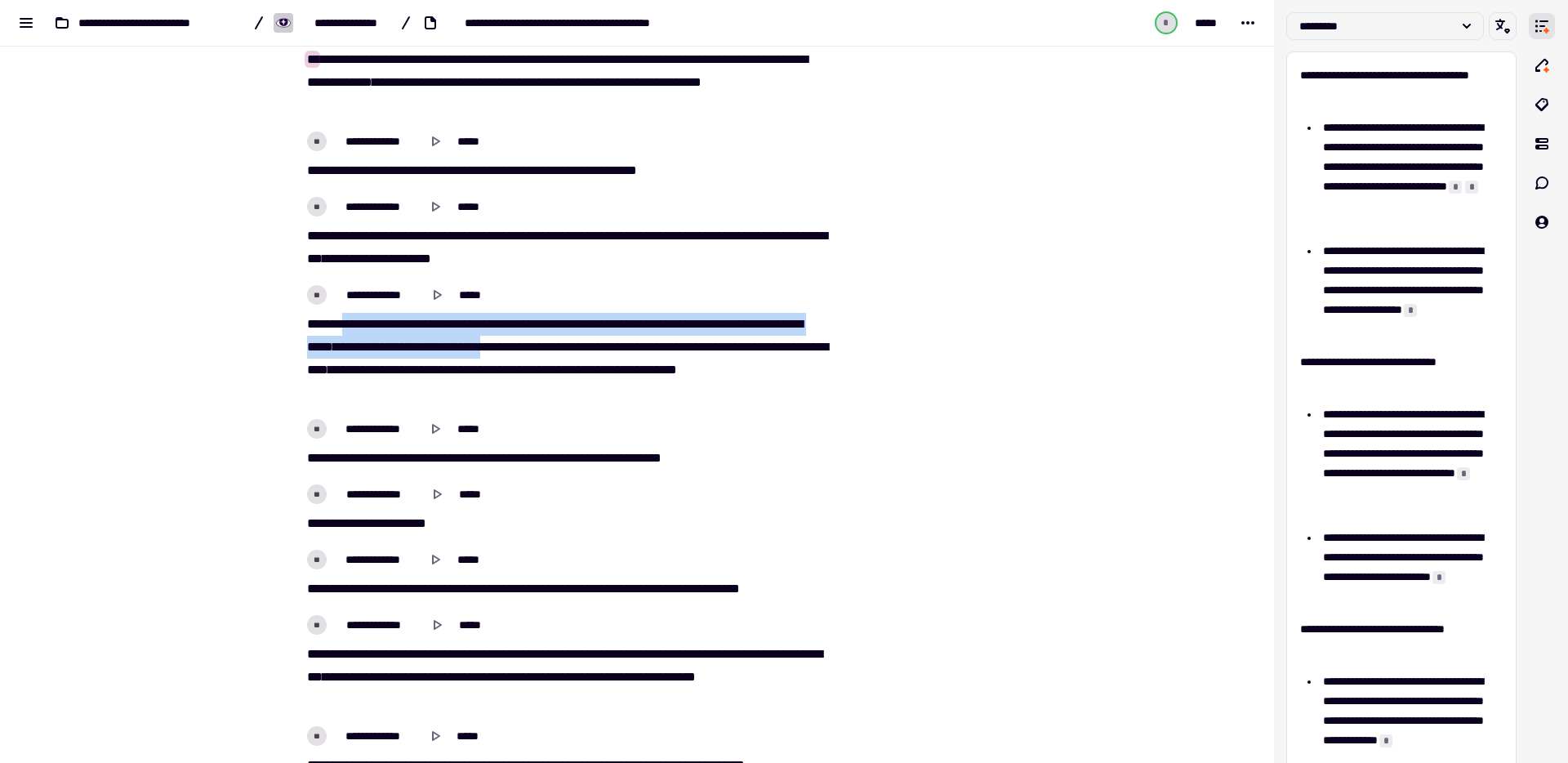 click on "**********" at bounding box center [565, 359] 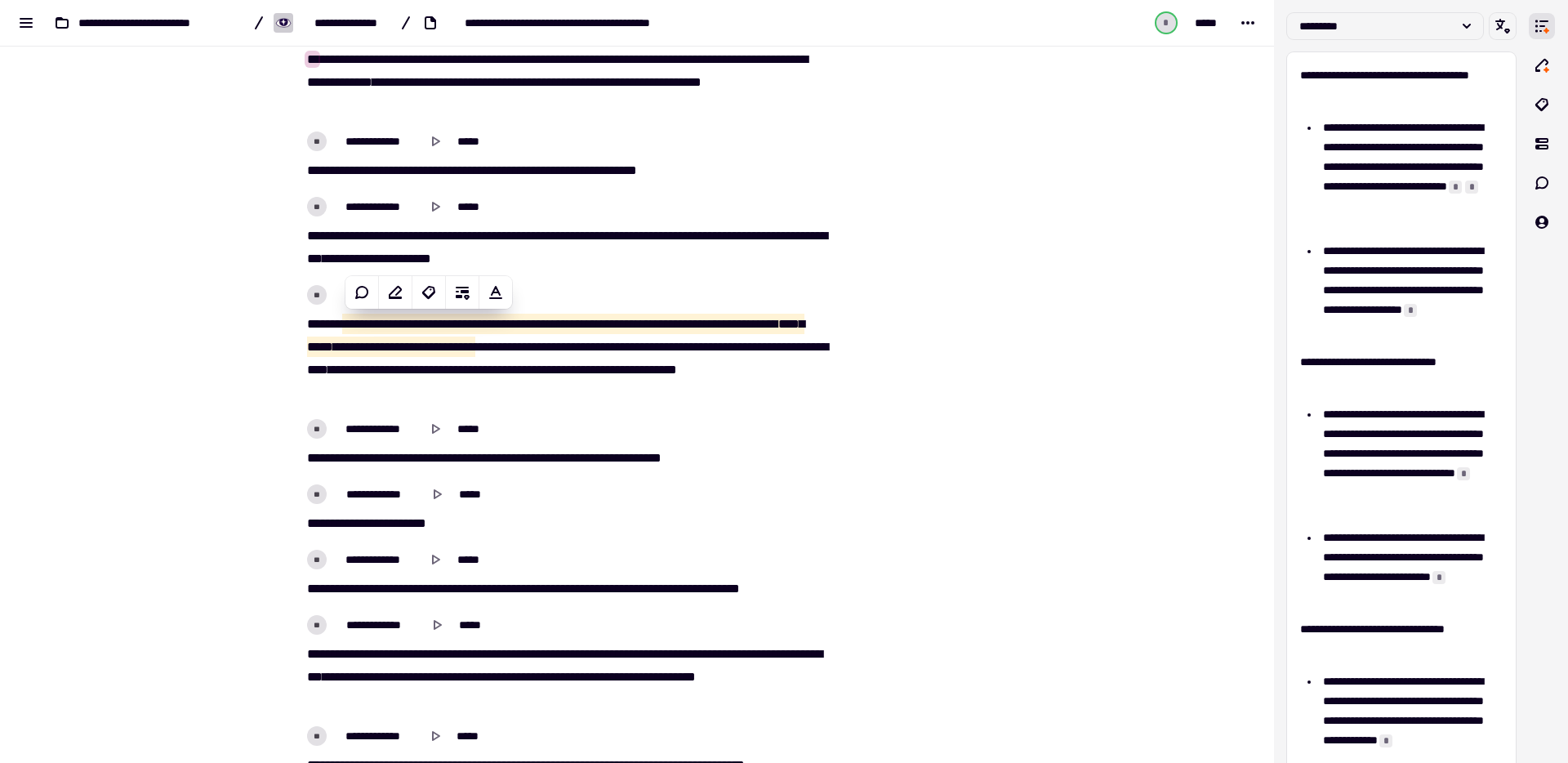 click on "***   **   *****   *********   ***   ******   ****   **   *   **   *********   *********" at bounding box center [565, 171] 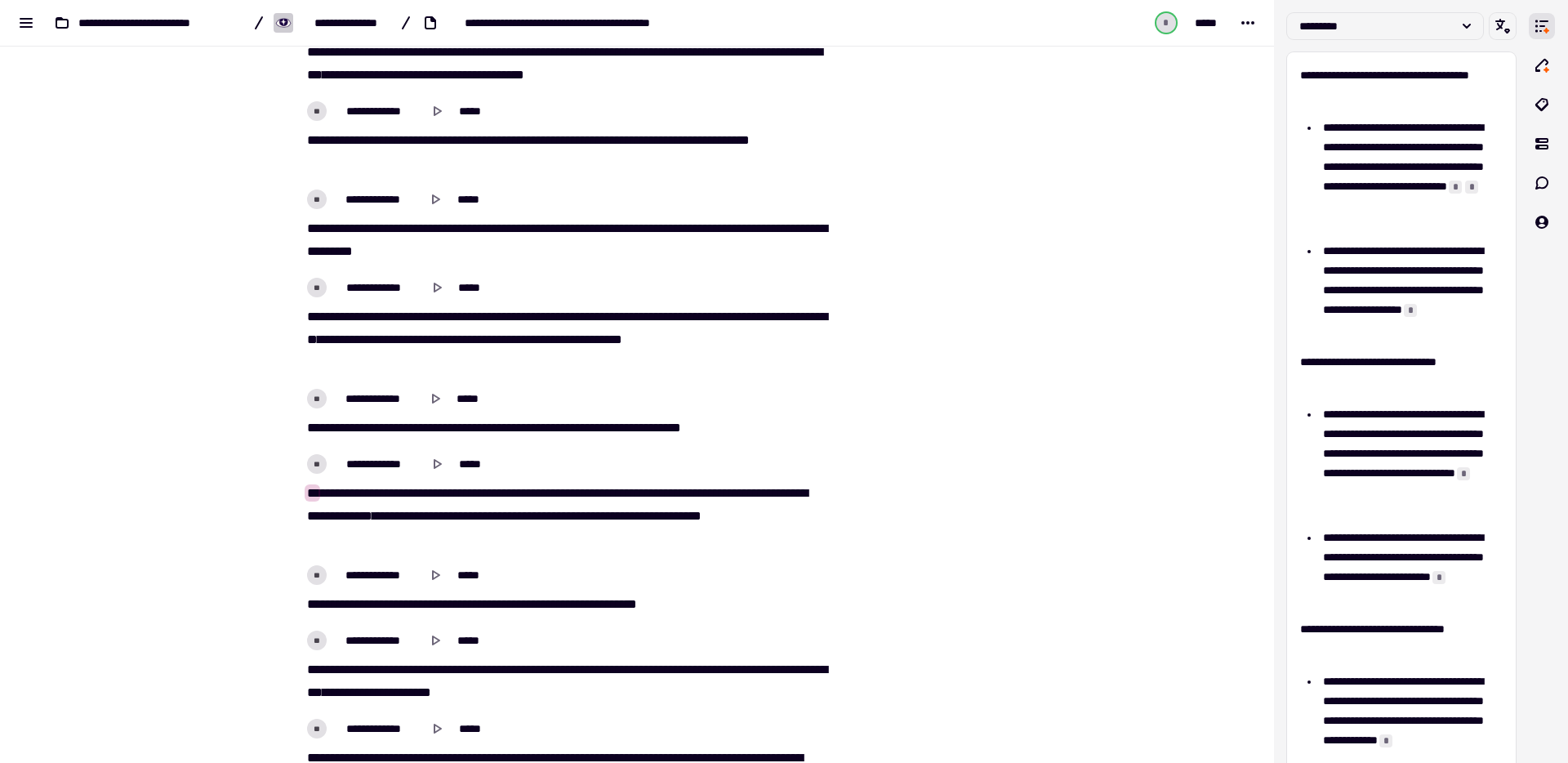 type on "******" 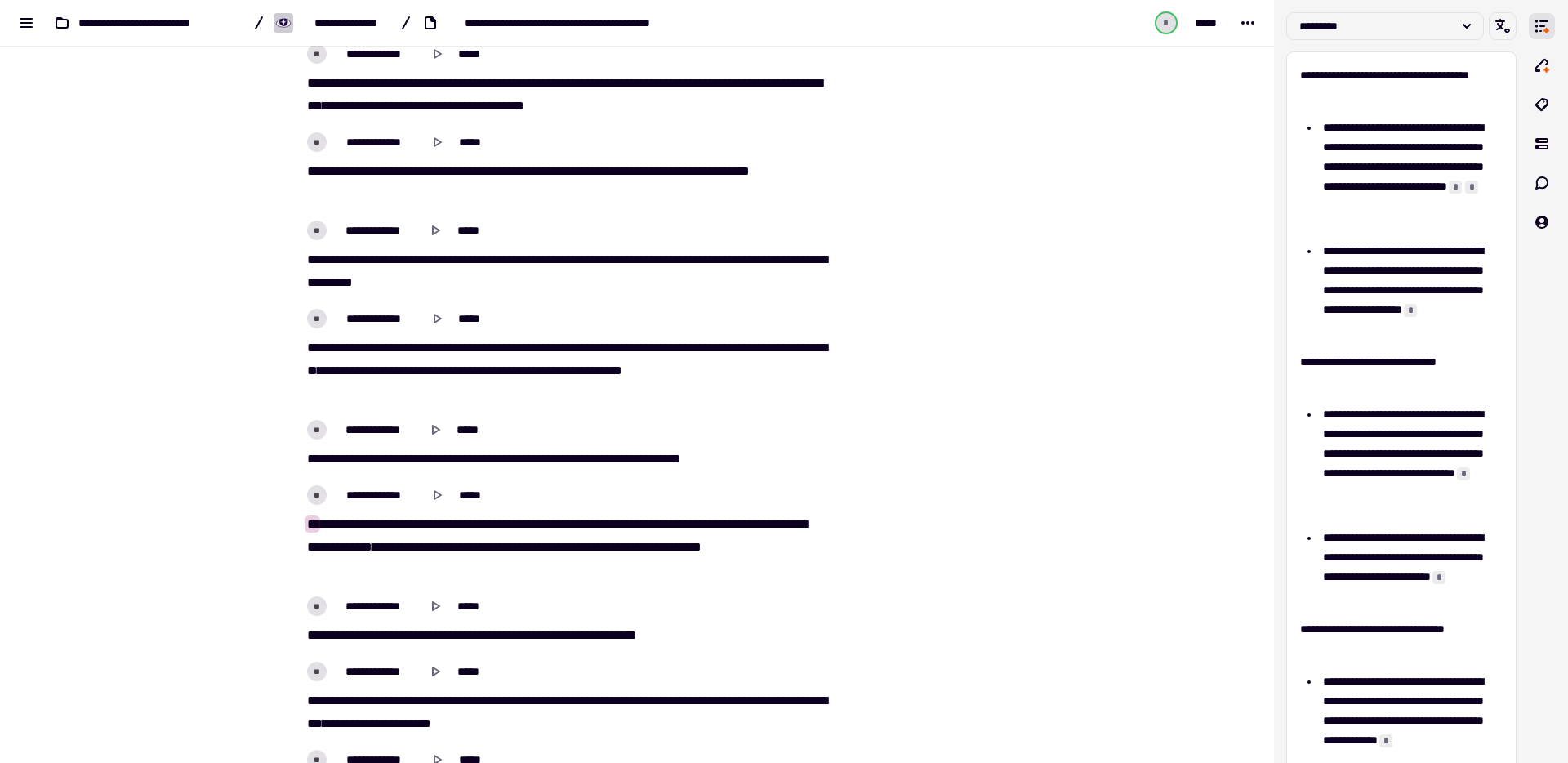 scroll, scrollTop: 13658, scrollLeft: 0, axis: vertical 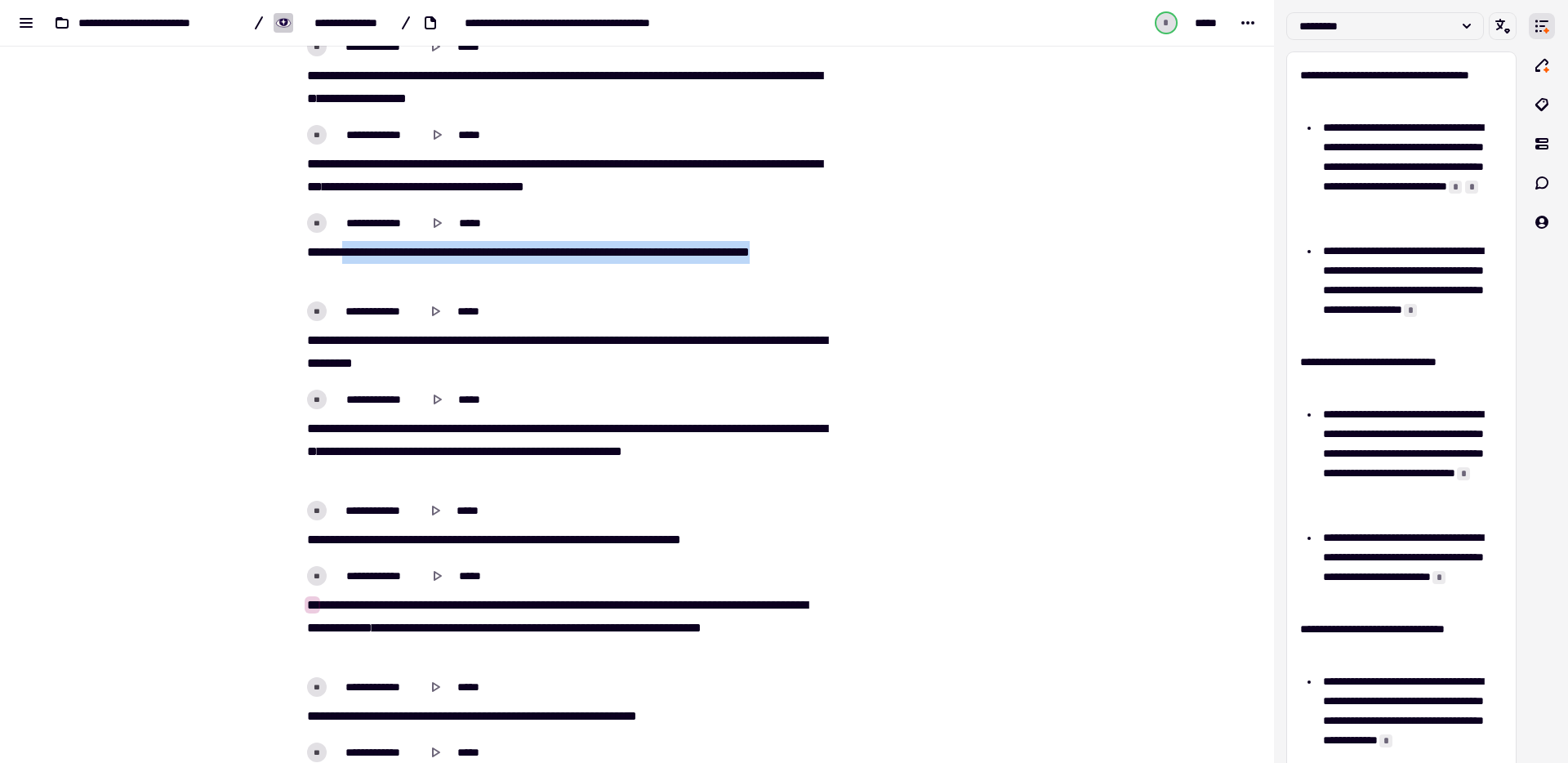 drag, startPoint x: 346, startPoint y: 249, endPoint x: 517, endPoint y: 265, distance: 171.74691 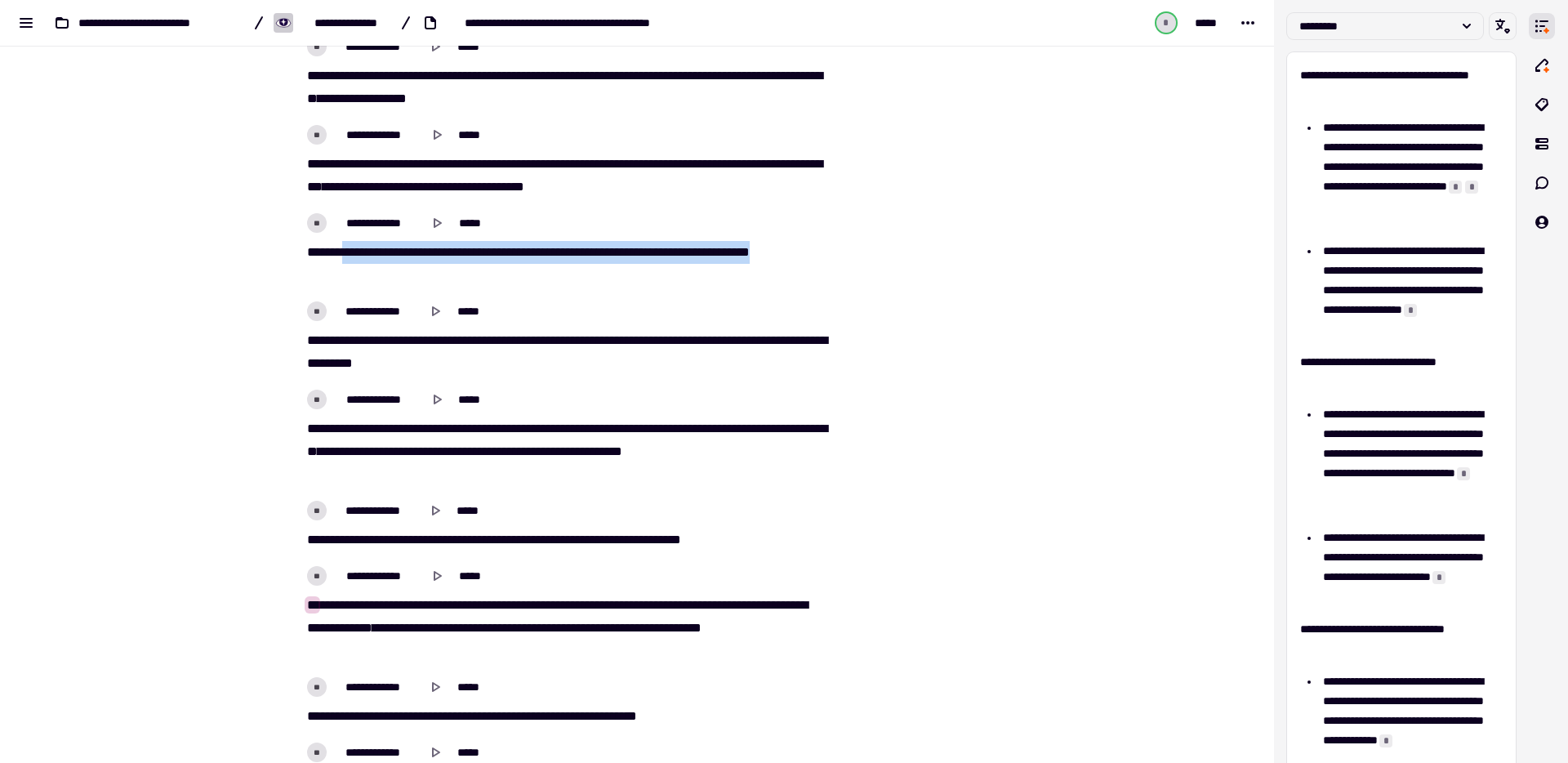 click on "**********" at bounding box center (565, 264) 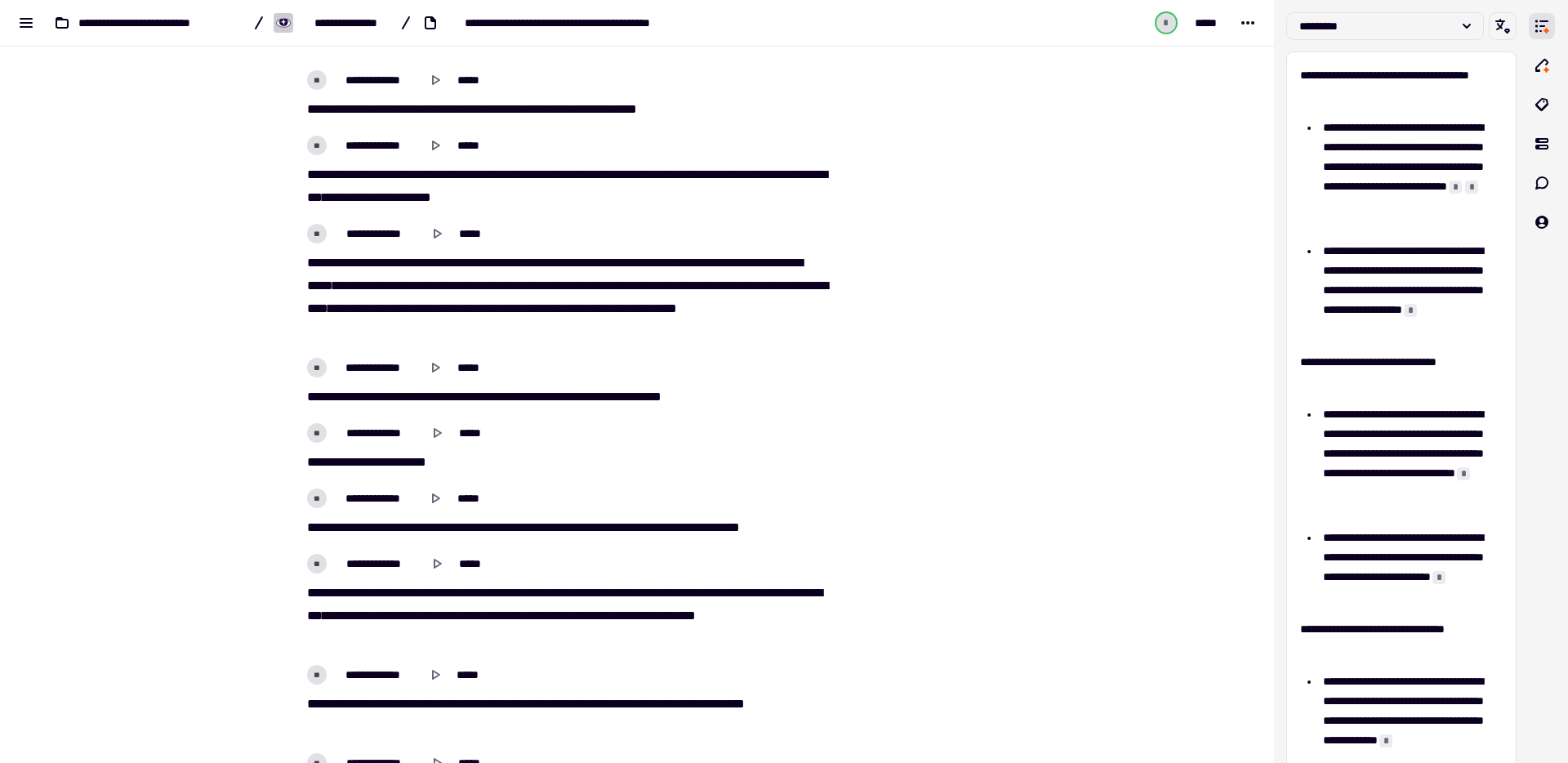 scroll, scrollTop: 14300, scrollLeft: 0, axis: vertical 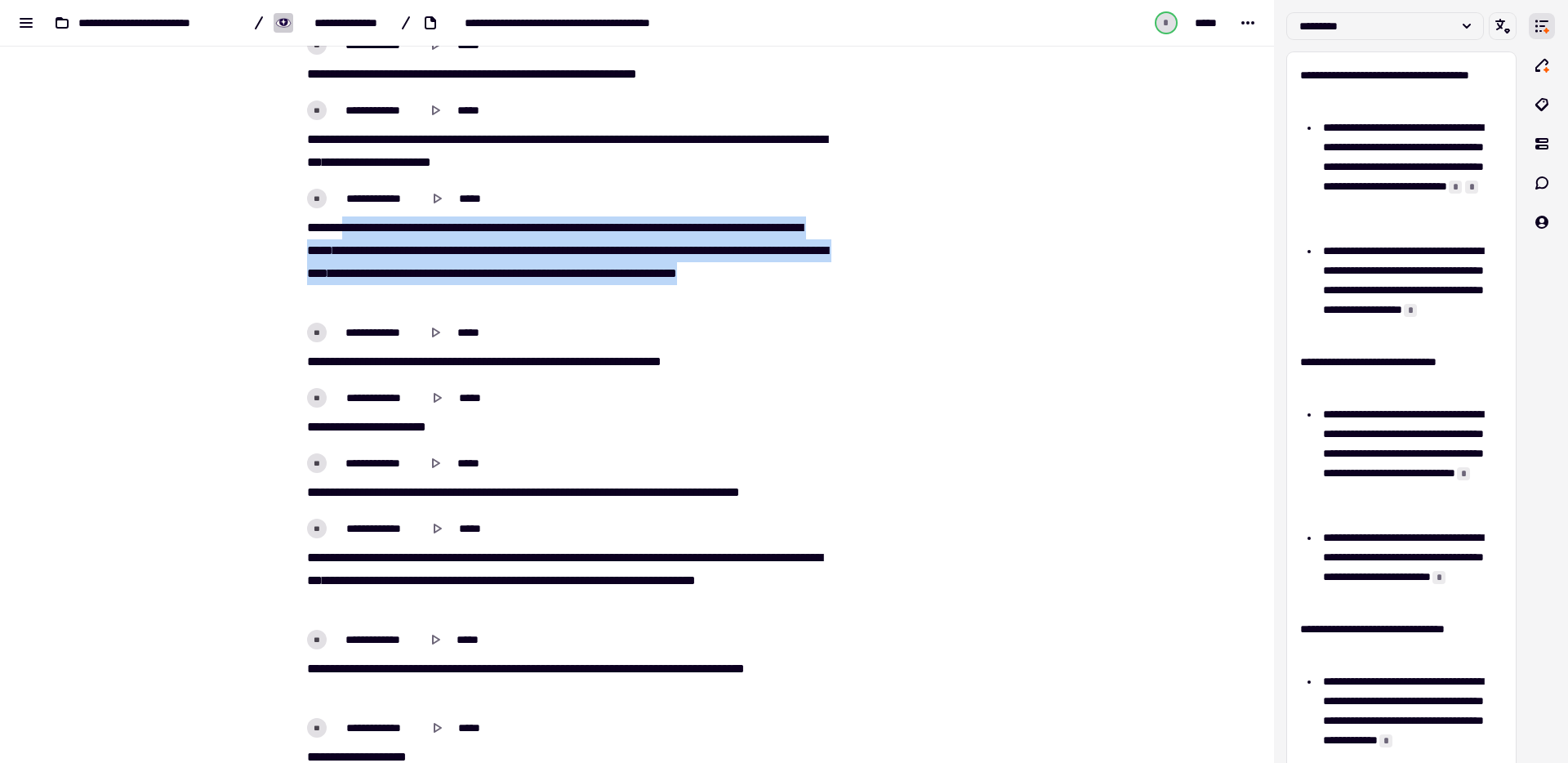 drag, startPoint x: 339, startPoint y: 224, endPoint x: 536, endPoint y: 292, distance: 208.40585 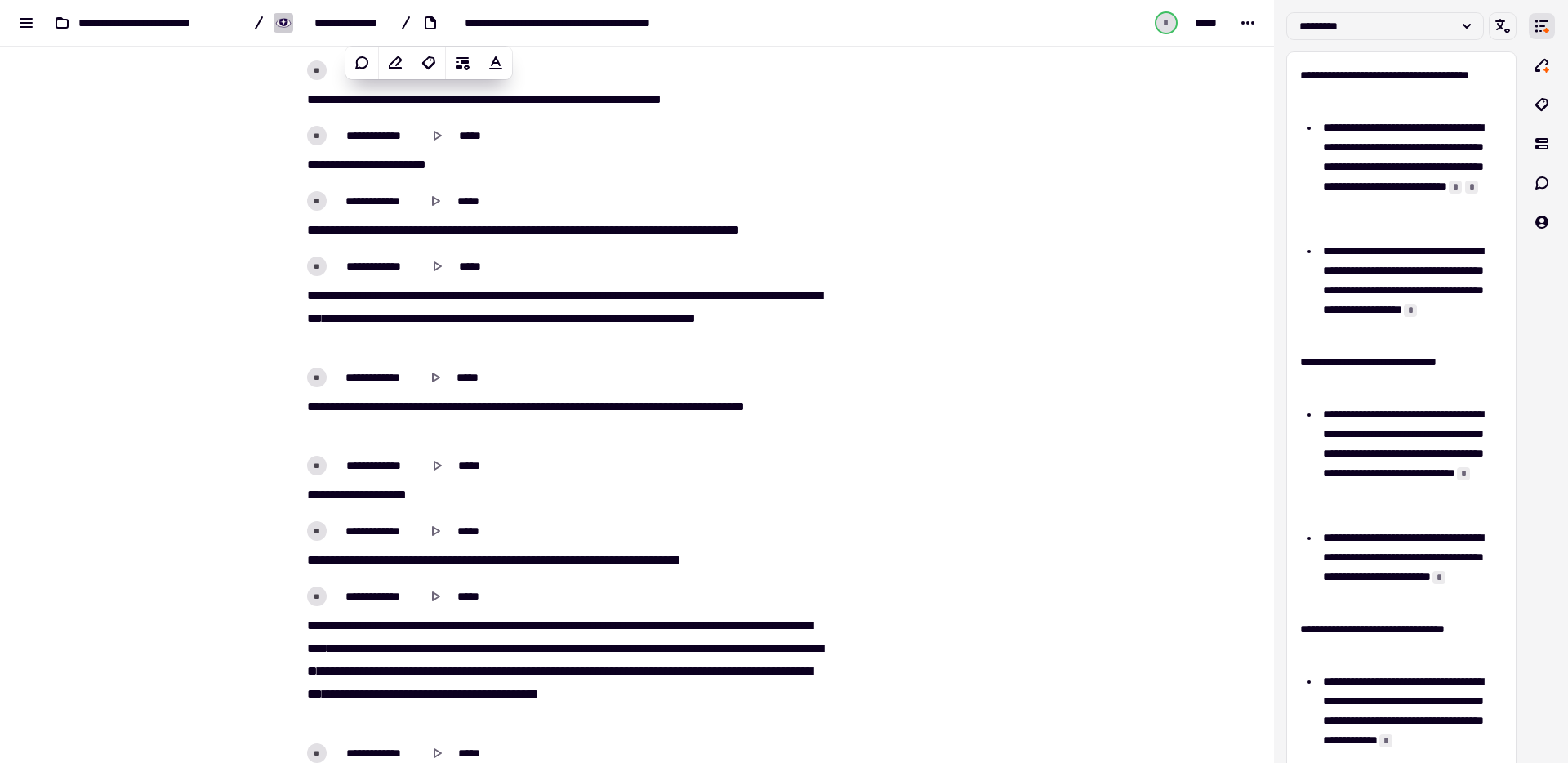 scroll, scrollTop: 14607, scrollLeft: 0, axis: vertical 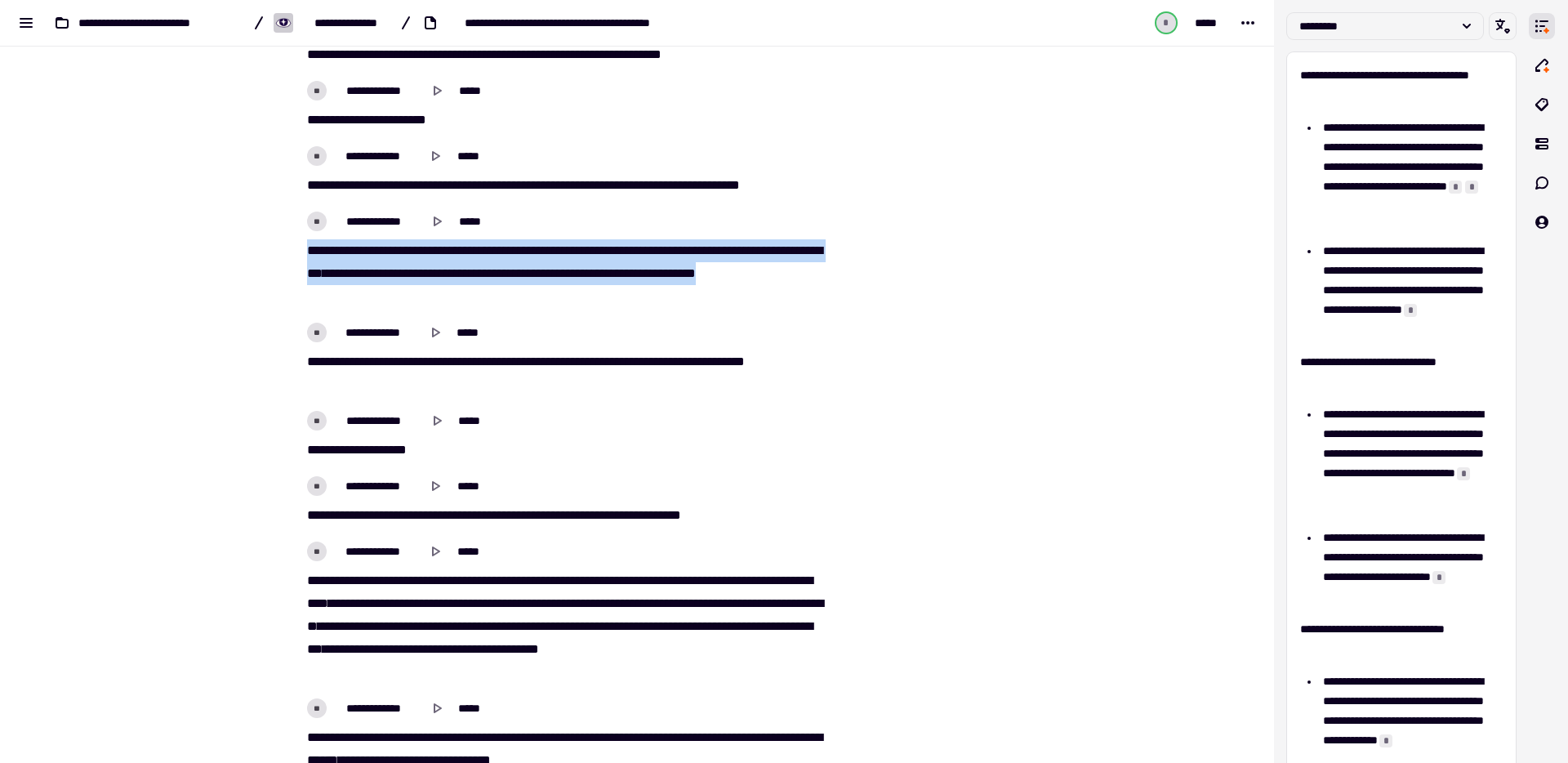 drag, startPoint x: 302, startPoint y: 248, endPoint x: 565, endPoint y: 287, distance: 265.87591 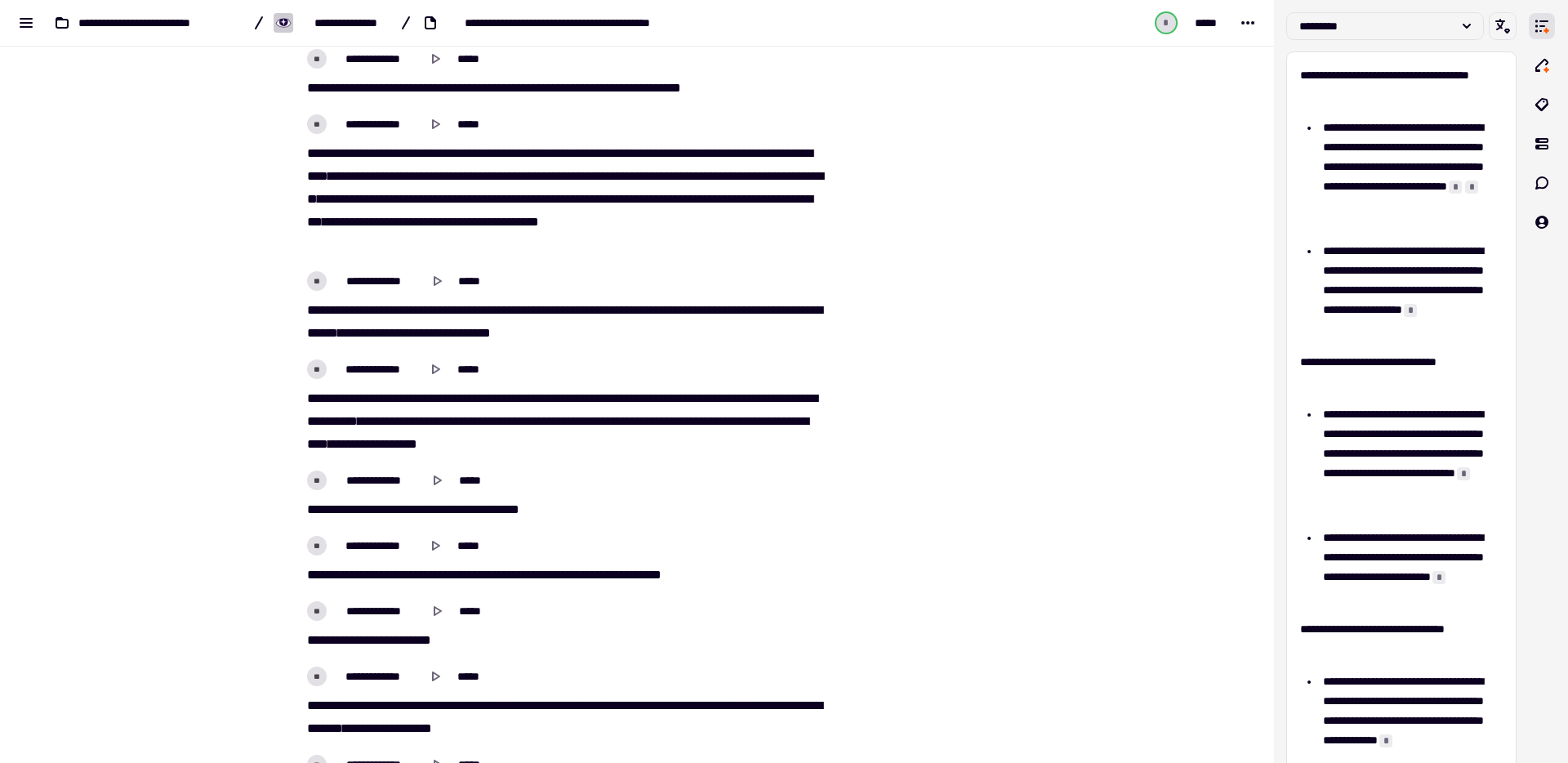 scroll, scrollTop: 15039, scrollLeft: 0, axis: vertical 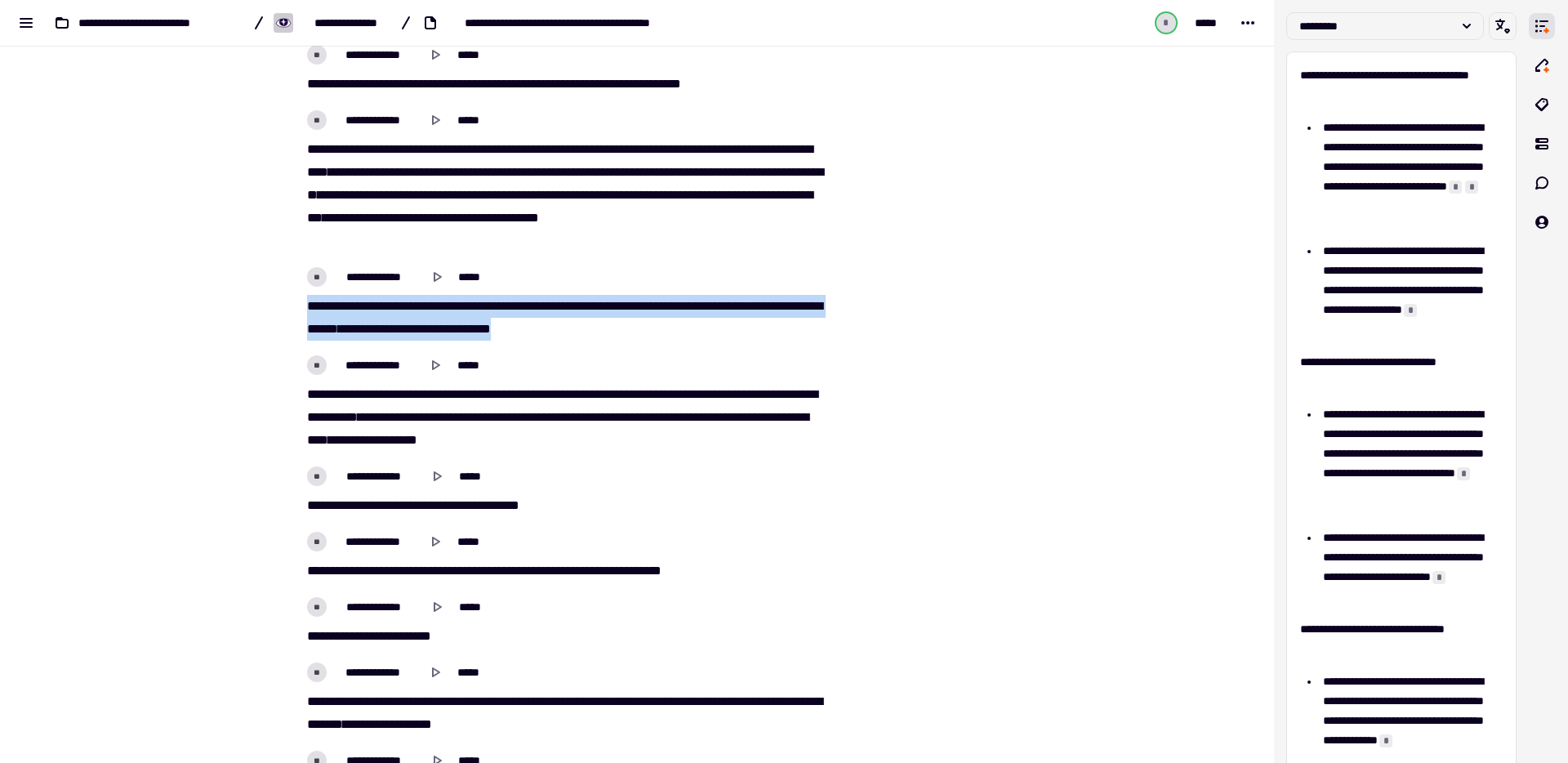 drag, startPoint x: 303, startPoint y: 303, endPoint x: 728, endPoint y: 323, distance: 425.4703 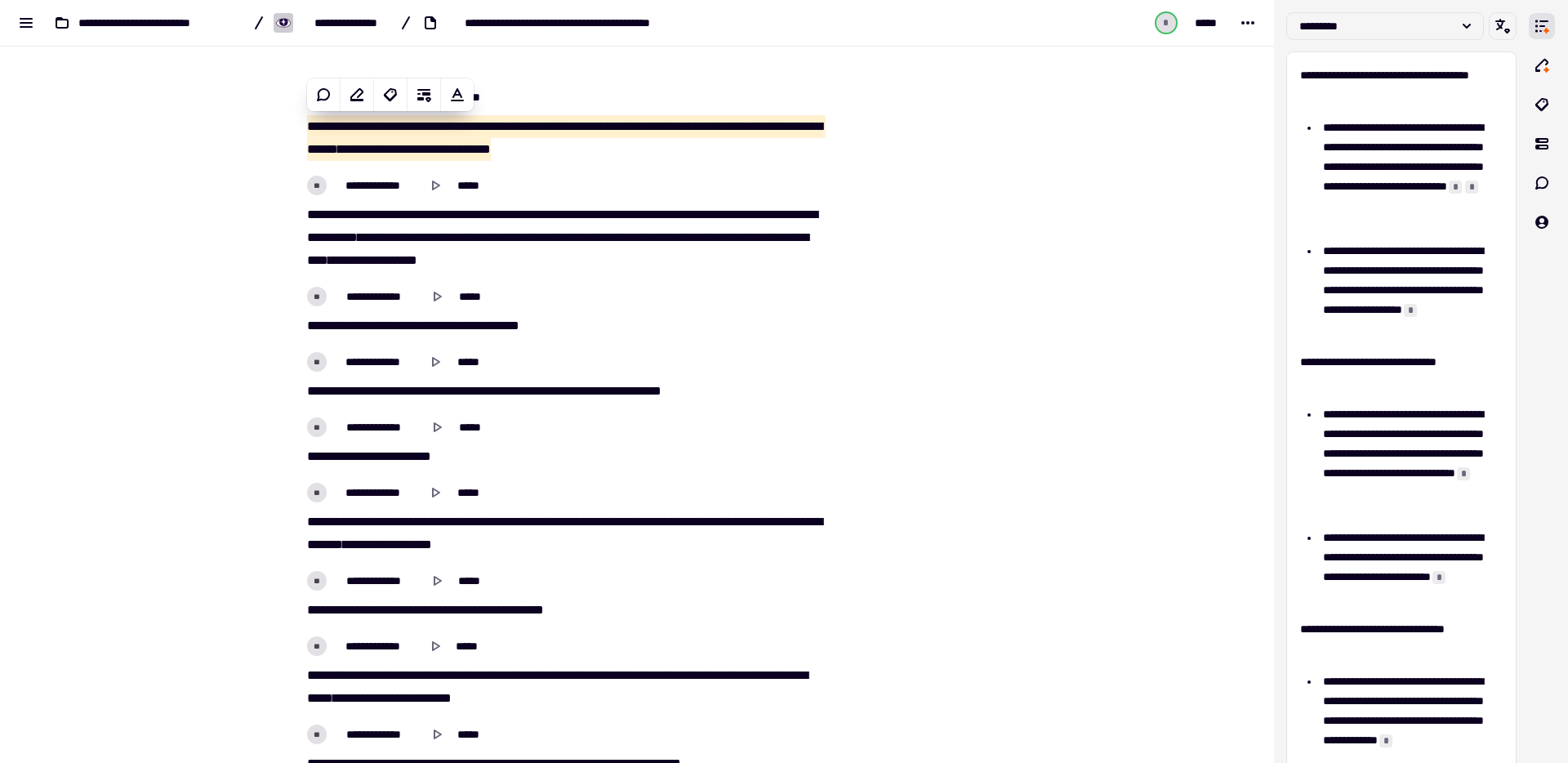 scroll, scrollTop: 15220, scrollLeft: 0, axis: vertical 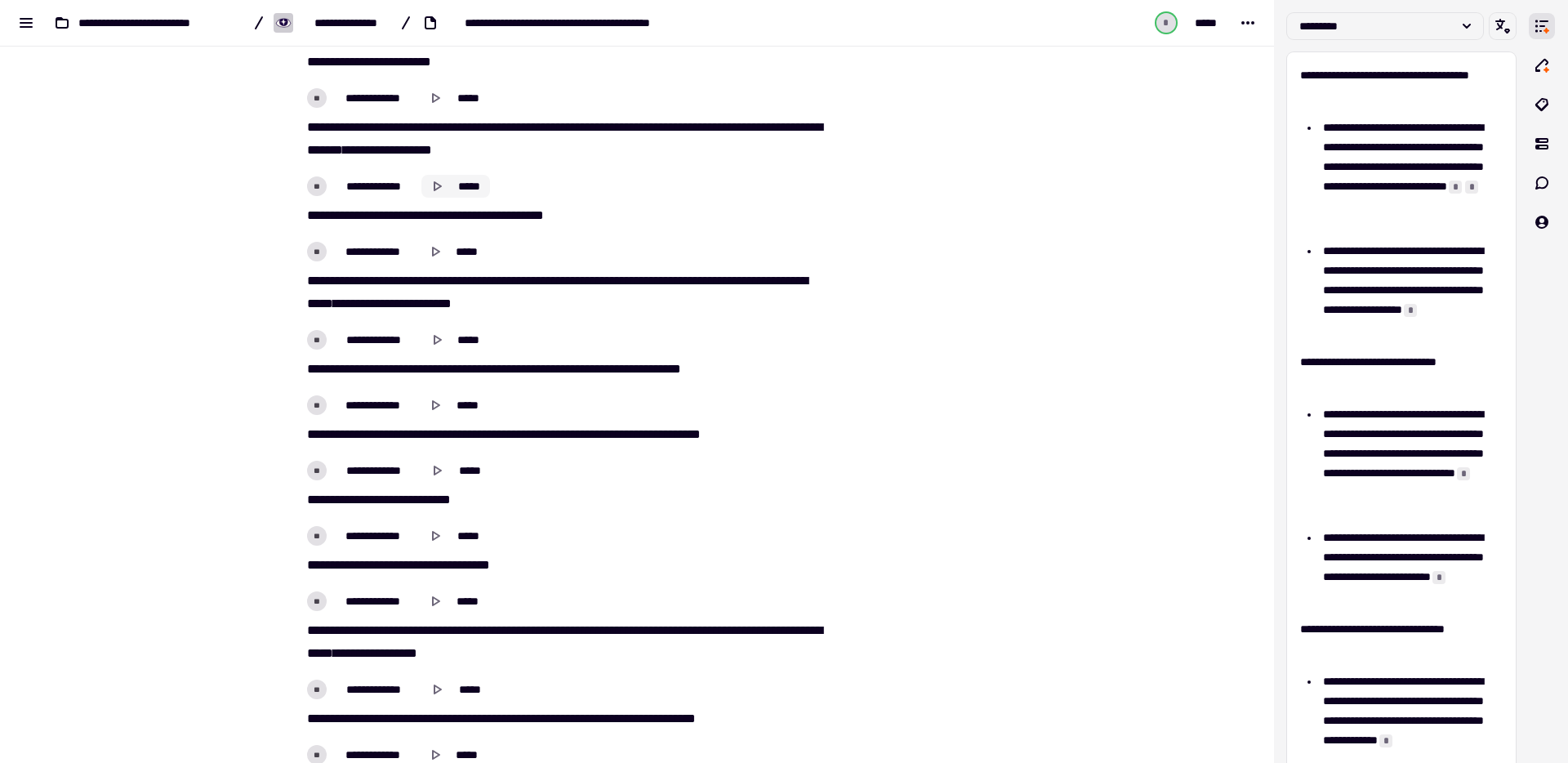 drag, startPoint x: 451, startPoint y: 184, endPoint x: 466, endPoint y: 184, distance: 15 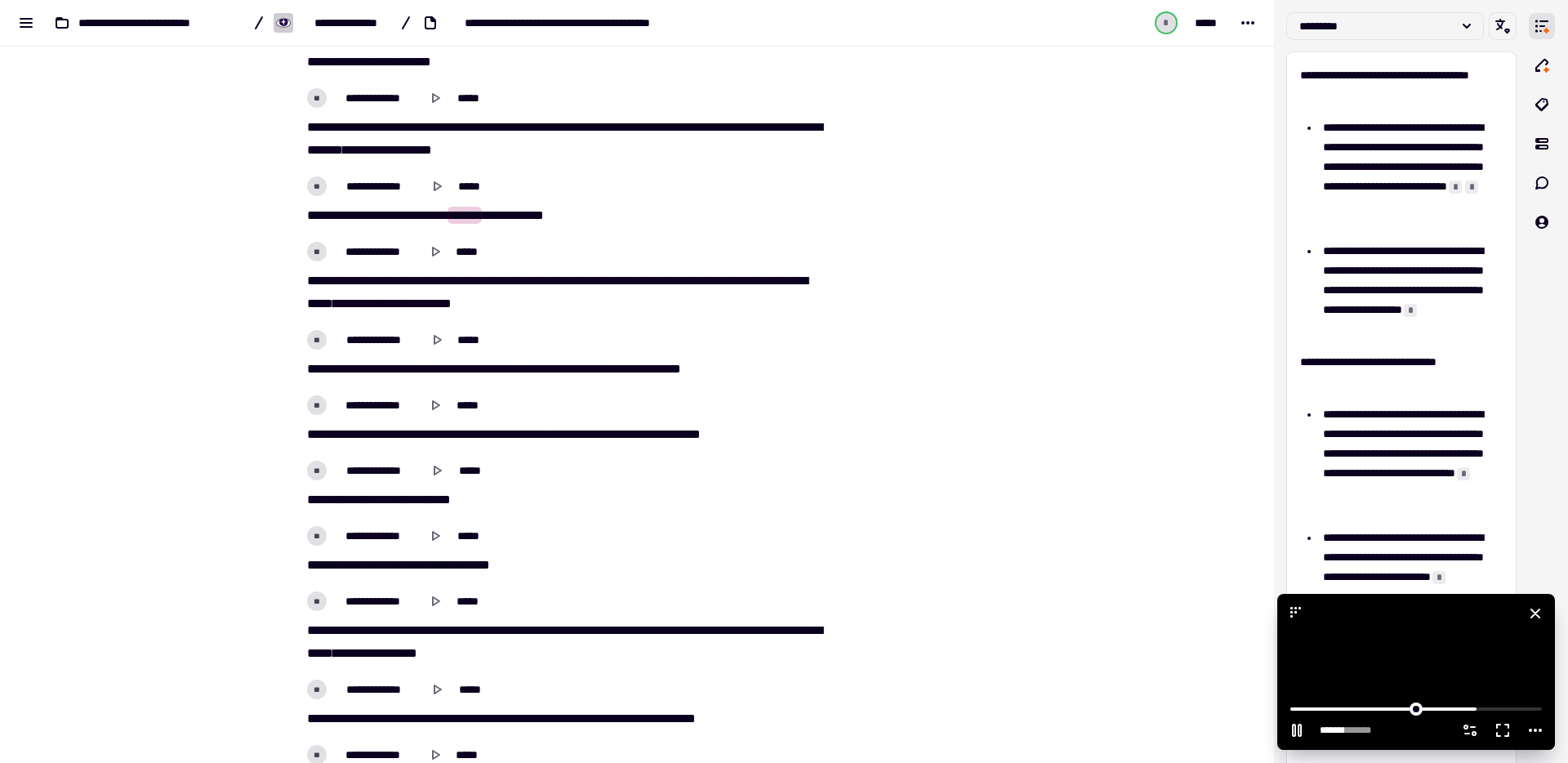 click at bounding box center (1416, 672) 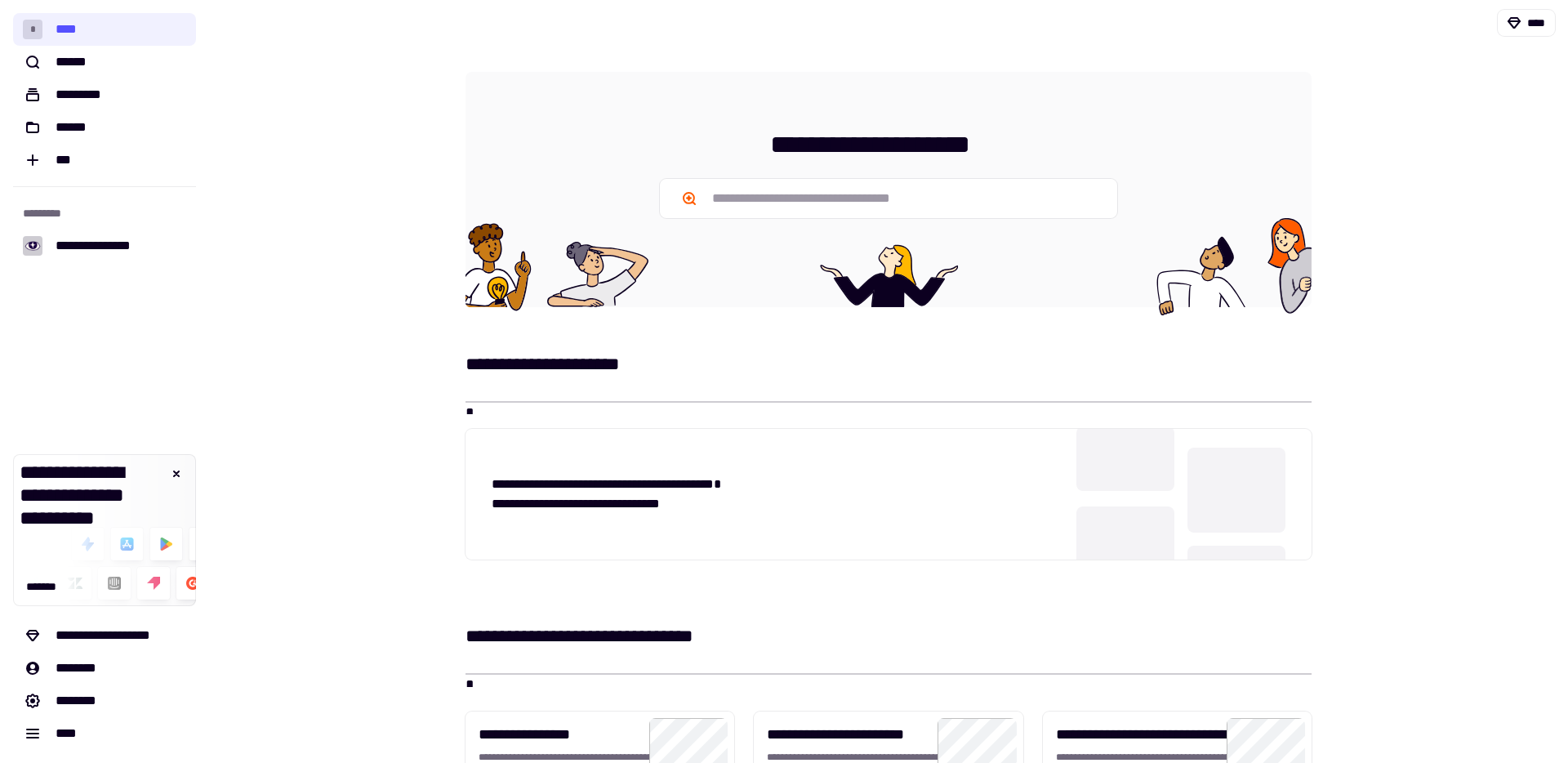 scroll, scrollTop: 0, scrollLeft: 0, axis: both 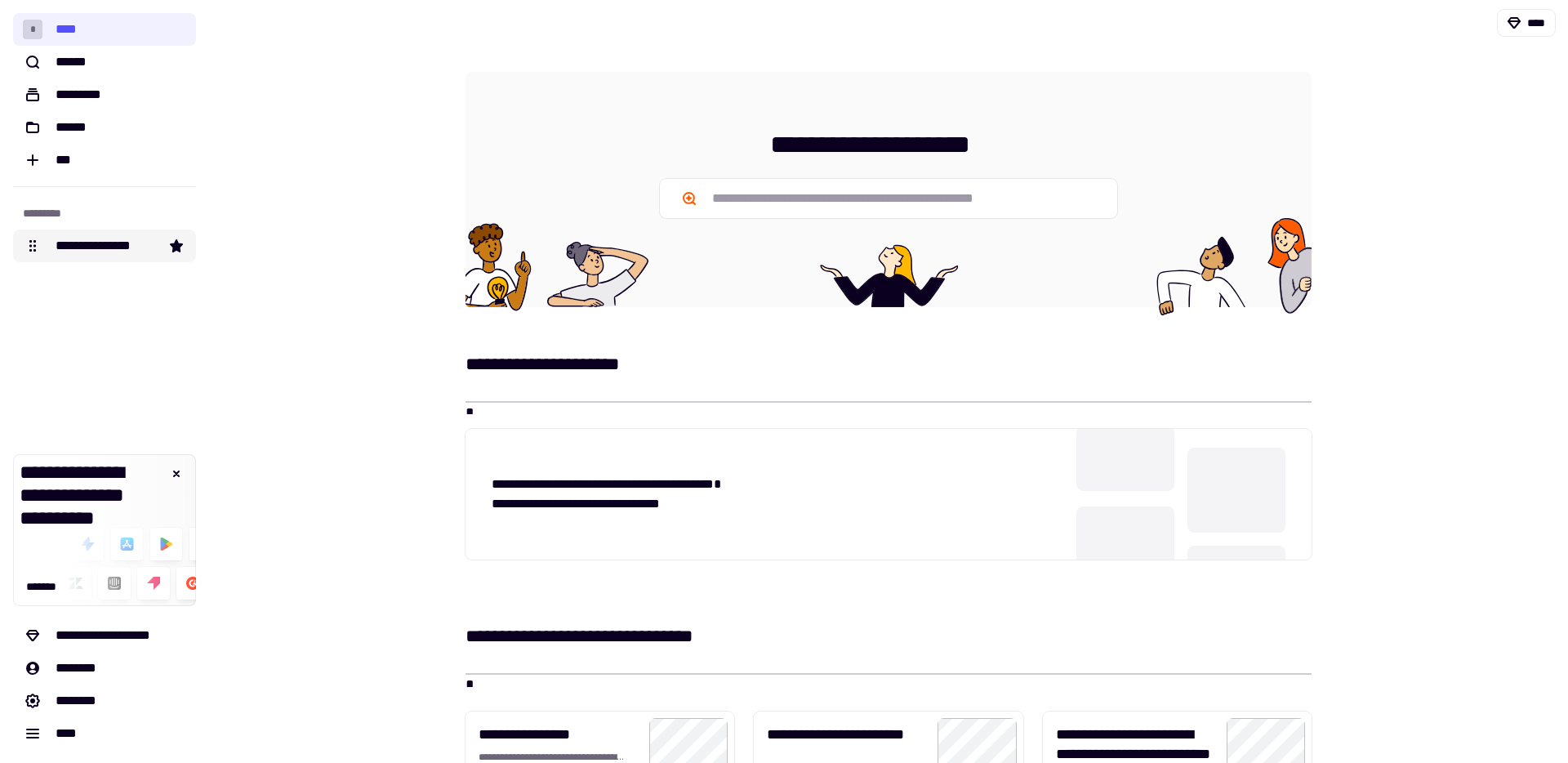 click on "**********" 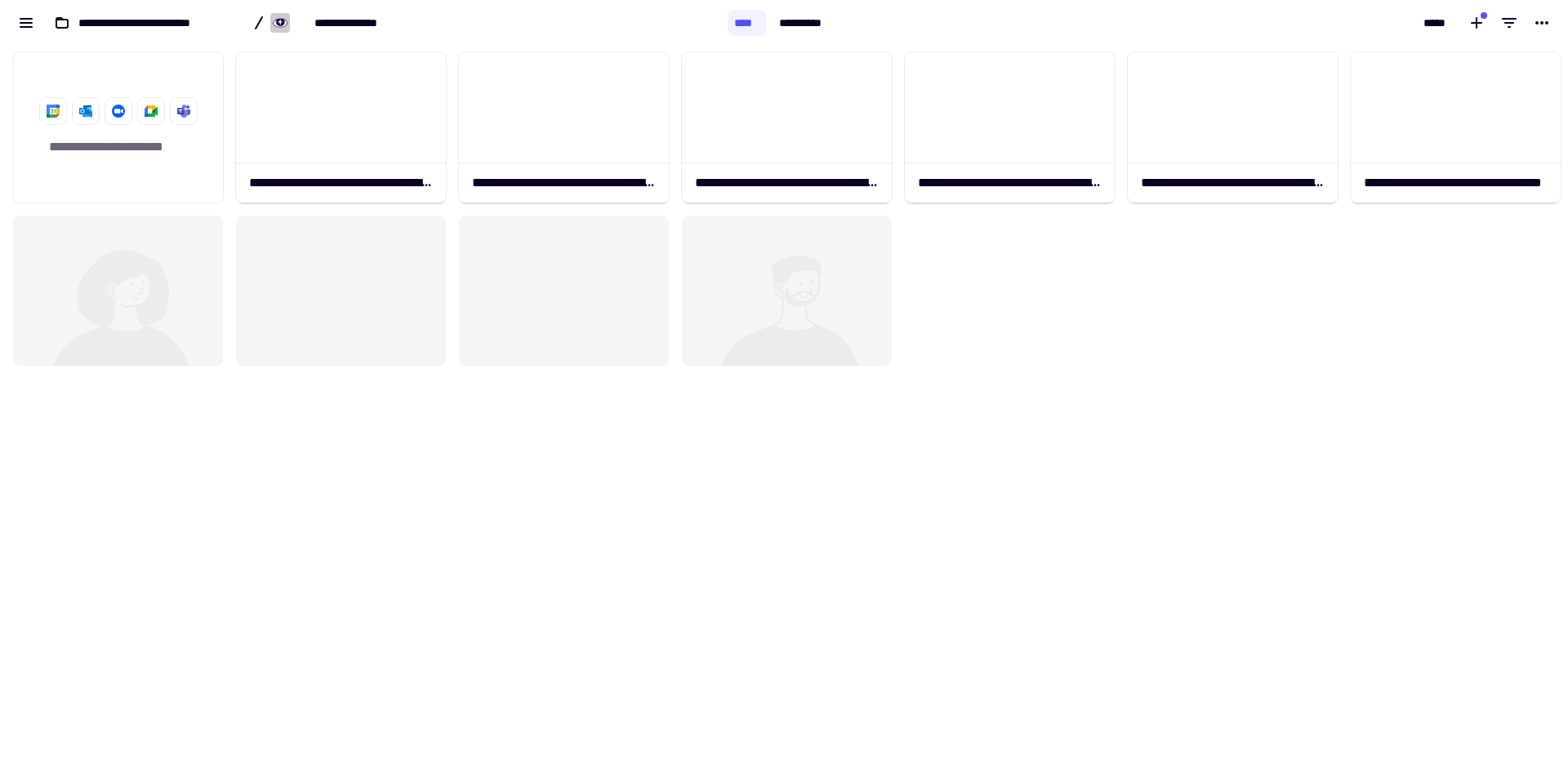 scroll, scrollTop: 13, scrollLeft: 13, axis: both 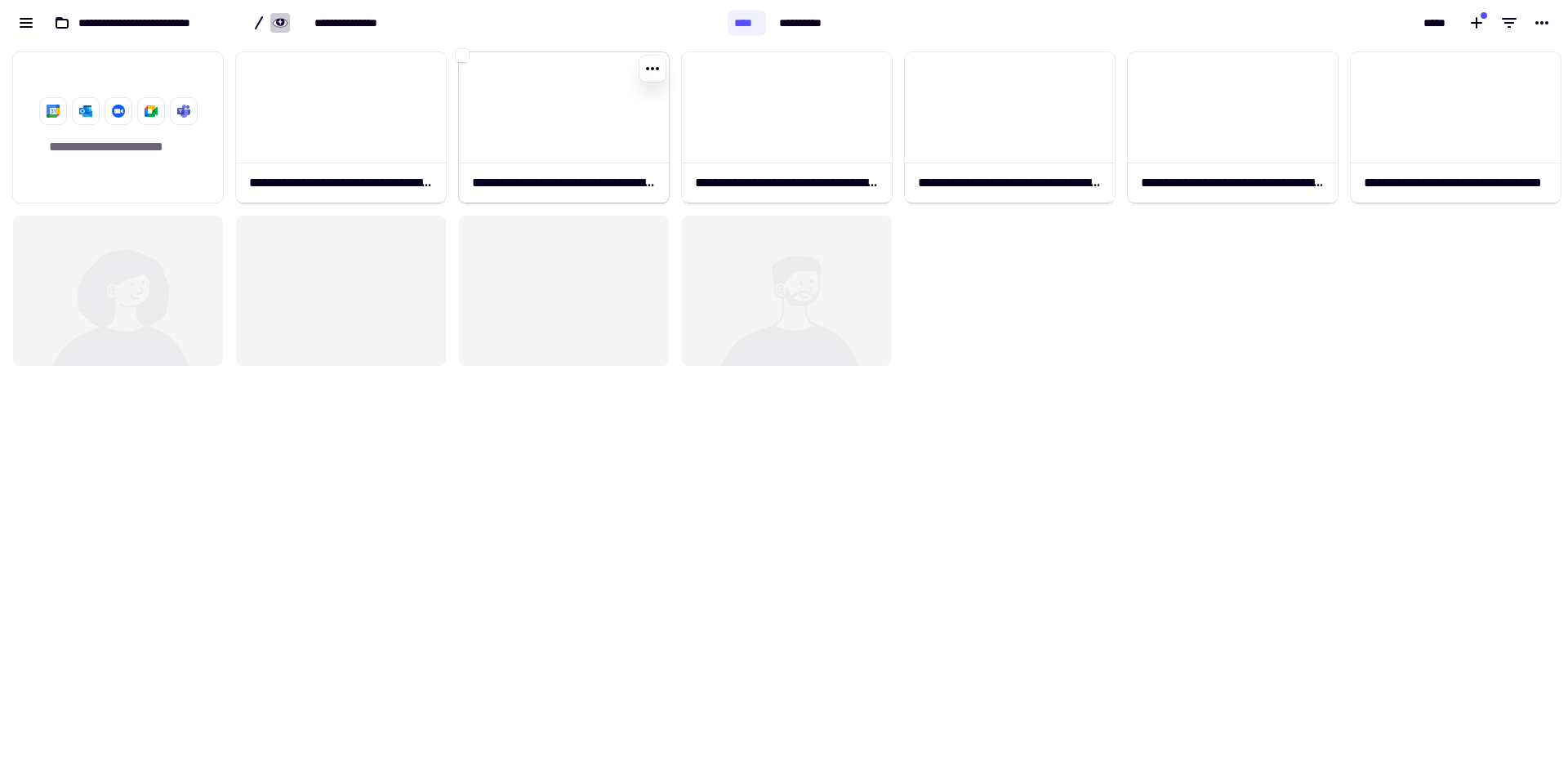 click on "**********" 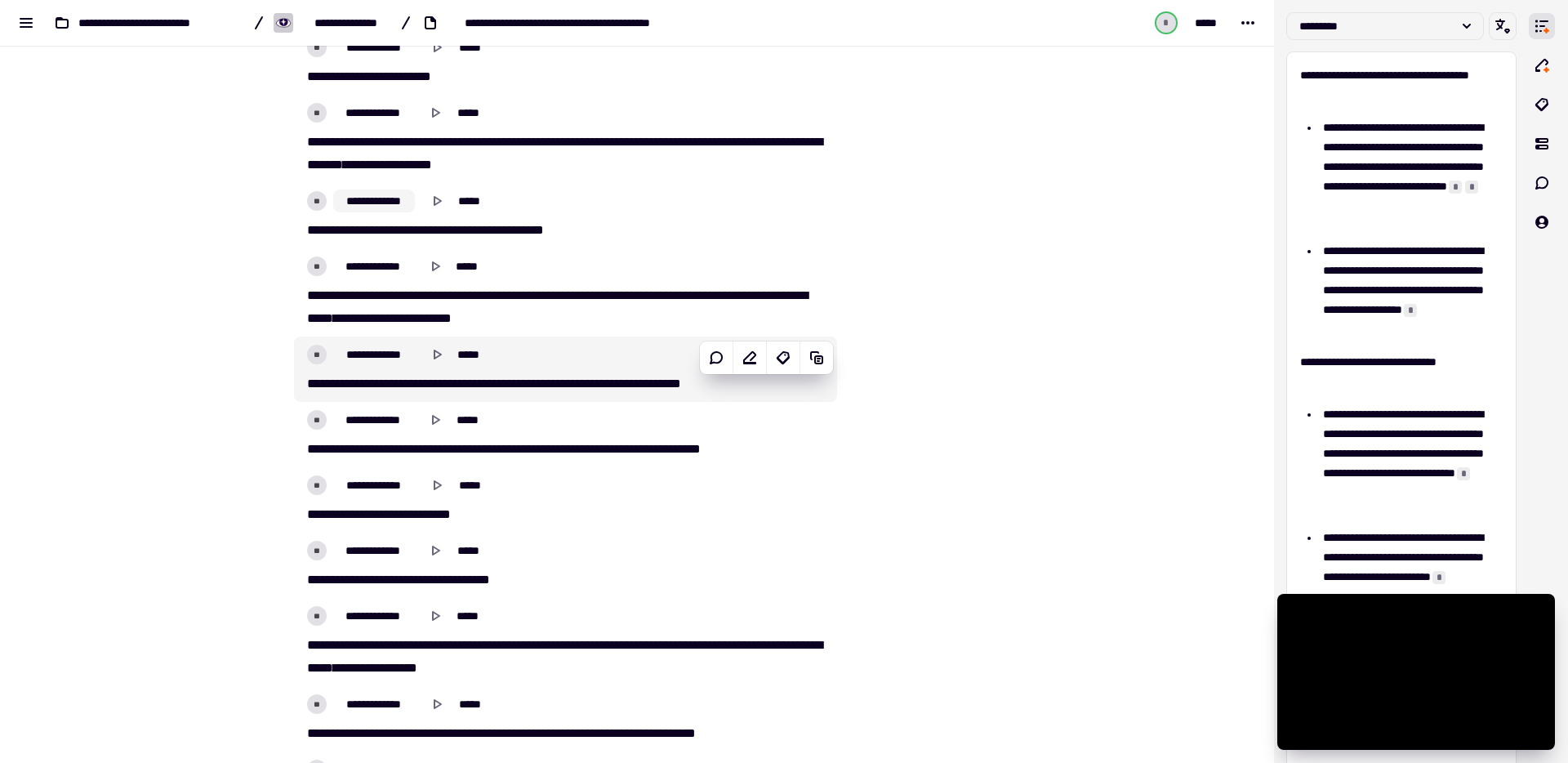 scroll, scrollTop: 15639, scrollLeft: 0, axis: vertical 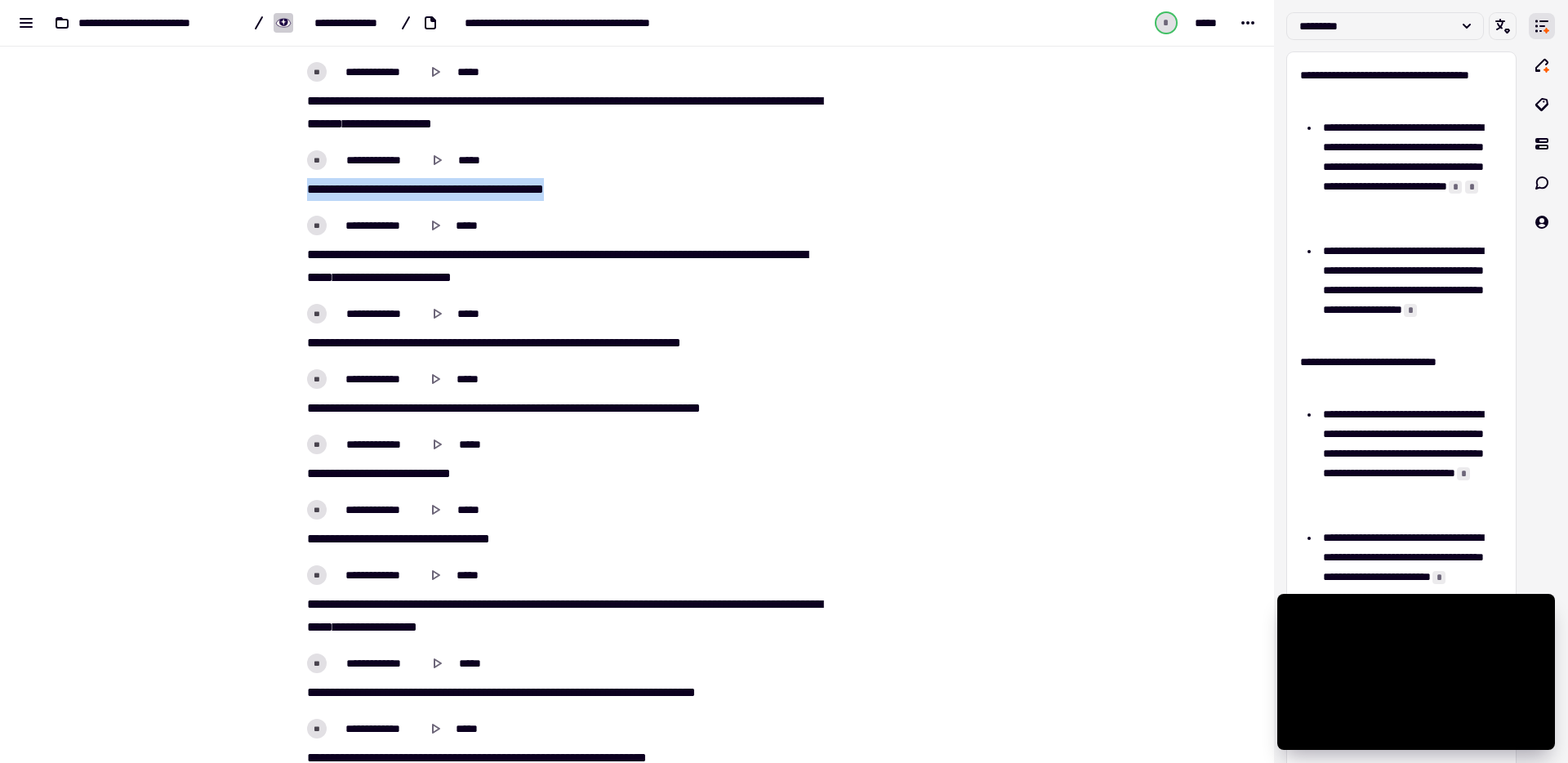 drag, startPoint x: 302, startPoint y: 190, endPoint x: 601, endPoint y: 184, distance: 299.06019 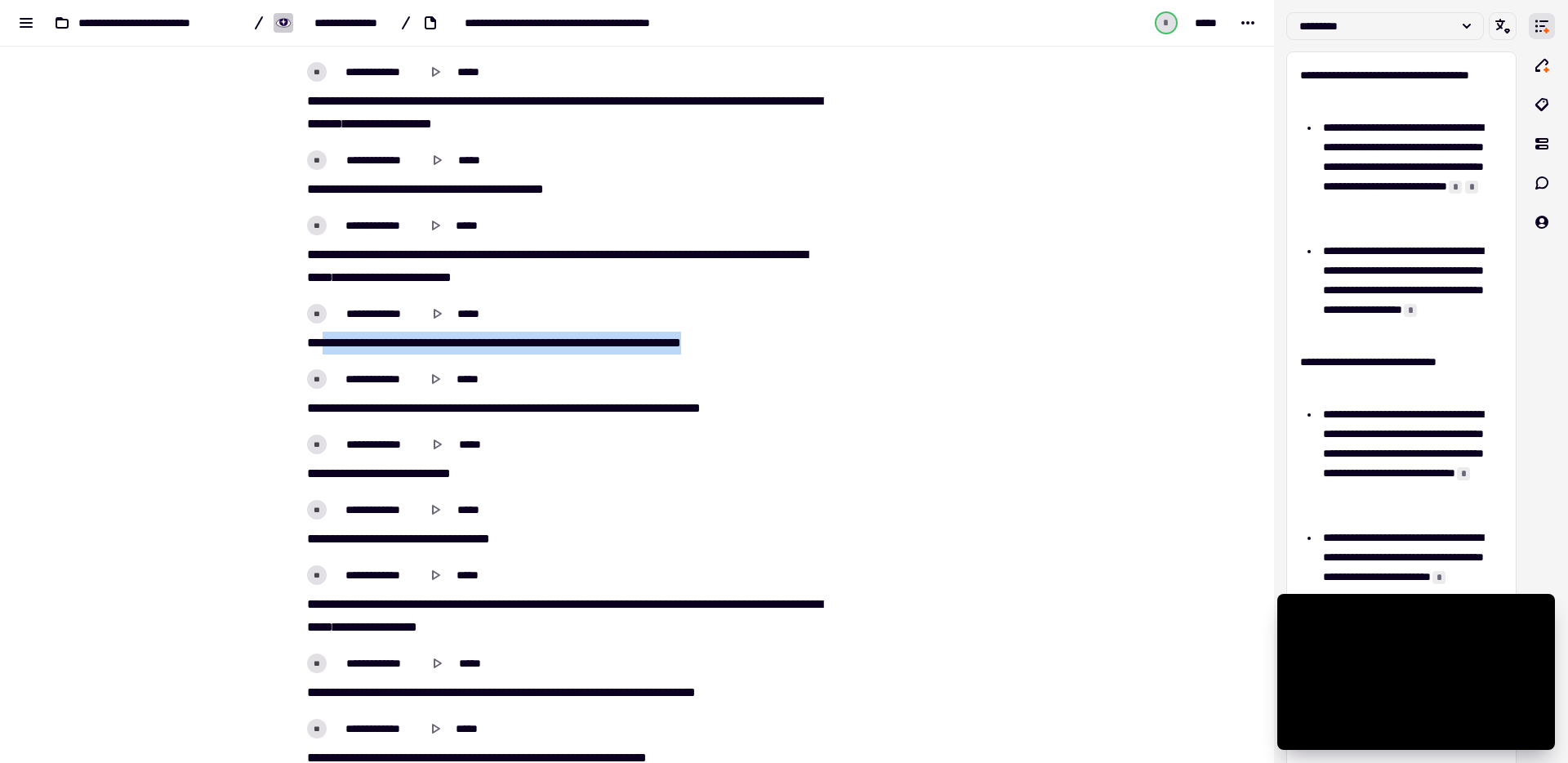 drag, startPoint x: 326, startPoint y: 340, endPoint x: 752, endPoint y: 335, distance: 426.0293 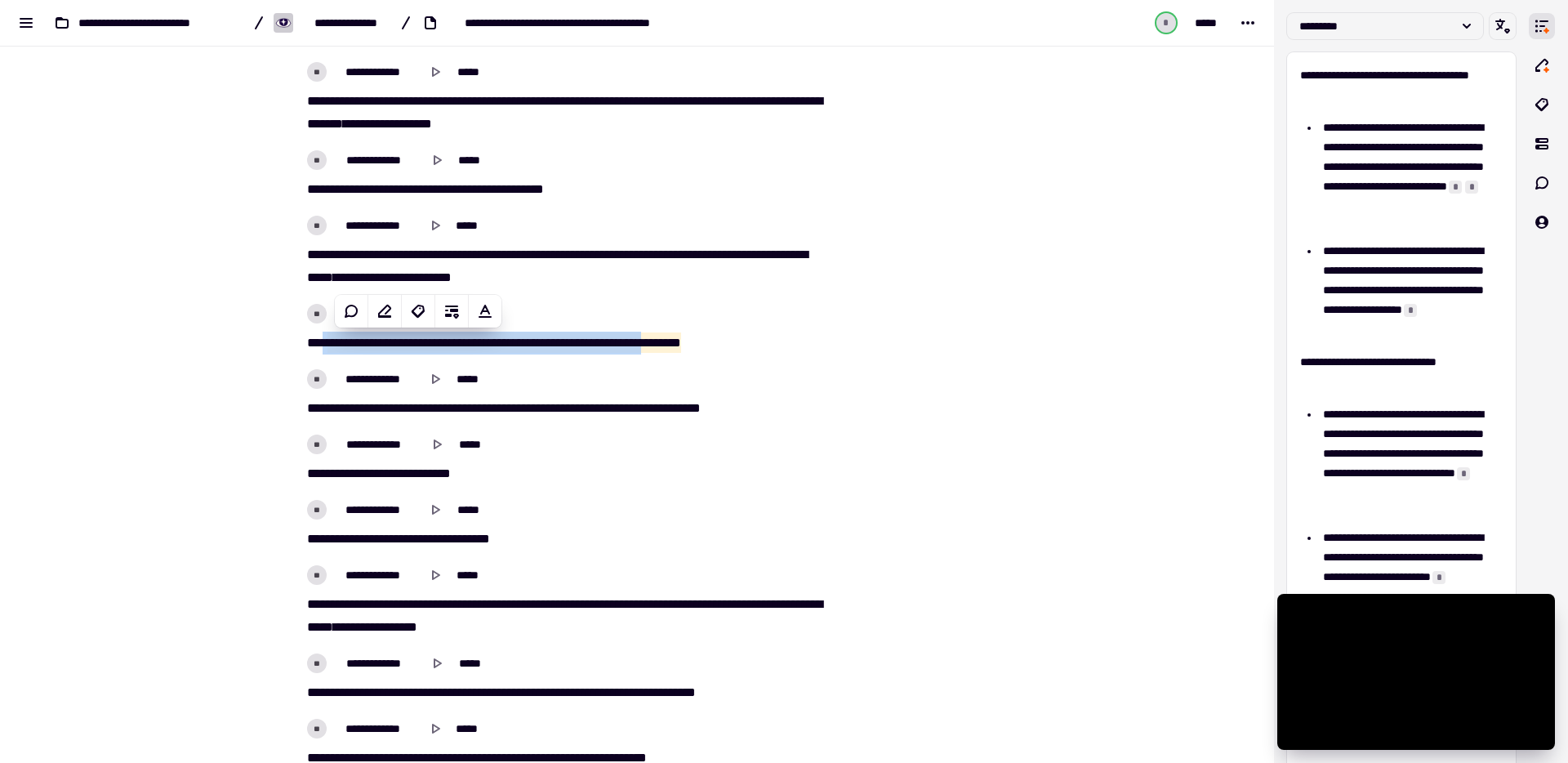 copy on "**   *   *****   **   *******   ***   **   ***   ****   **   **   *****   ***   *****   ***   *******" 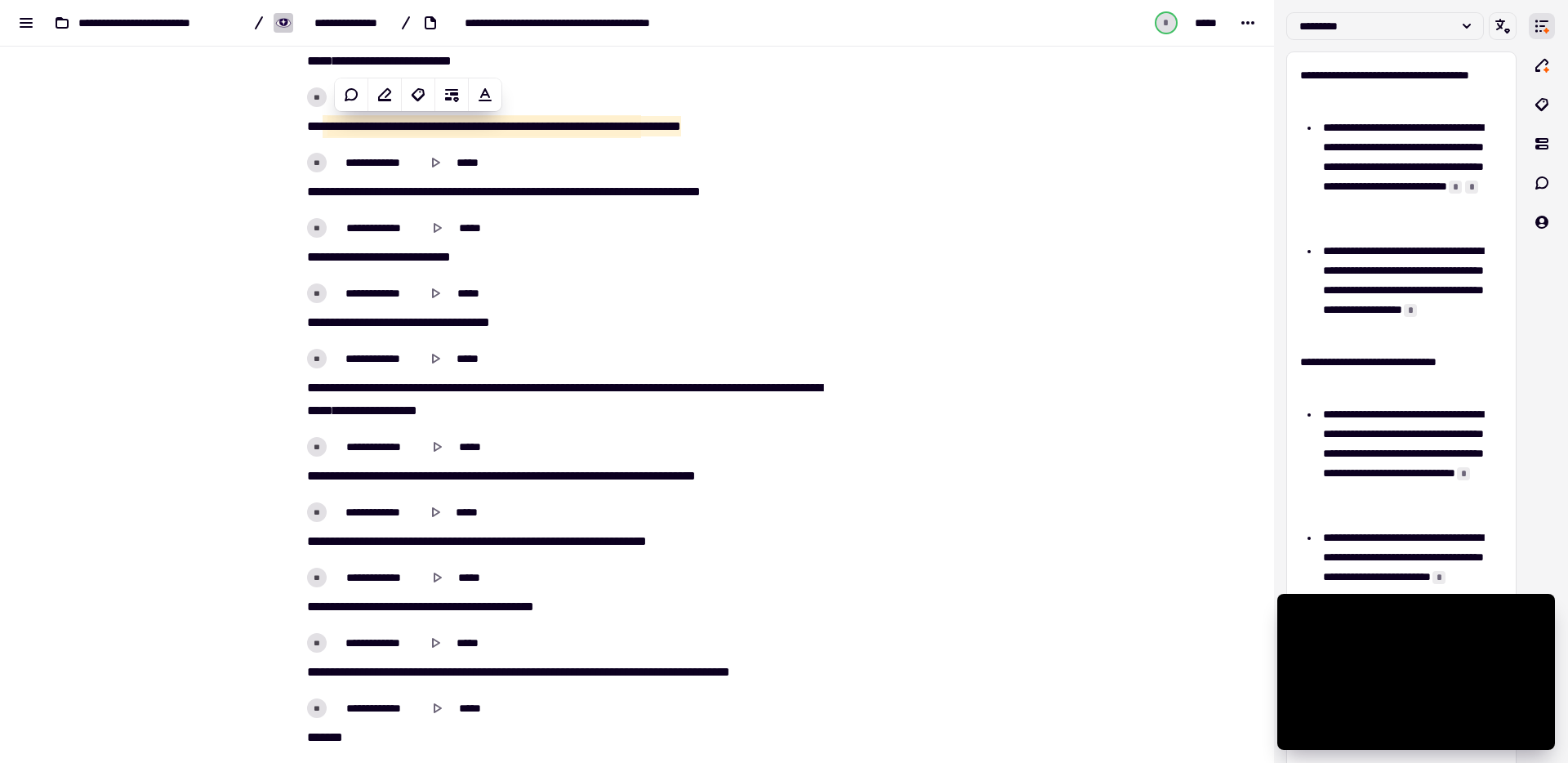 scroll, scrollTop: 15920, scrollLeft: 0, axis: vertical 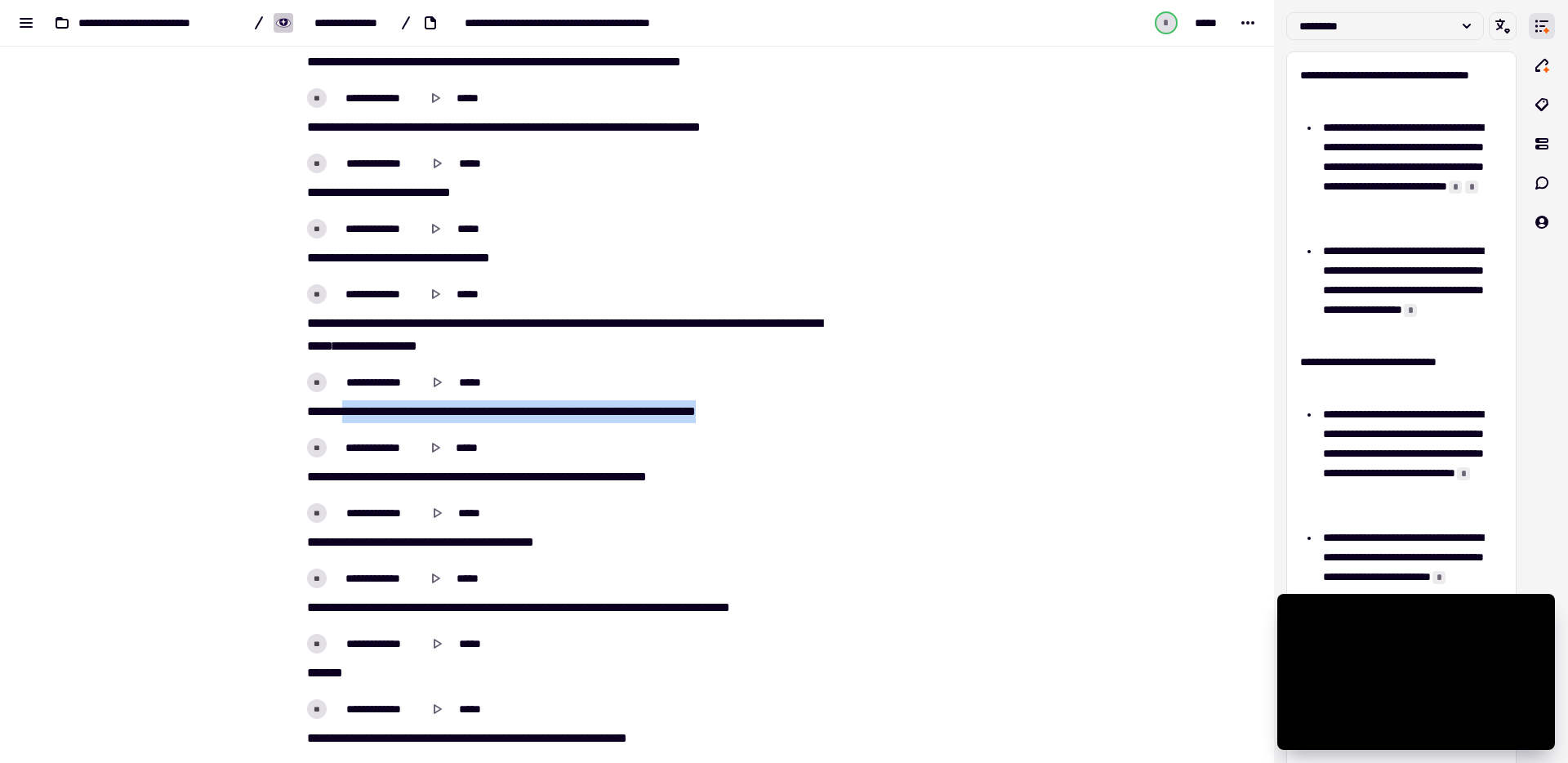 drag, startPoint x: 340, startPoint y: 411, endPoint x: 777, endPoint y: 408, distance: 437.0103 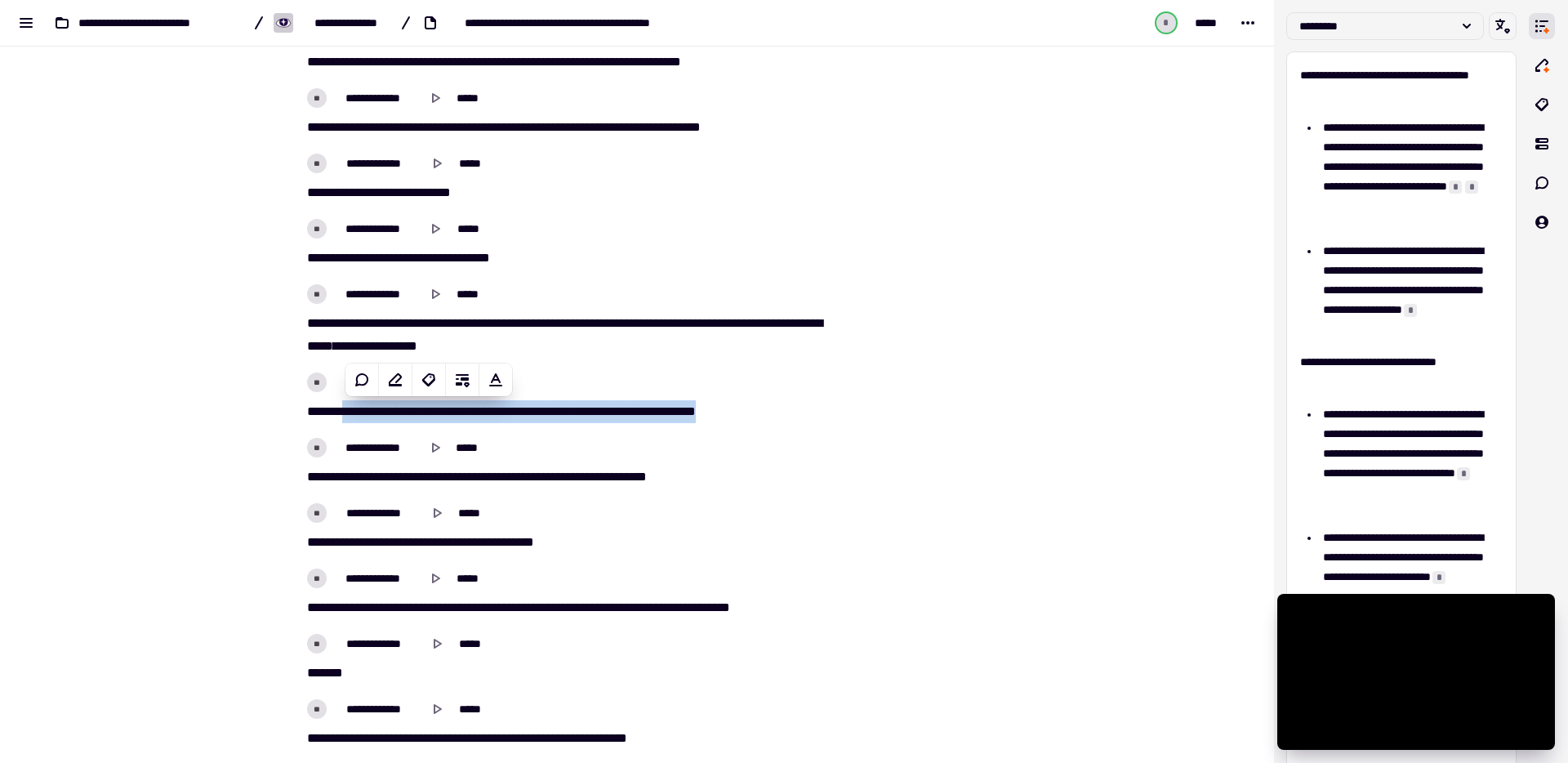 copy on "**********" 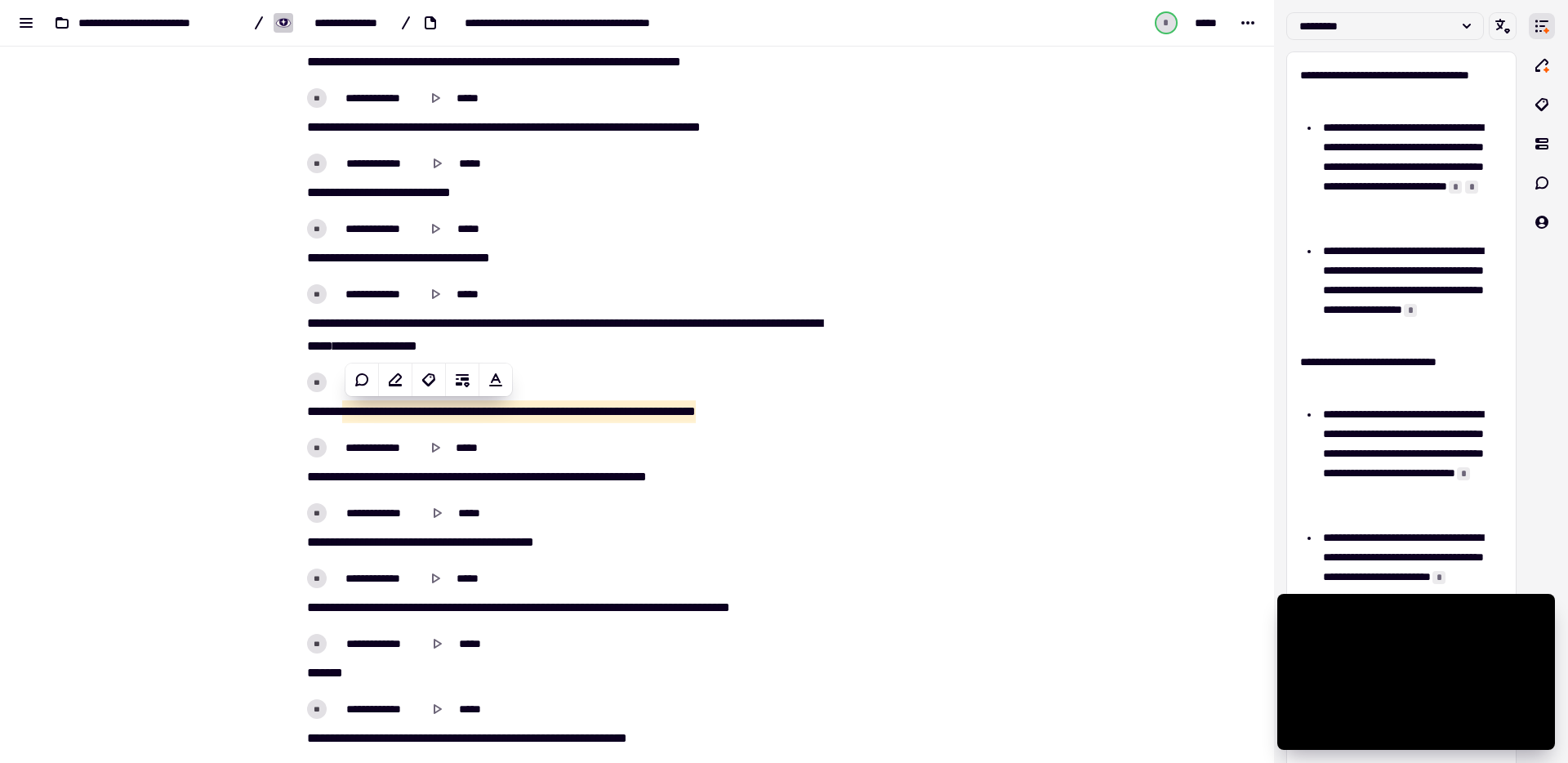 scroll, scrollTop: 16183, scrollLeft: 0, axis: vertical 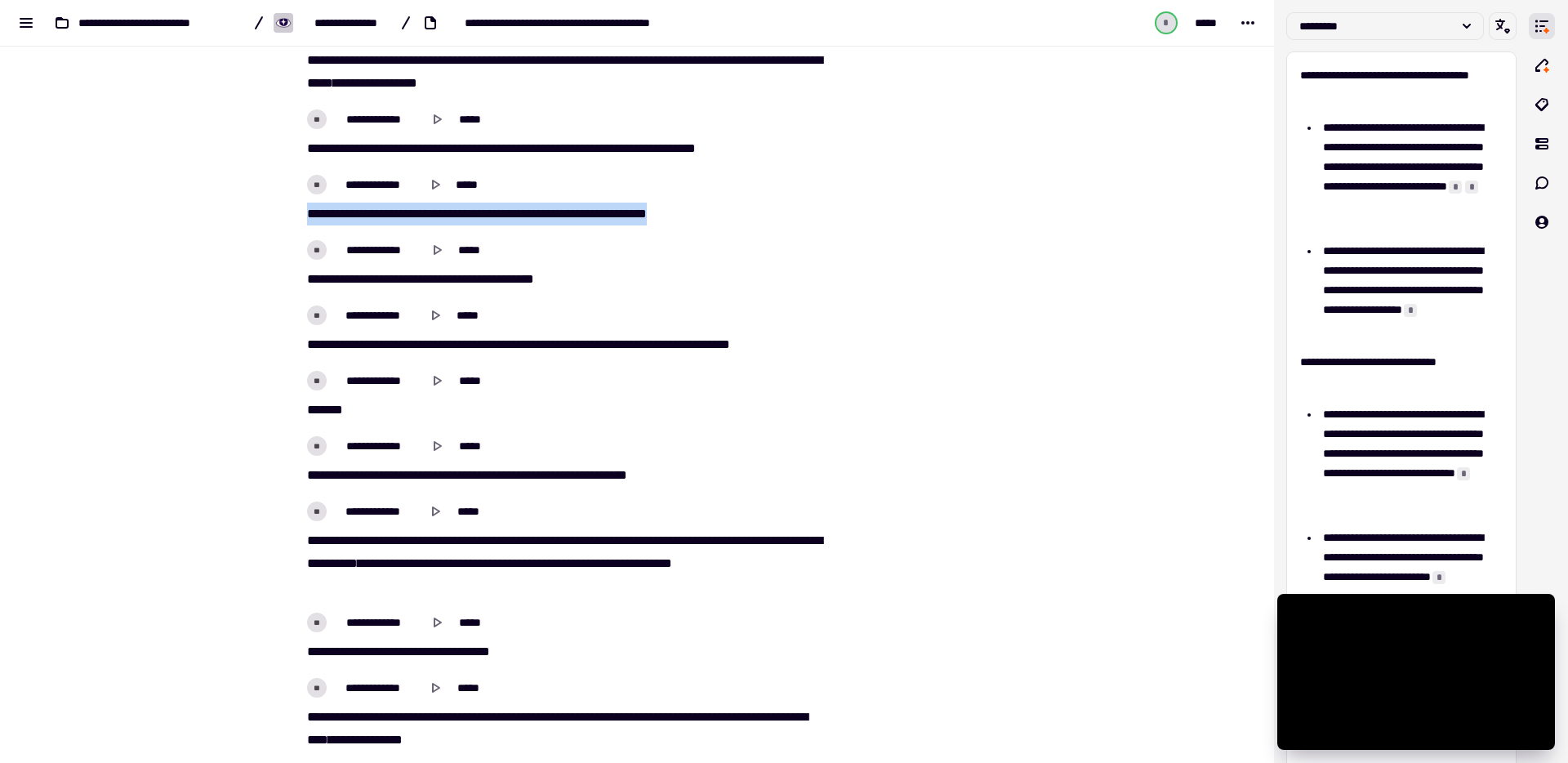 drag, startPoint x: 301, startPoint y: 210, endPoint x: 751, endPoint y: 203, distance: 450.05444 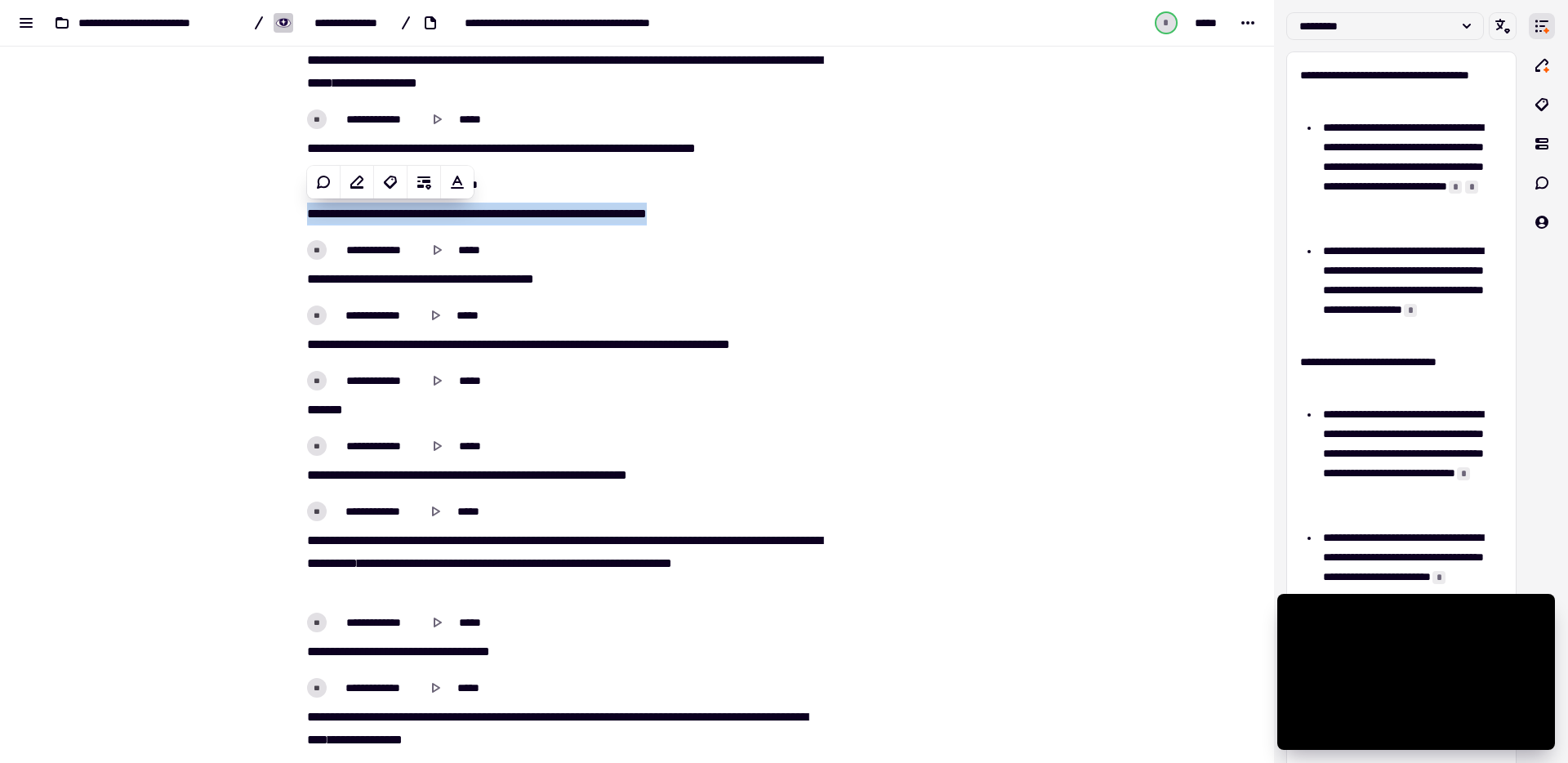 copy on "**********" 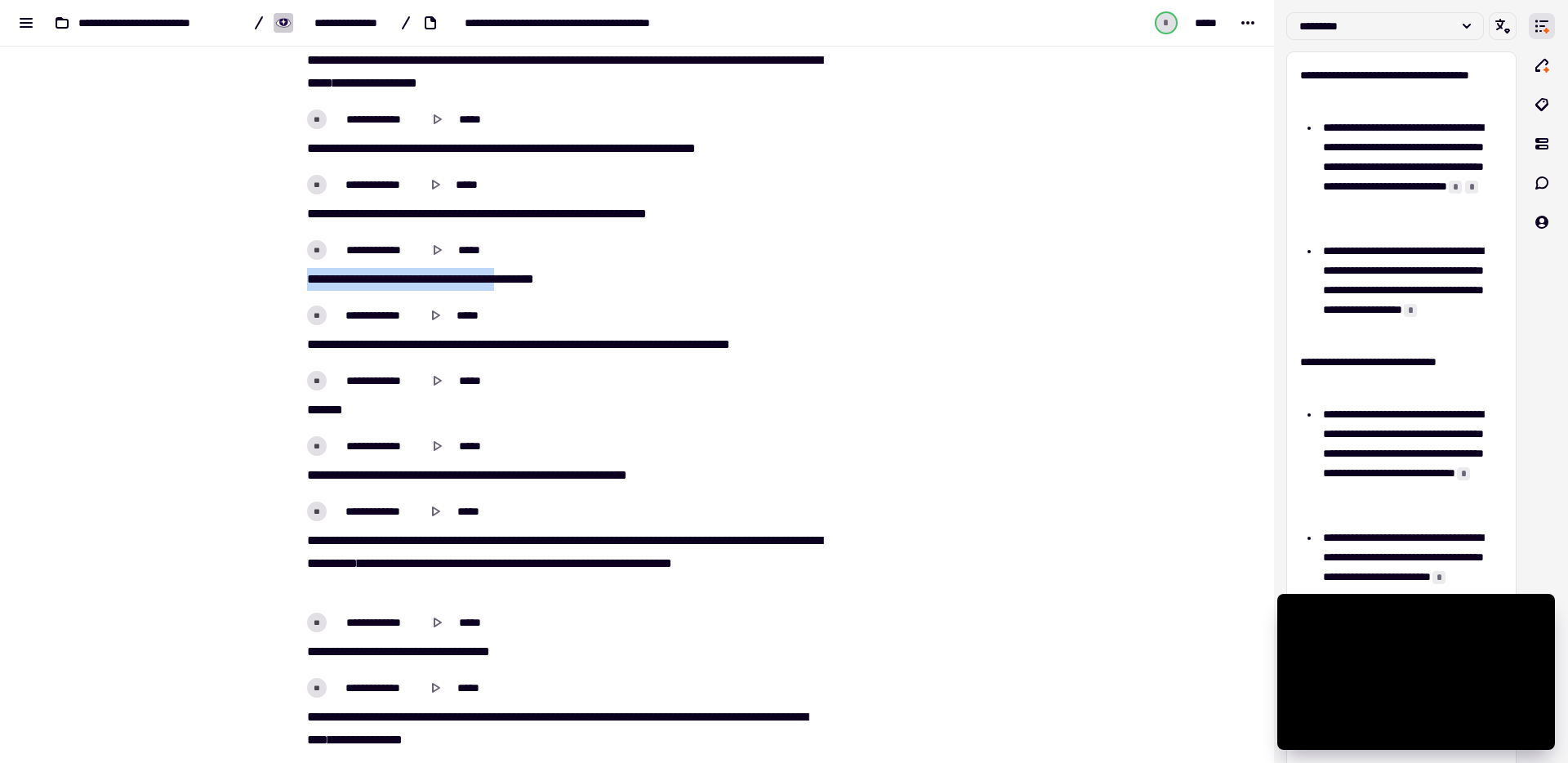 drag, startPoint x: 299, startPoint y: 275, endPoint x: 537, endPoint y: 278, distance: 238.01891 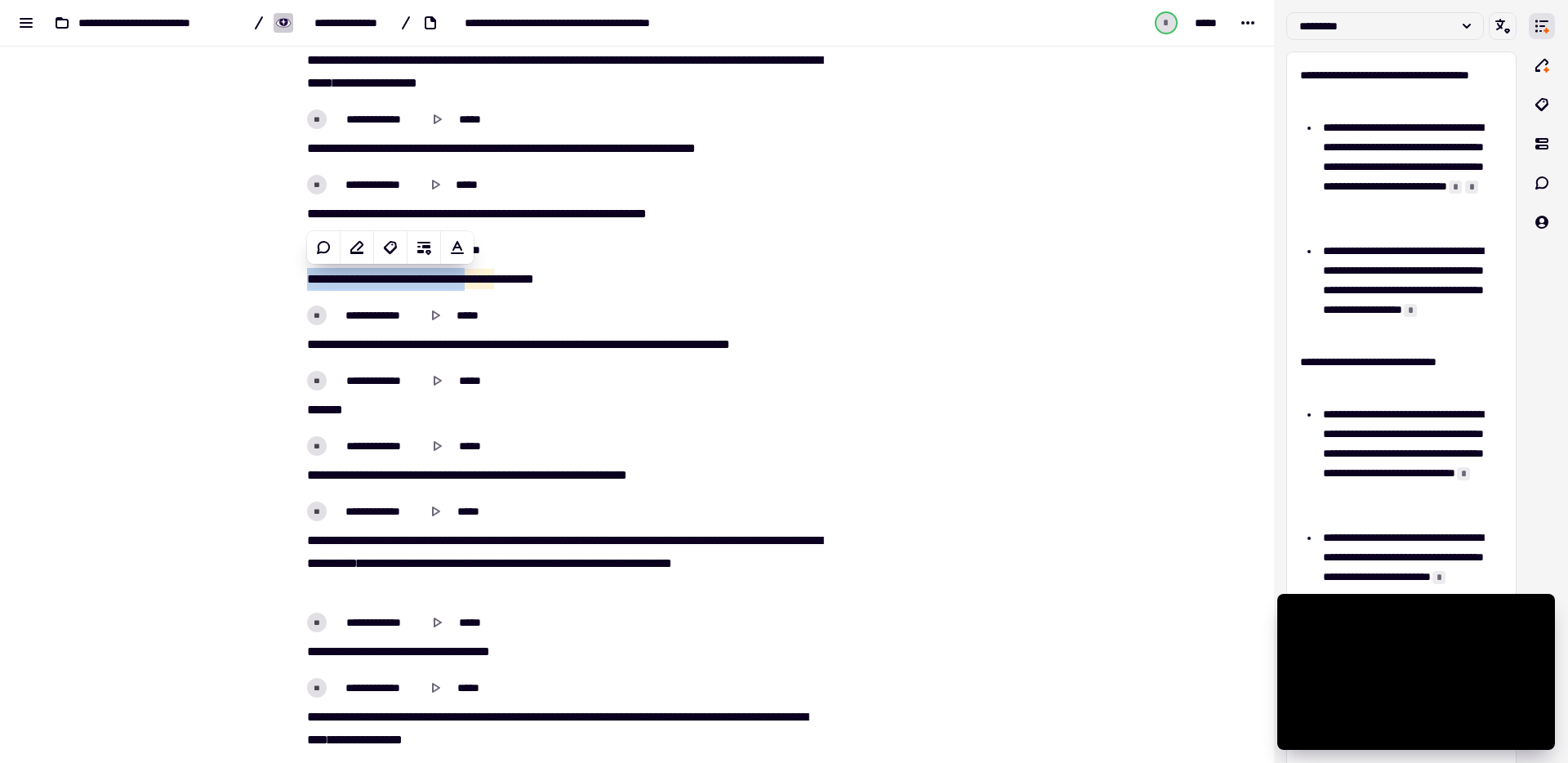copy on "***   *******   **   ******   *********   ******" 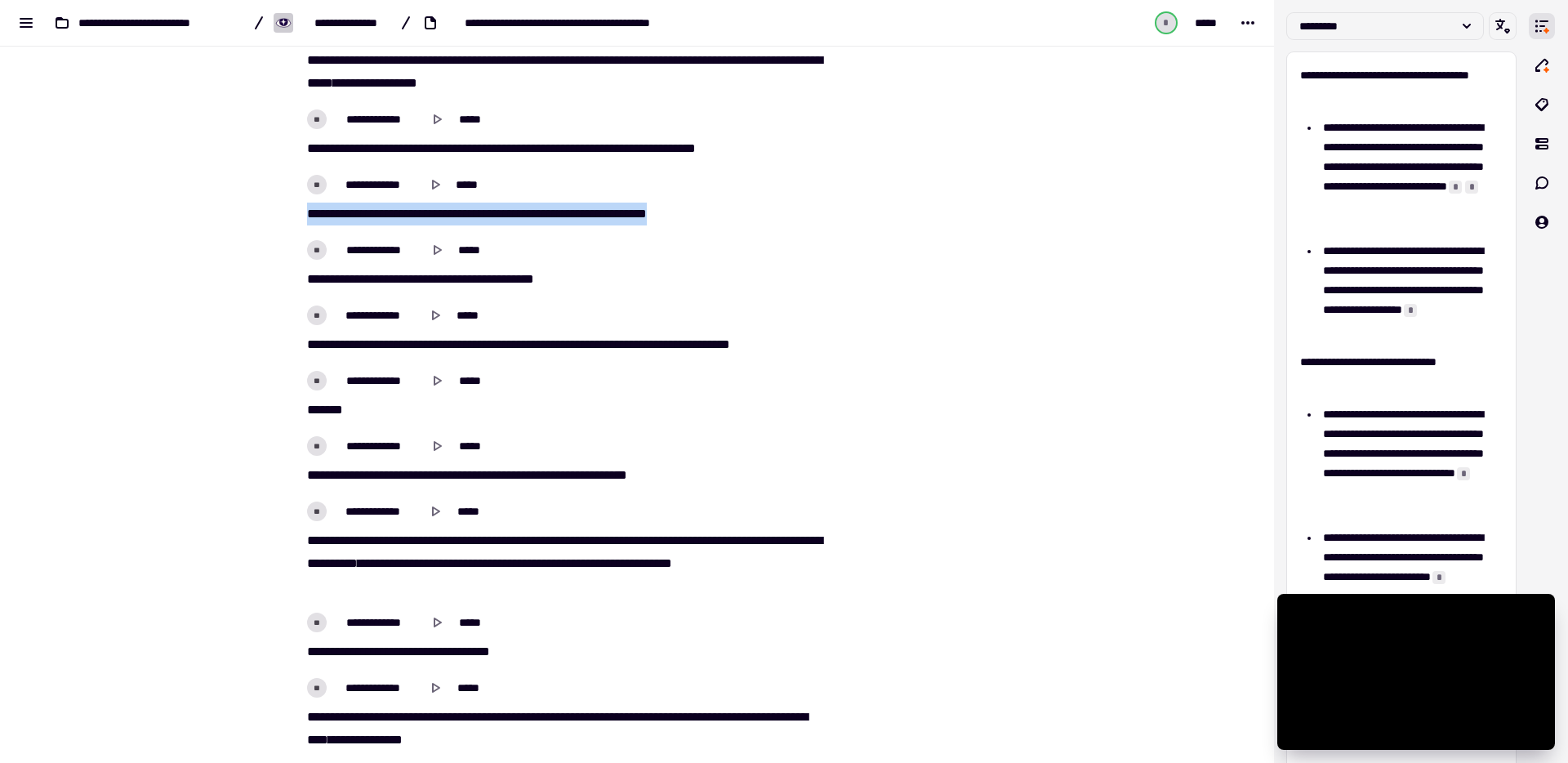 drag, startPoint x: 302, startPoint y: 210, endPoint x: 782, endPoint y: 207, distance: 480.0094 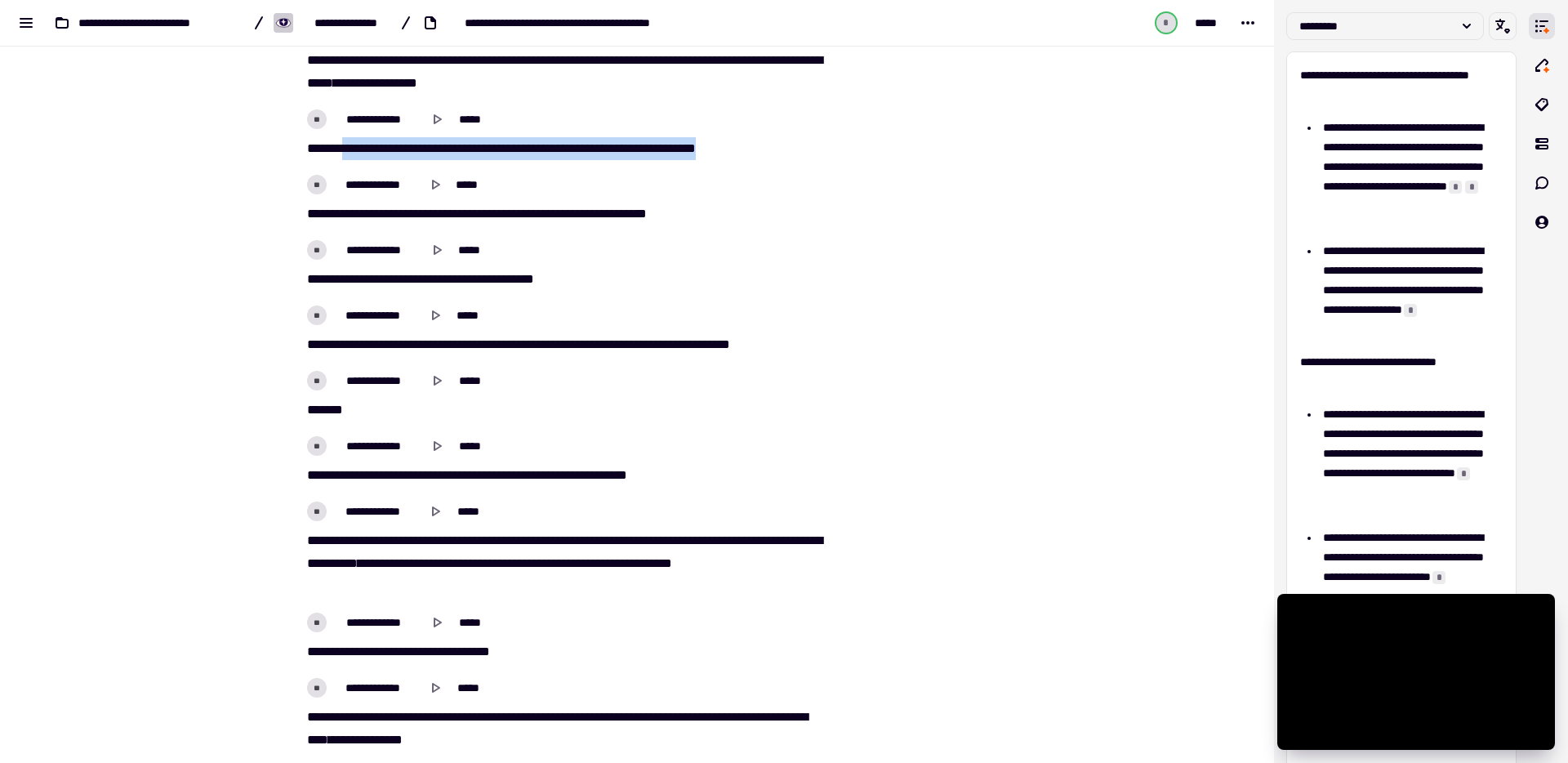drag, startPoint x: 341, startPoint y: 148, endPoint x: 838, endPoint y: 153, distance: 497.0252 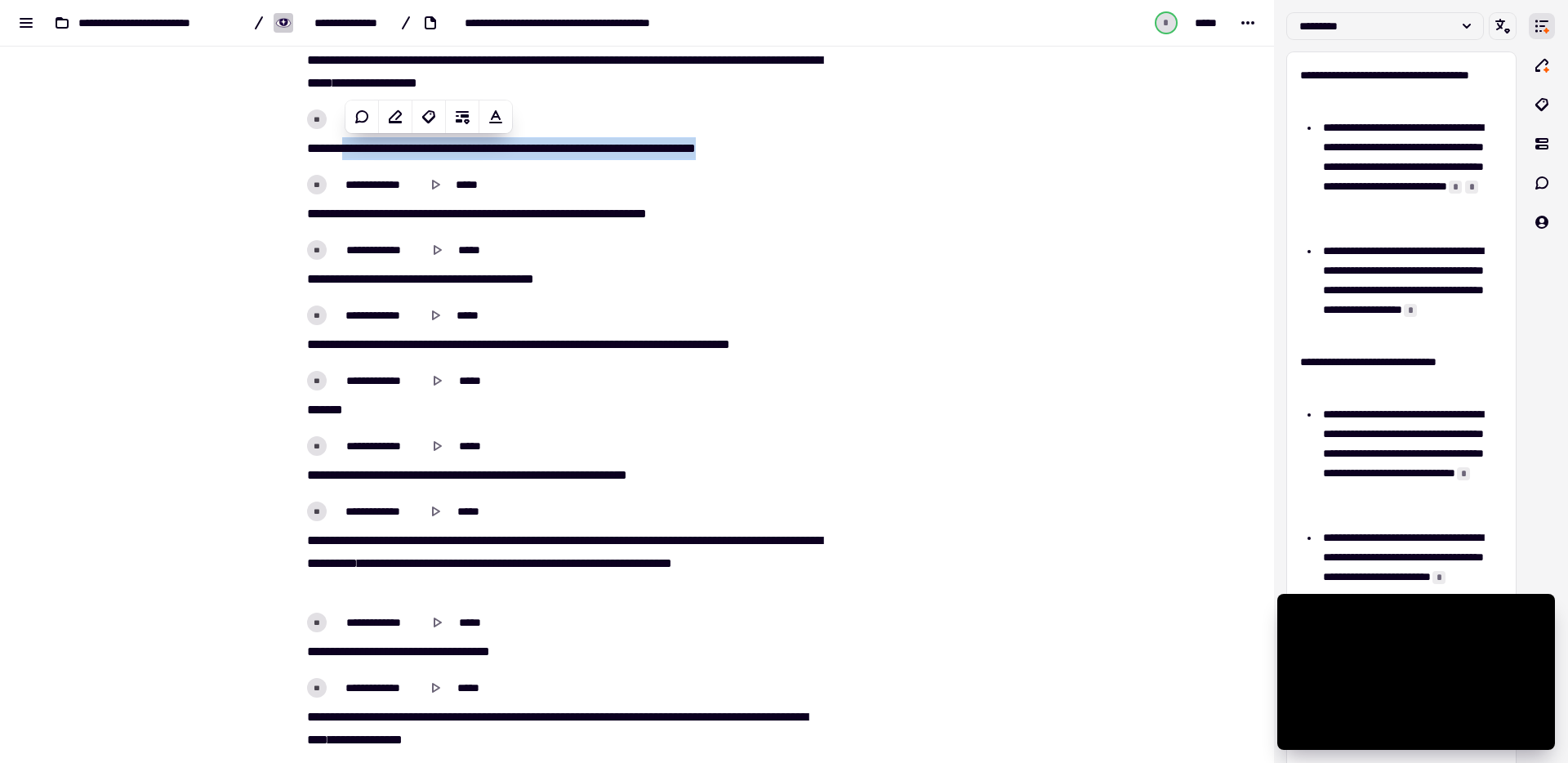copy on "**********" 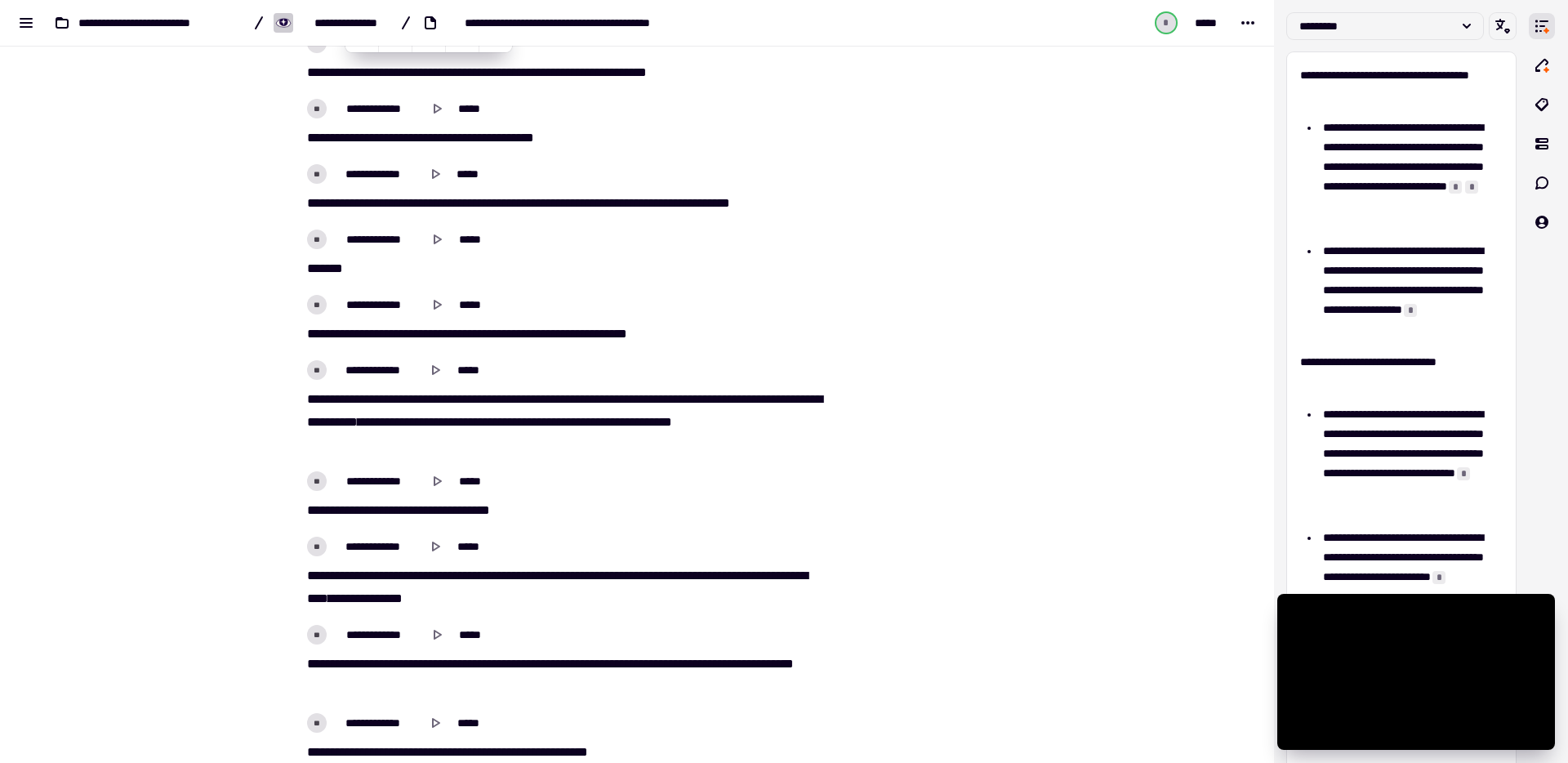 scroll, scrollTop: 16326, scrollLeft: 0, axis: vertical 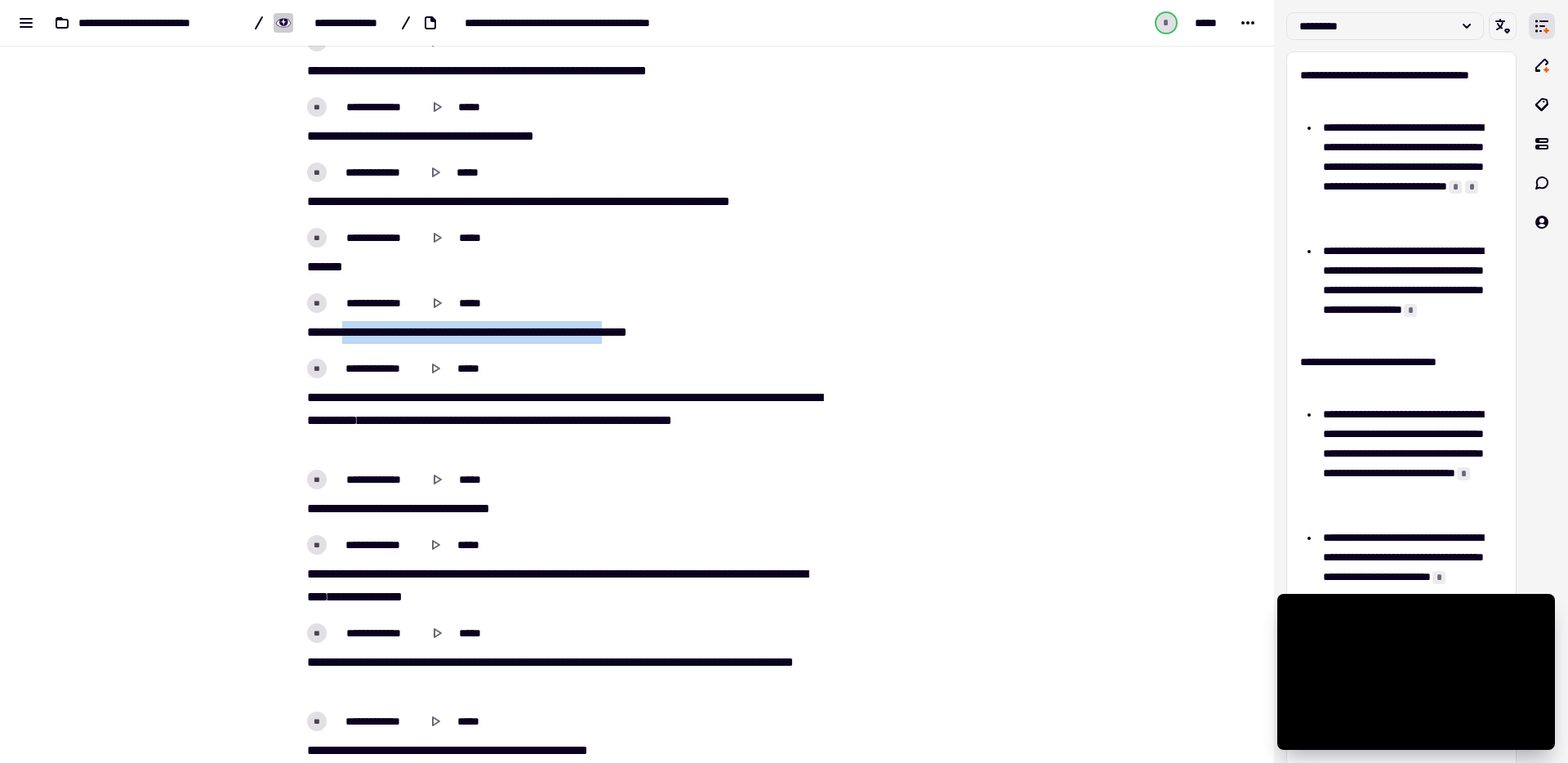drag, startPoint x: 342, startPoint y: 329, endPoint x: 642, endPoint y: 332, distance: 300.015 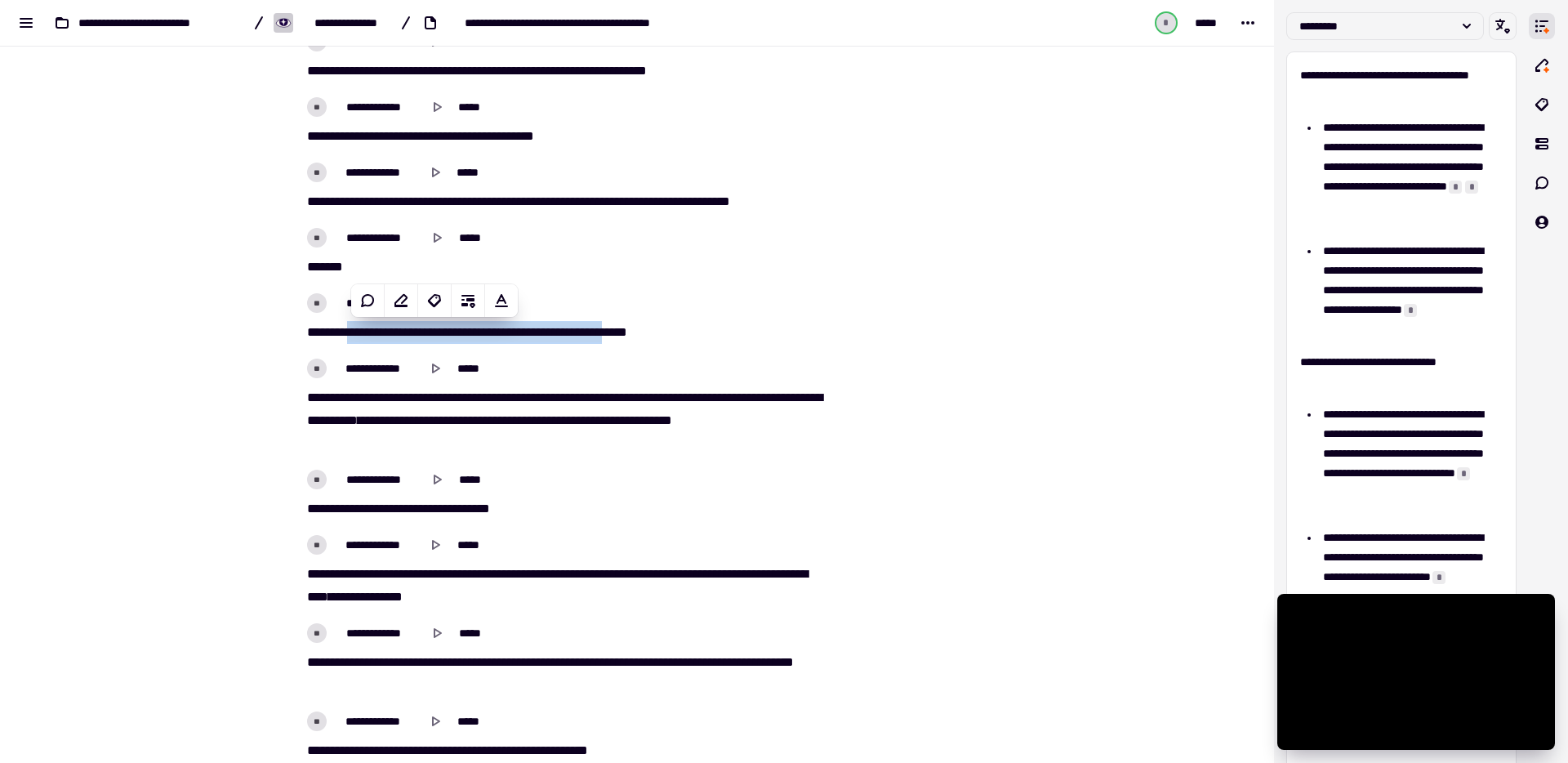 copy on "**********" 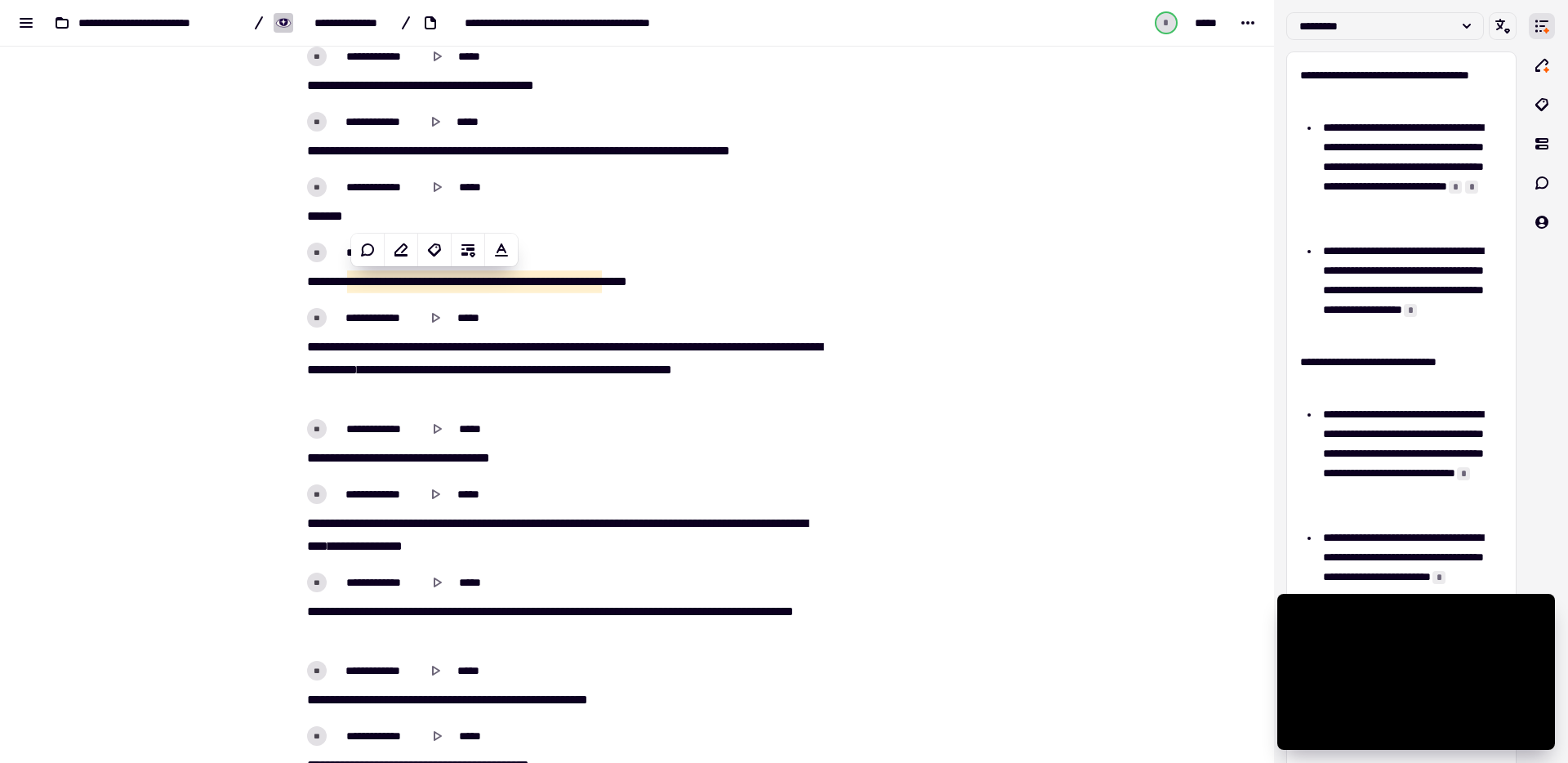 scroll, scrollTop: 16378, scrollLeft: 0, axis: vertical 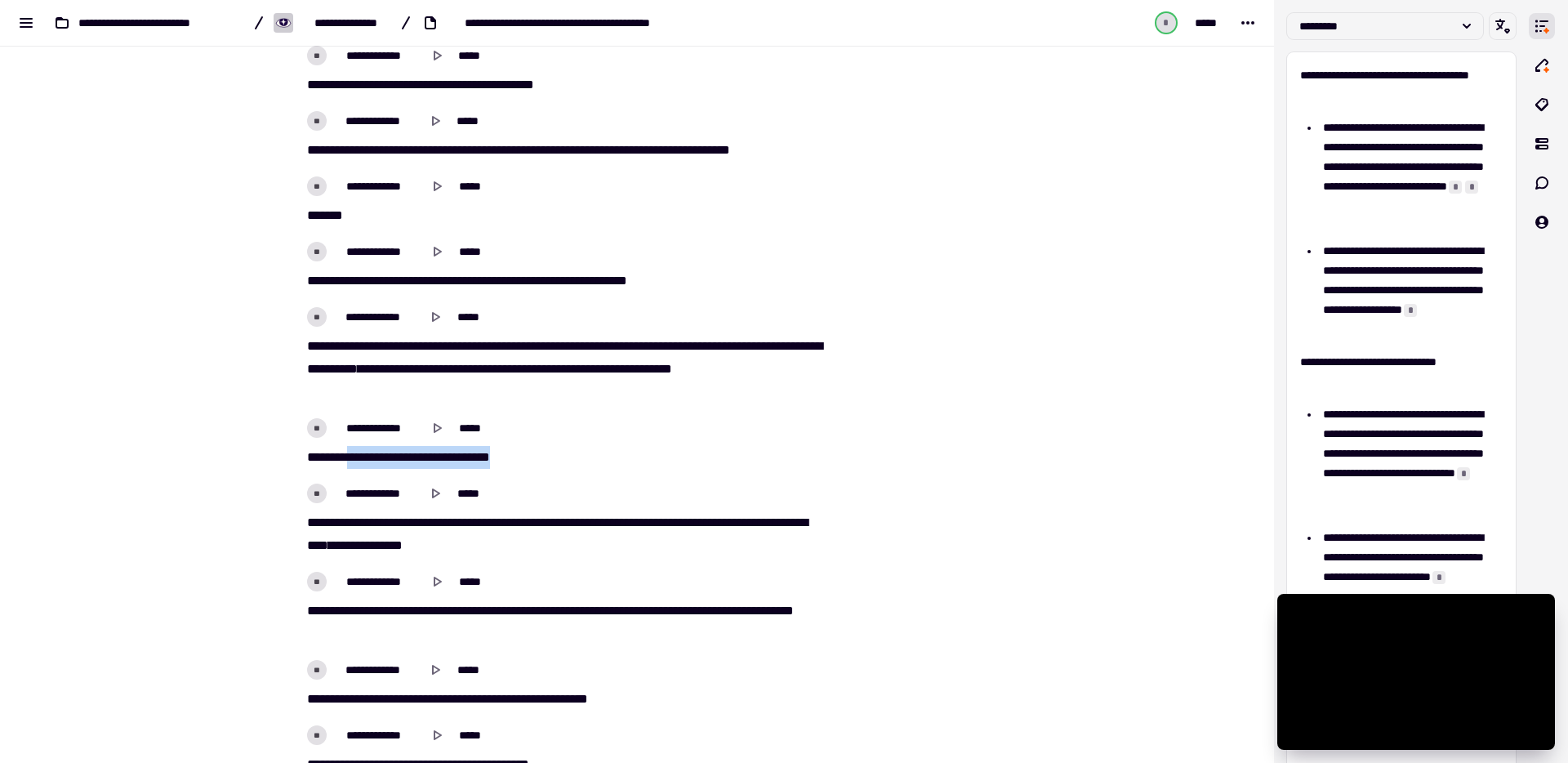 drag, startPoint x: 348, startPoint y: 455, endPoint x: 562, endPoint y: 453, distance: 214.00935 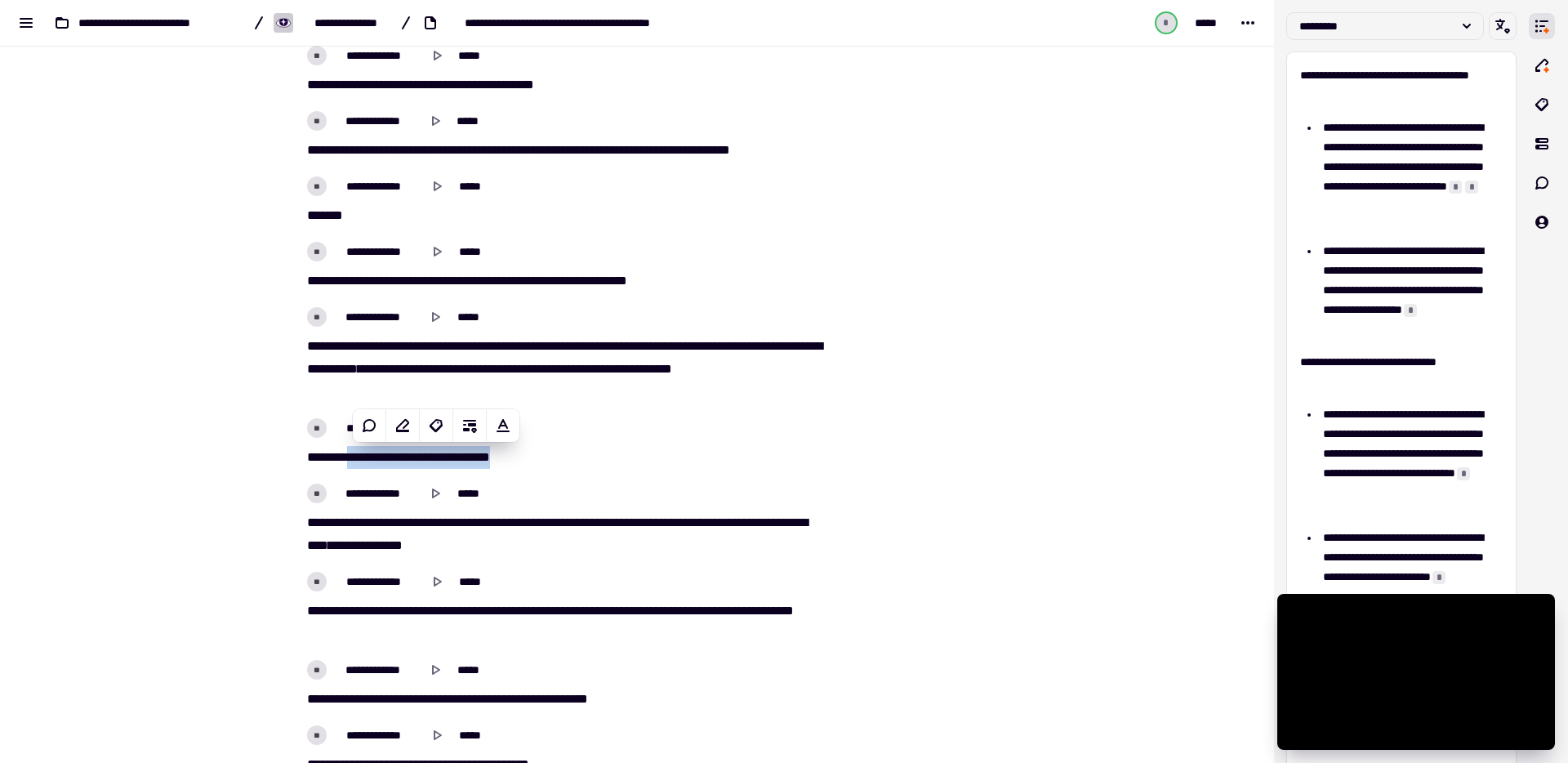 copy on "**   ******   ***   ****   ***   *****" 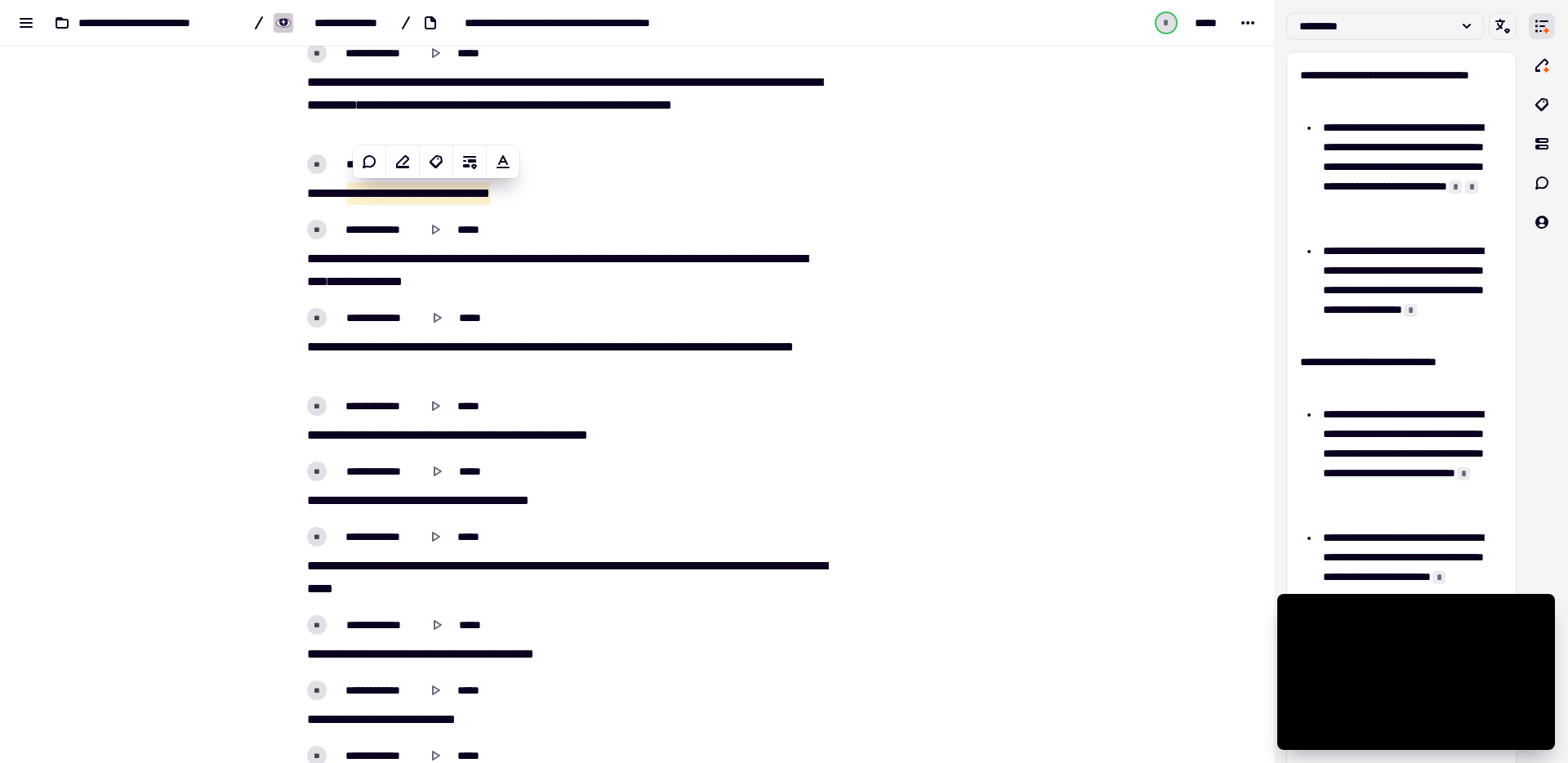 scroll, scrollTop: 16653, scrollLeft: 0, axis: vertical 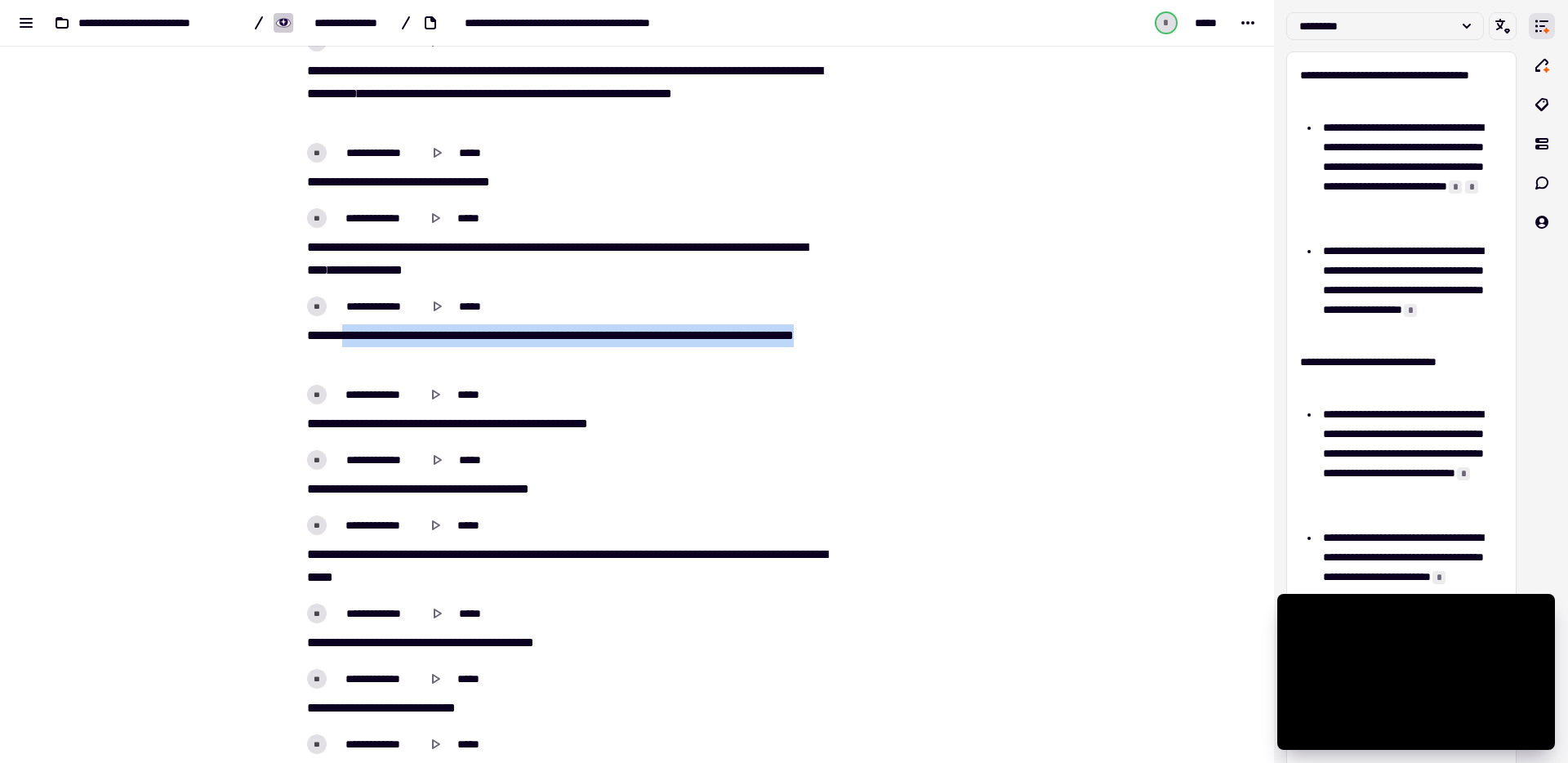 drag, startPoint x: 341, startPoint y: 333, endPoint x: 415, endPoint y: 352, distance: 76.4003 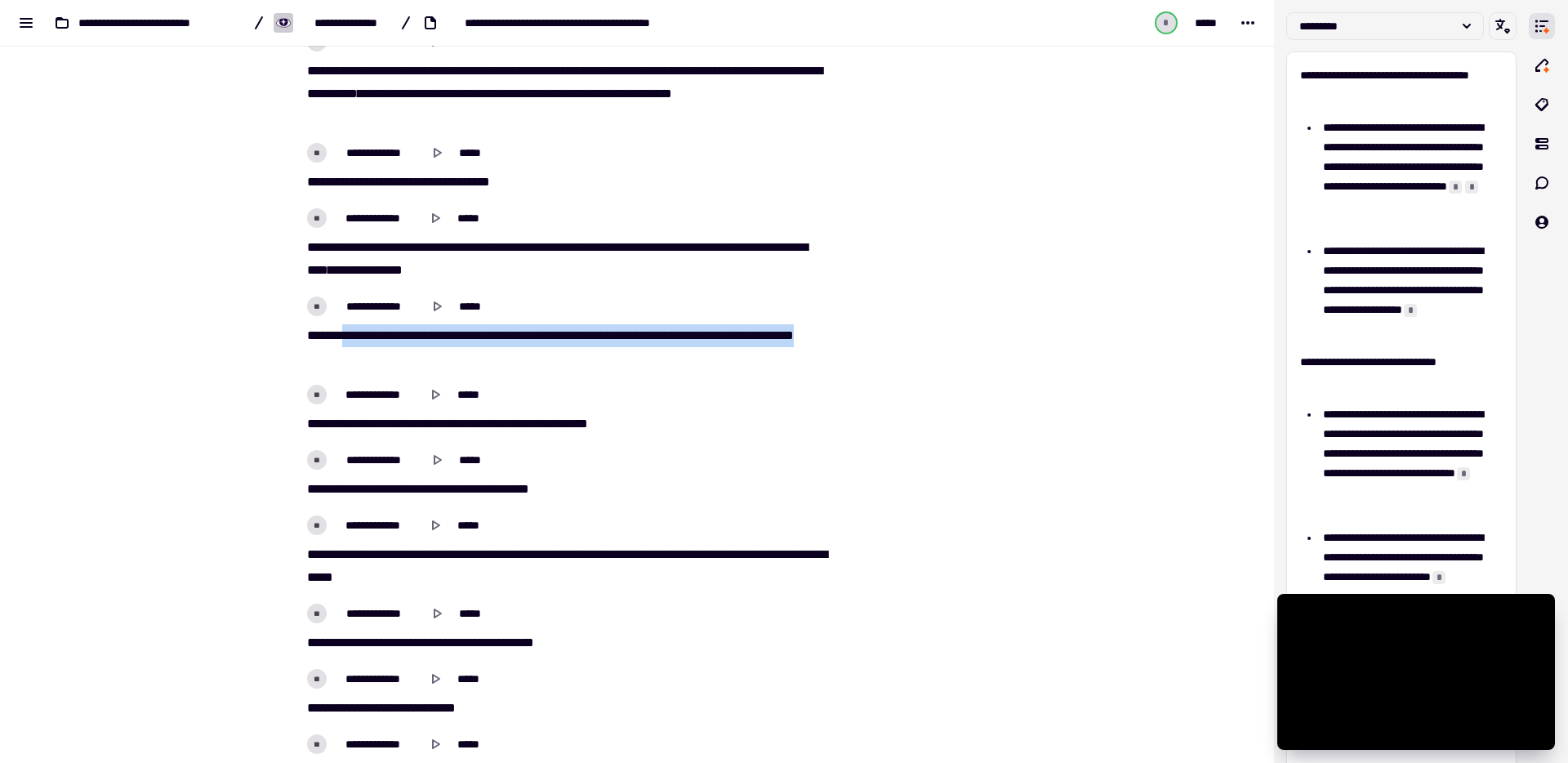 click on "**********" at bounding box center (565, 347) 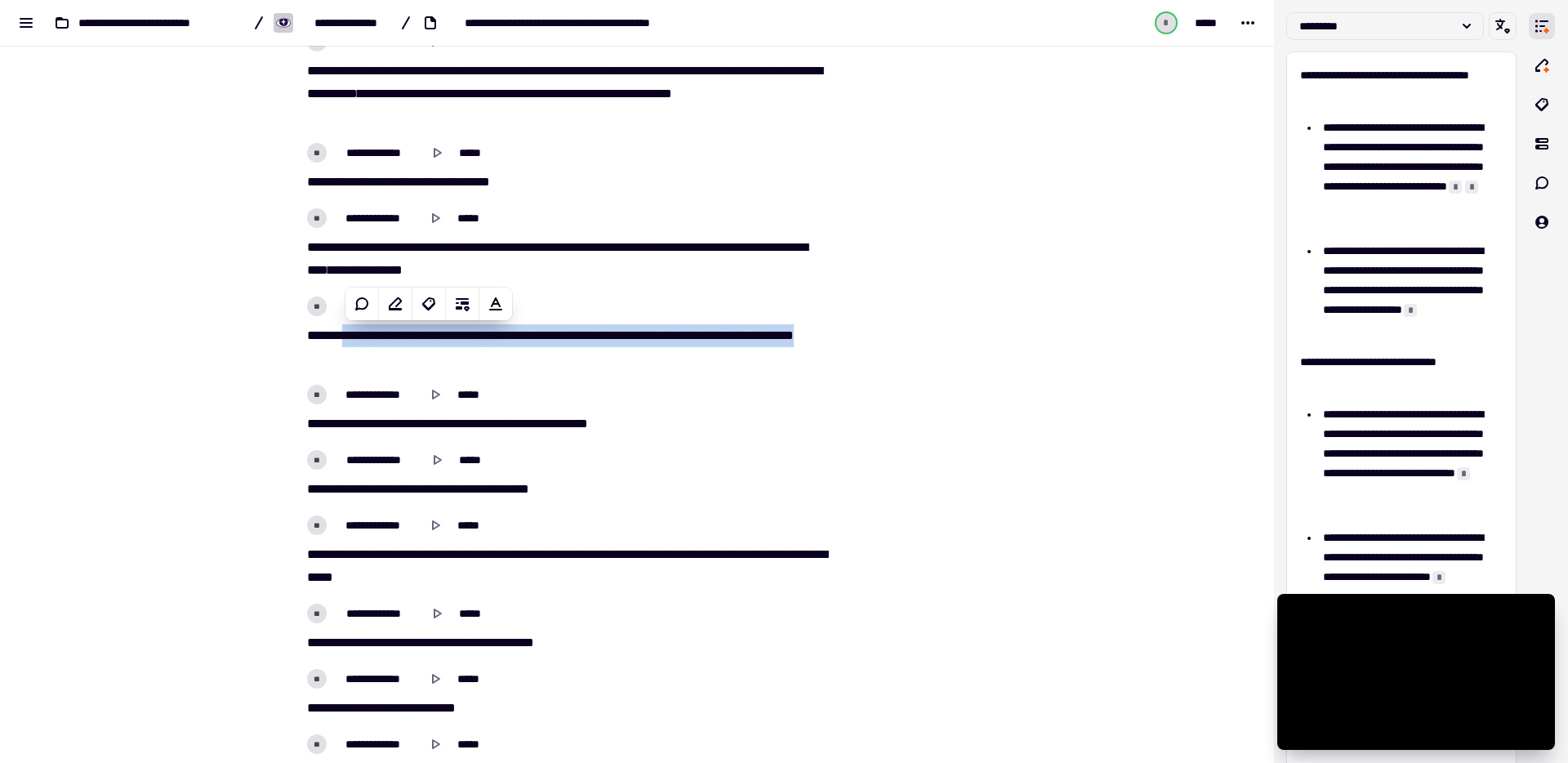copy on "**********" 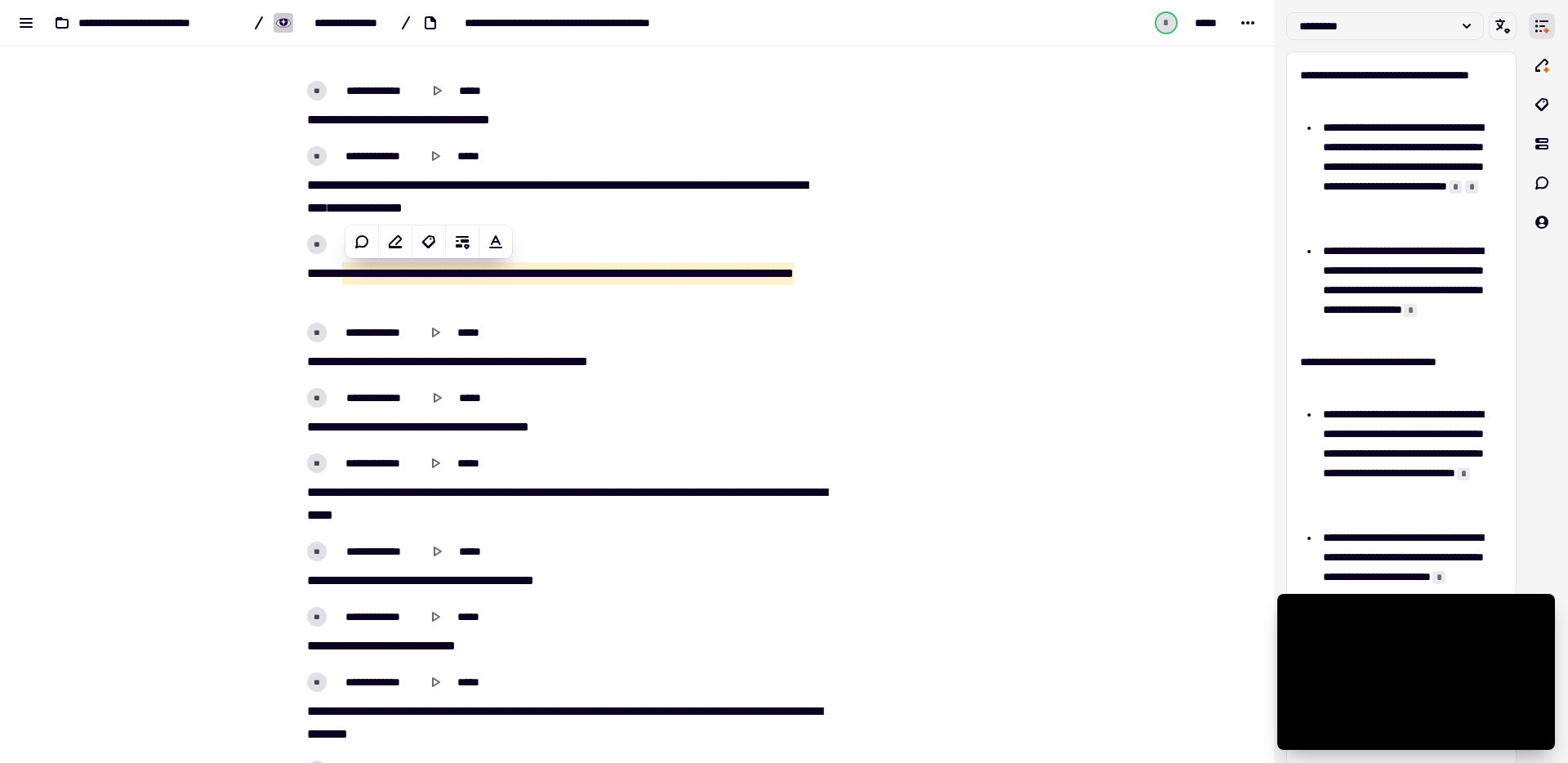 scroll, scrollTop: 16735, scrollLeft: 0, axis: vertical 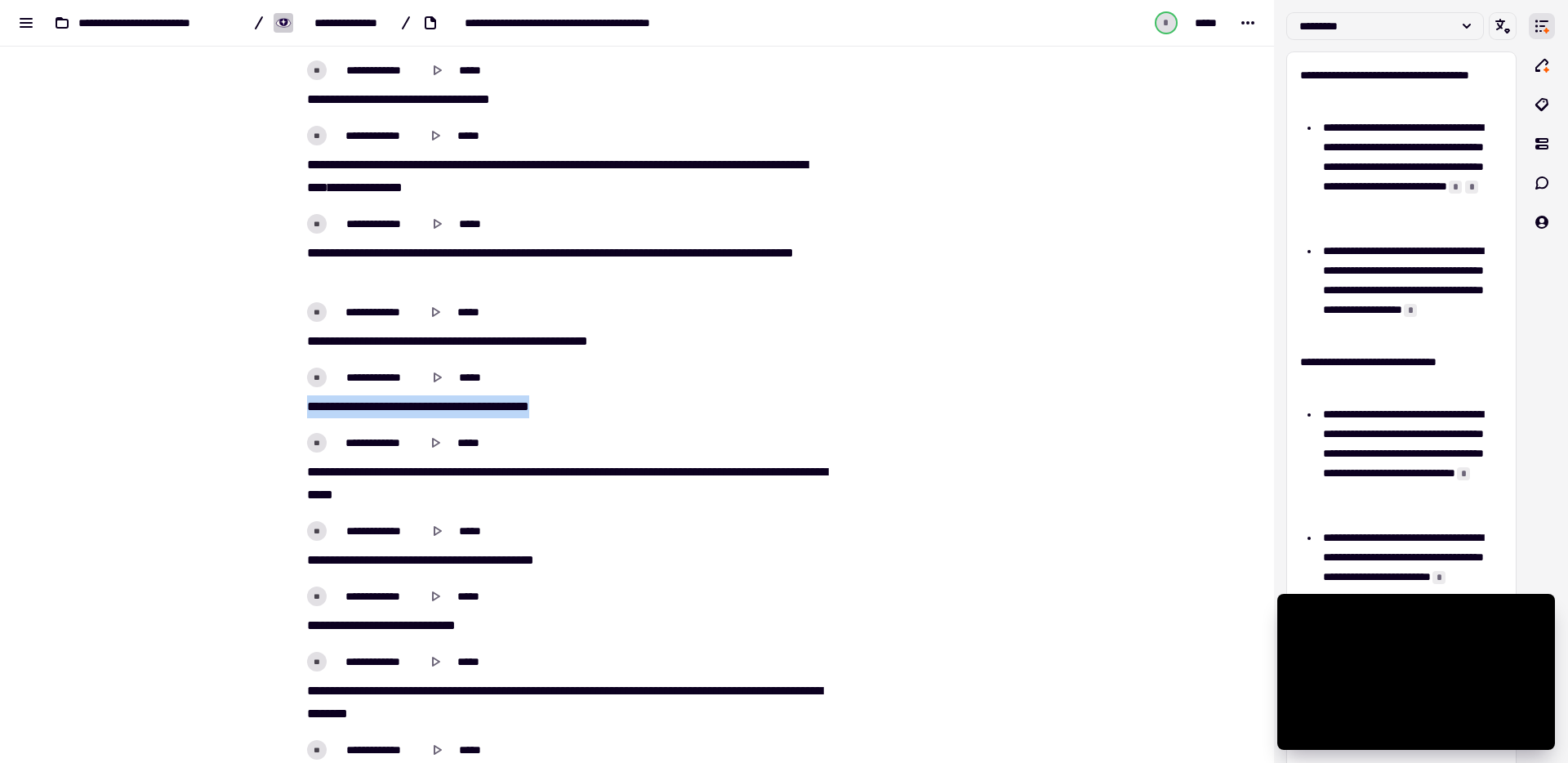 drag, startPoint x: 298, startPoint y: 405, endPoint x: 618, endPoint y: 404, distance: 320.0016 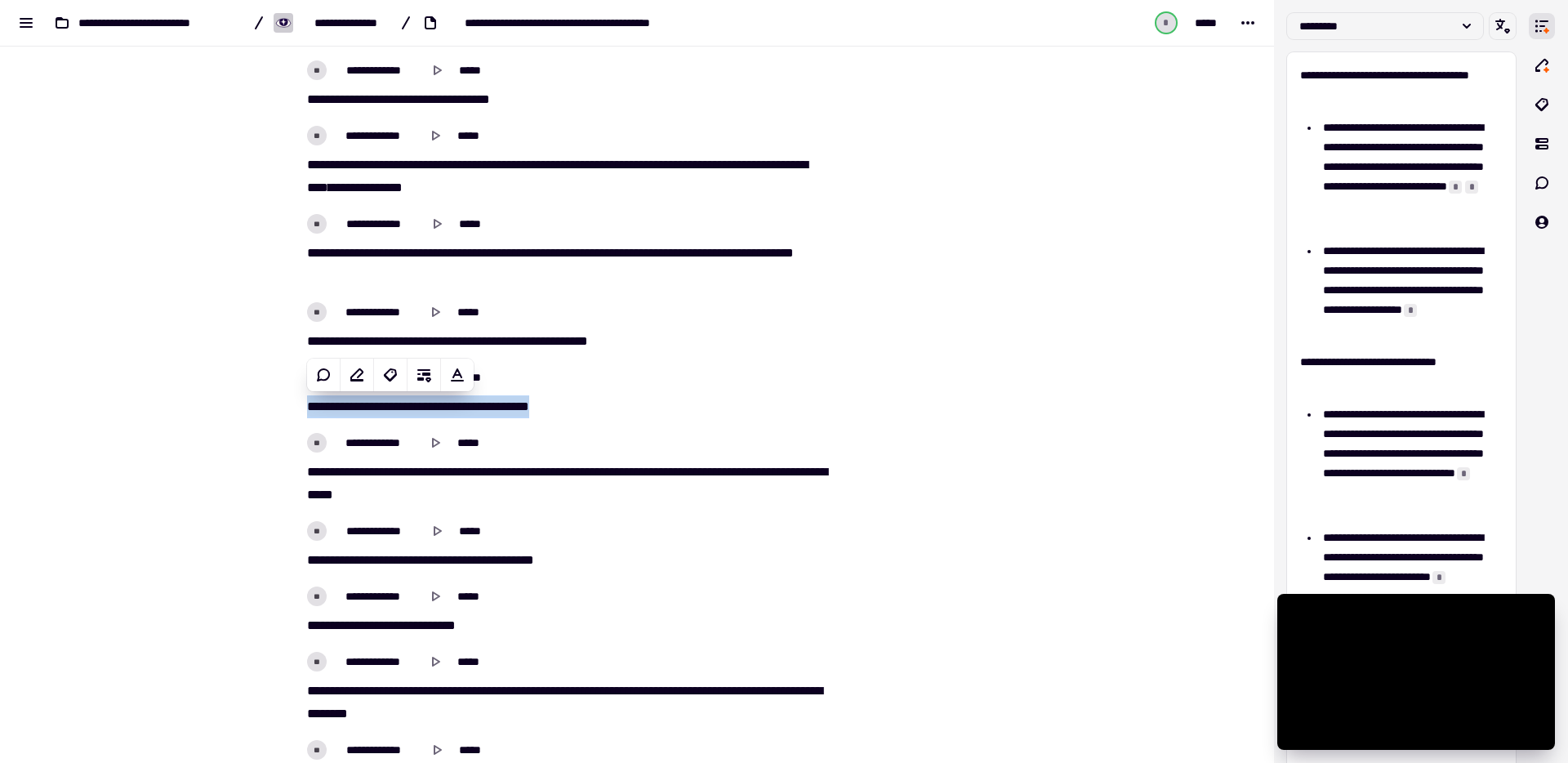 copy on "**   ******   *********   **   ******   ***   ****   *****" 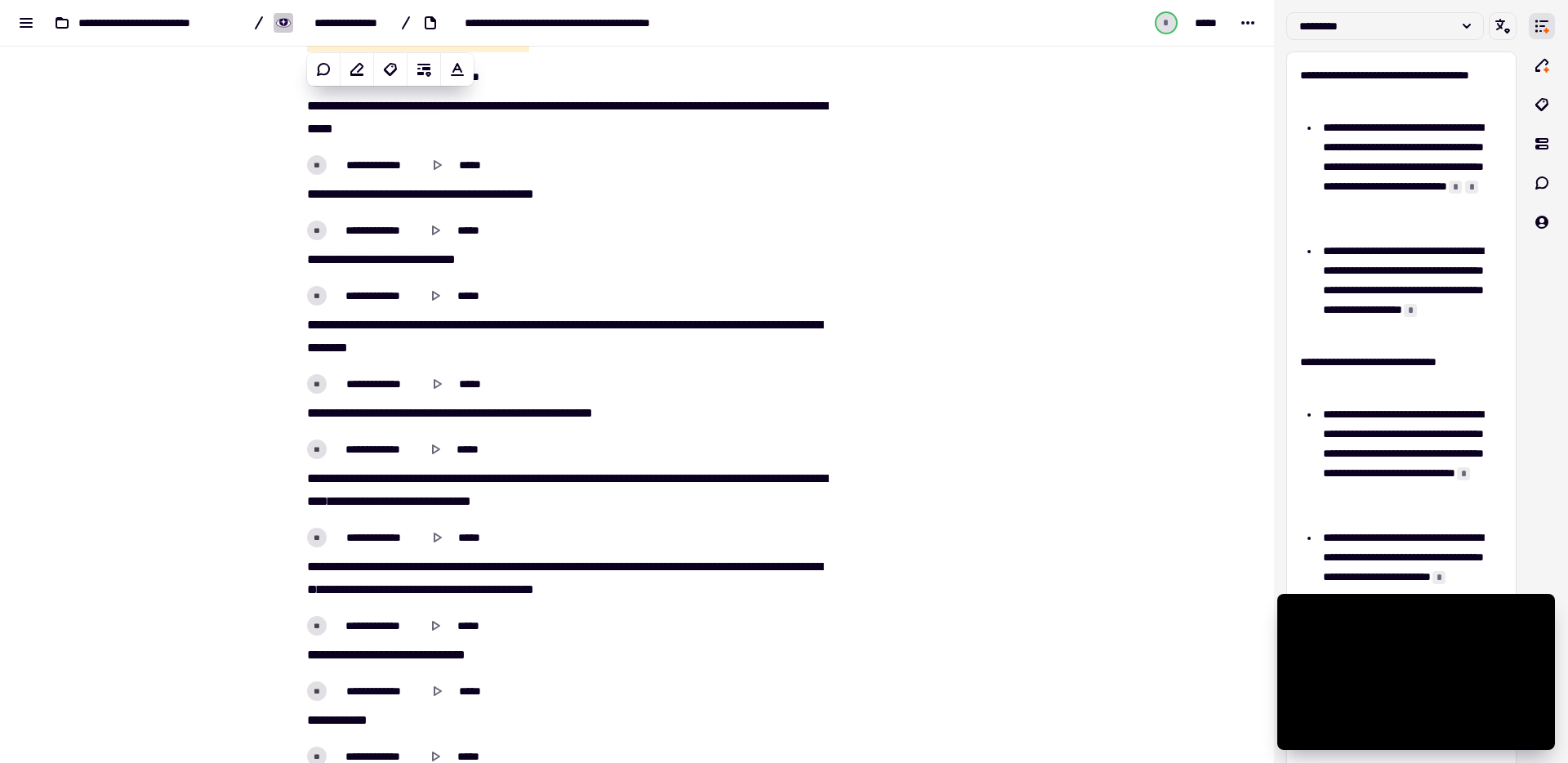 scroll, scrollTop: 17103, scrollLeft: 0, axis: vertical 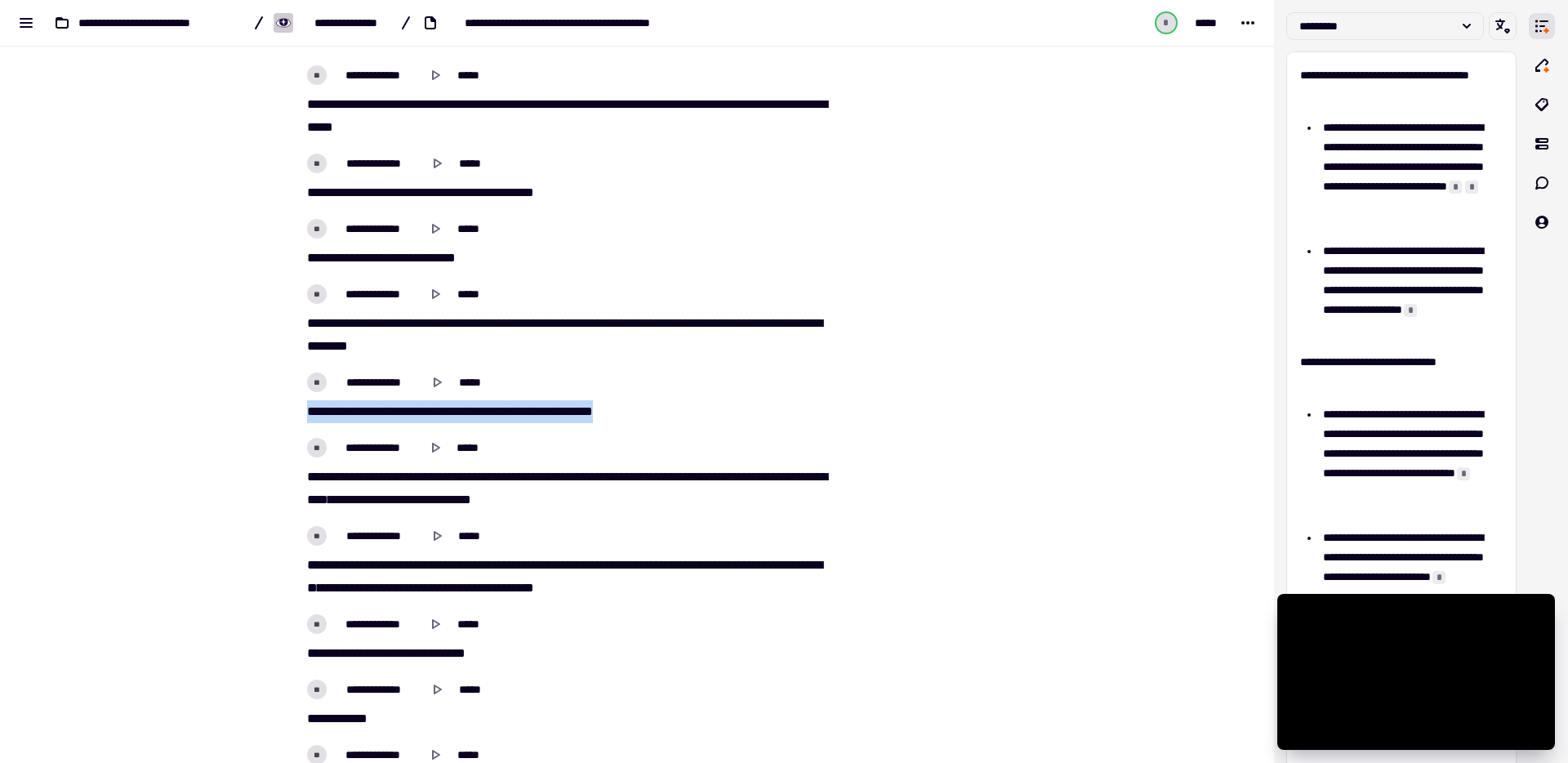drag, startPoint x: 653, startPoint y: 412, endPoint x: 300, endPoint y: 408, distance: 353.02266 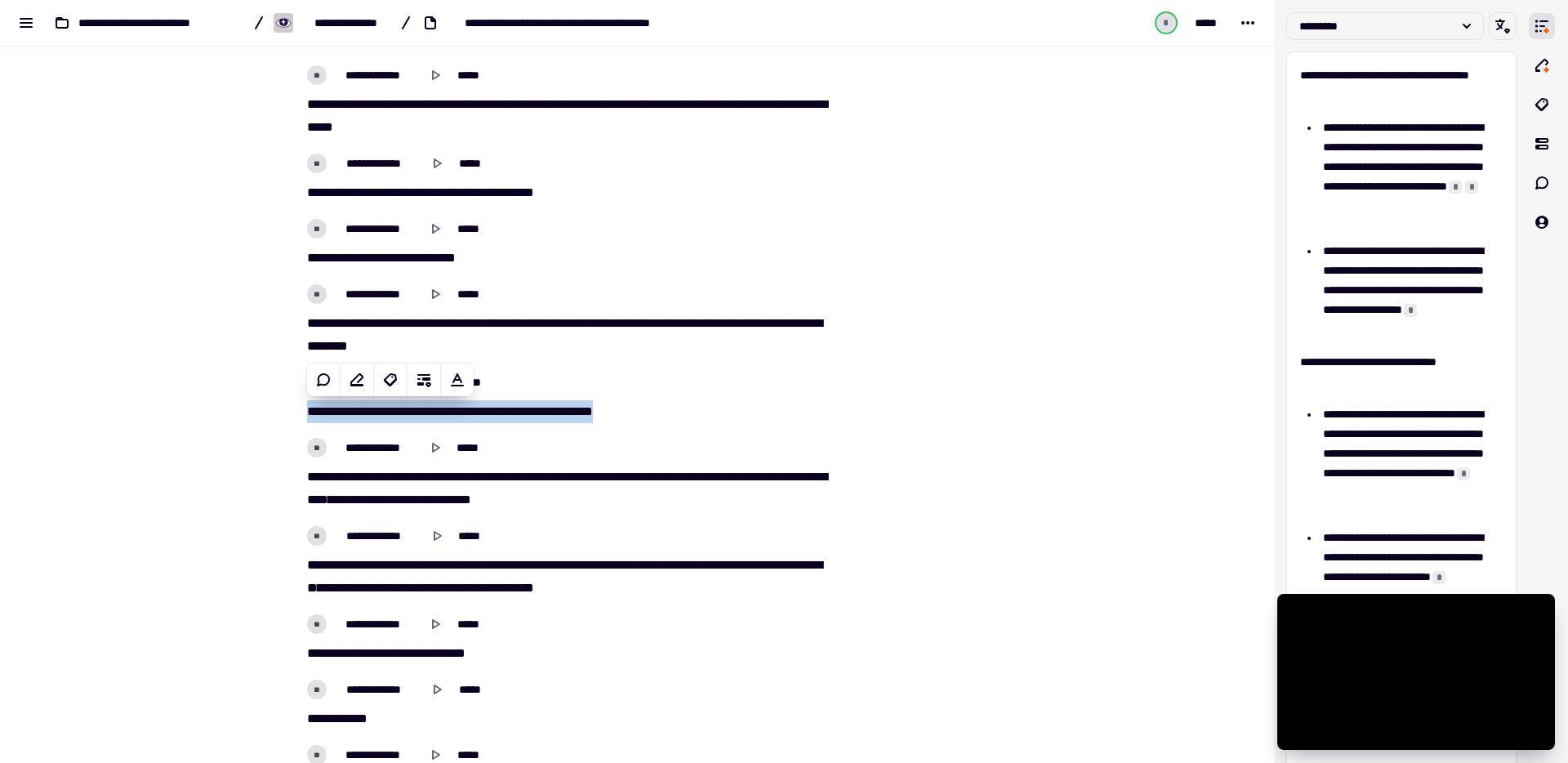 copy on "*******   ***   **   ***   *   ***   ***   *****   **   **   ******   *********" 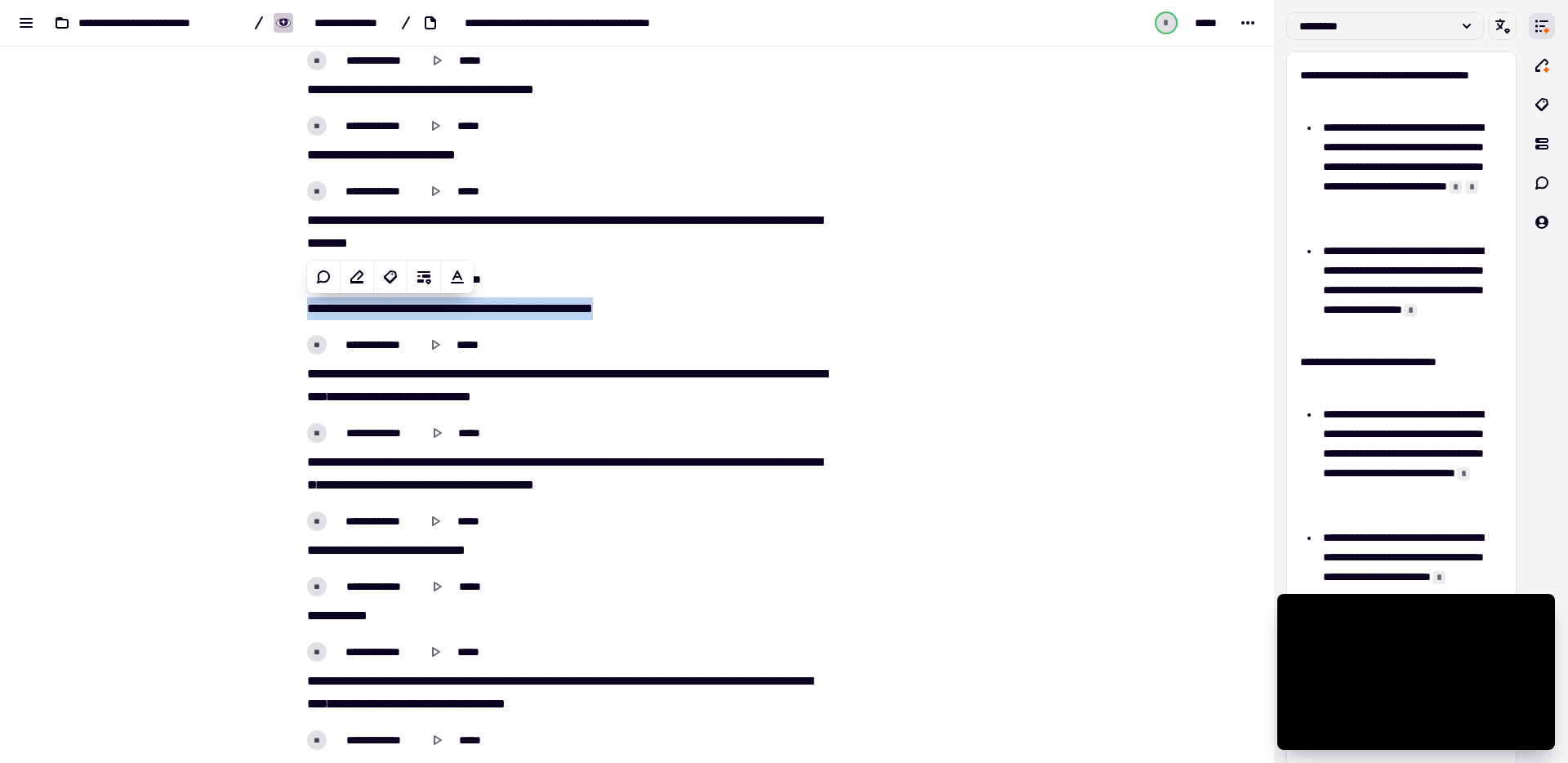 scroll, scrollTop: 17241, scrollLeft: 0, axis: vertical 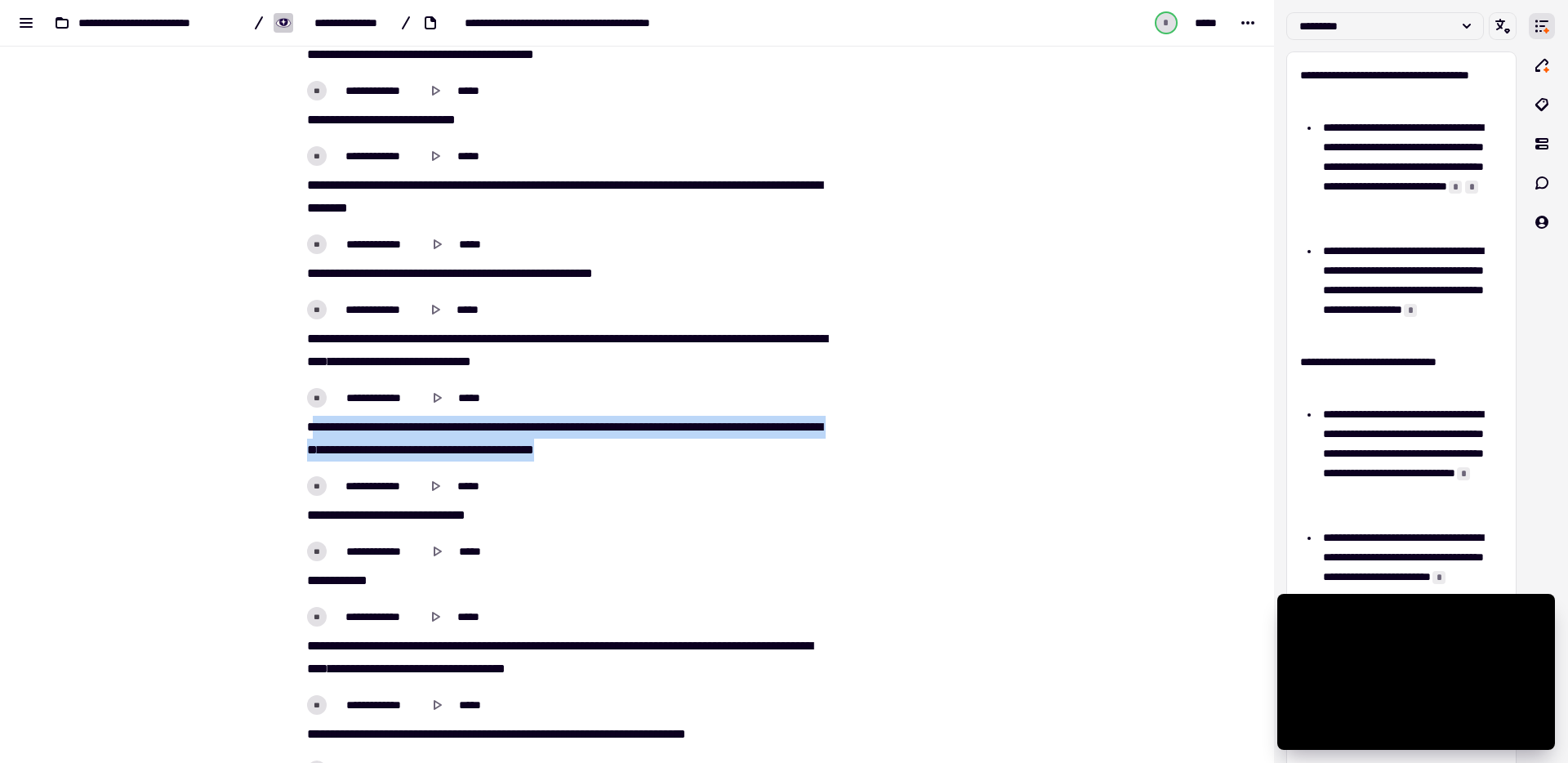 drag, startPoint x: 305, startPoint y: 426, endPoint x: 744, endPoint y: 450, distance: 439.65555 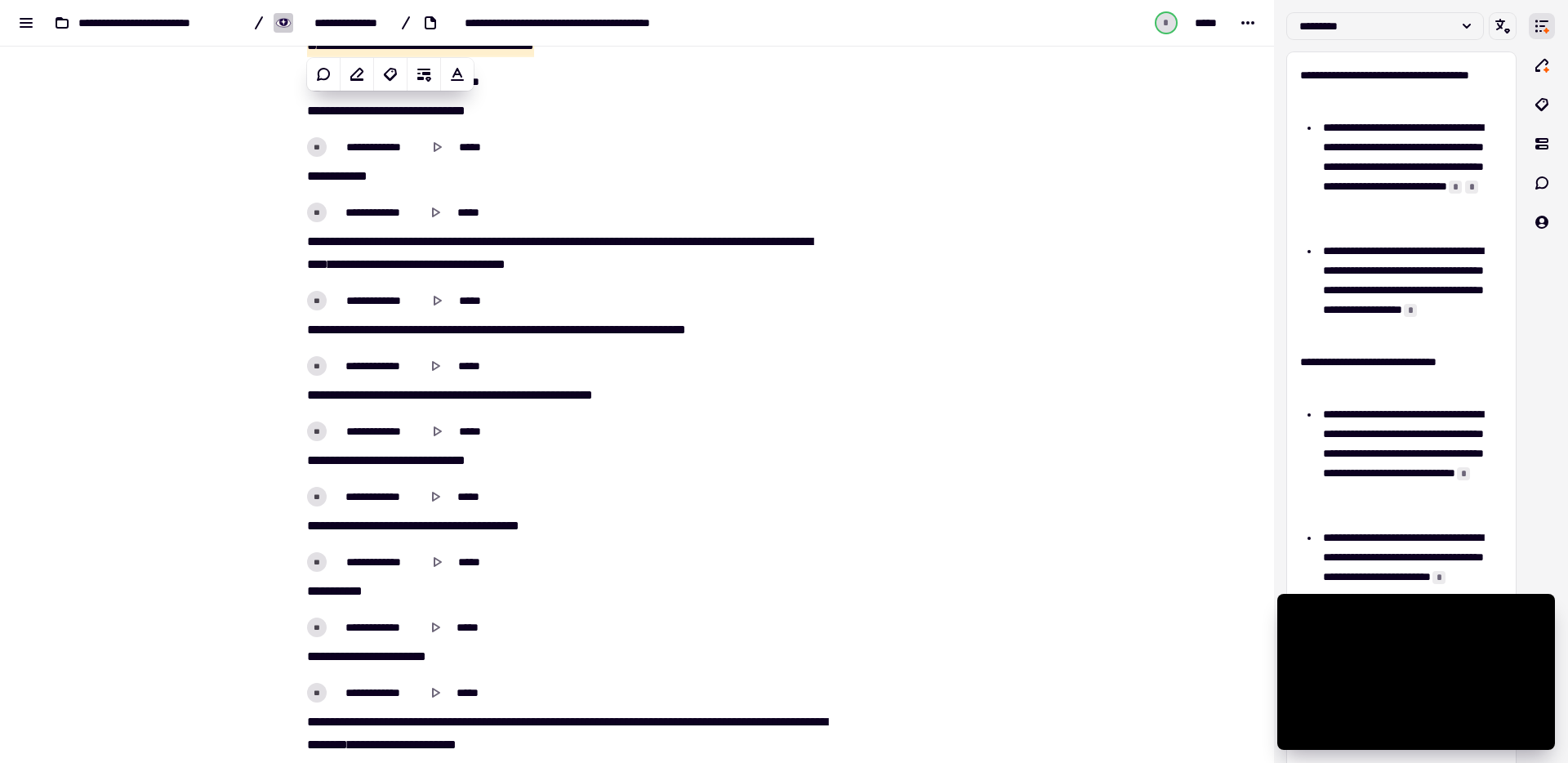 scroll, scrollTop: 17649, scrollLeft: 0, axis: vertical 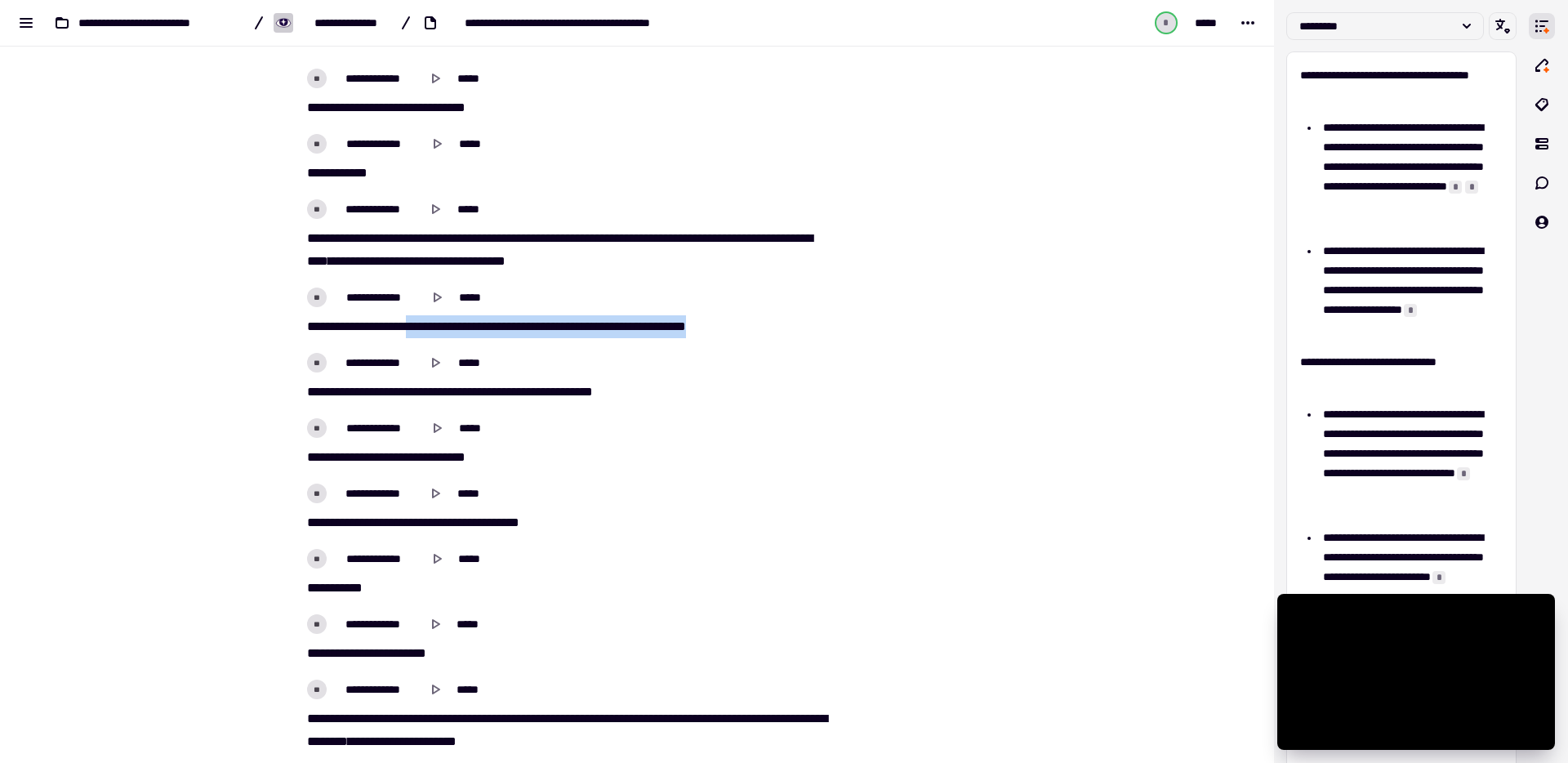 drag, startPoint x: 421, startPoint y: 324, endPoint x: 779, endPoint y: 323, distance: 358.0014 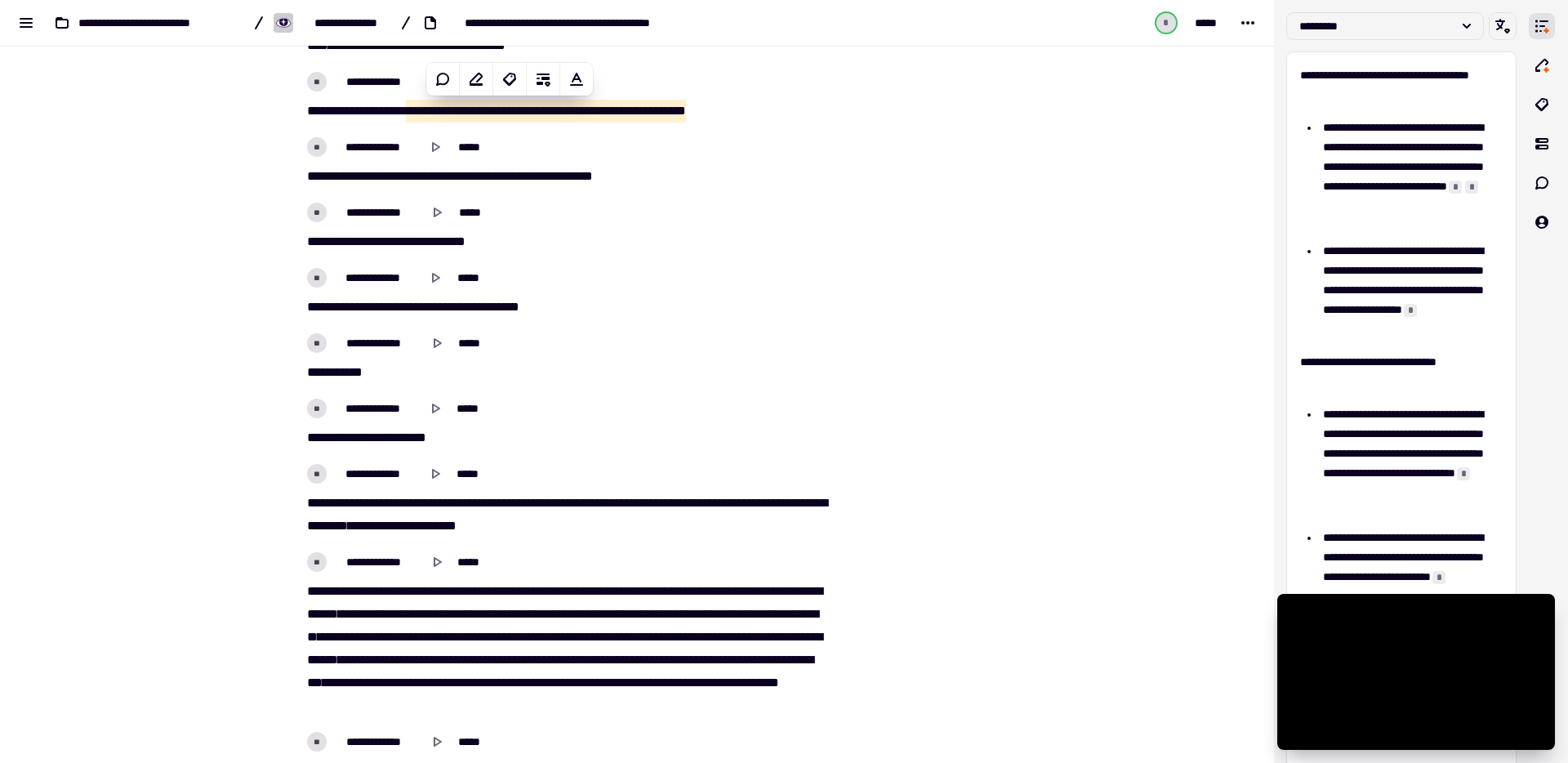 scroll, scrollTop: 17869, scrollLeft: 0, axis: vertical 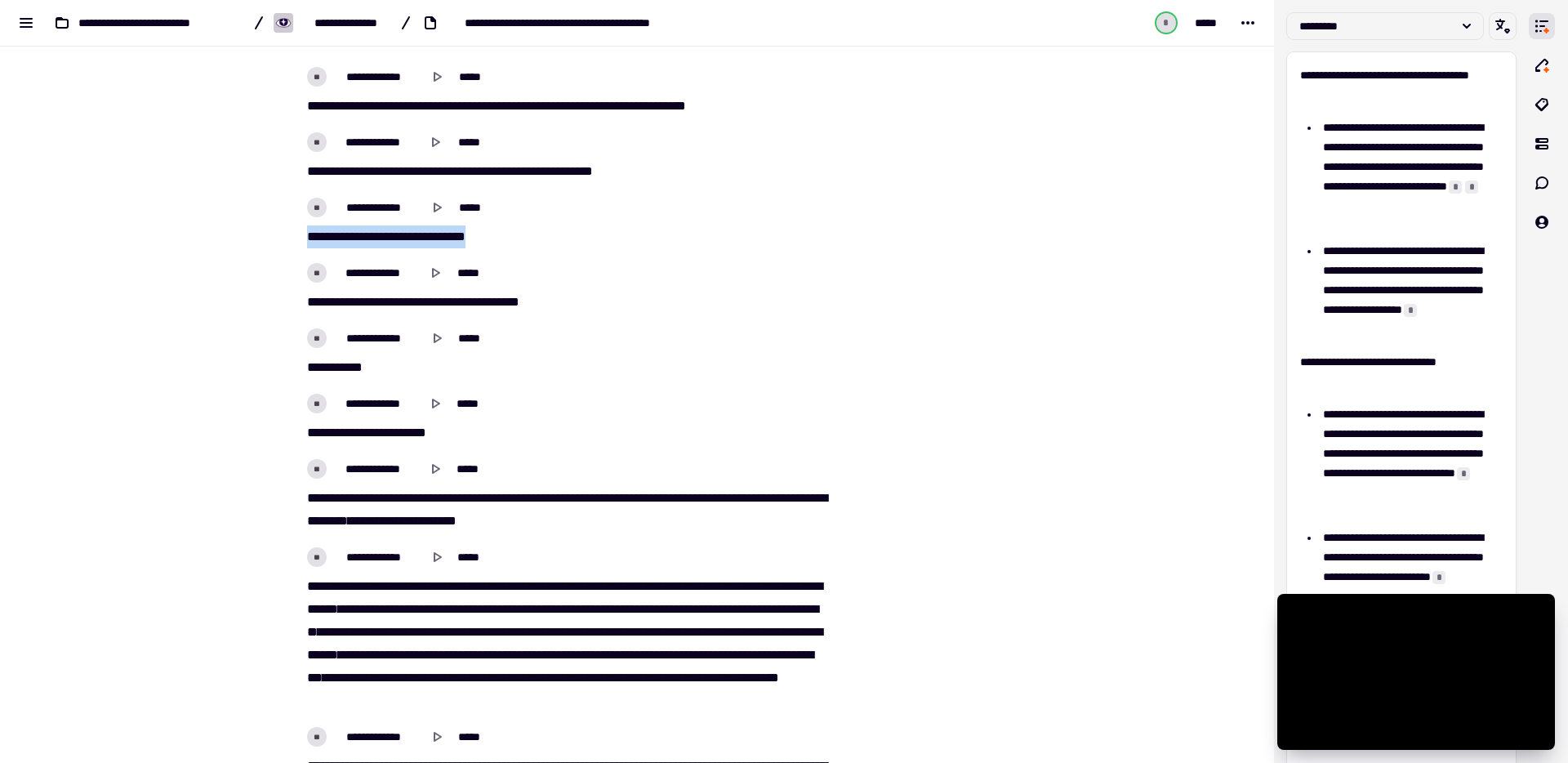 drag, startPoint x: 301, startPoint y: 236, endPoint x: 553, endPoint y: 238, distance: 252.00794 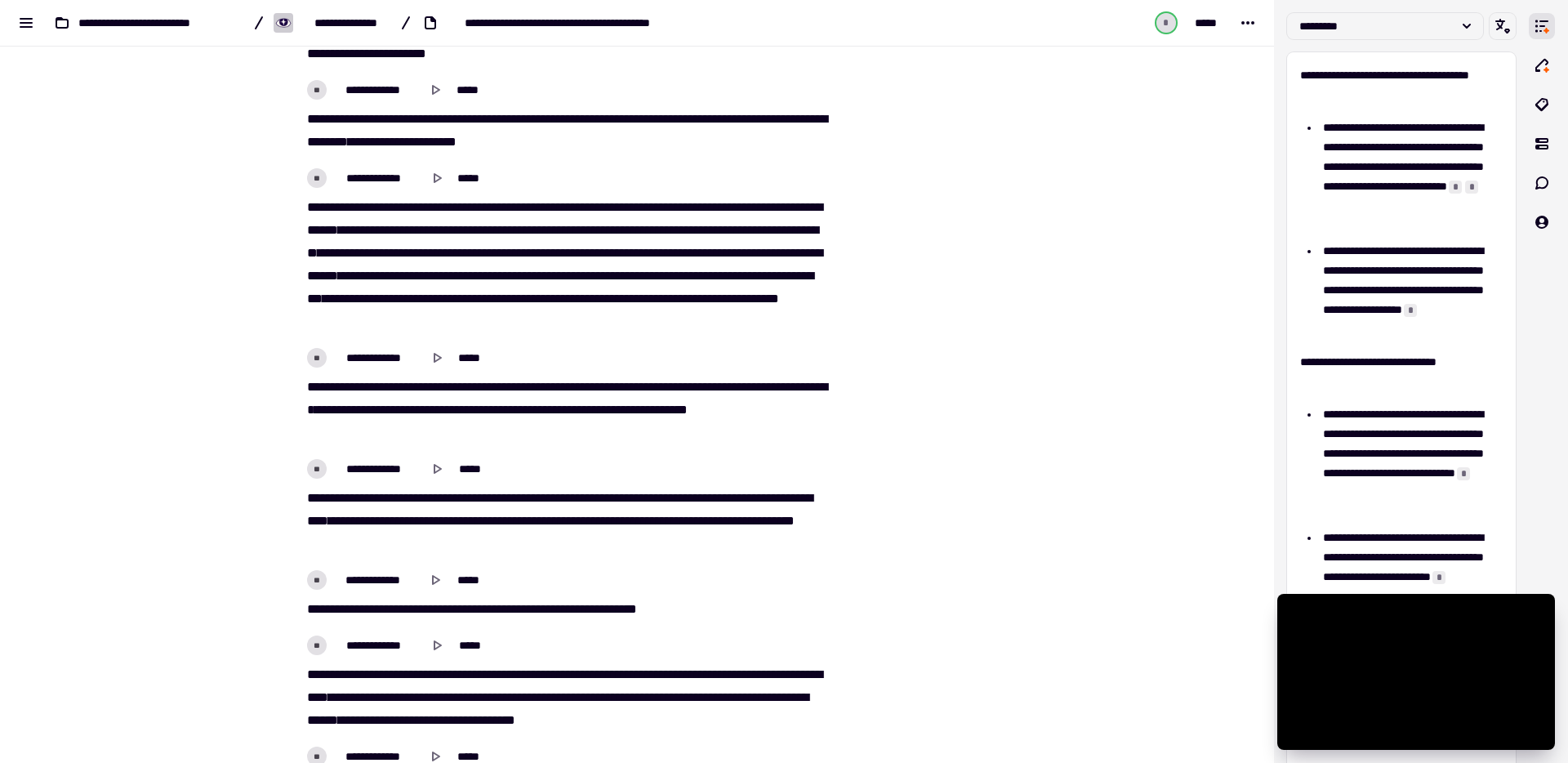 scroll, scrollTop: 18264, scrollLeft: 0, axis: vertical 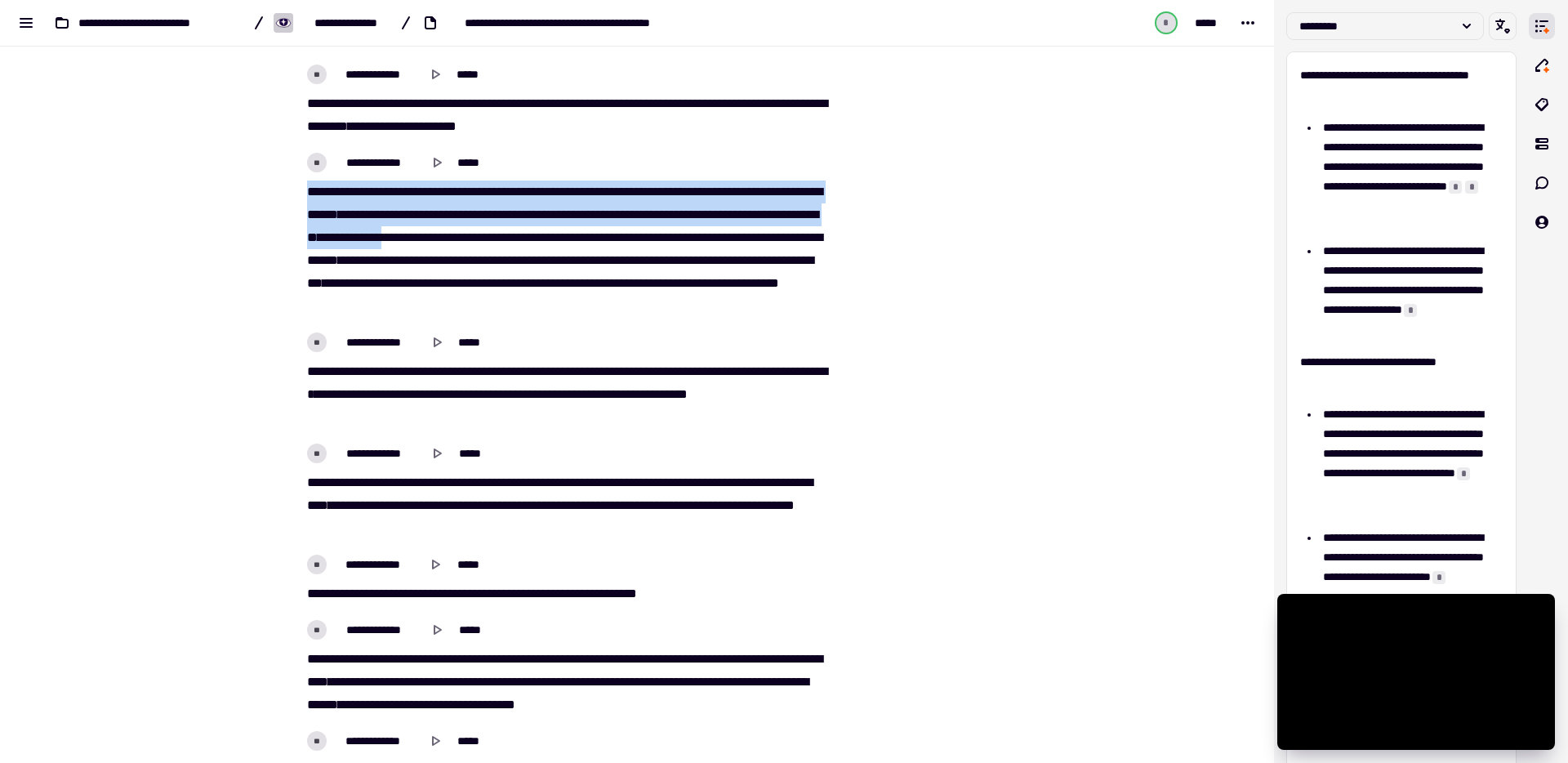 drag, startPoint x: 301, startPoint y: 188, endPoint x: 638, endPoint y: 234, distance: 340.12498 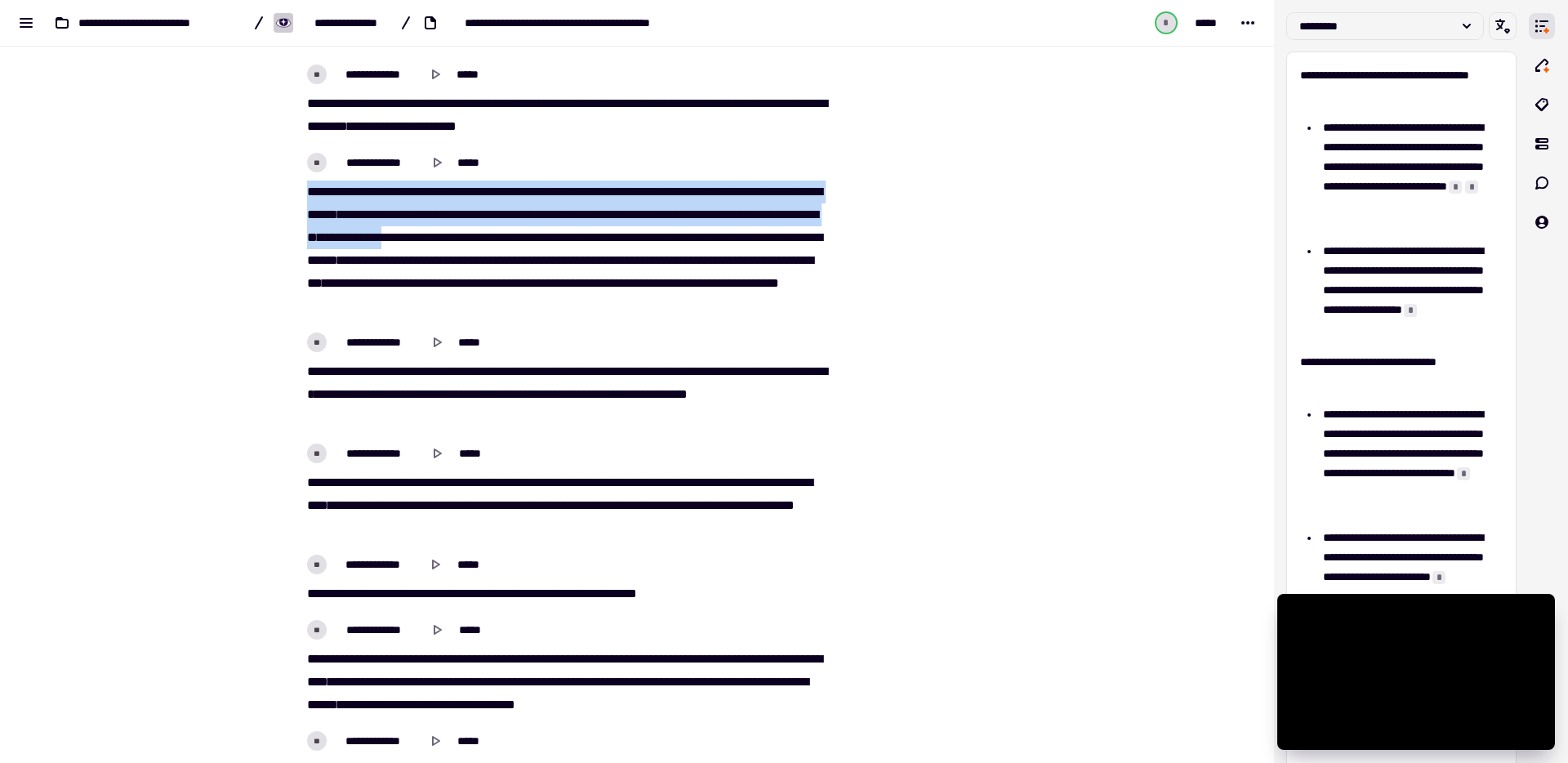 click on "**********" at bounding box center [565, 249] 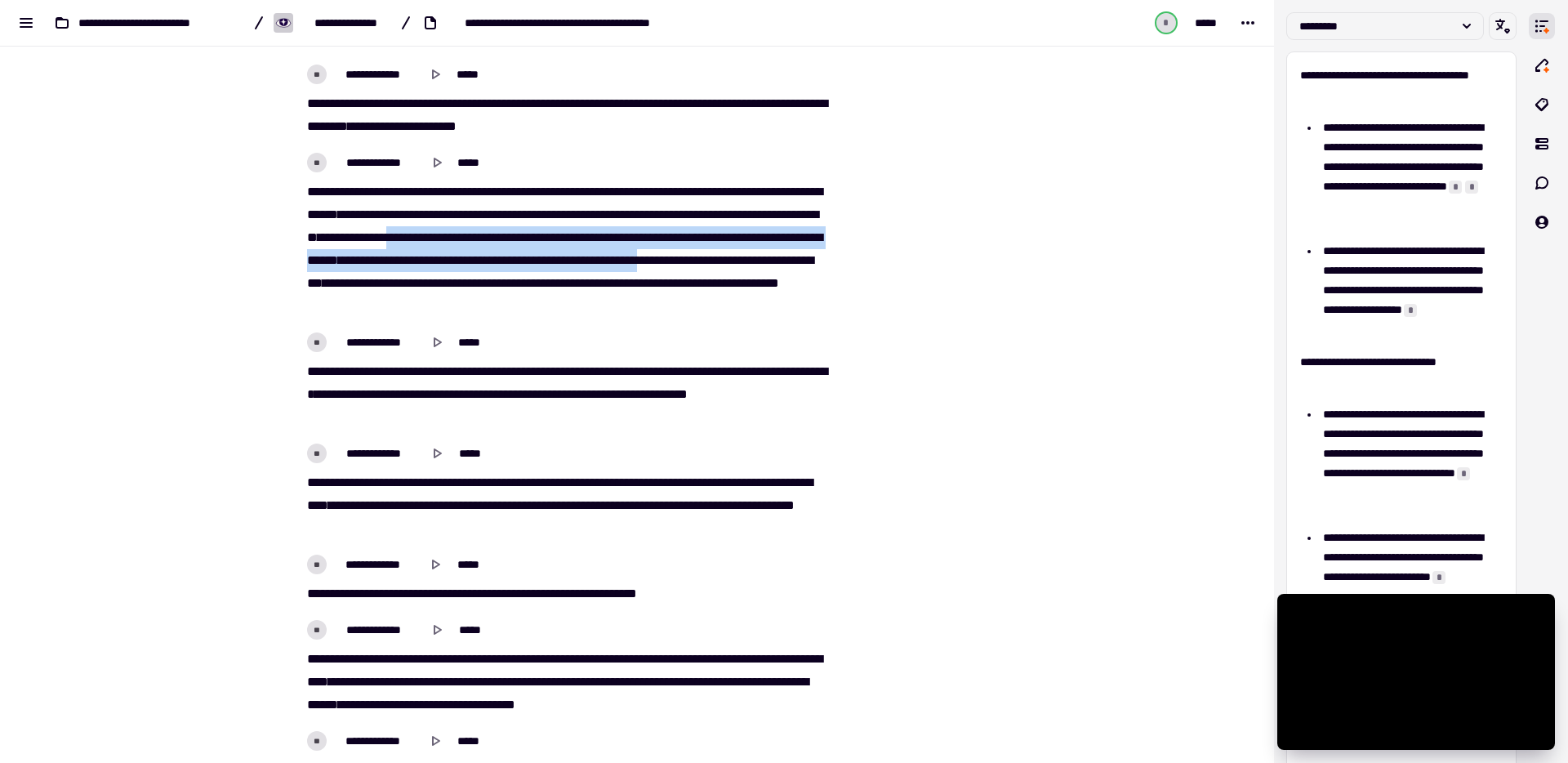 drag, startPoint x: 642, startPoint y: 232, endPoint x: 538, endPoint y: 283, distance: 115.83177 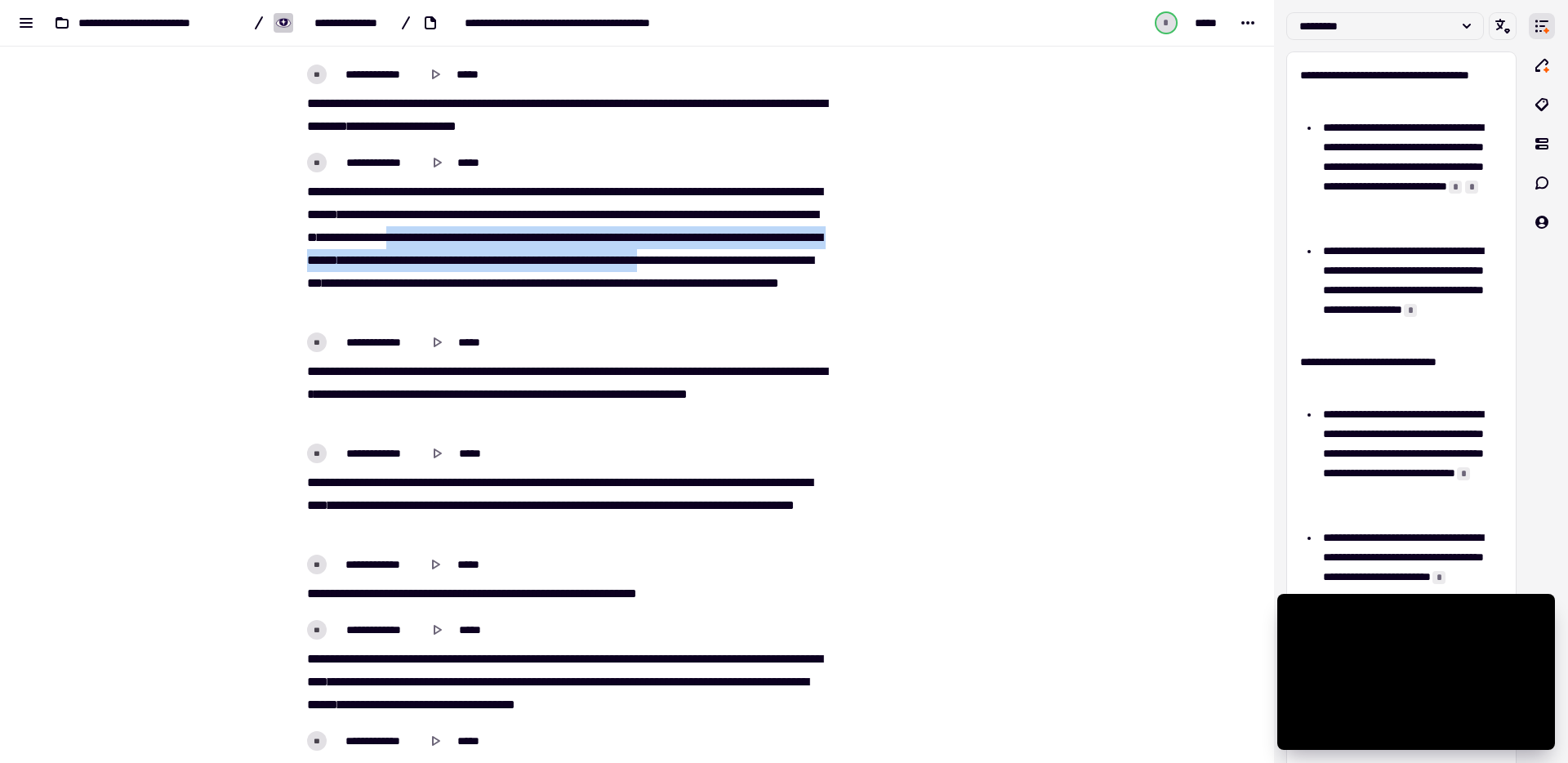 click on "**********" at bounding box center [565, 249] 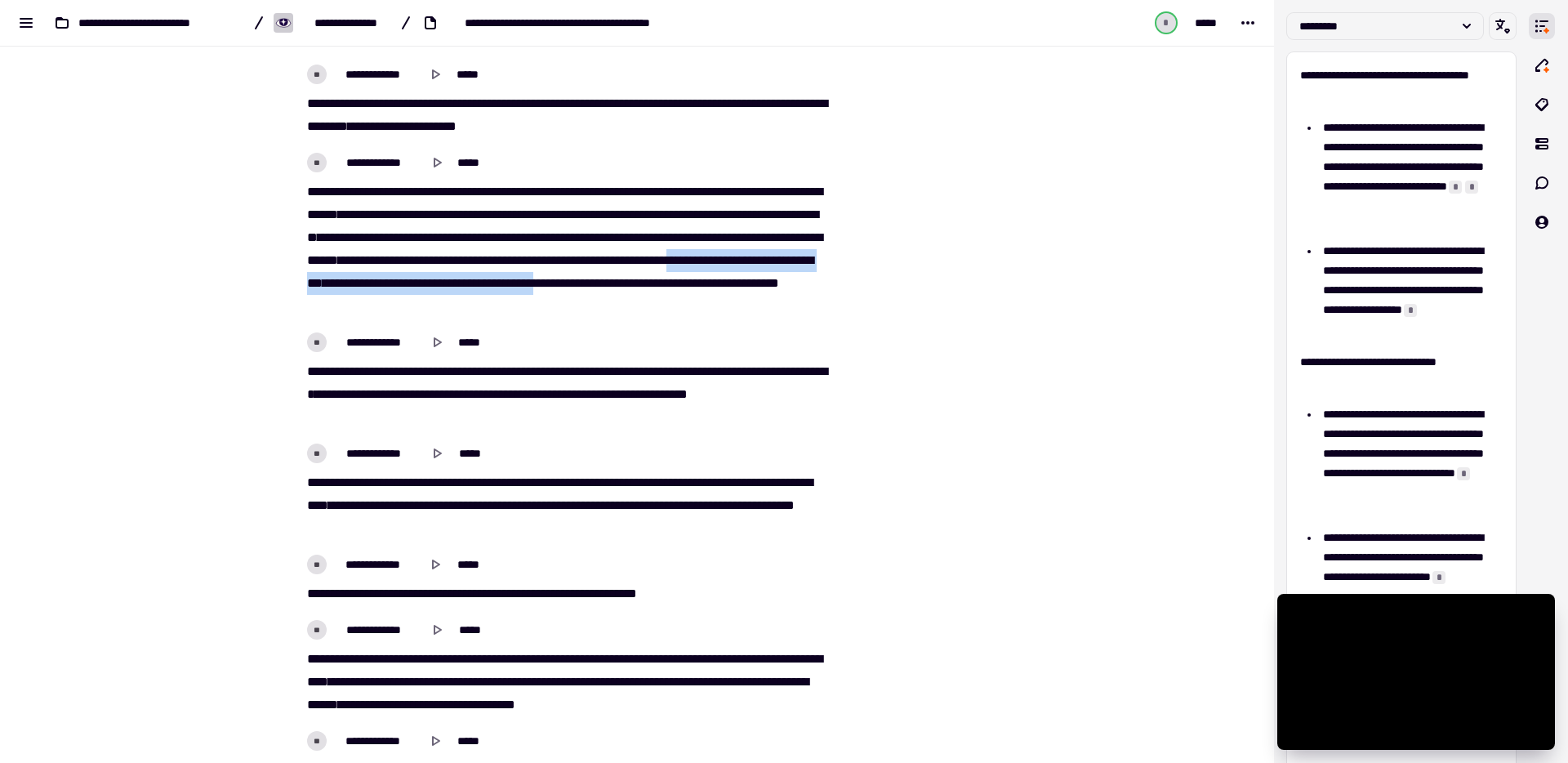 drag, startPoint x: 567, startPoint y: 279, endPoint x: 535, endPoint y: 302, distance: 39.408121 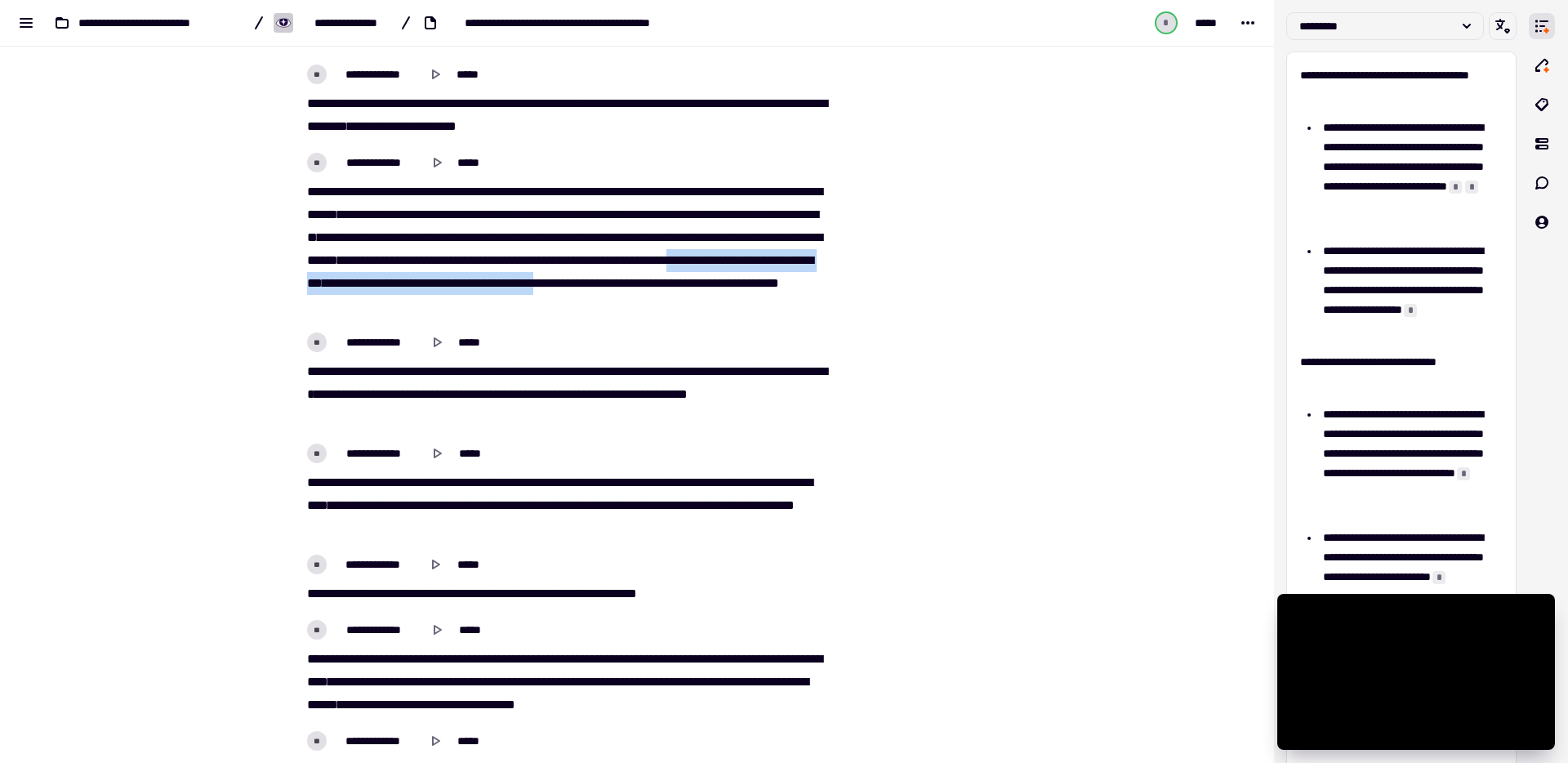 click on "**********" at bounding box center (565, 249) 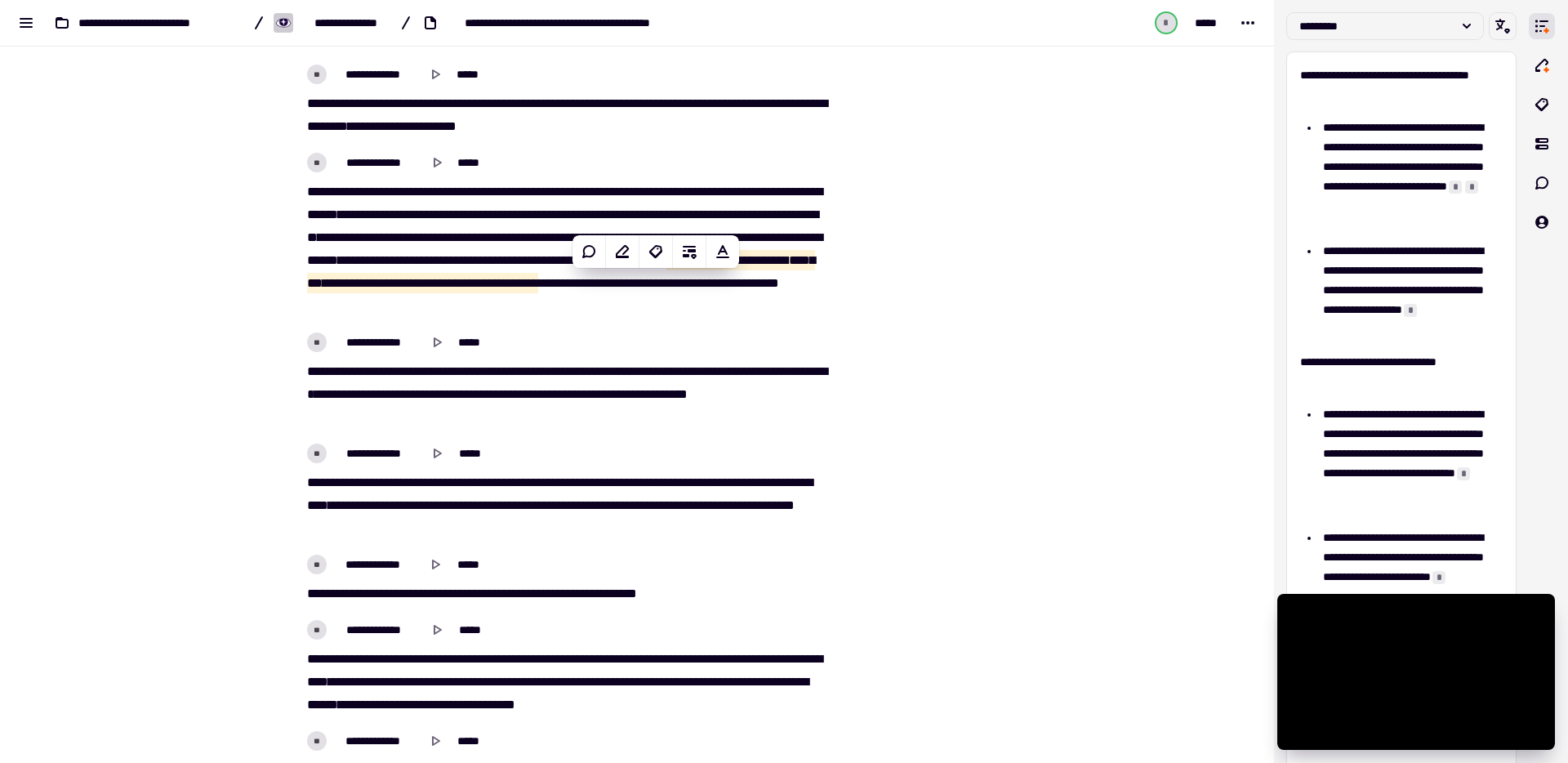 click on "**" at bounding box center [592, 283] 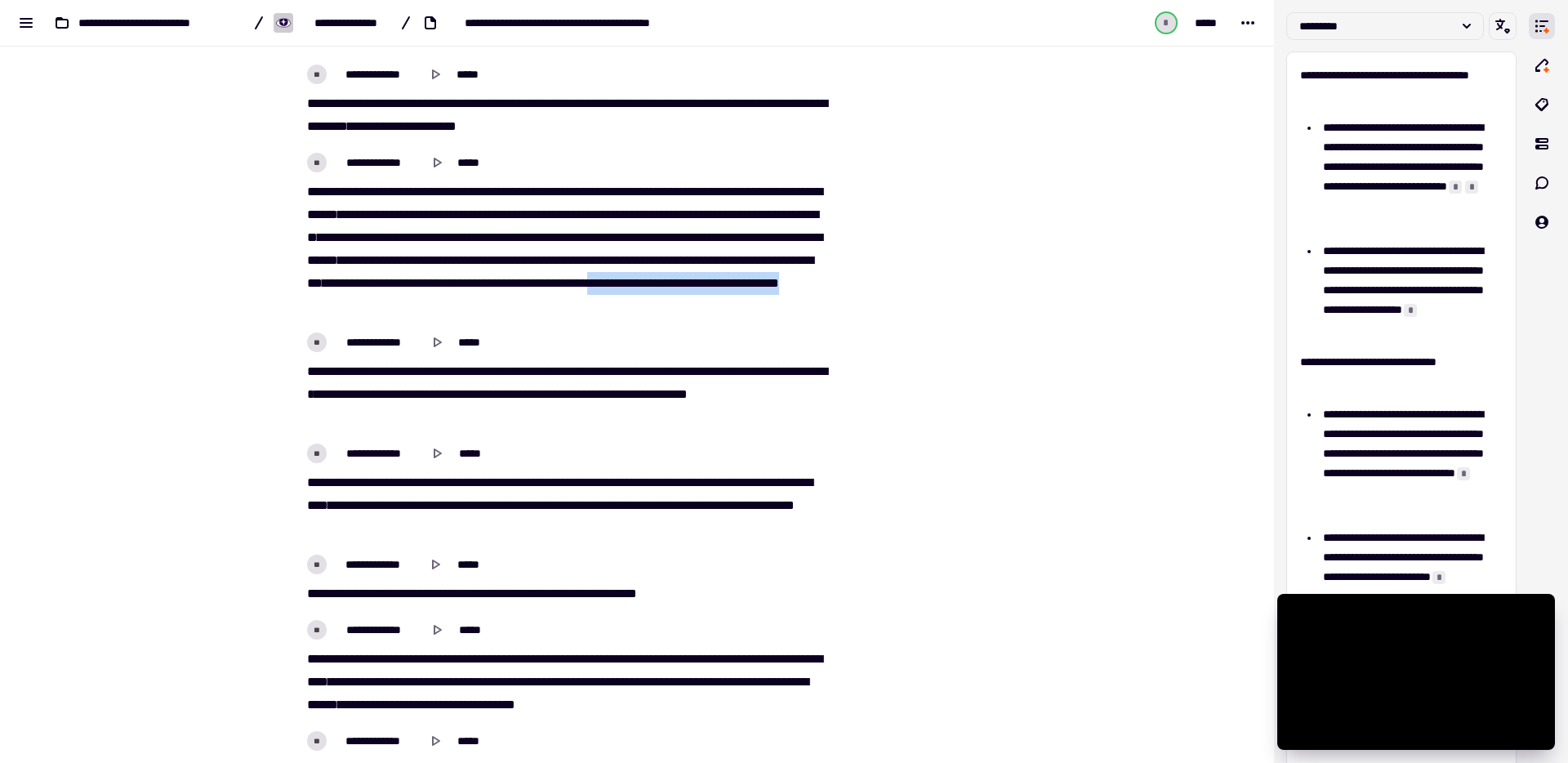 drag, startPoint x: 592, startPoint y: 301, endPoint x: 823, endPoint y: 303, distance: 231.00866 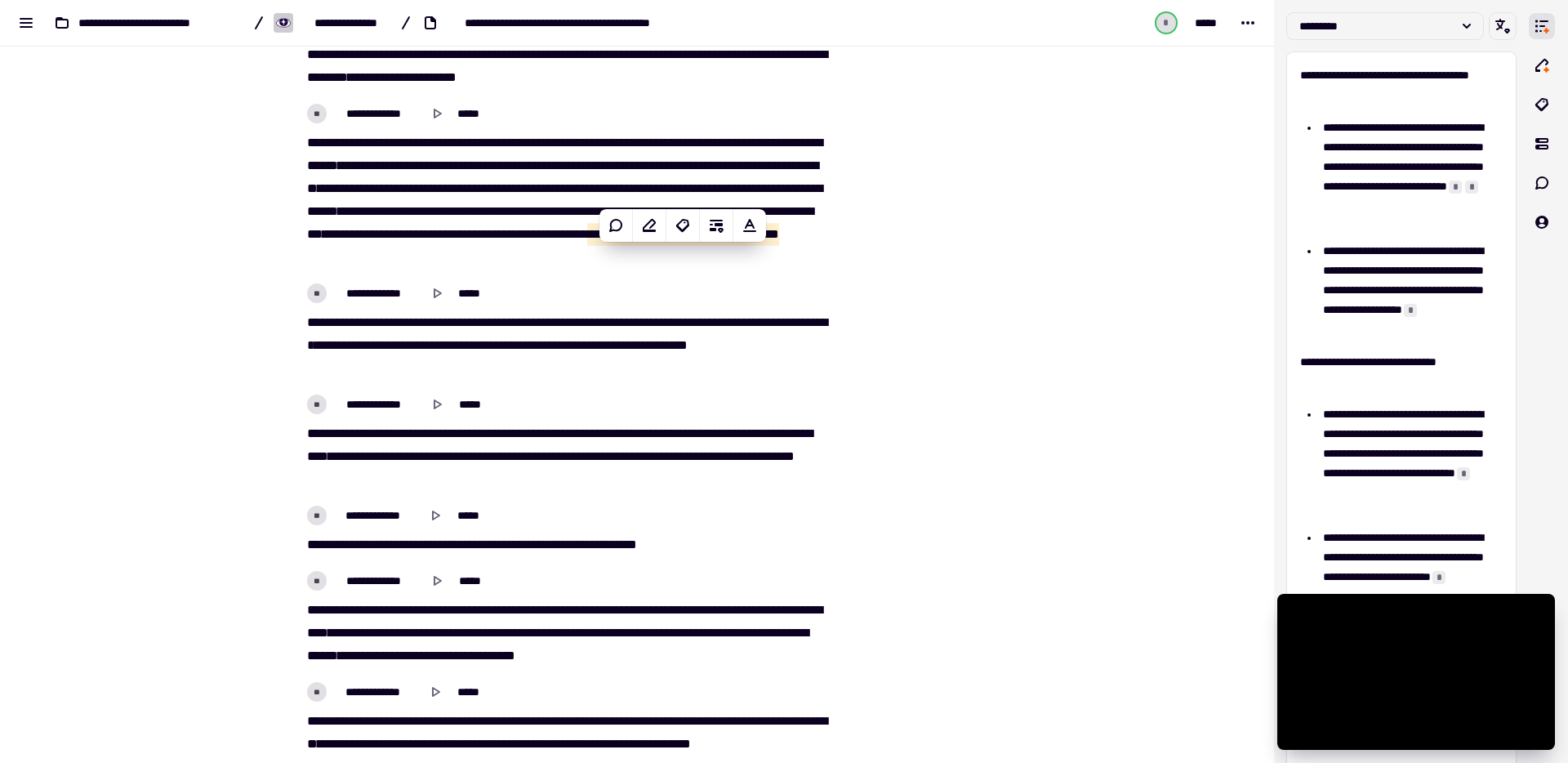 scroll, scrollTop: 18314, scrollLeft: 0, axis: vertical 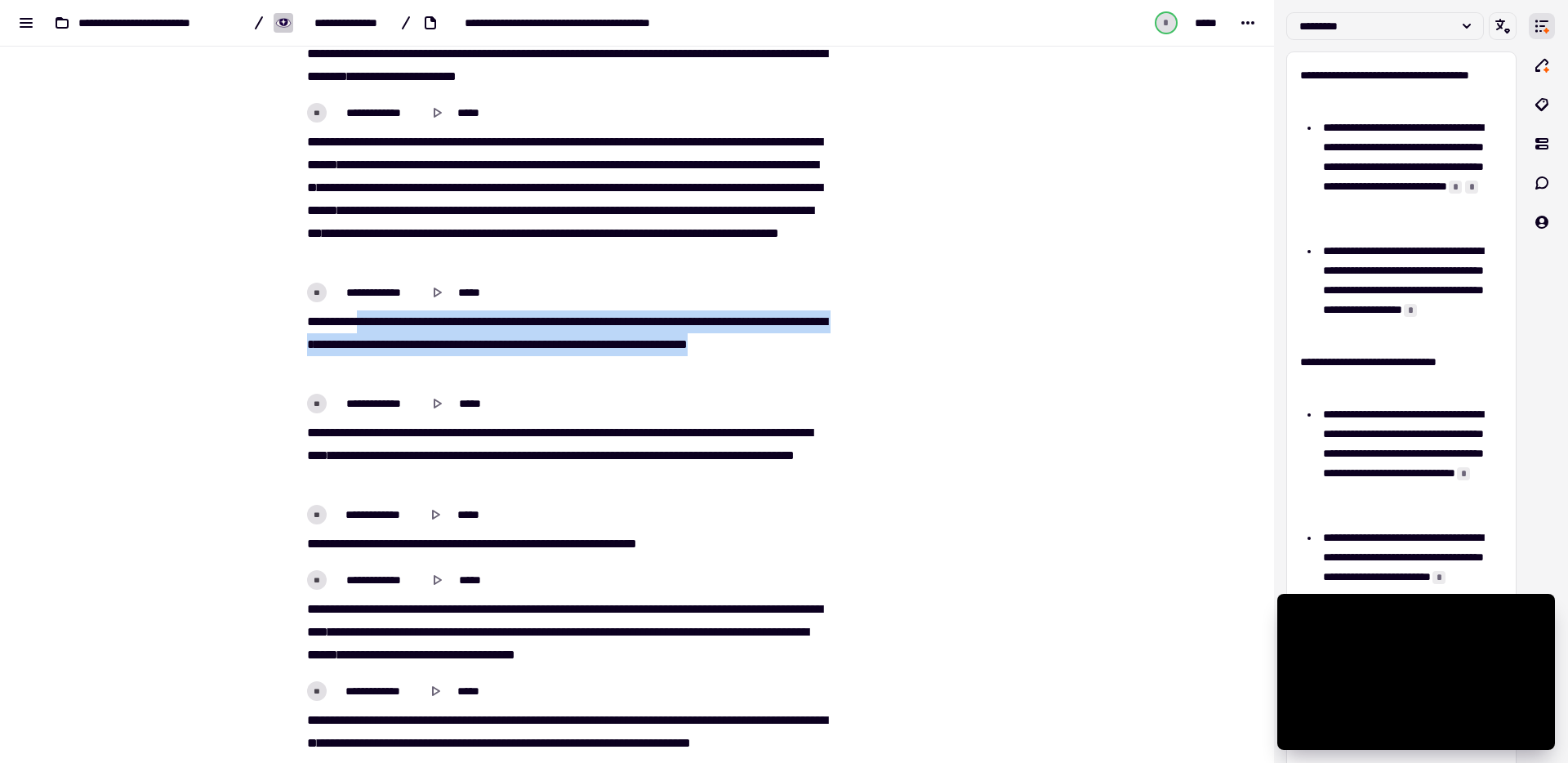drag, startPoint x: 363, startPoint y: 321, endPoint x: 713, endPoint y: 364, distance: 352.6315 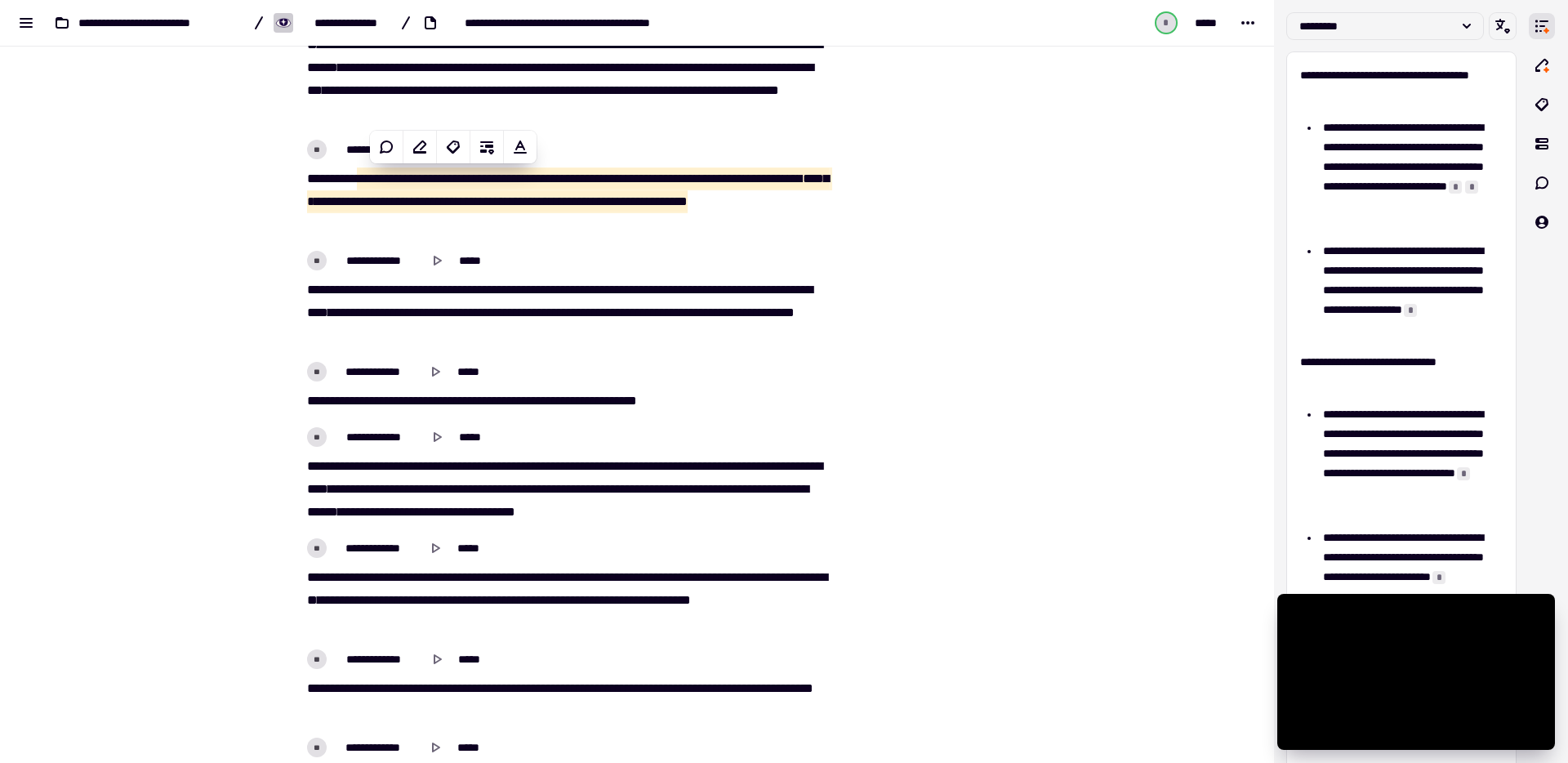 scroll, scrollTop: 18460, scrollLeft: 0, axis: vertical 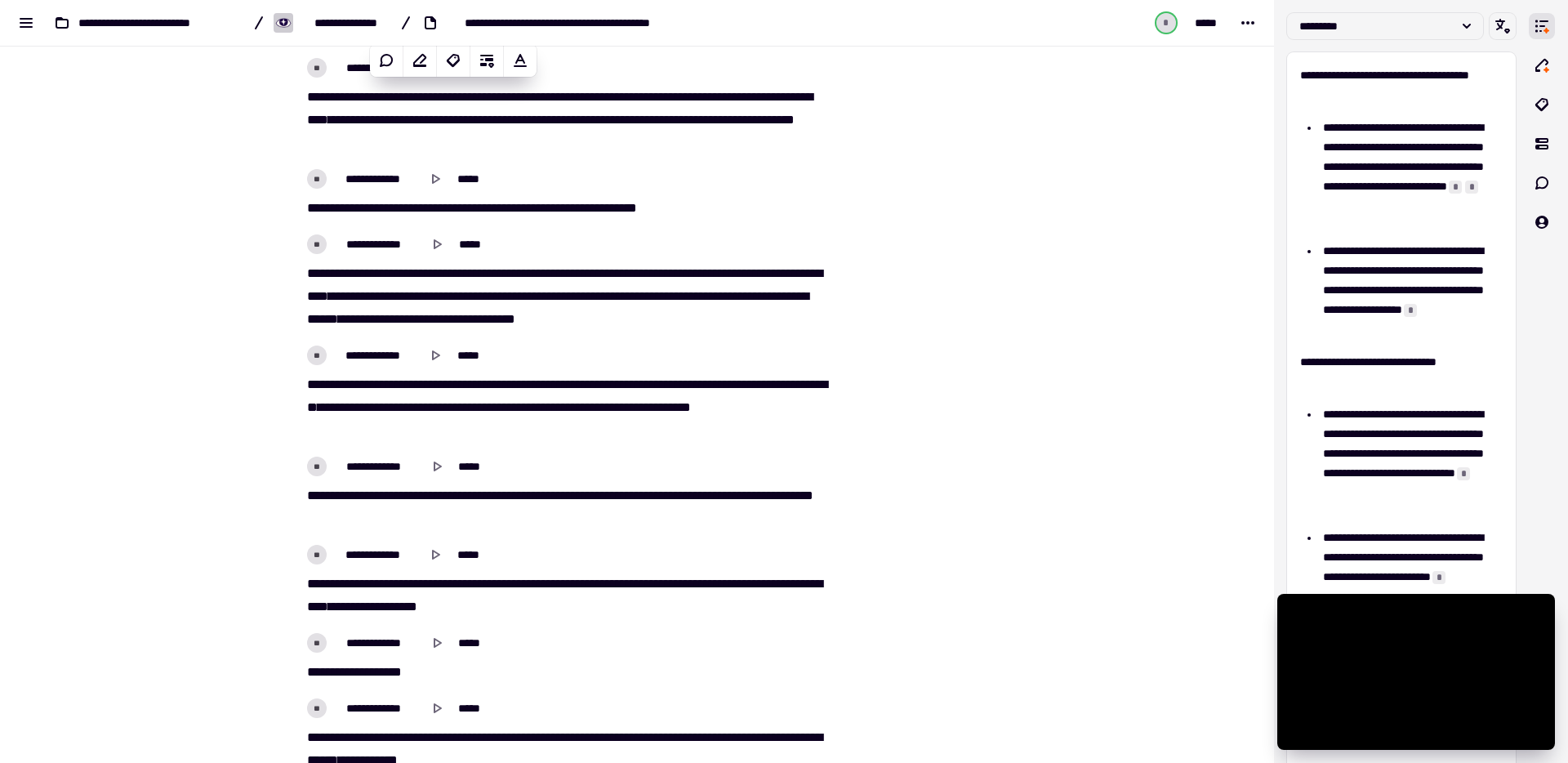 click on "**********" at bounding box center [565, 297] 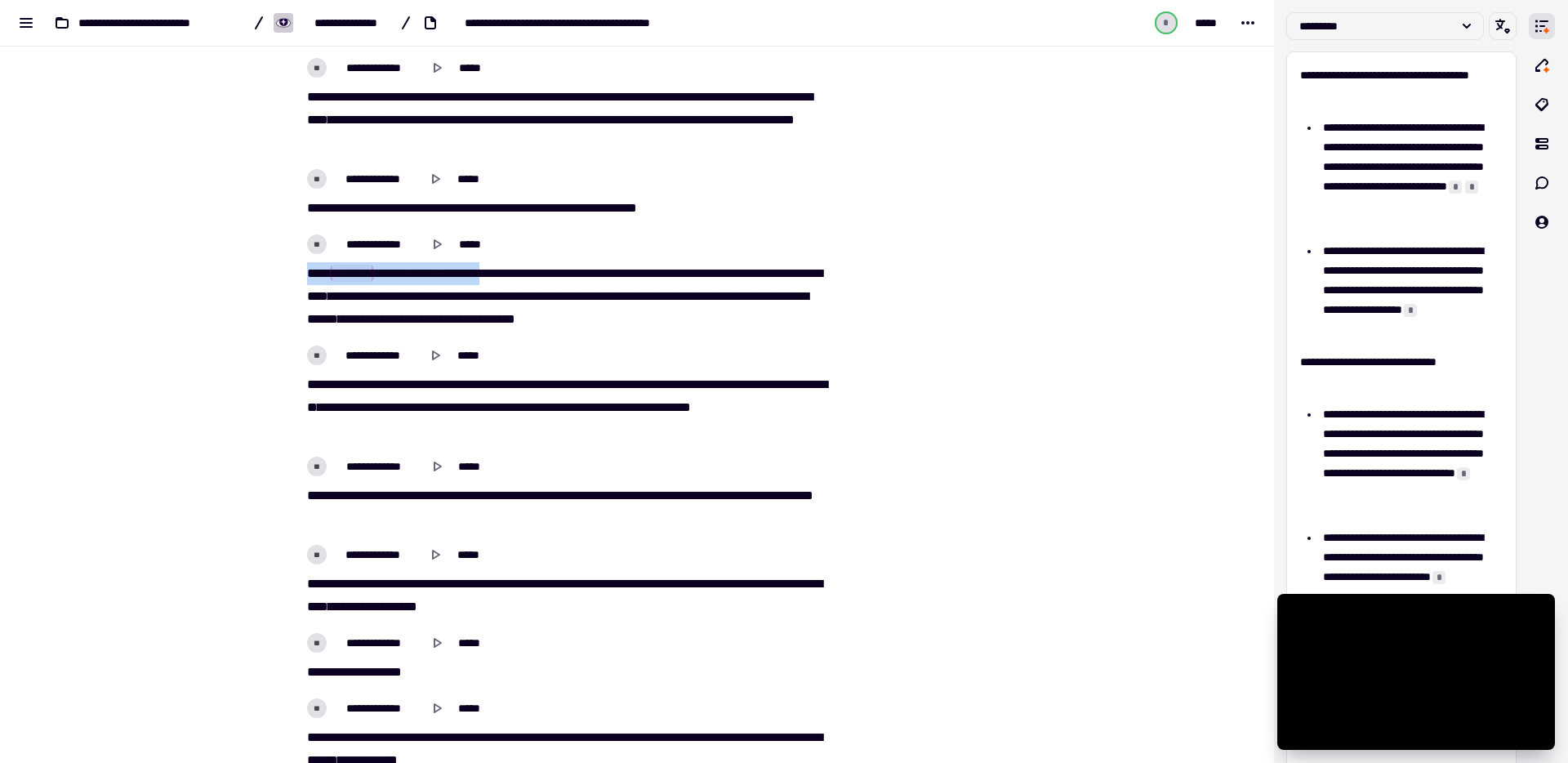 drag, startPoint x: 301, startPoint y: 272, endPoint x: 506, endPoint y: 274, distance: 205.01 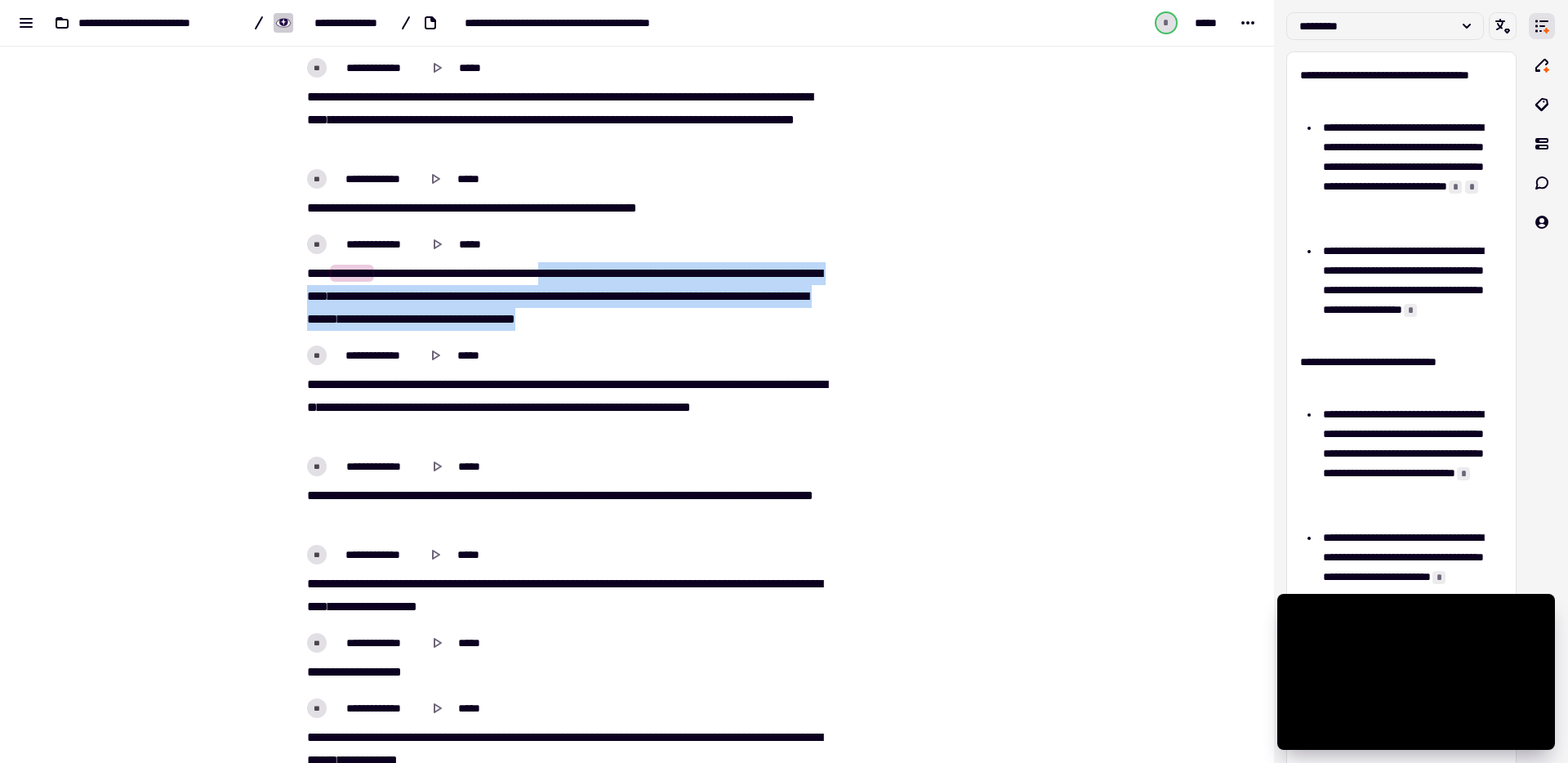drag, startPoint x: 571, startPoint y: 269, endPoint x: 787, endPoint y: 318, distance: 221.48815 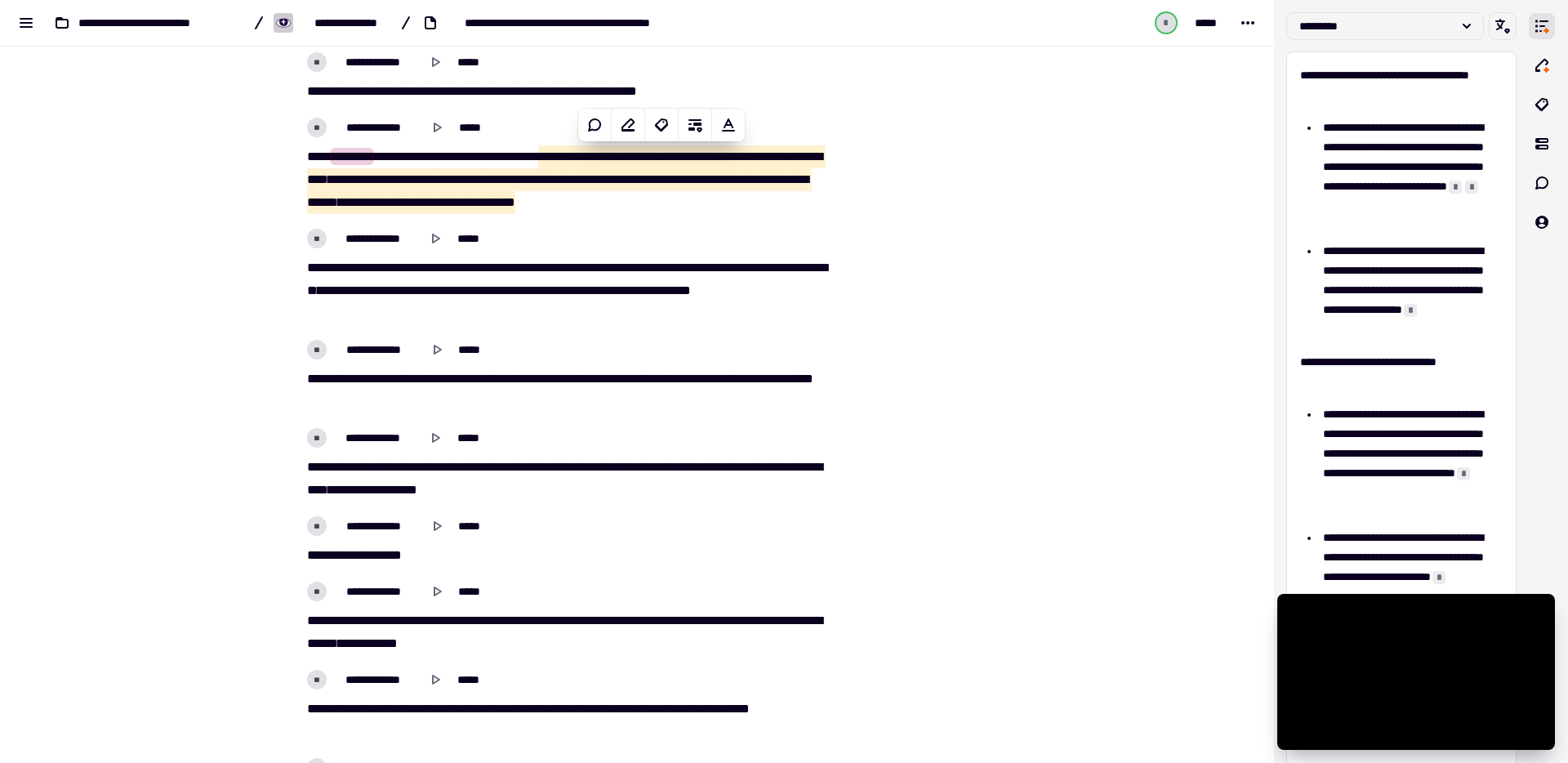 scroll, scrollTop: 18768, scrollLeft: 0, axis: vertical 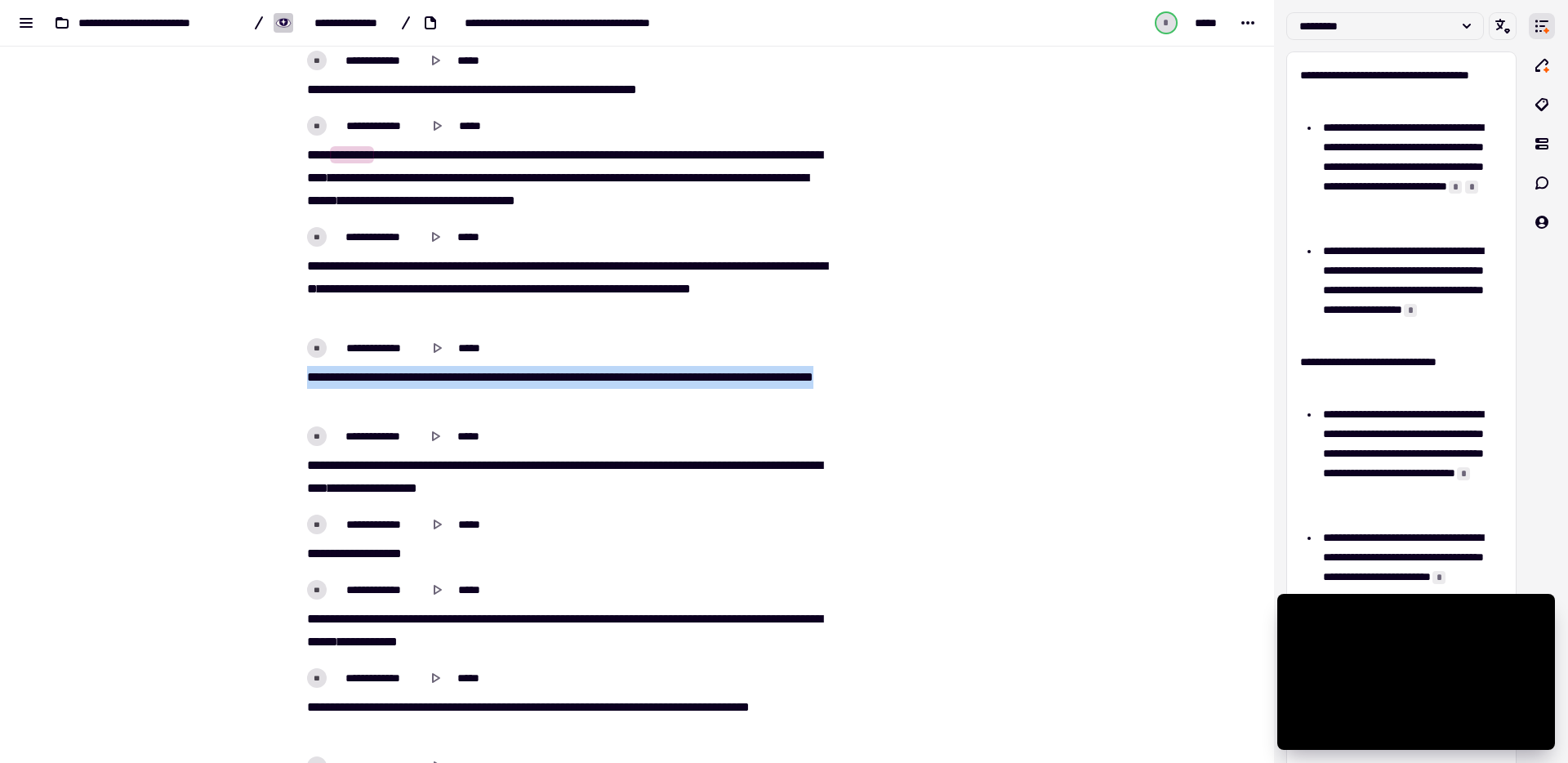drag, startPoint x: 301, startPoint y: 375, endPoint x: 633, endPoint y: 395, distance: 332.60186 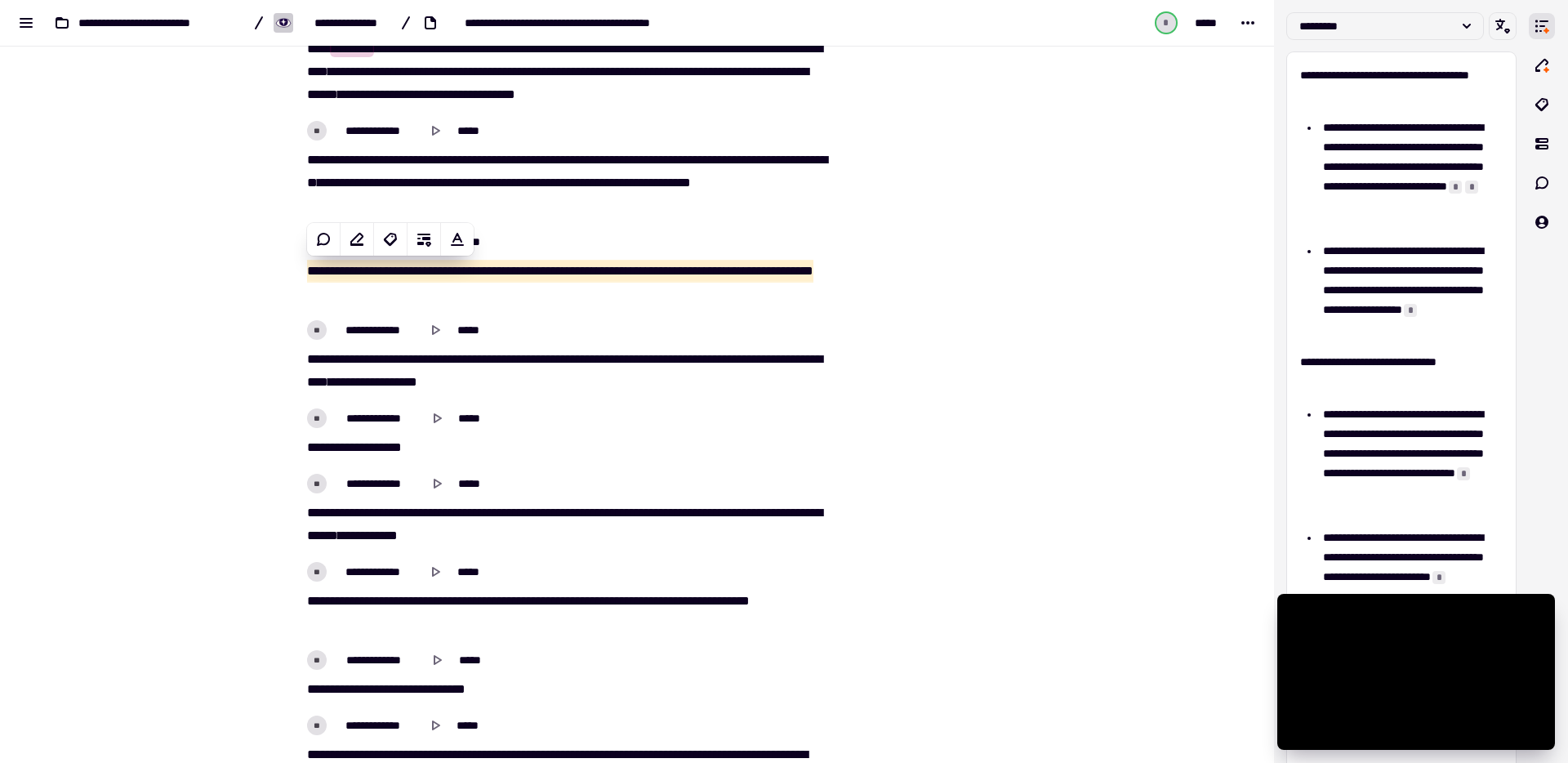 scroll, scrollTop: 18879, scrollLeft: 0, axis: vertical 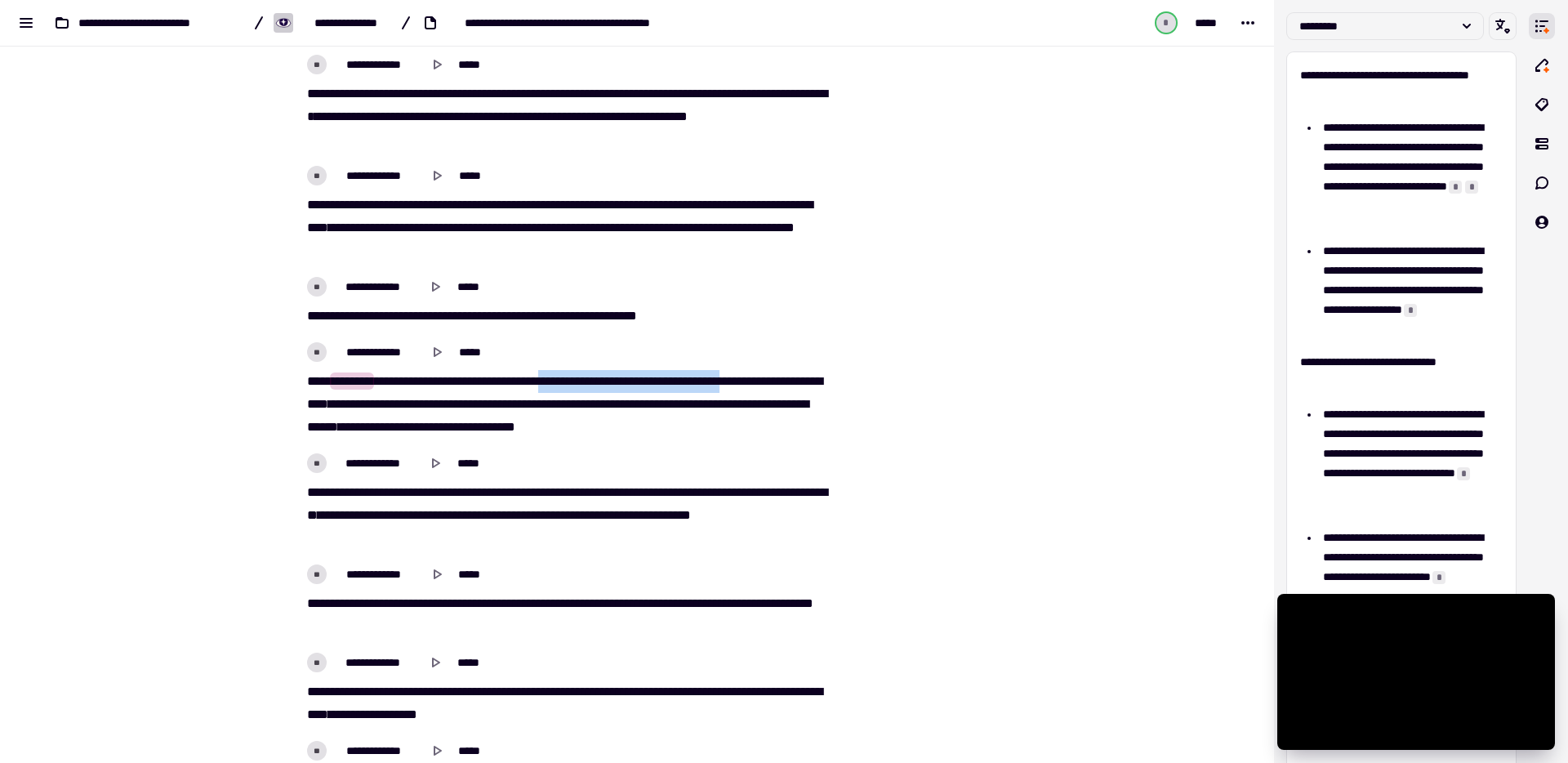drag, startPoint x: 574, startPoint y: 377, endPoint x: 818, endPoint y: 377, distance: 244 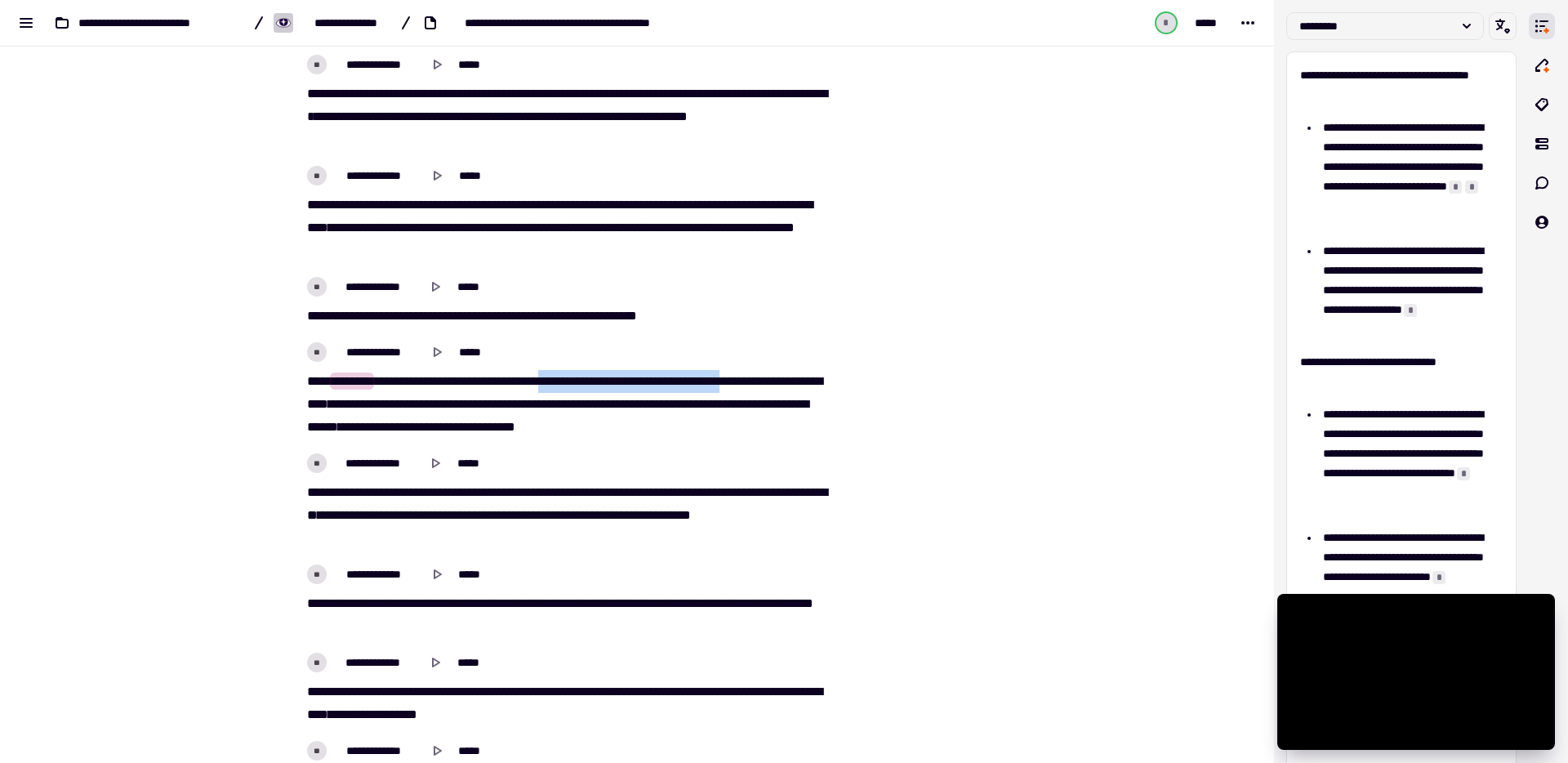 click on "**********" at bounding box center [565, 404] 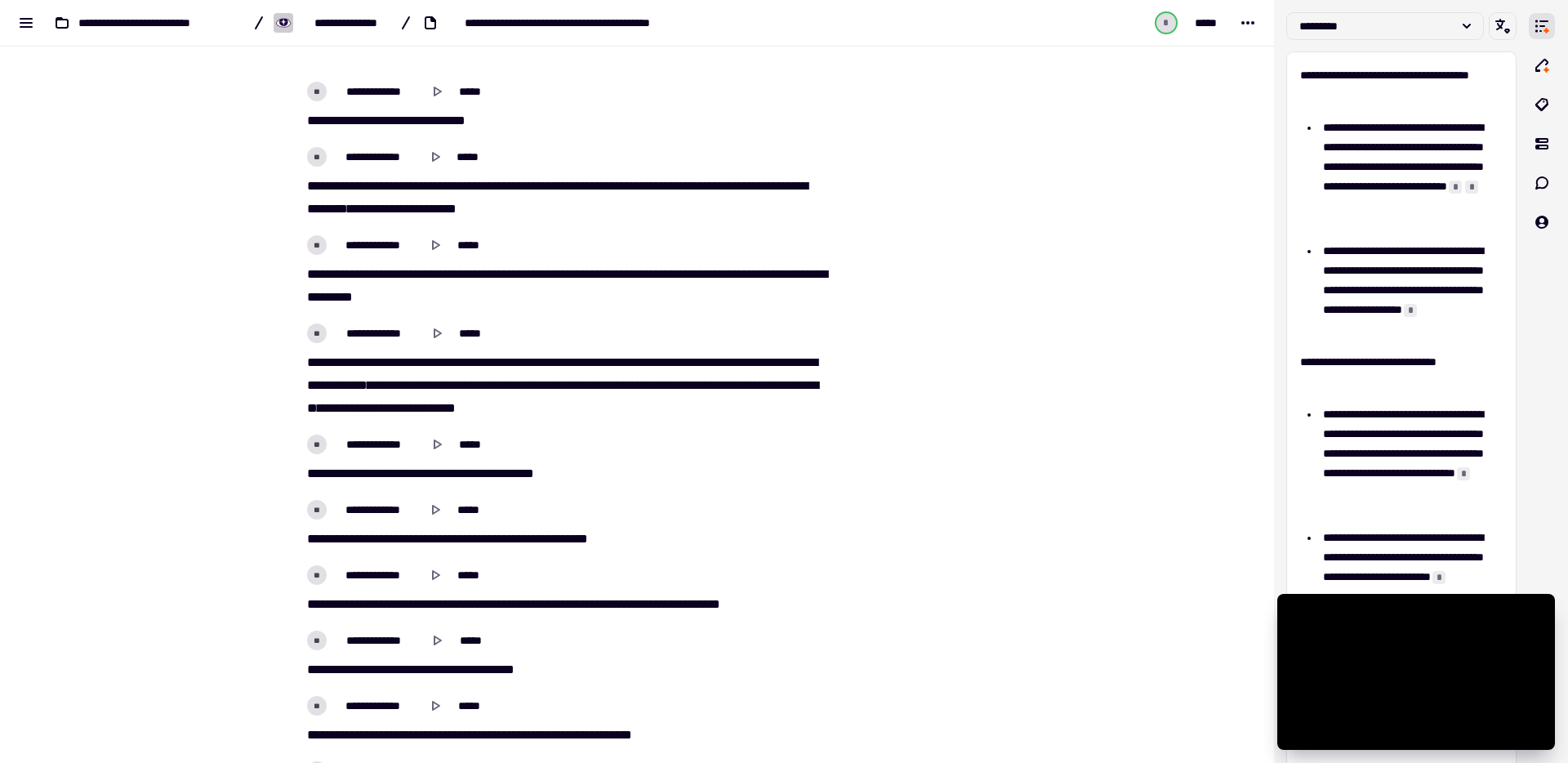 scroll, scrollTop: 19449, scrollLeft: 0, axis: vertical 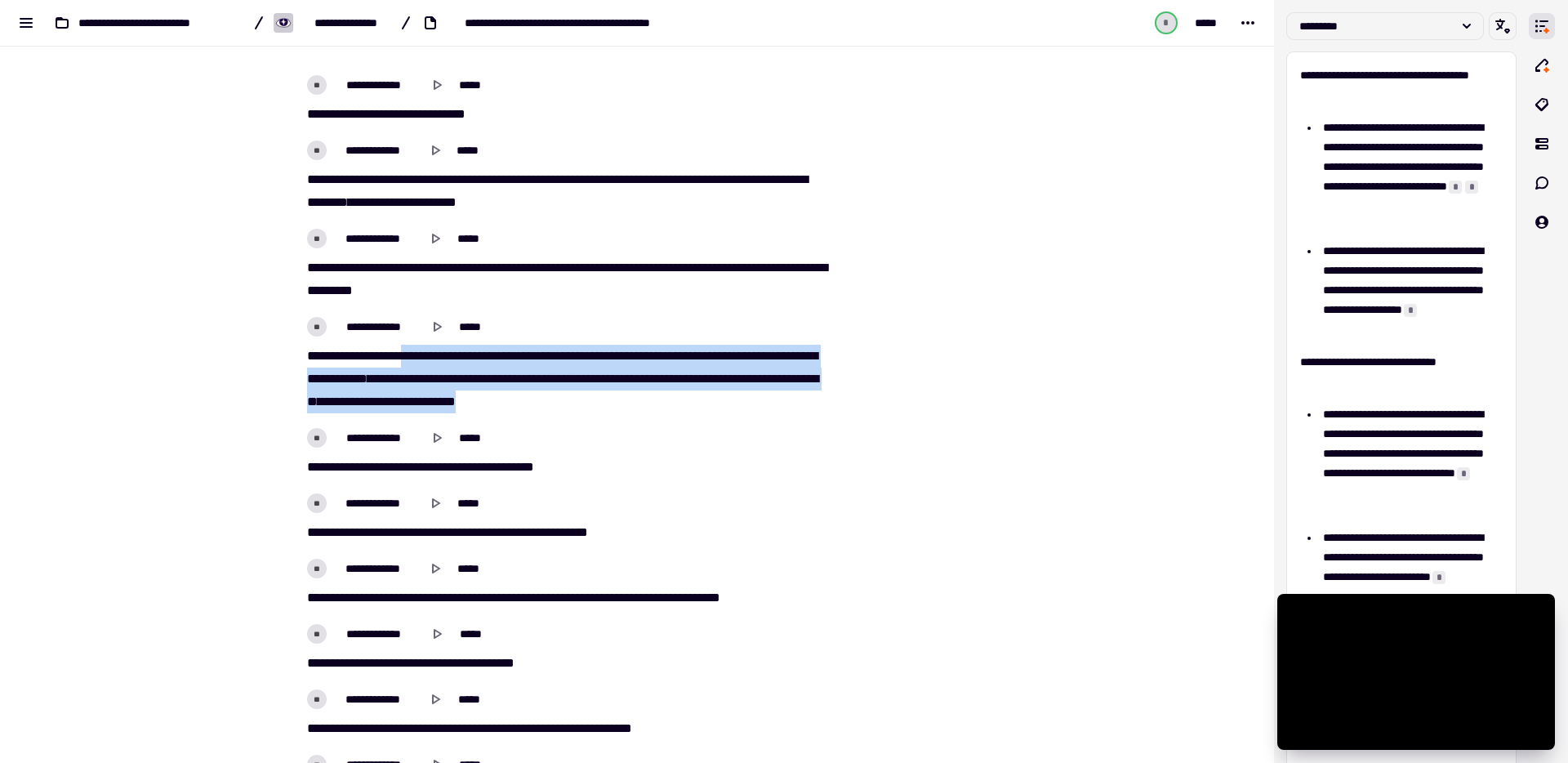 drag, startPoint x: 412, startPoint y: 352, endPoint x: 776, endPoint y: 395, distance: 366.53104 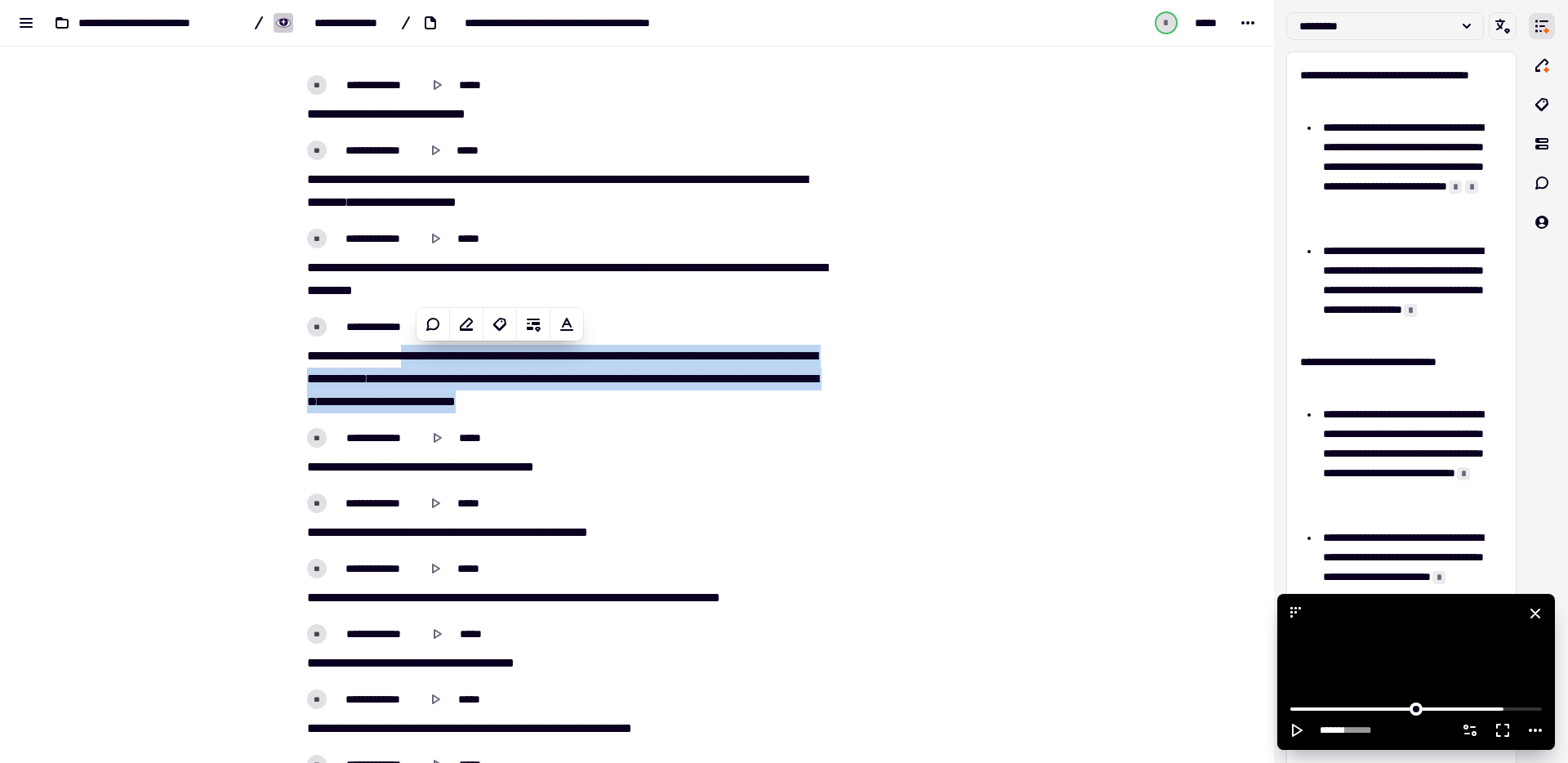 click at bounding box center (1416, 672) 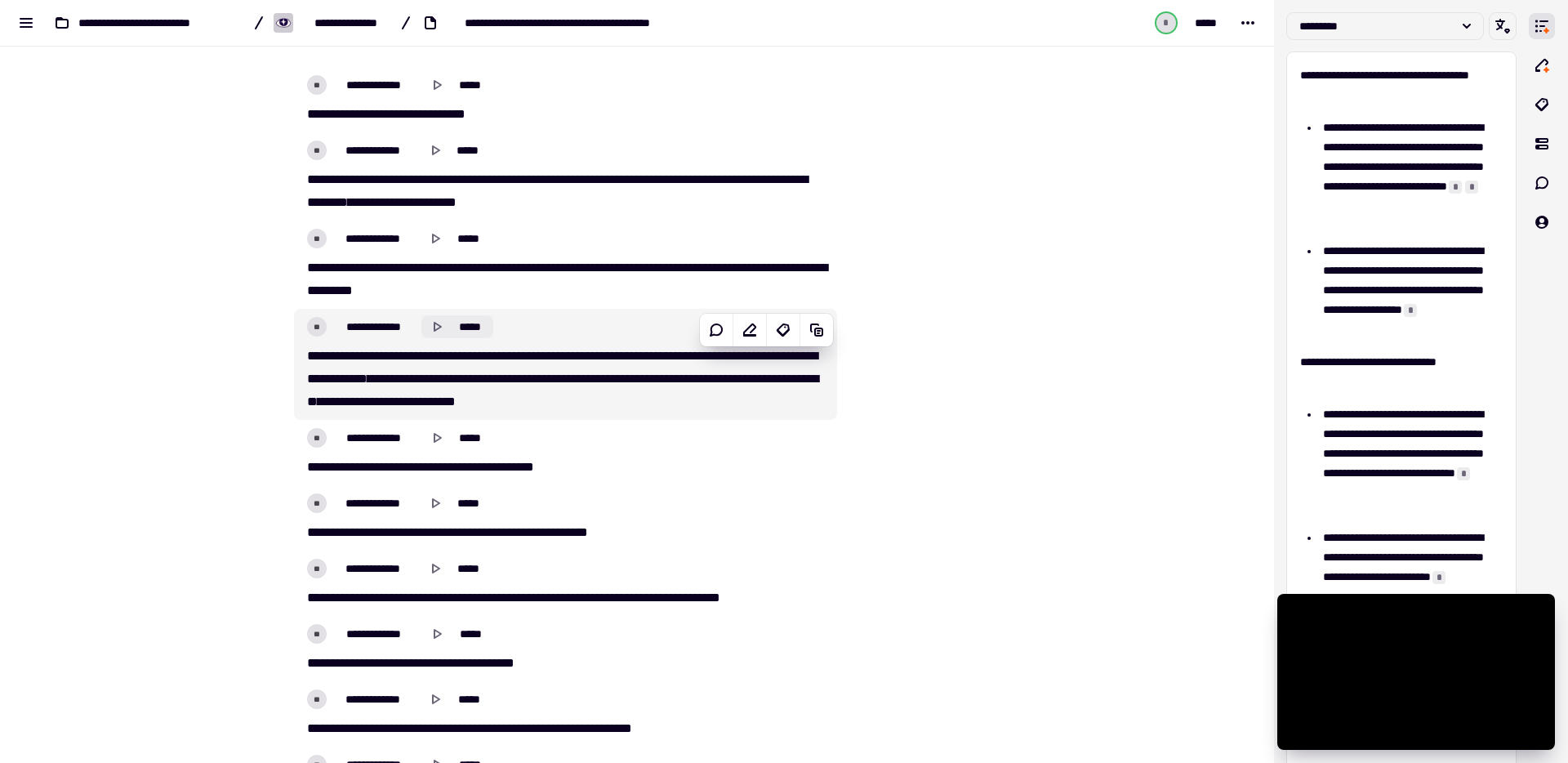 click 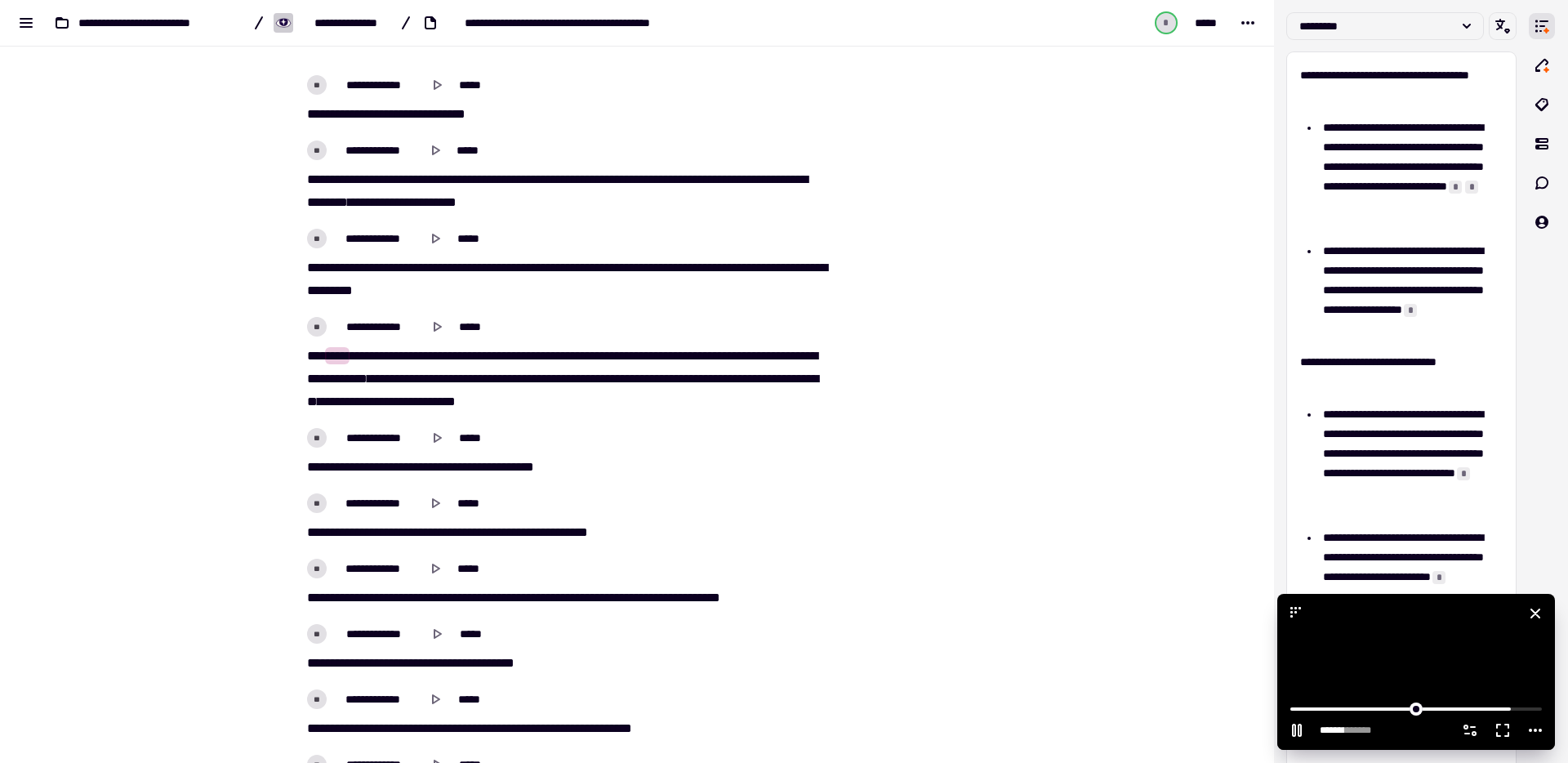 click at bounding box center (1416, 672) 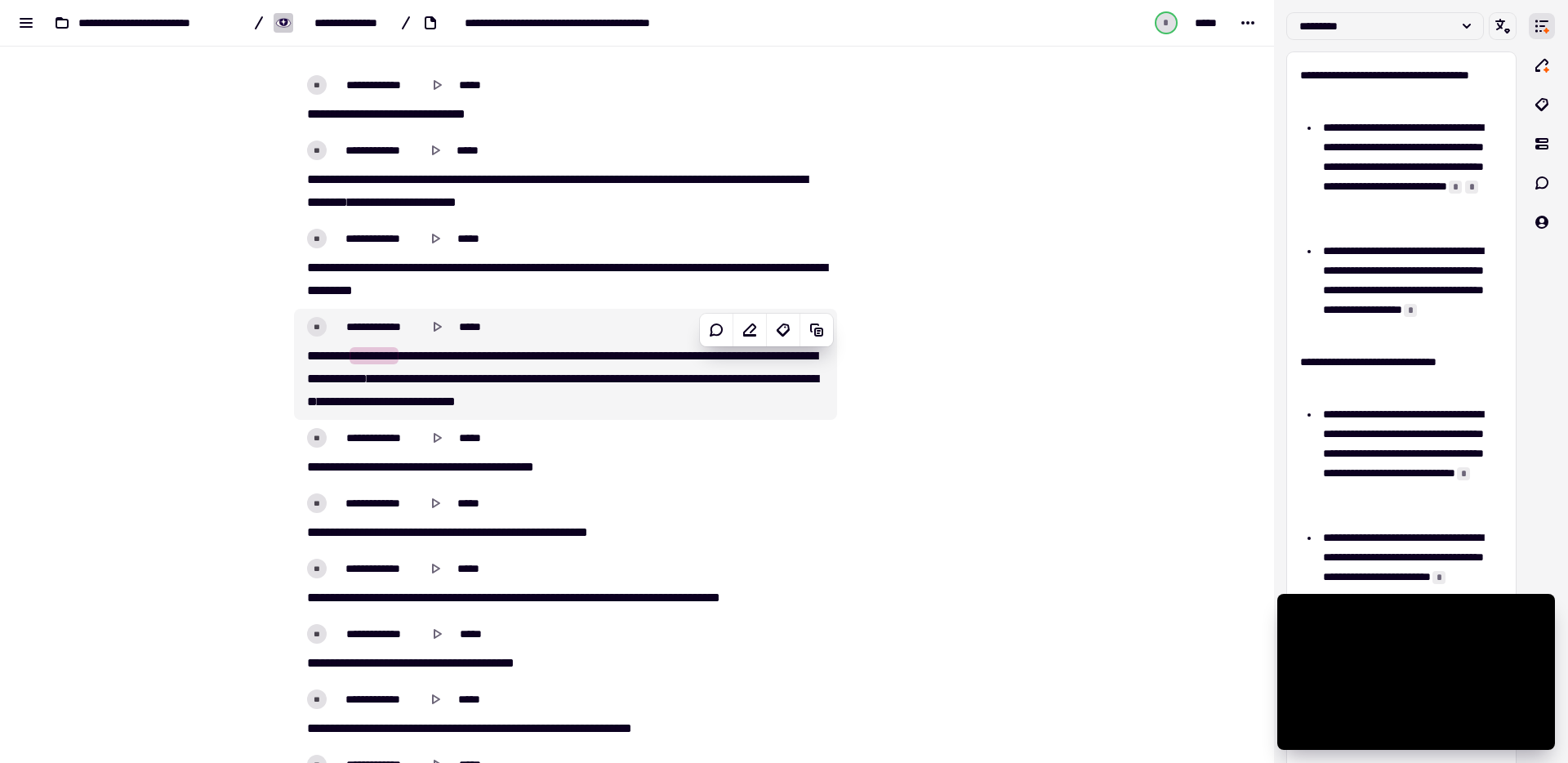 click on "**********" at bounding box center [769, 378] 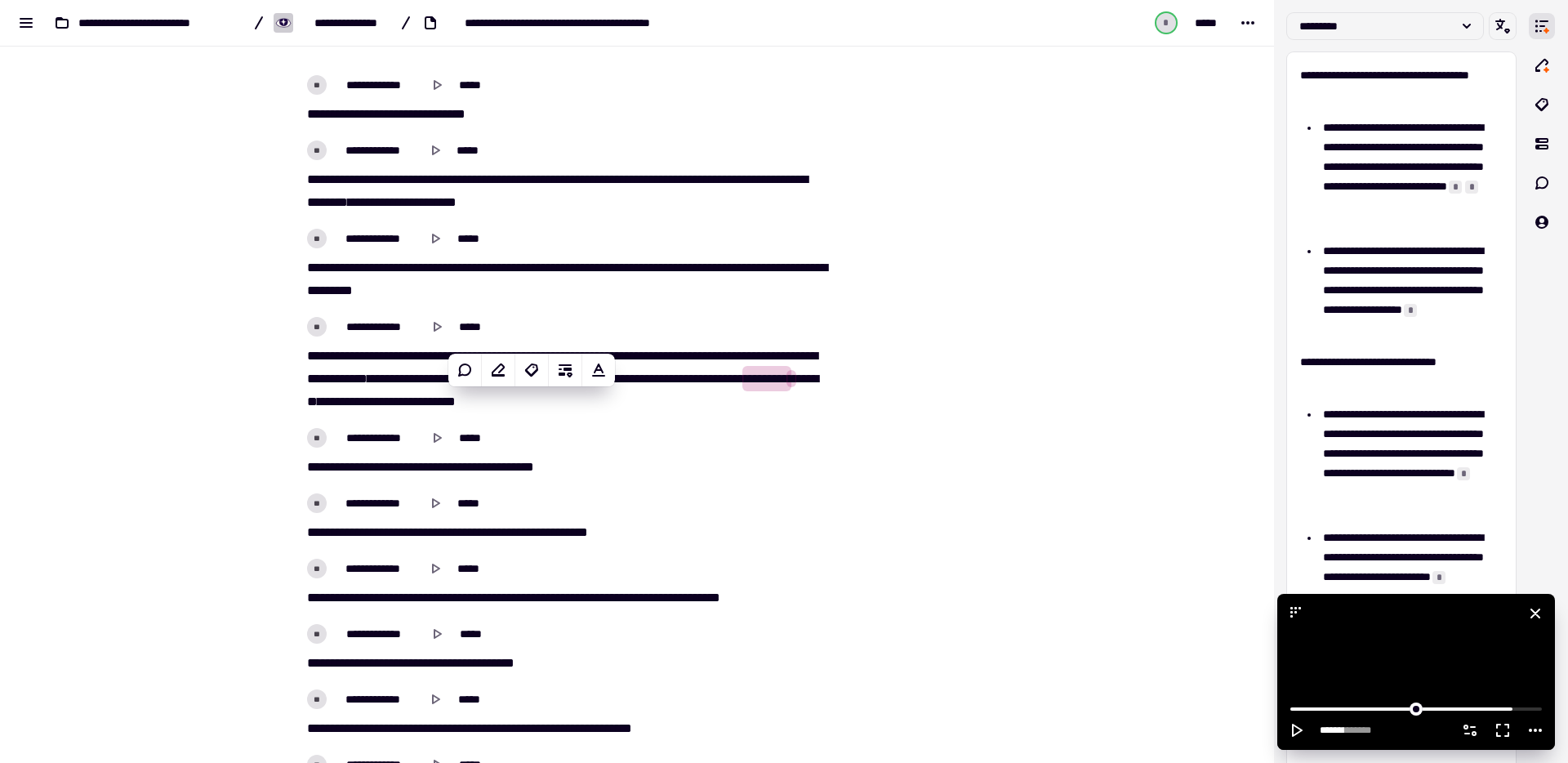click at bounding box center (1416, 672) 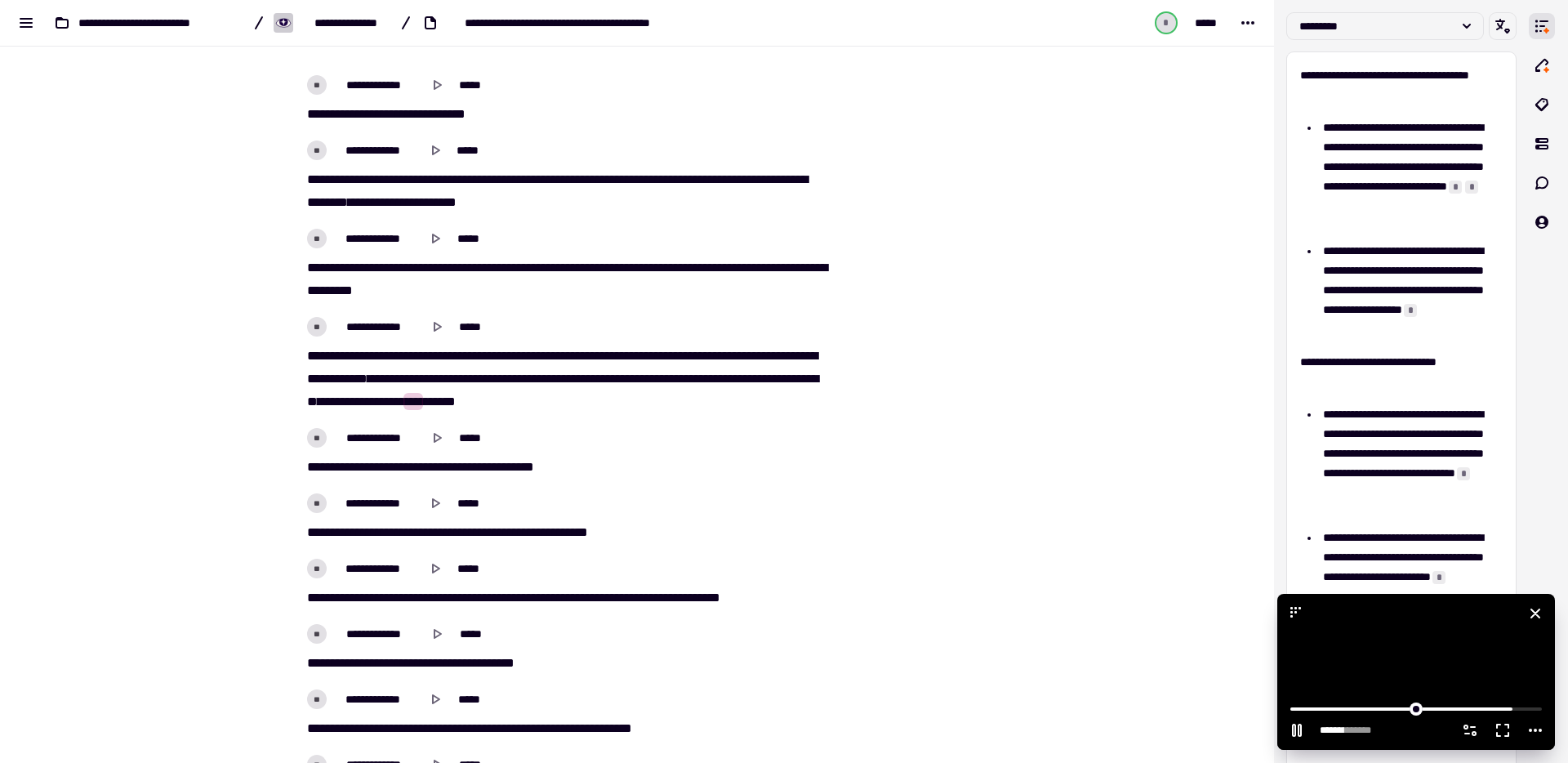 click at bounding box center (1416, 672) 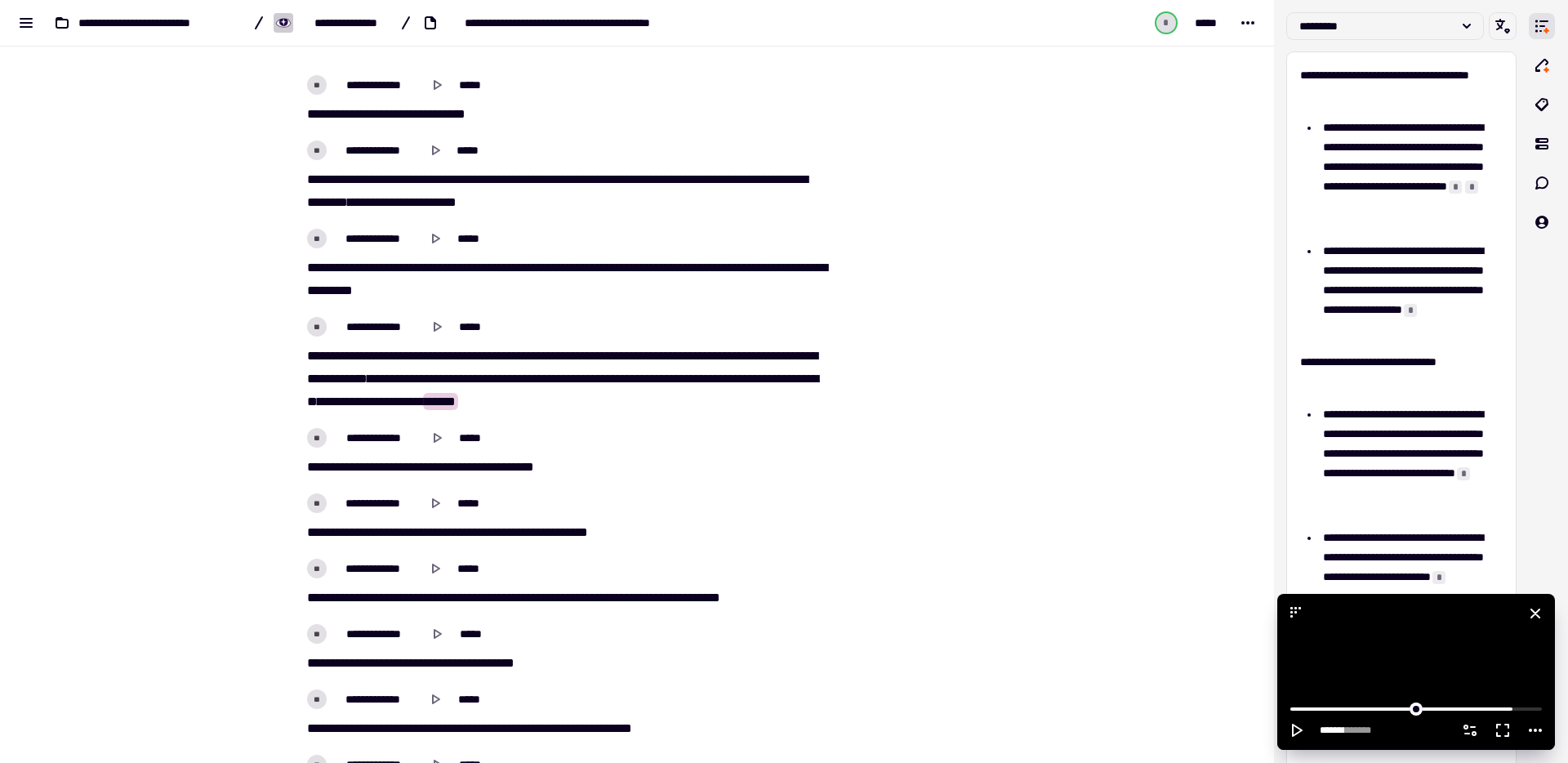 click 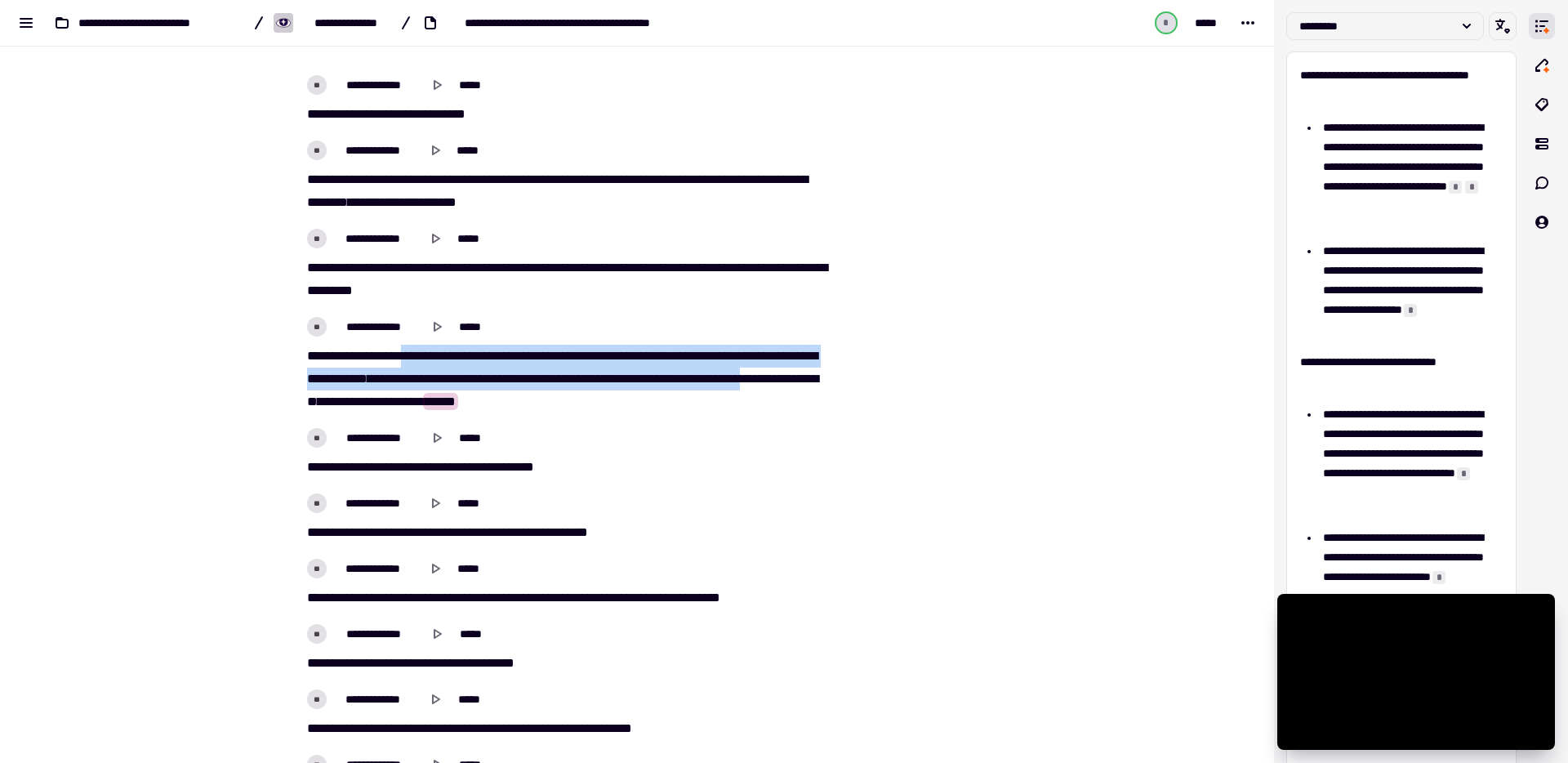 drag, startPoint x: 412, startPoint y: 353, endPoint x: 437, endPoint y: 401, distance: 54.120237 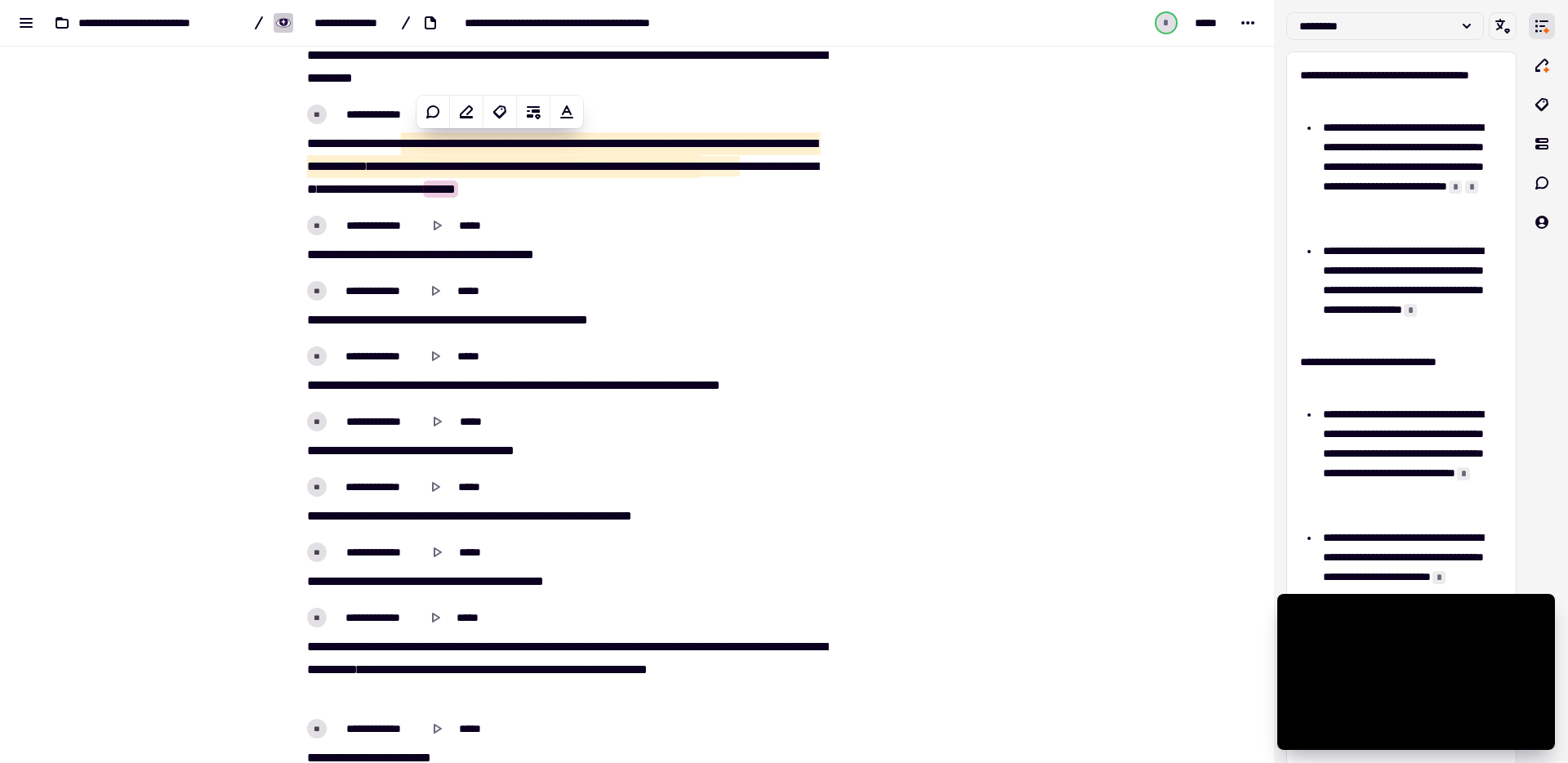 scroll, scrollTop: 19662, scrollLeft: 0, axis: vertical 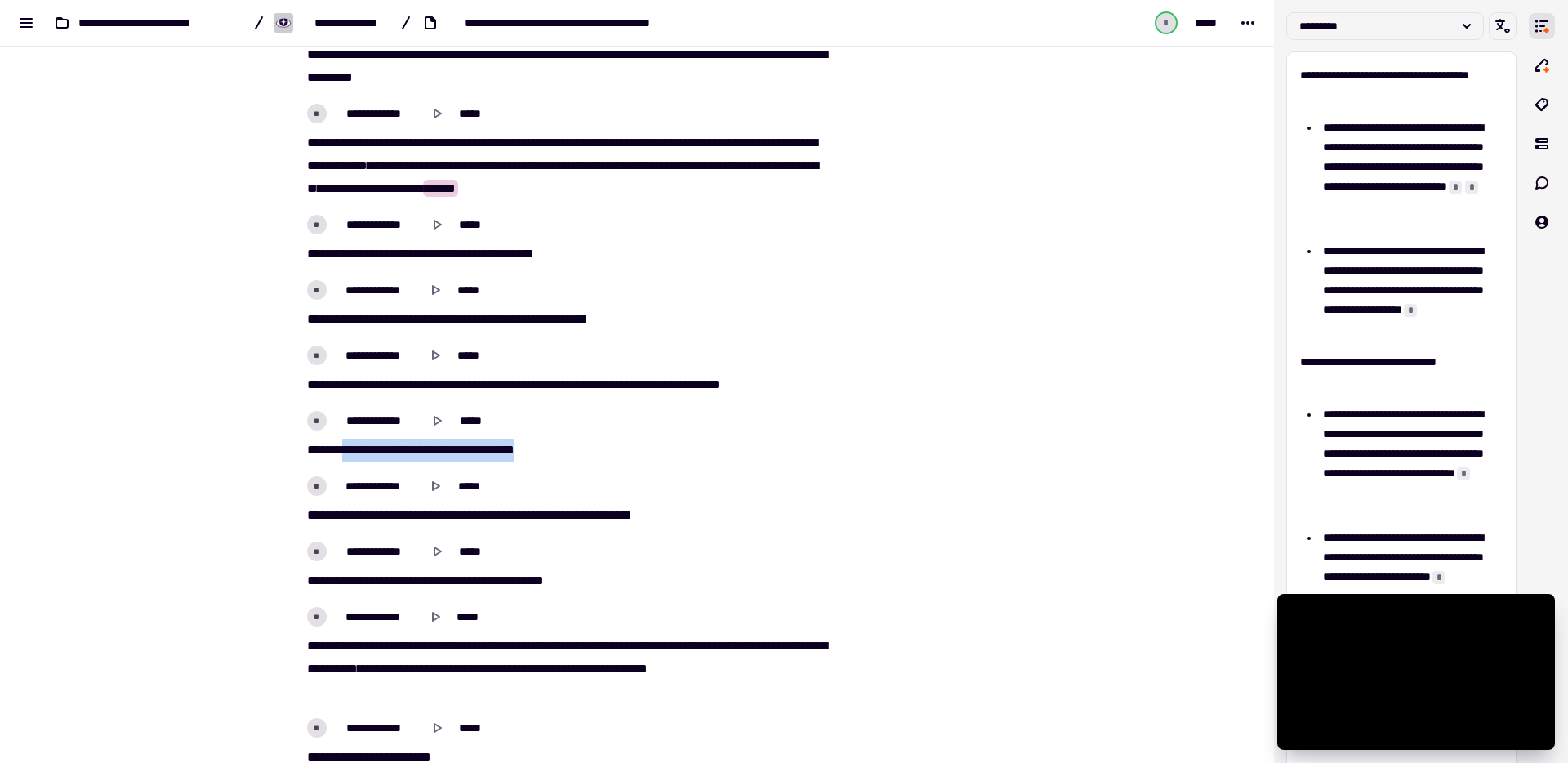 drag, startPoint x: 339, startPoint y: 449, endPoint x: 564, endPoint y: 453, distance: 225.03555 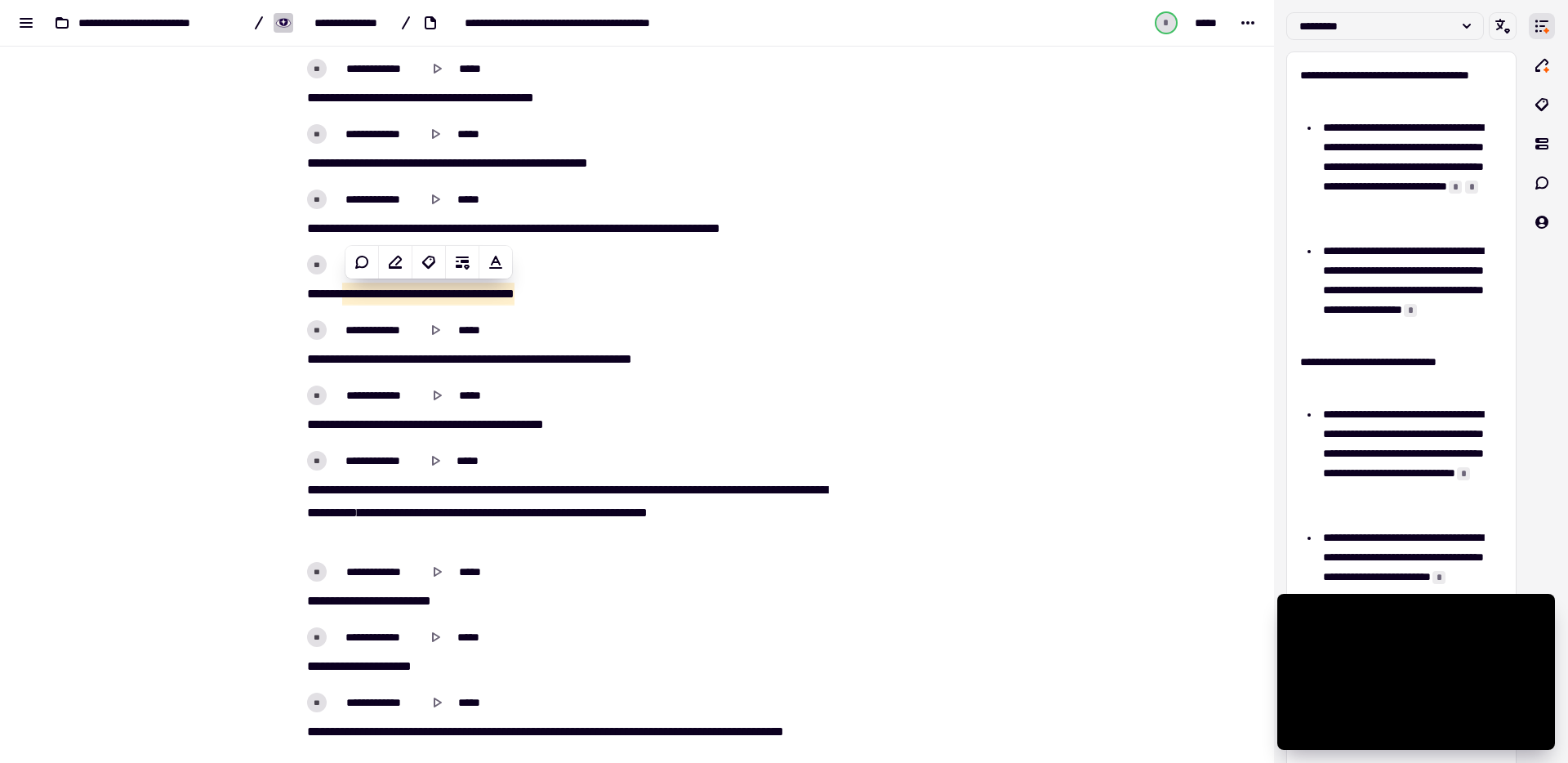 scroll, scrollTop: 19819, scrollLeft: 0, axis: vertical 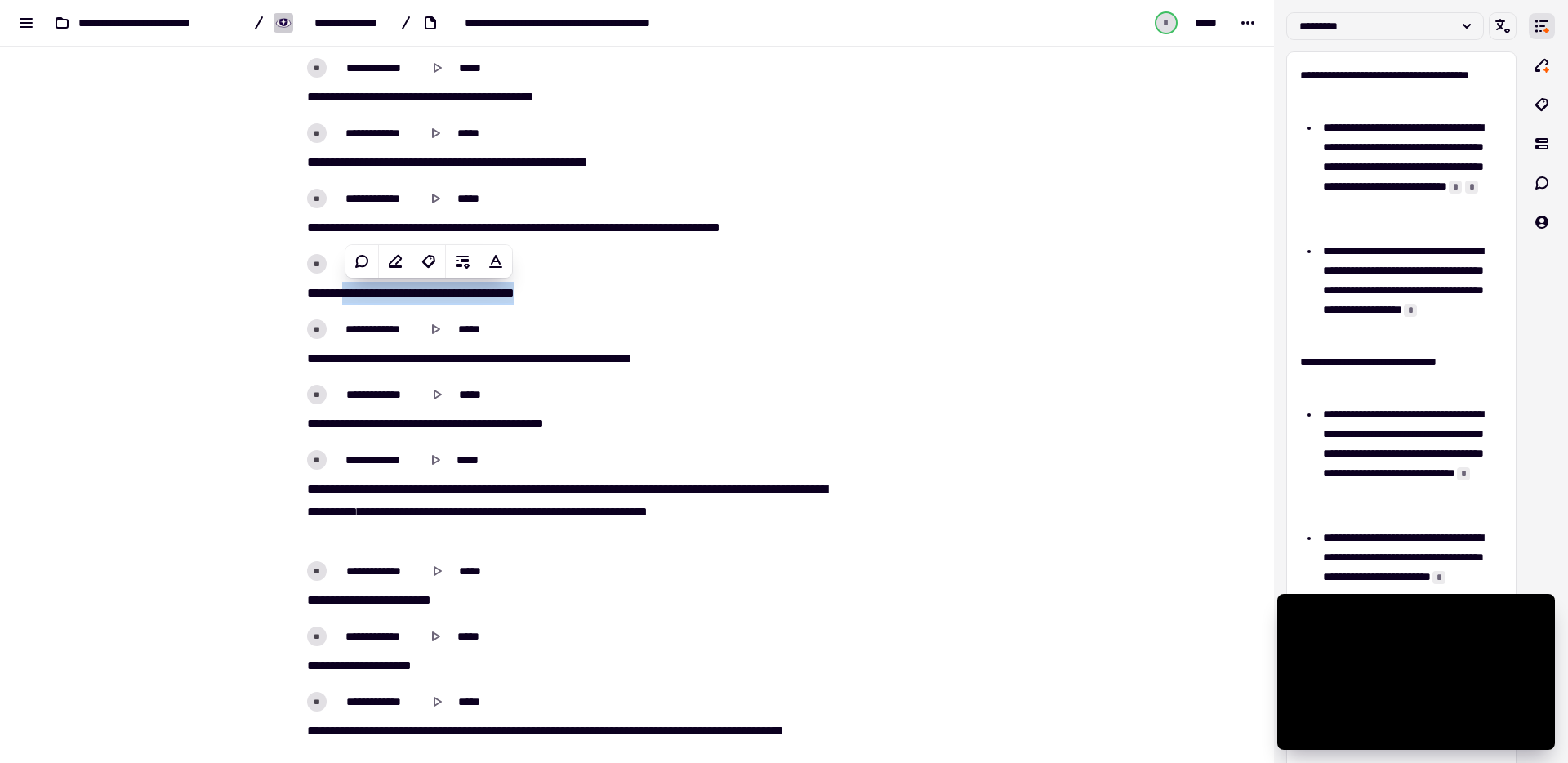 click on "*   *****   ****   ******   *******   **   *****   ********   ******   *   **   *******" at bounding box center [565, 359] 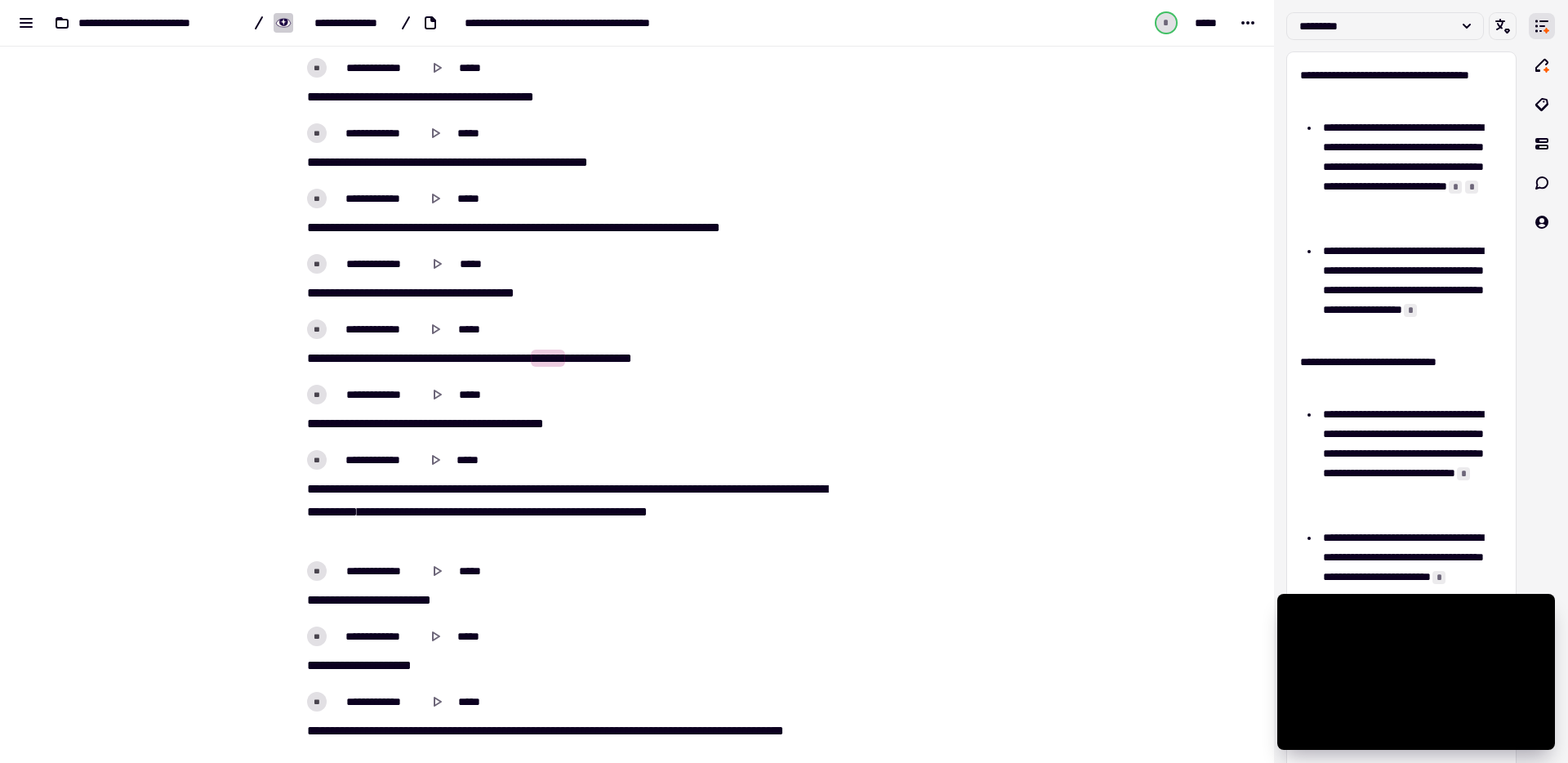 click on "*   *****   ****   ******   *******   **   *****   ********   ******   *   **   *******" at bounding box center [565, 359] 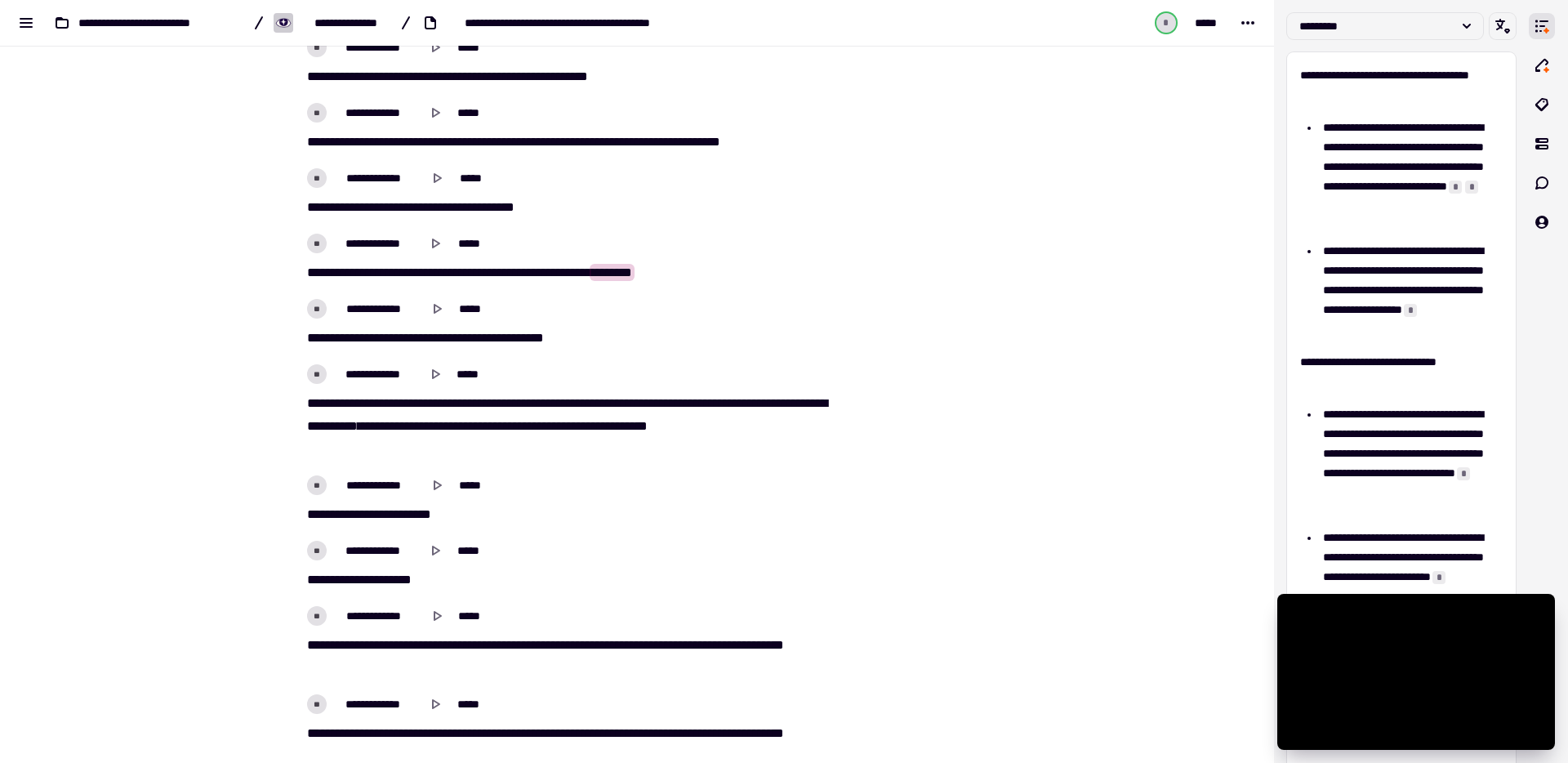 scroll, scrollTop: 19907, scrollLeft: 0, axis: vertical 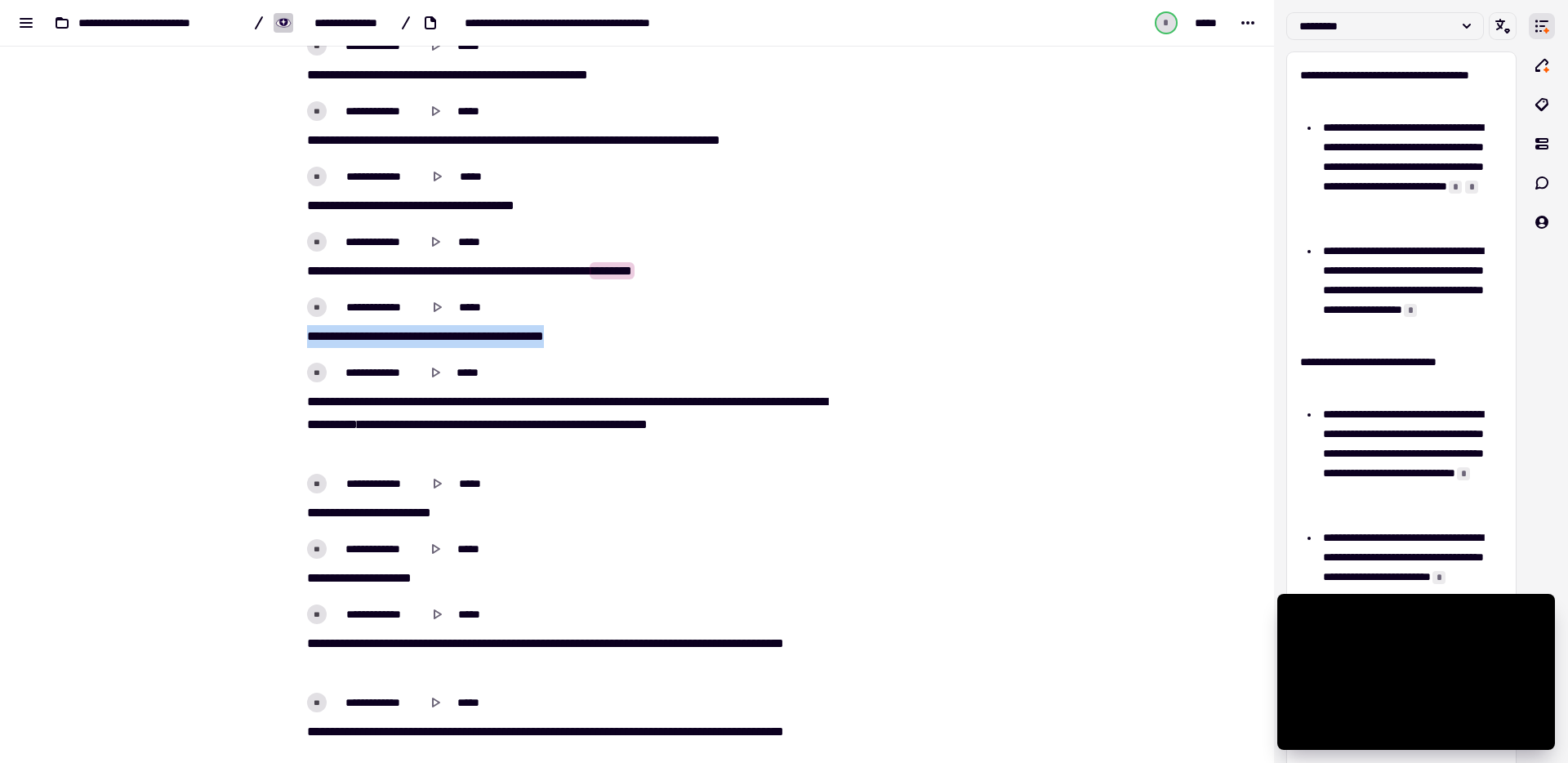 drag, startPoint x: 303, startPoint y: 333, endPoint x: 581, endPoint y: 337, distance: 278.02878 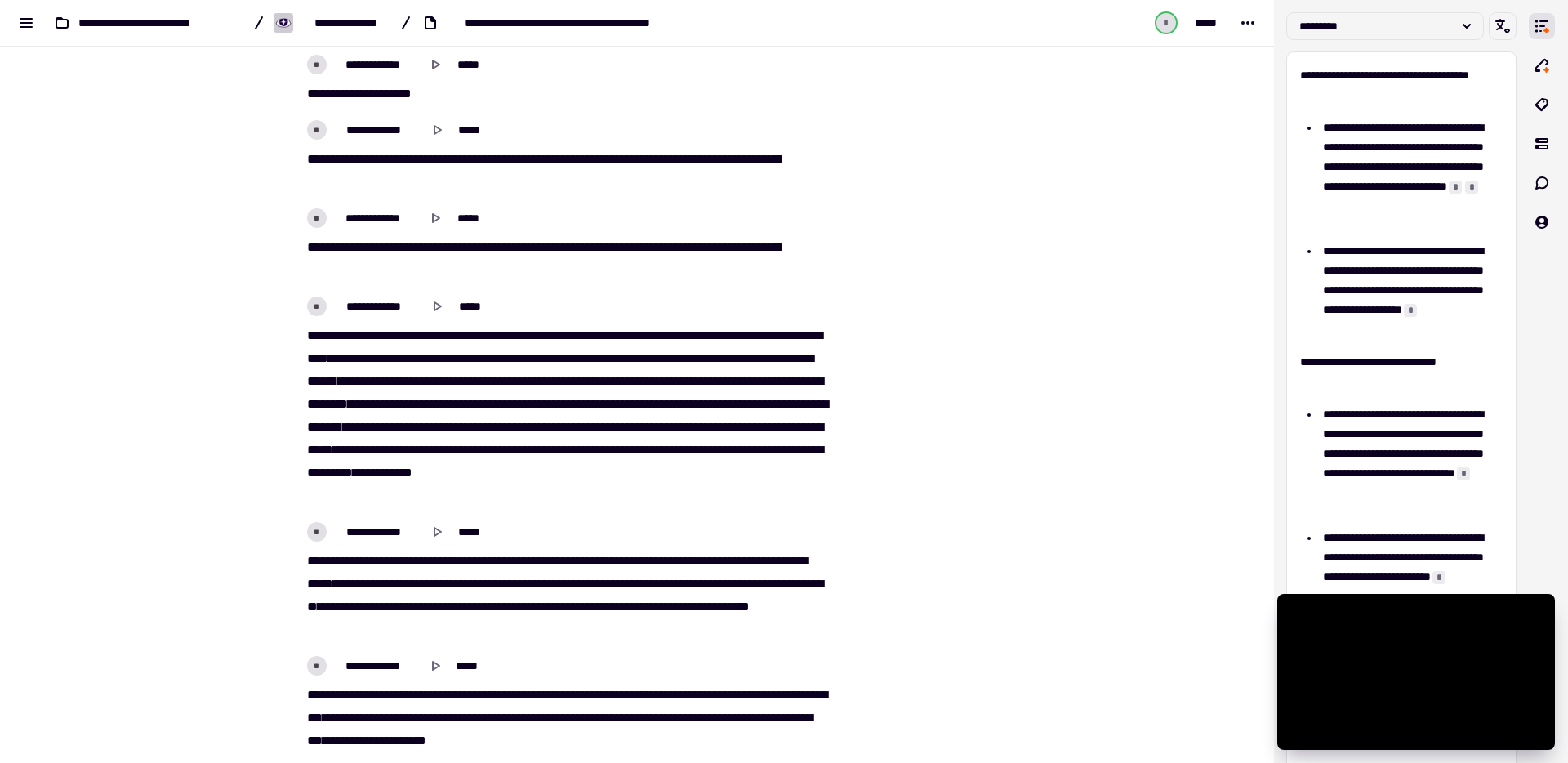 scroll, scrollTop: 20392, scrollLeft: 0, axis: vertical 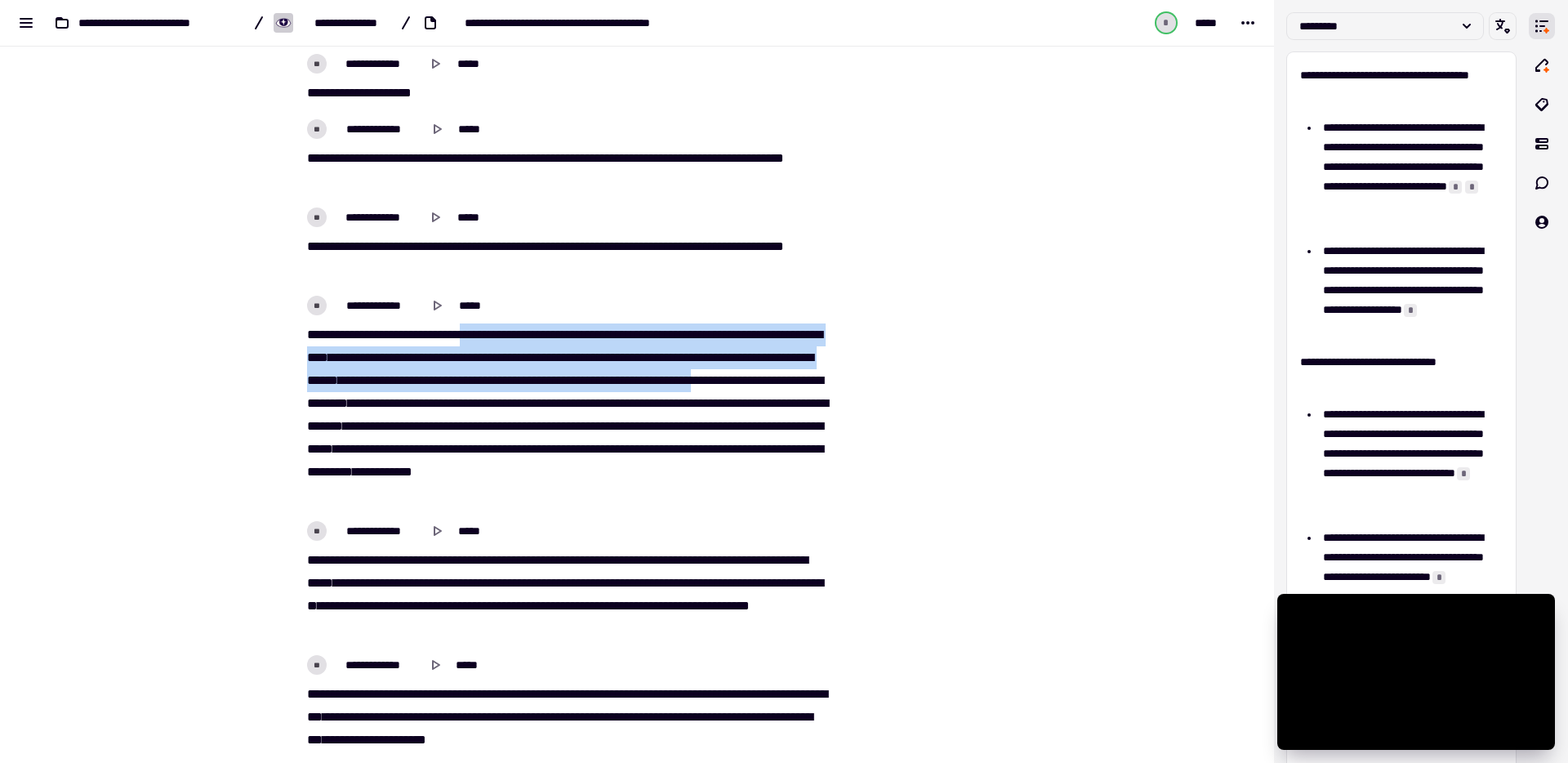 drag, startPoint x: 478, startPoint y: 334, endPoint x: 555, endPoint y: 404, distance: 104.06248 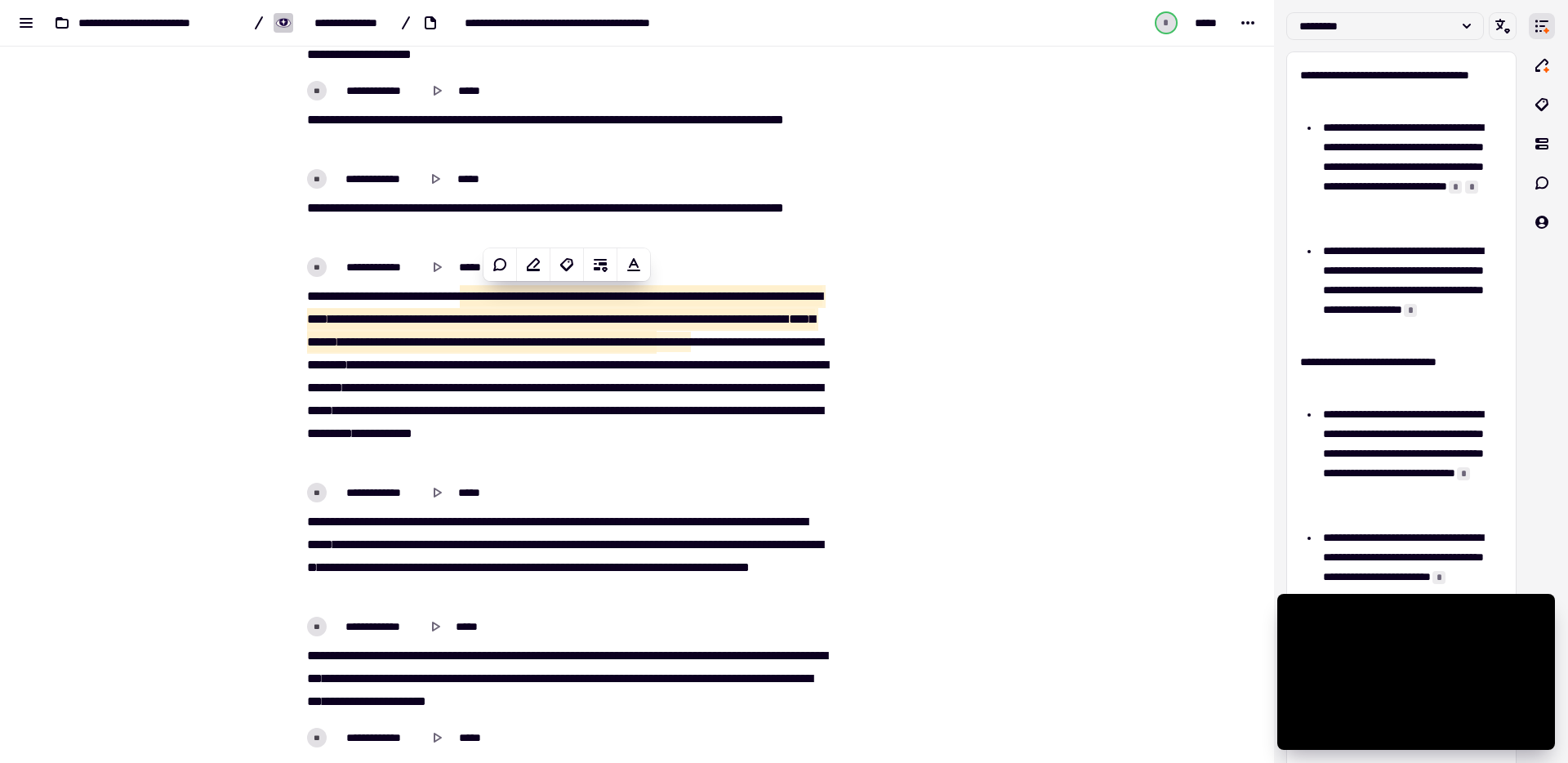 scroll, scrollTop: 20469, scrollLeft: 0, axis: vertical 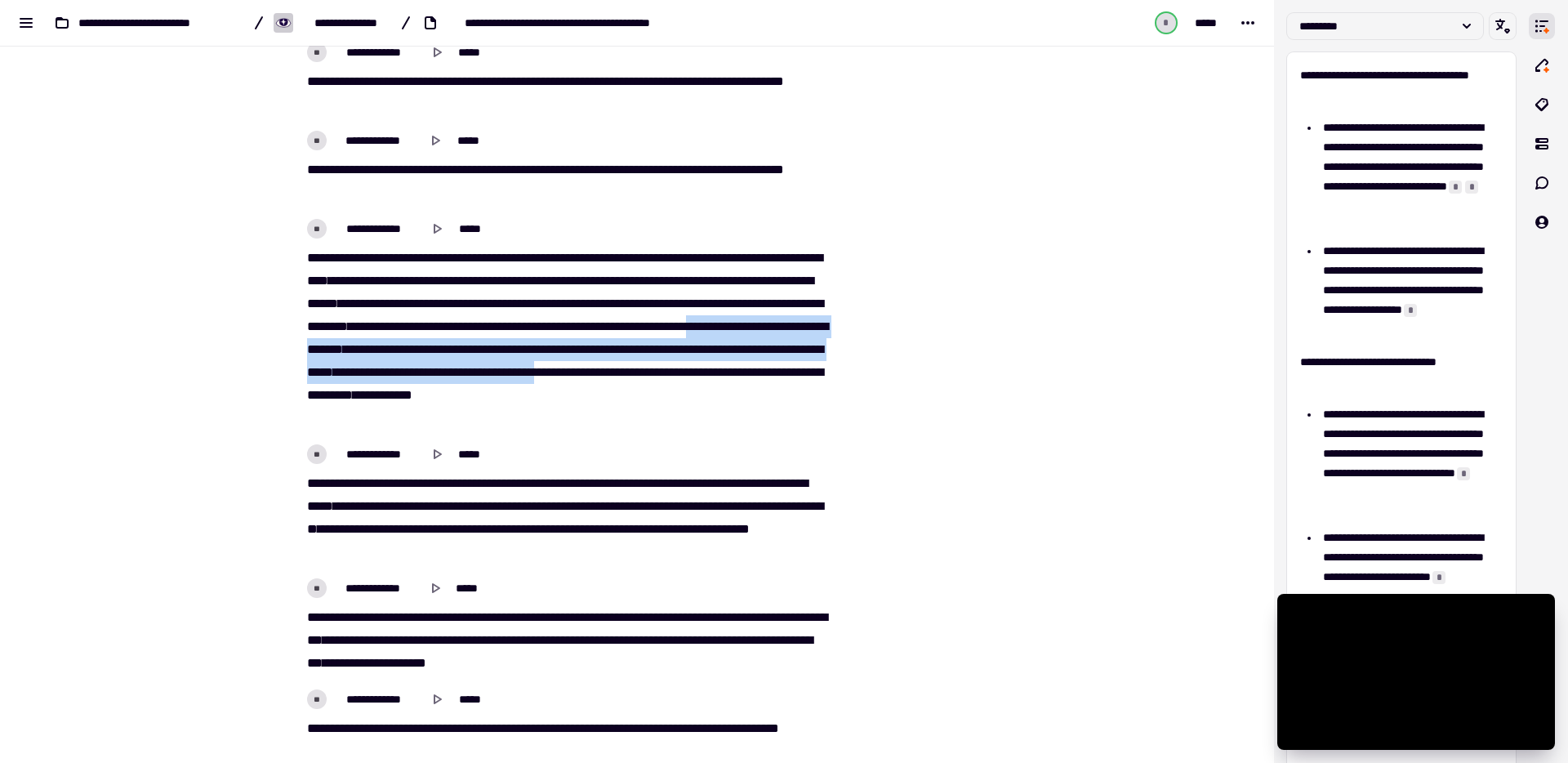 drag, startPoint x: 703, startPoint y: 349, endPoint x: 774, endPoint y: 395, distance: 84.59905 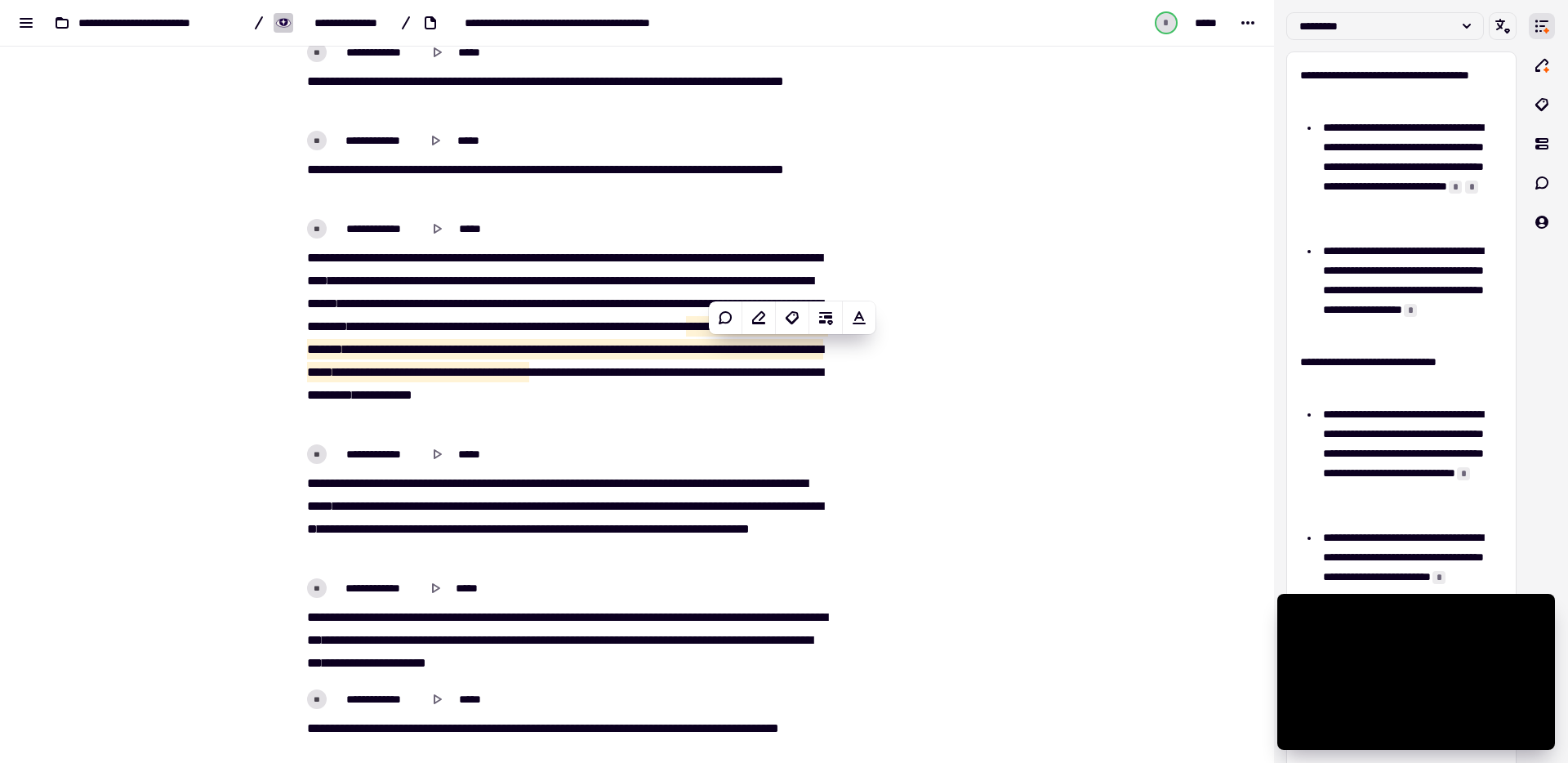 click on "**********" at bounding box center [565, 338] 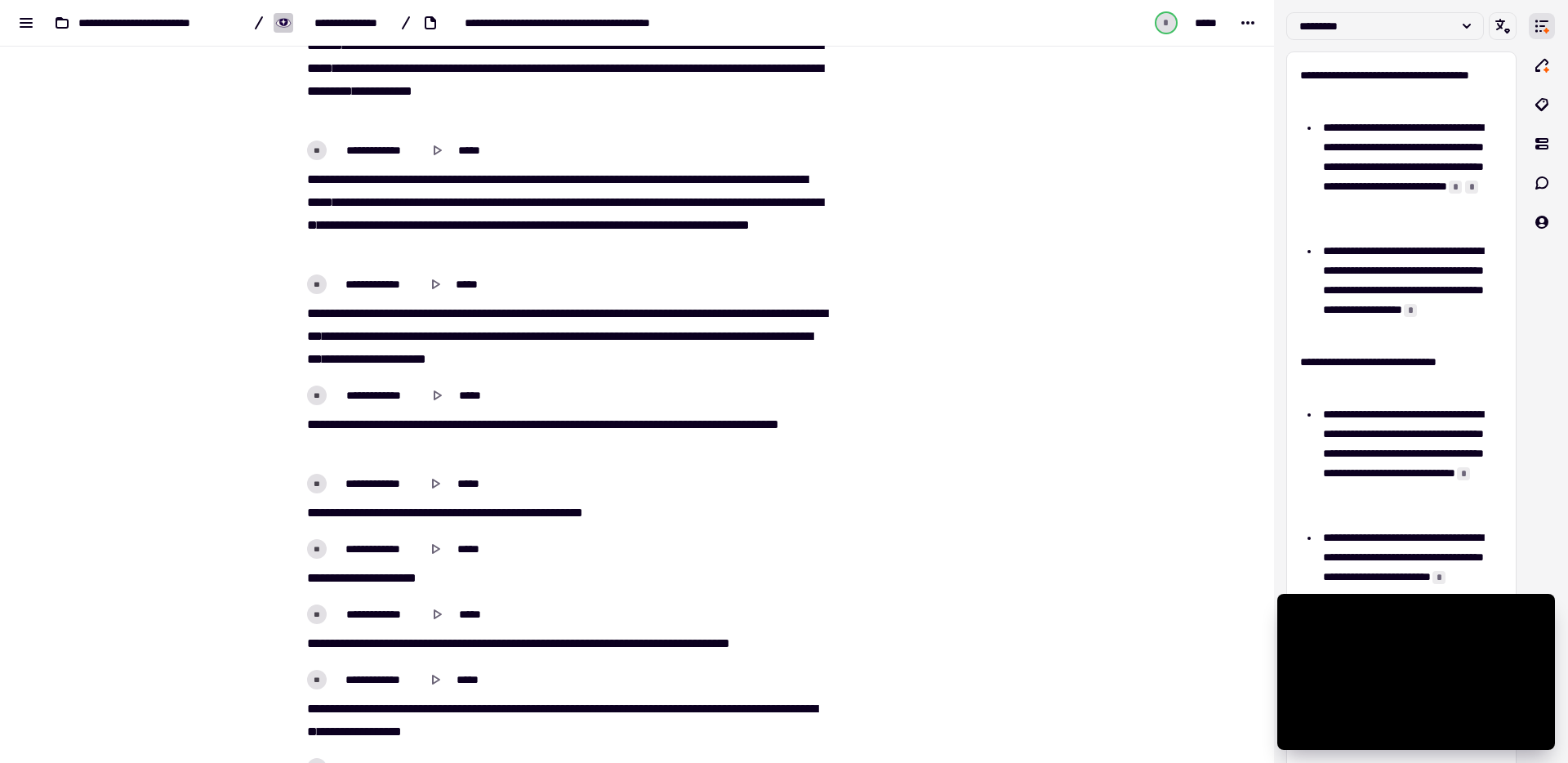 scroll, scrollTop: 20728, scrollLeft: 0, axis: vertical 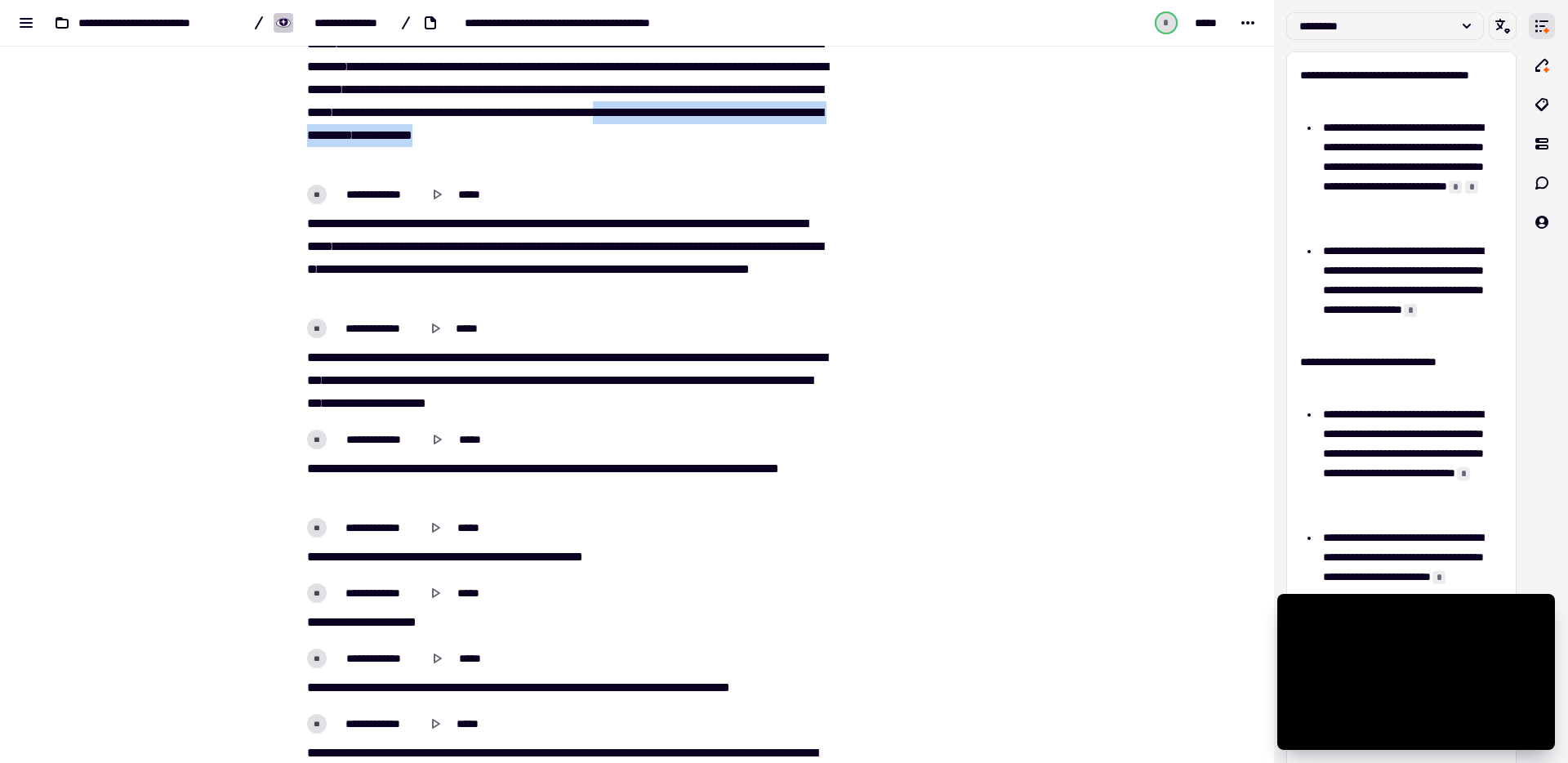 drag, startPoint x: 367, startPoint y: 156, endPoint x: 796, endPoint y: 160, distance: 429.01865 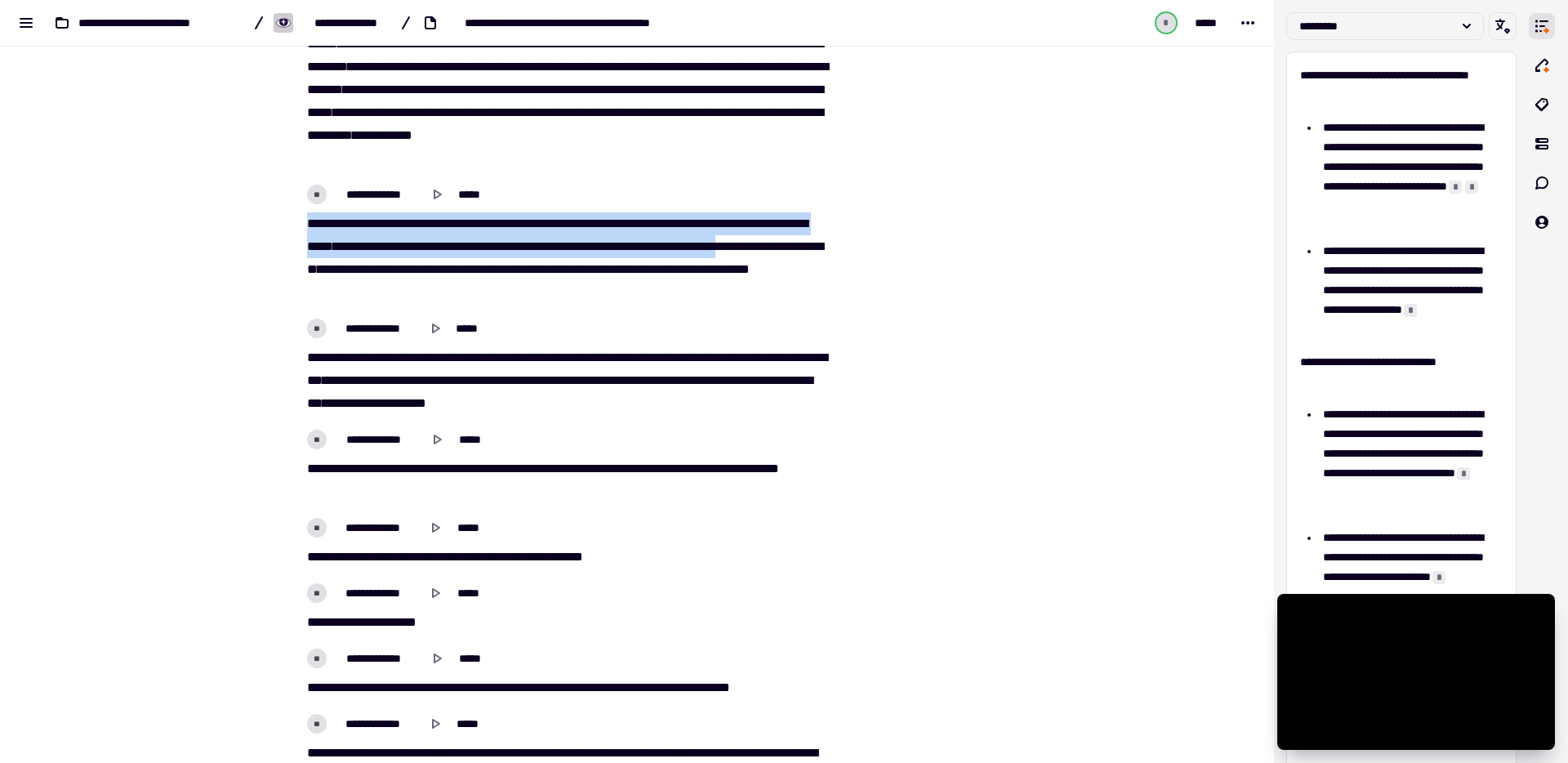 drag, startPoint x: 297, startPoint y: 221, endPoint x: 398, endPoint y: 270, distance: 112.25863 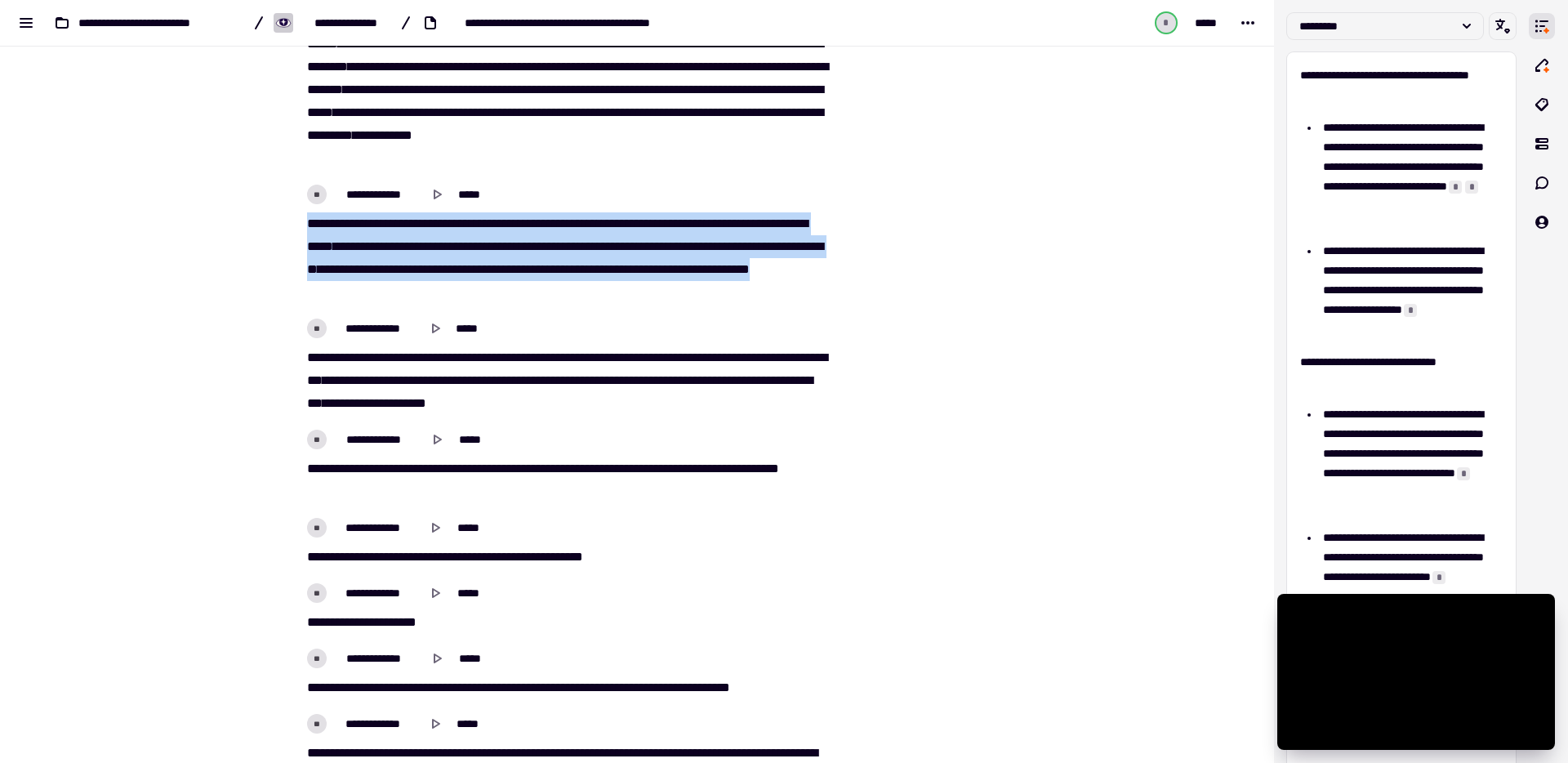 drag, startPoint x: 541, startPoint y: 297, endPoint x: 304, endPoint y: 221, distance: 248.88752 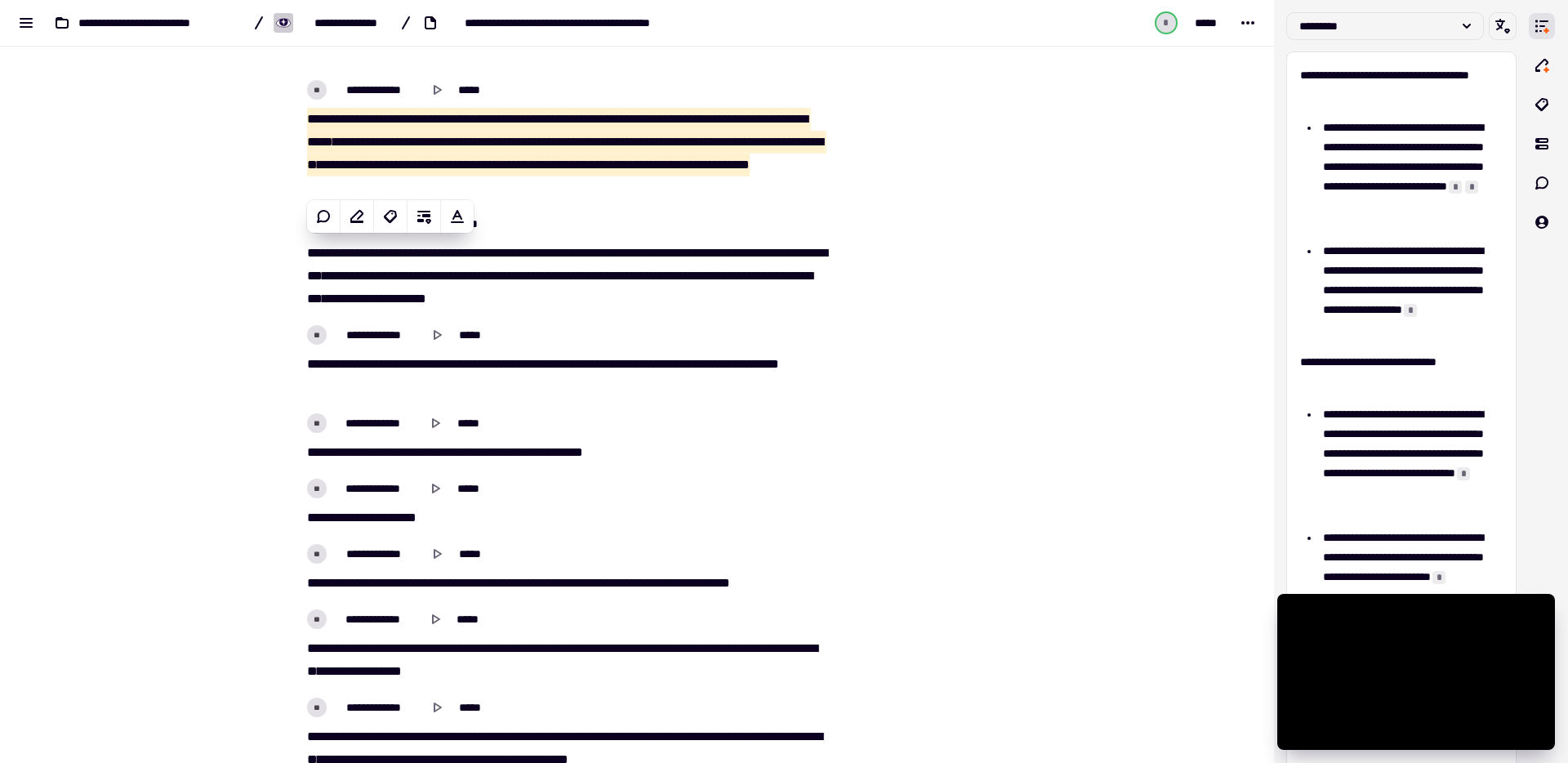 scroll, scrollTop: 20759, scrollLeft: 0, axis: vertical 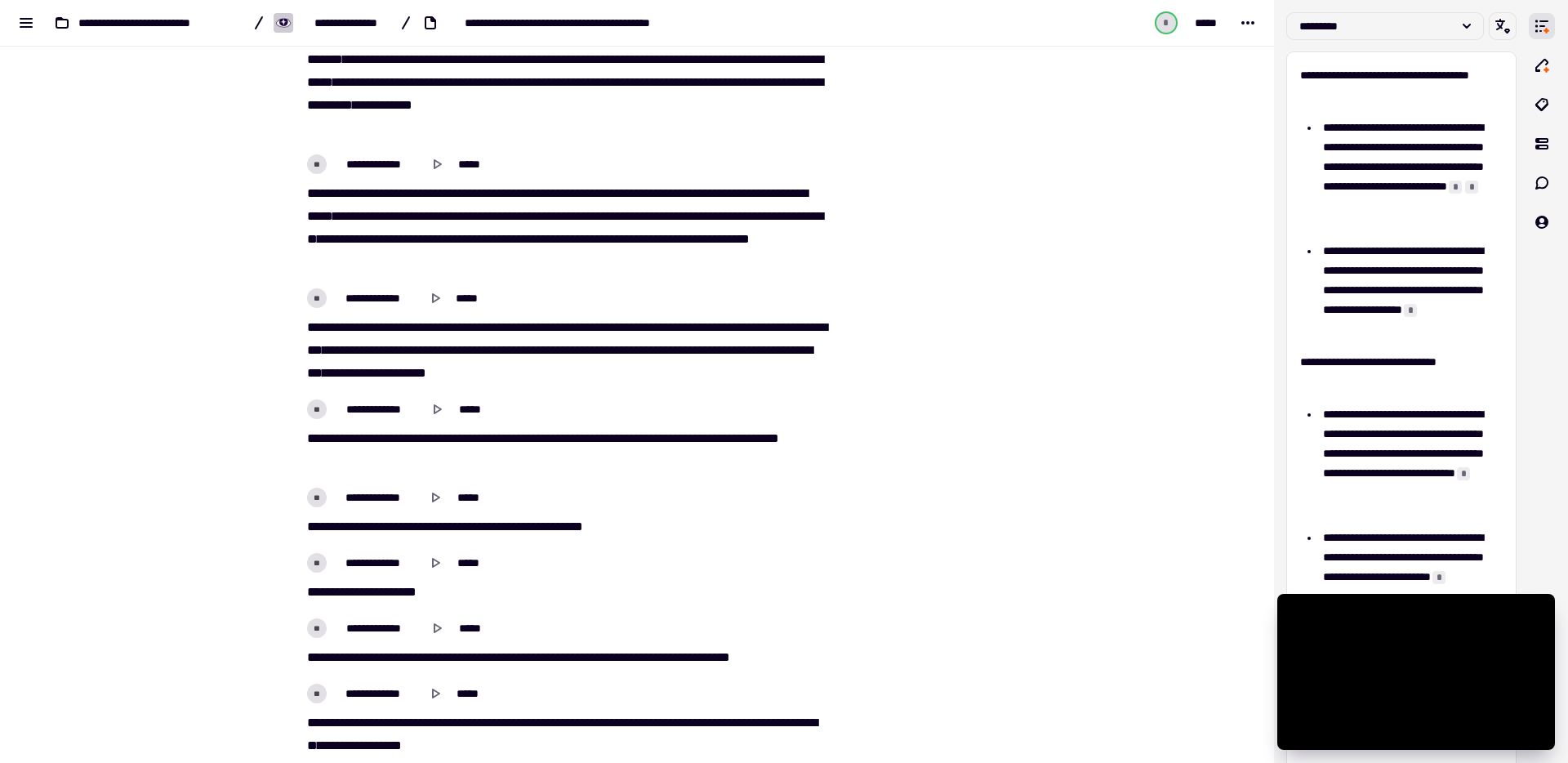 click on "**" at bounding box center (368, 59) 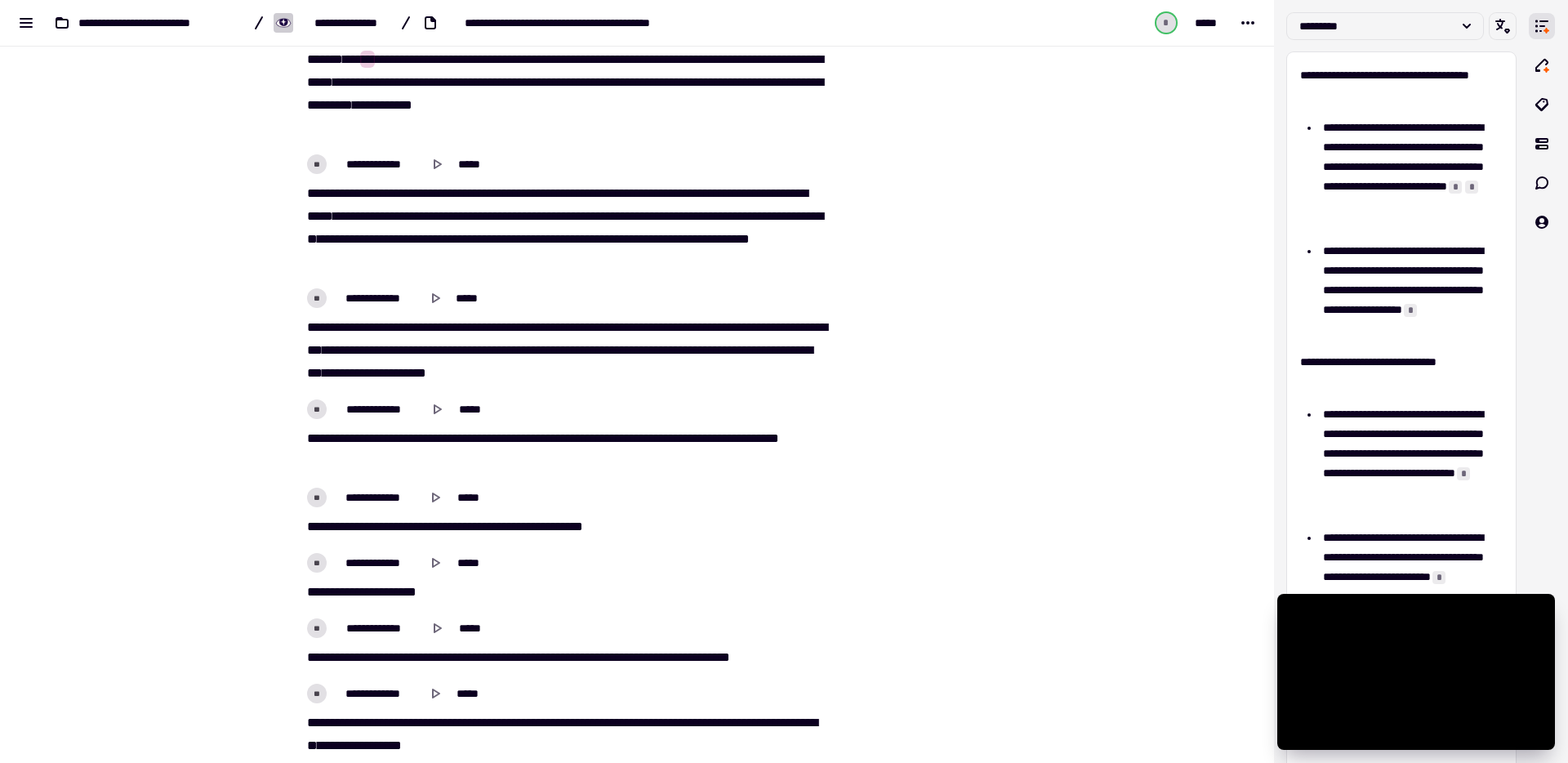 click on "*******" at bounding box center [325, 59] 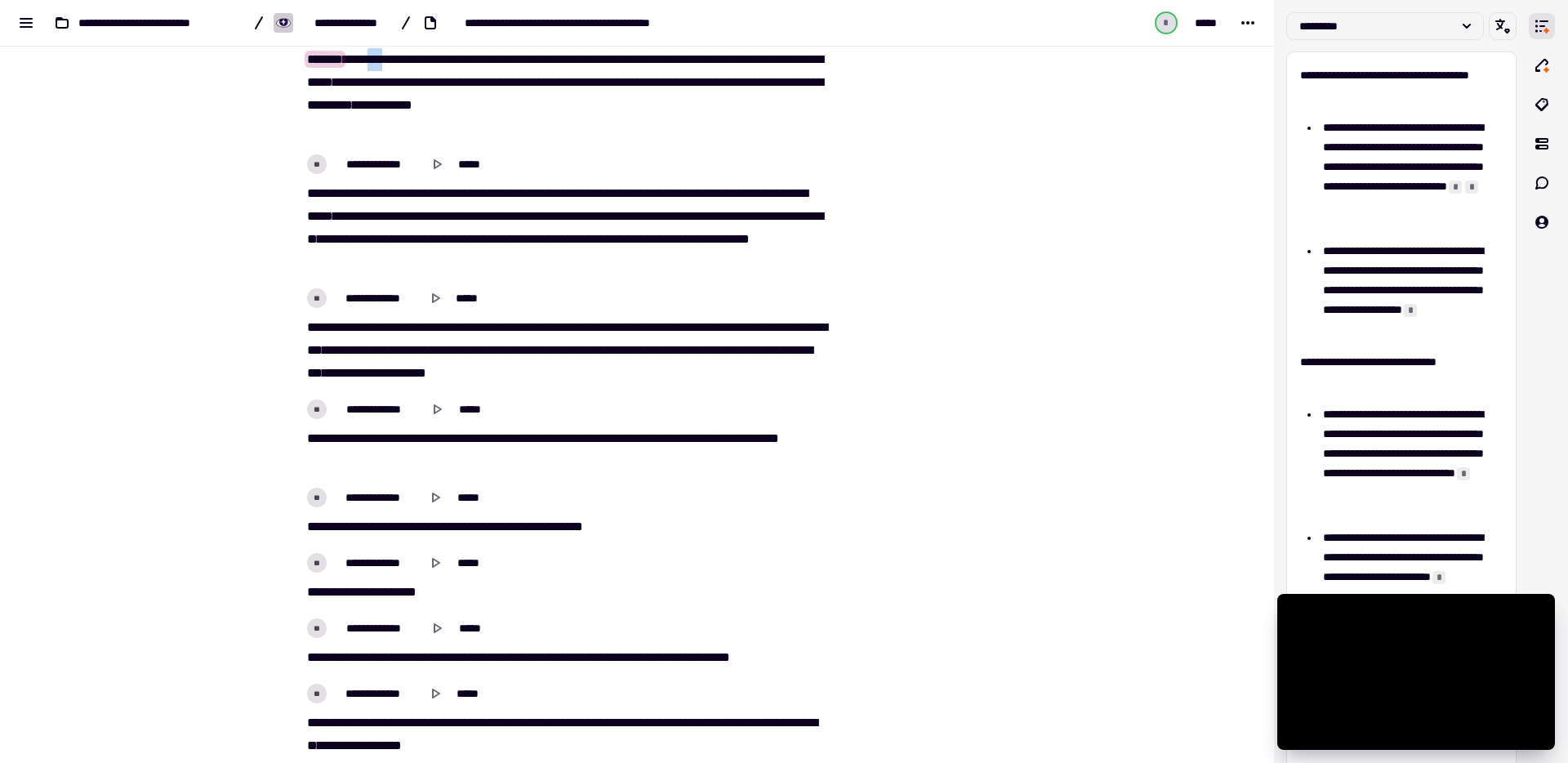 drag, startPoint x: 449, startPoint y: 81, endPoint x: 470, endPoint y: 81, distance: 21 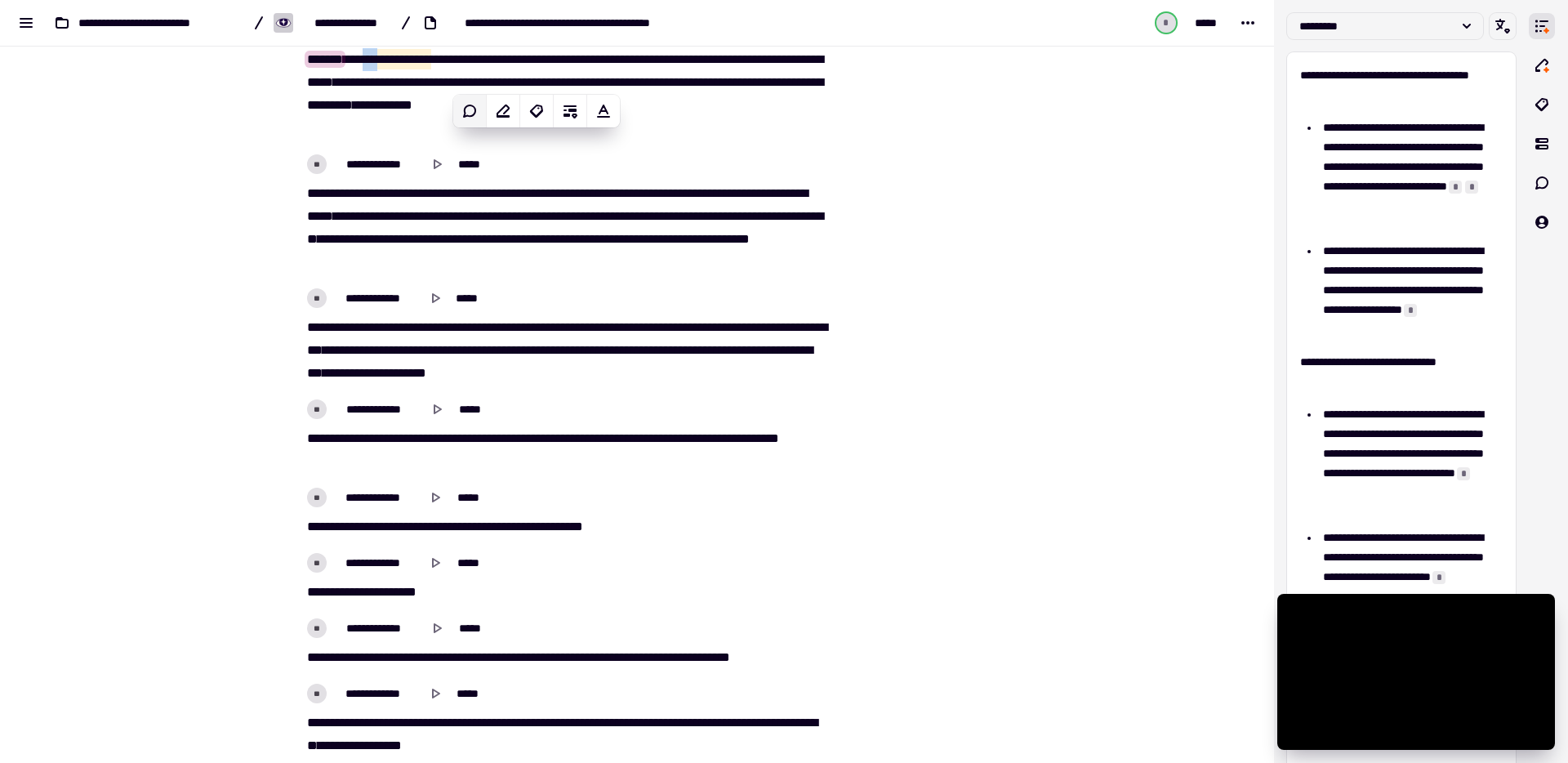 click 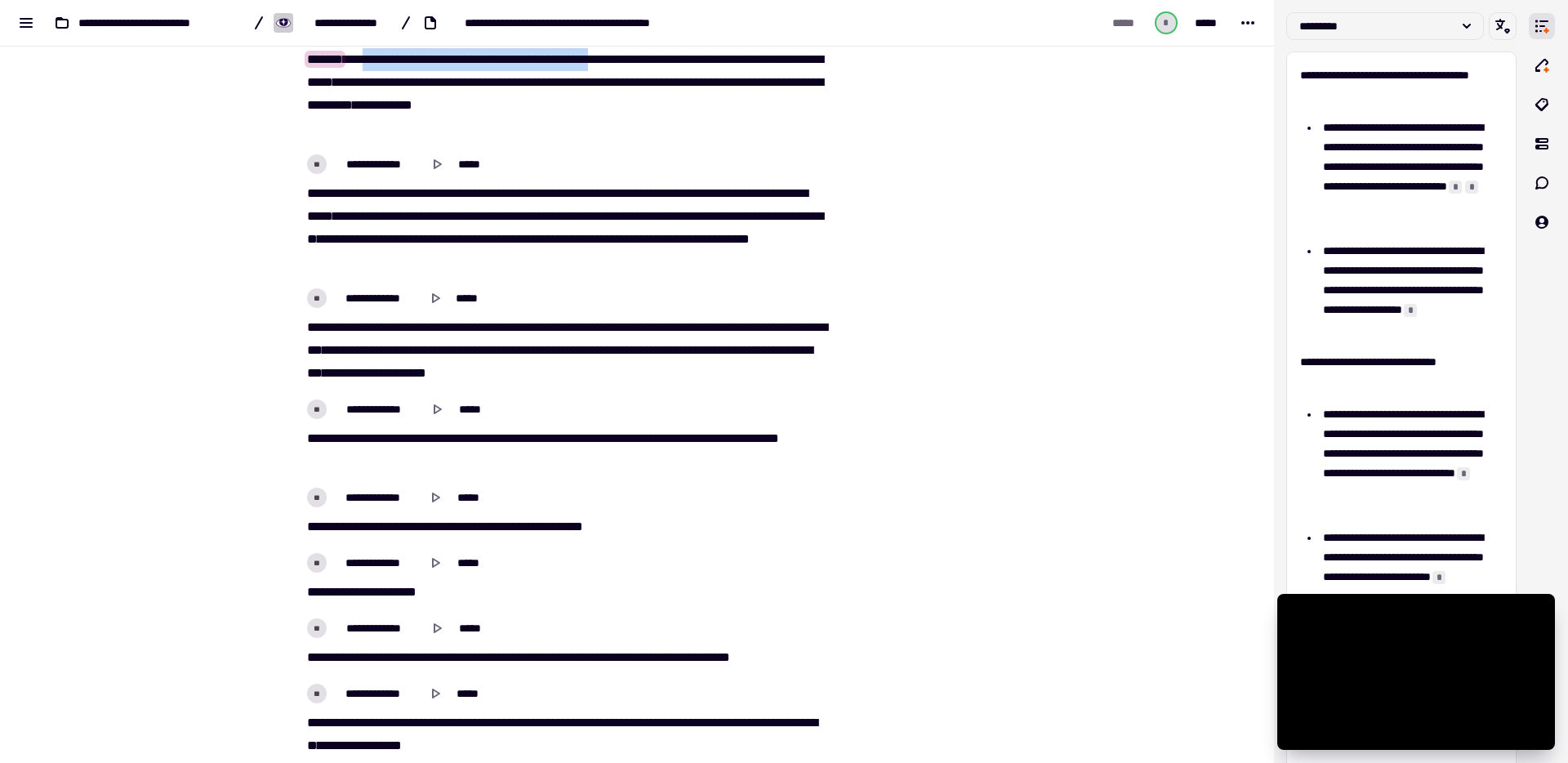 drag, startPoint x: 447, startPoint y: 80, endPoint x: 708, endPoint y: 83, distance: 261.017 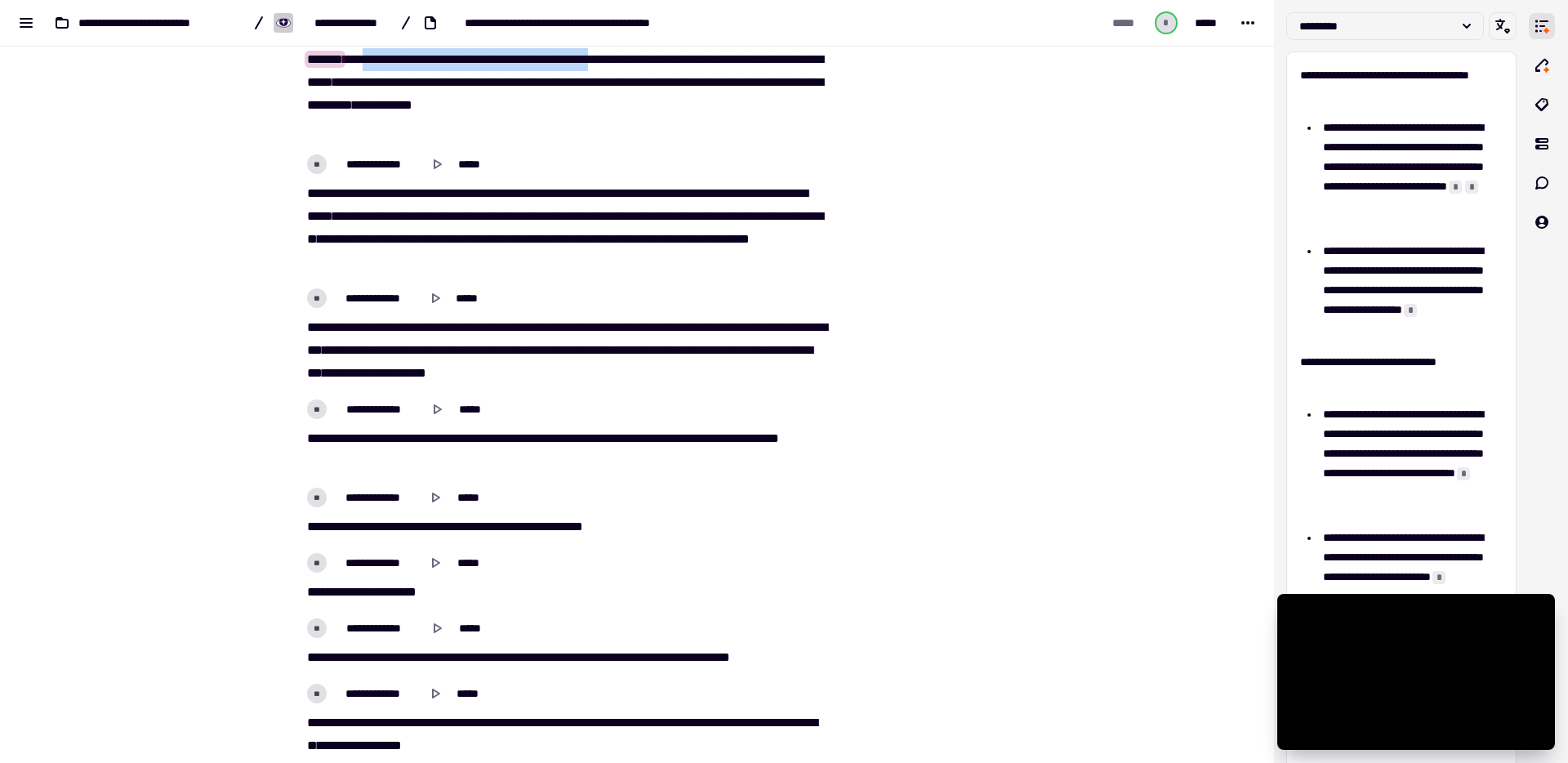 click on "**********" at bounding box center (565, 48) 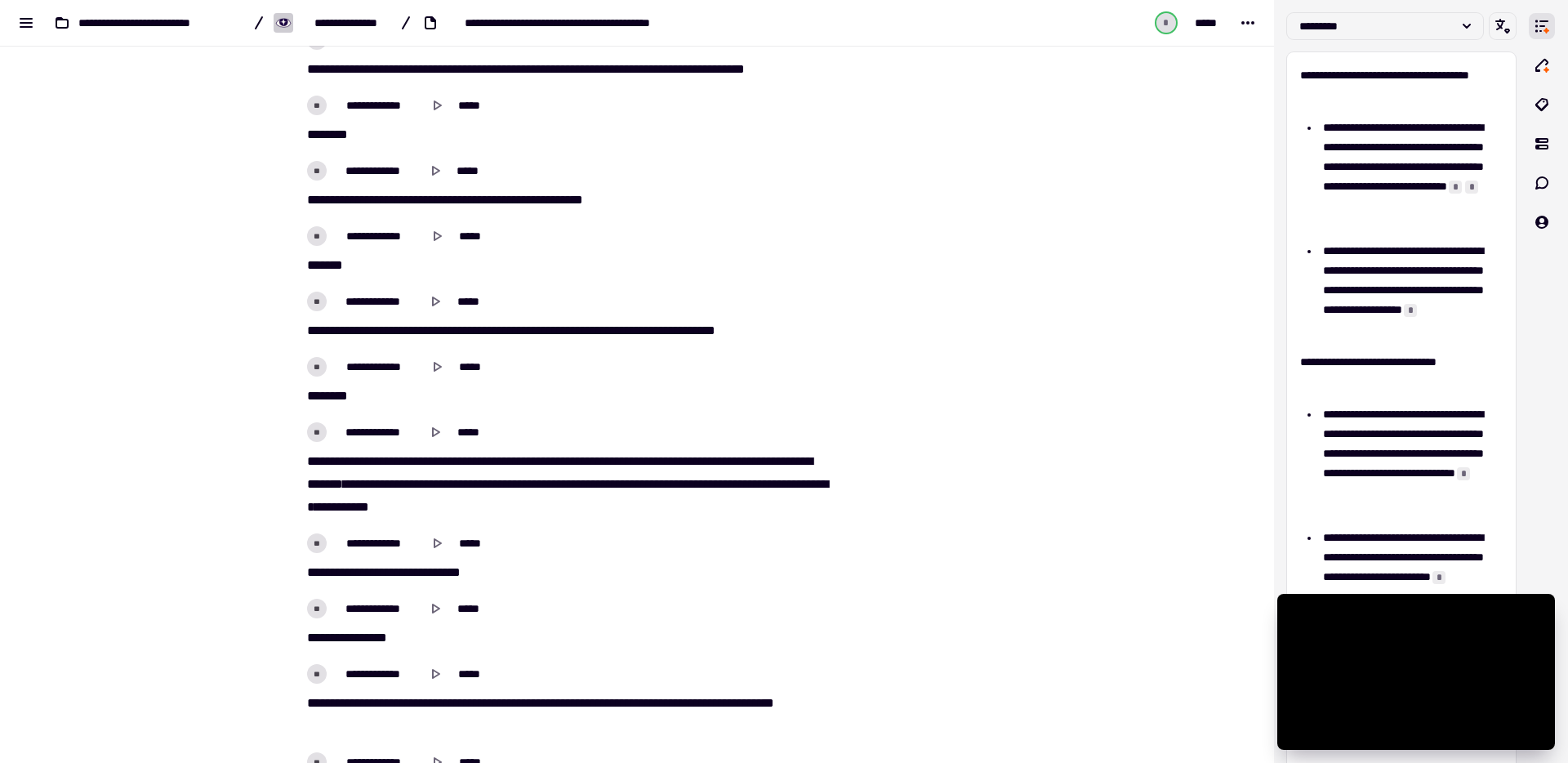 scroll, scrollTop: 22209, scrollLeft: 0, axis: vertical 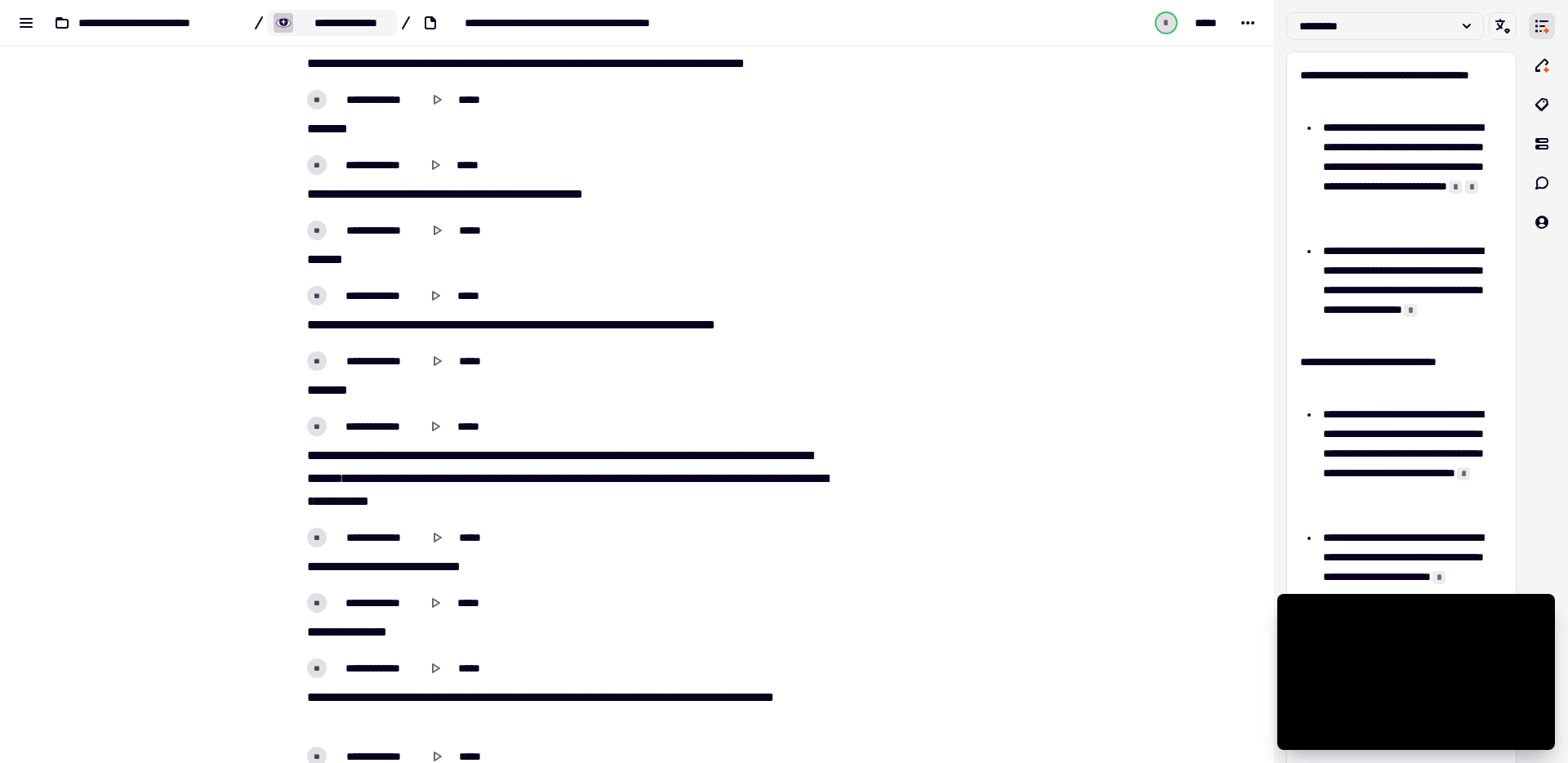 click on "**********" 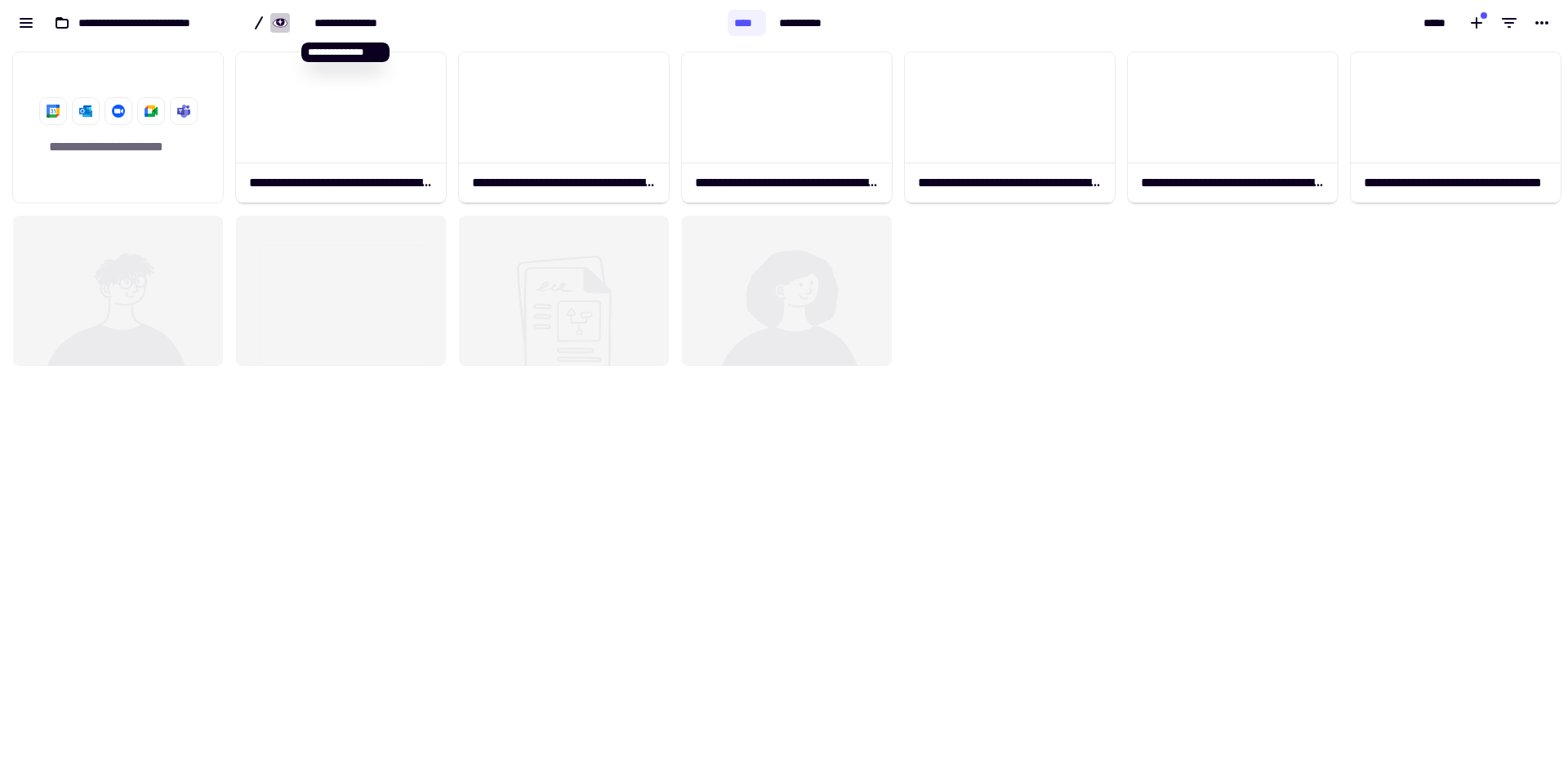 scroll, scrollTop: 13, scrollLeft: 13, axis: both 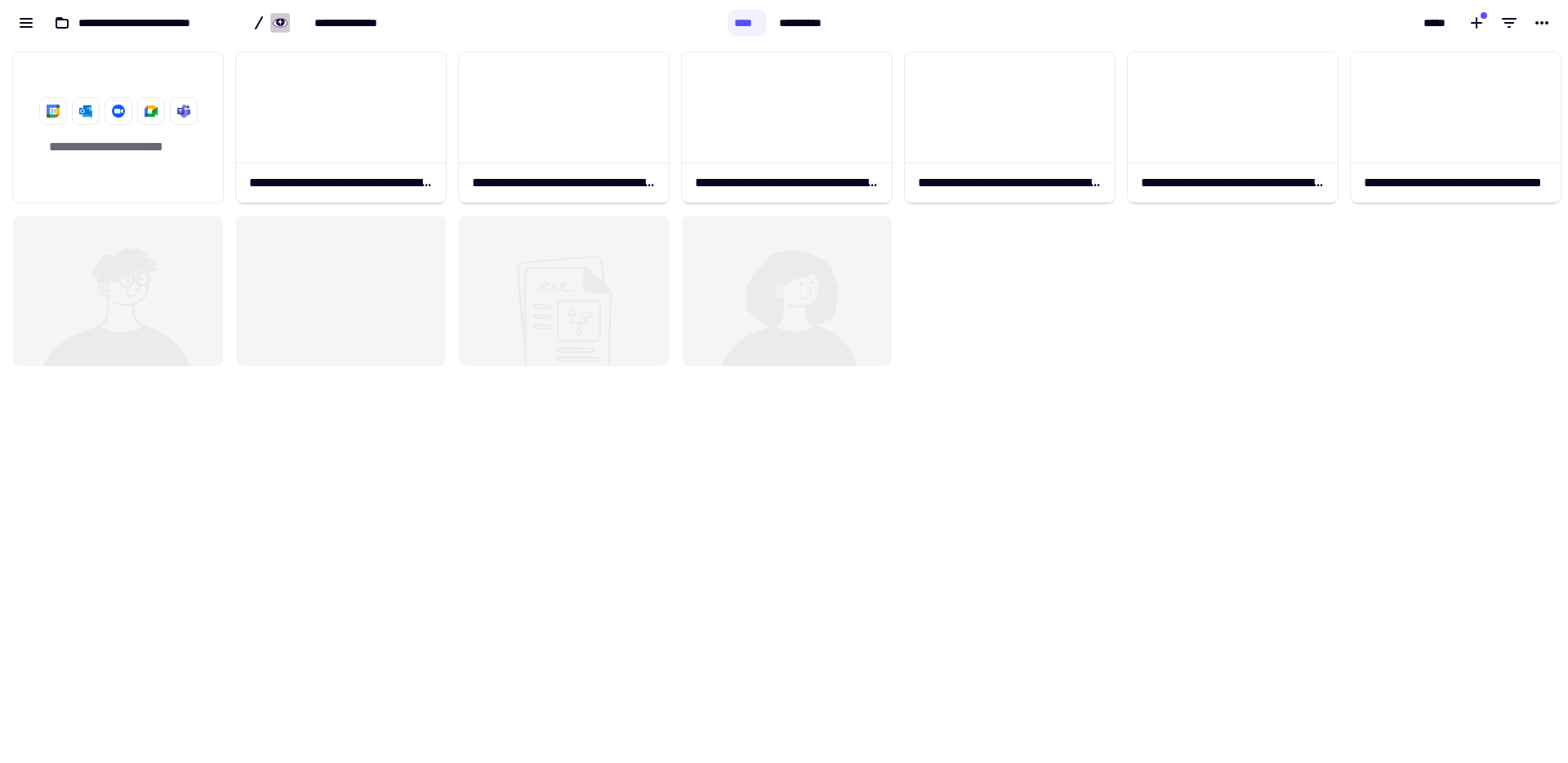 click 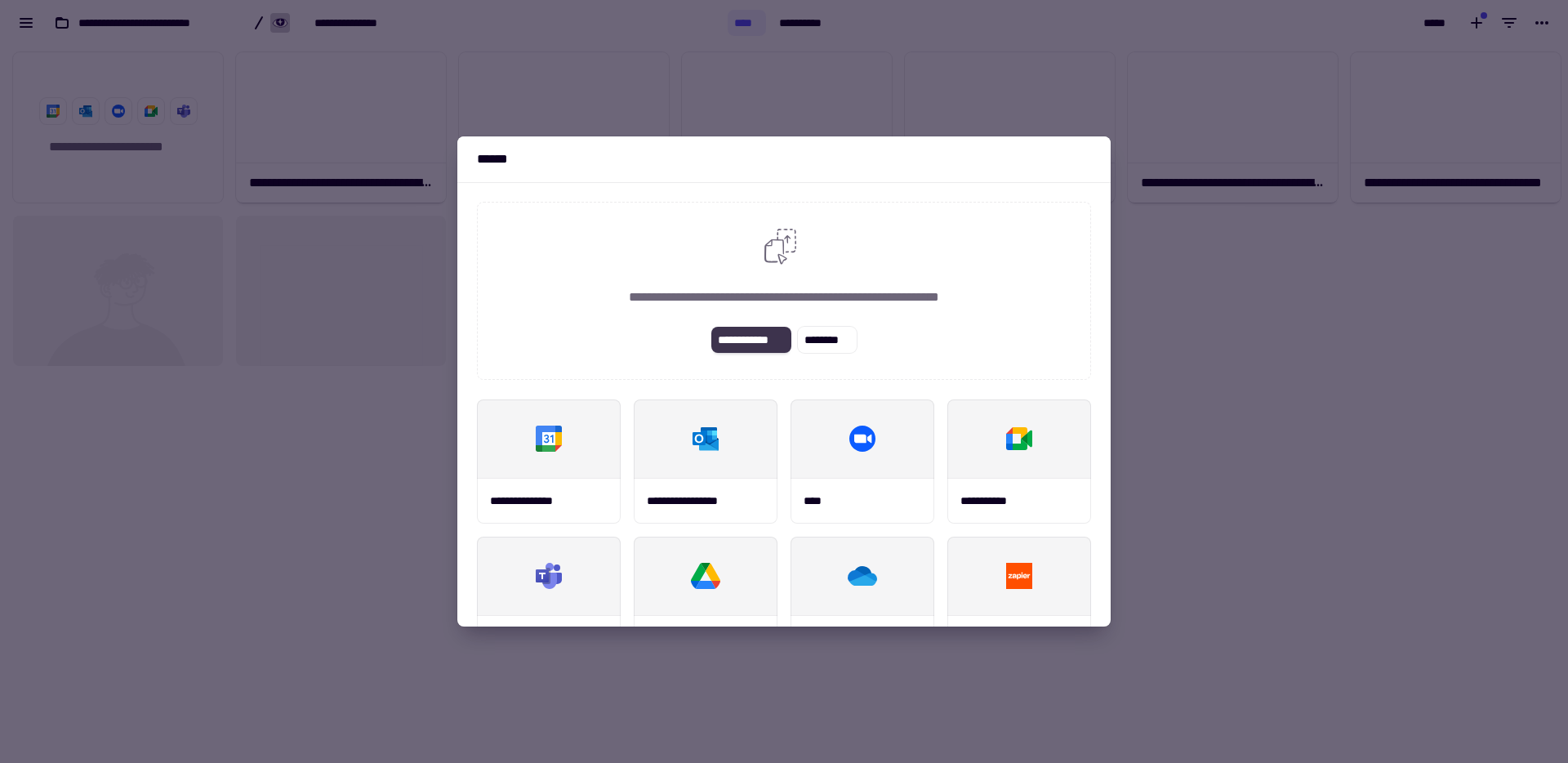 click on "**********" 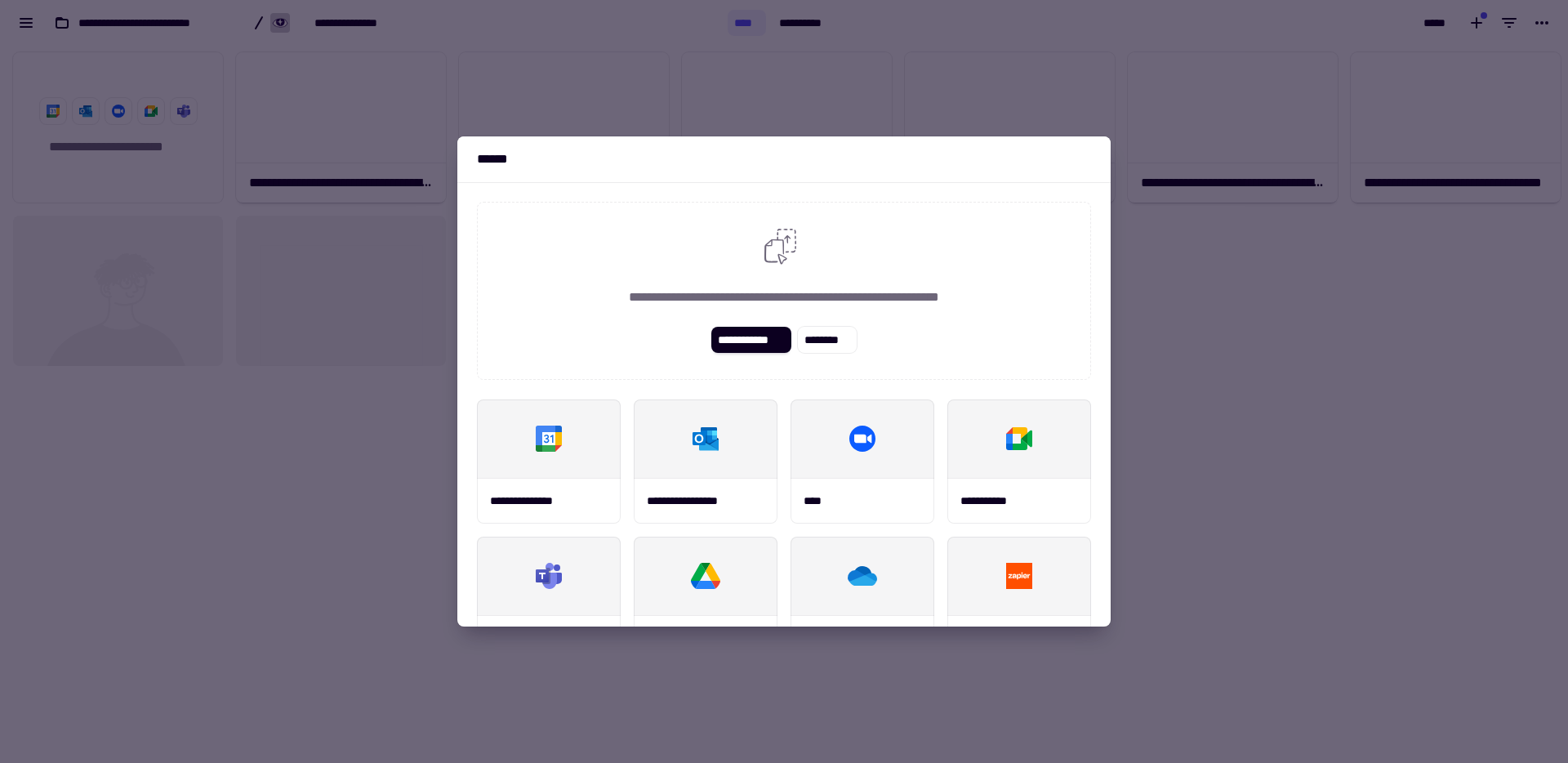 click at bounding box center [784, 382] 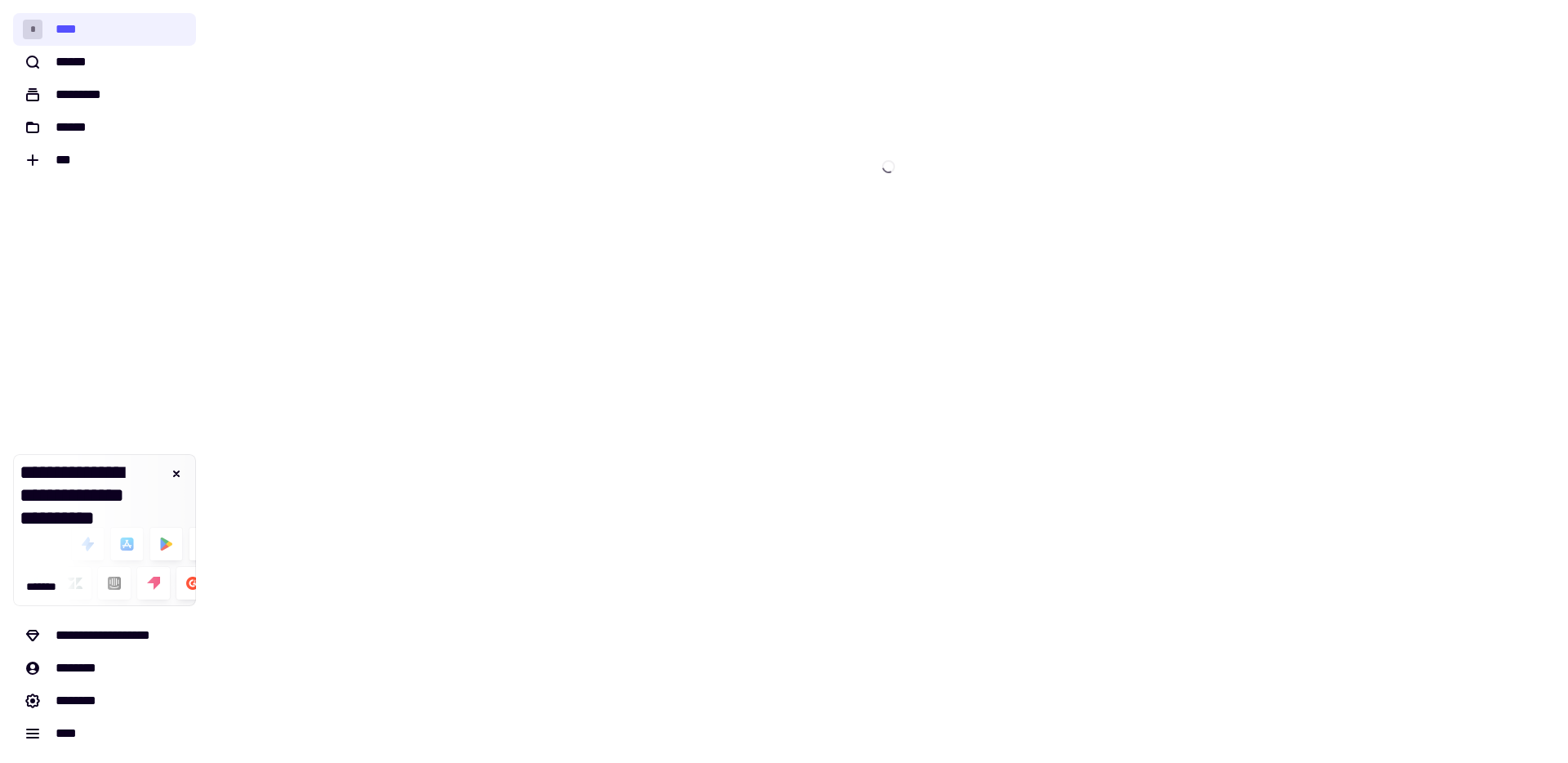 scroll, scrollTop: 0, scrollLeft: 0, axis: both 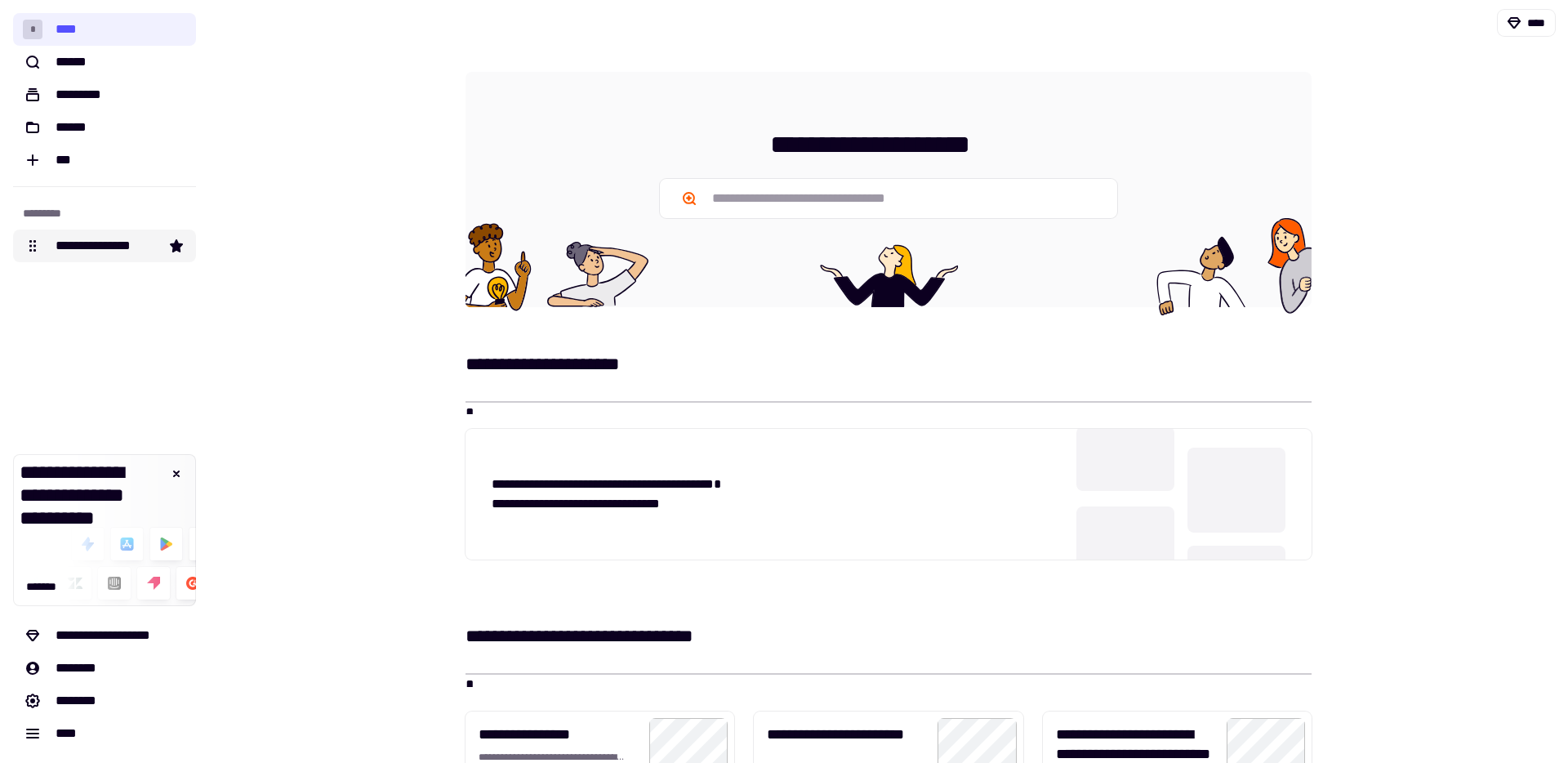 click on "**********" 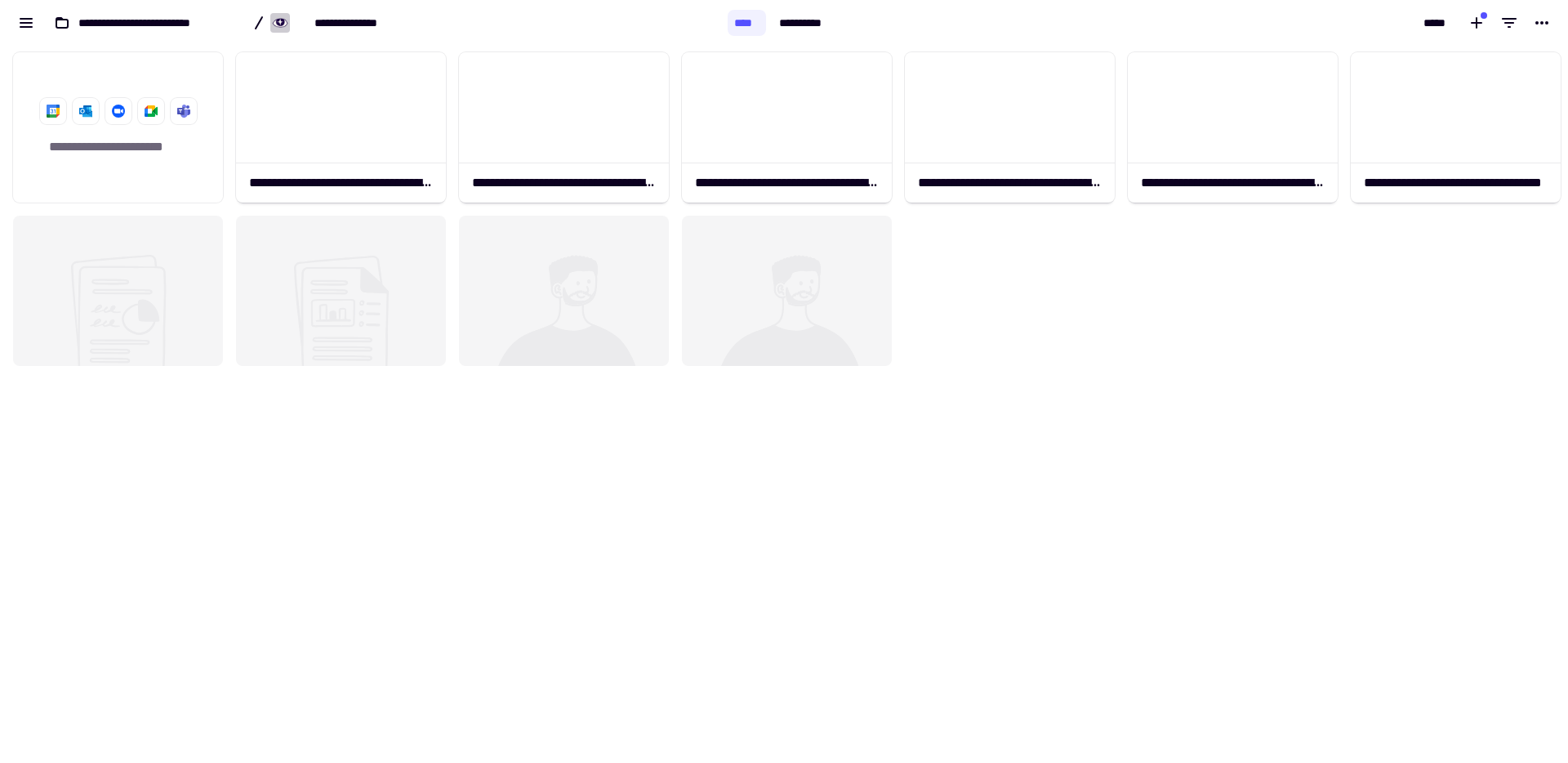scroll, scrollTop: 13, scrollLeft: 13, axis: both 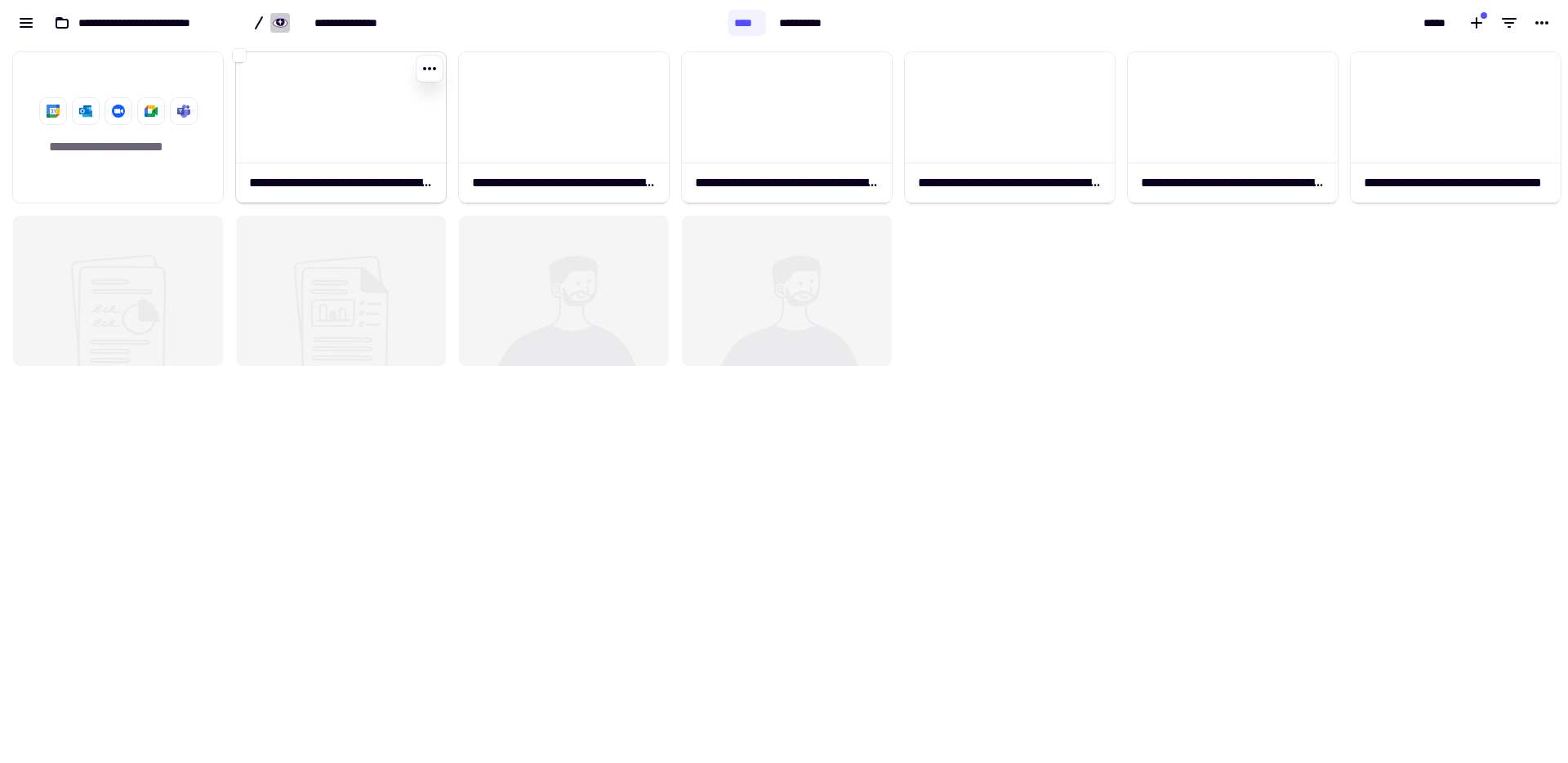 click on "**********" 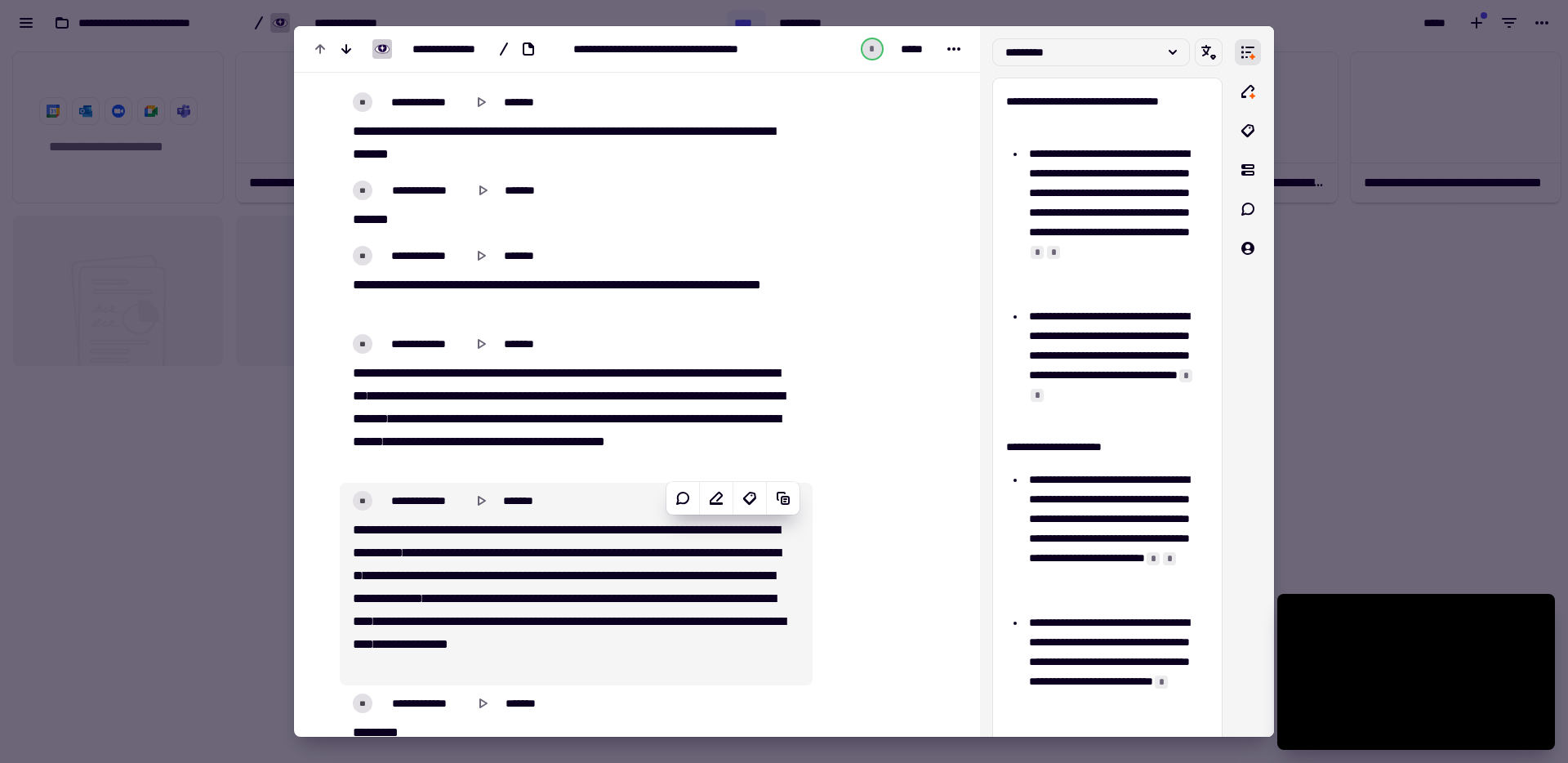 scroll, scrollTop: 47172, scrollLeft: 0, axis: vertical 